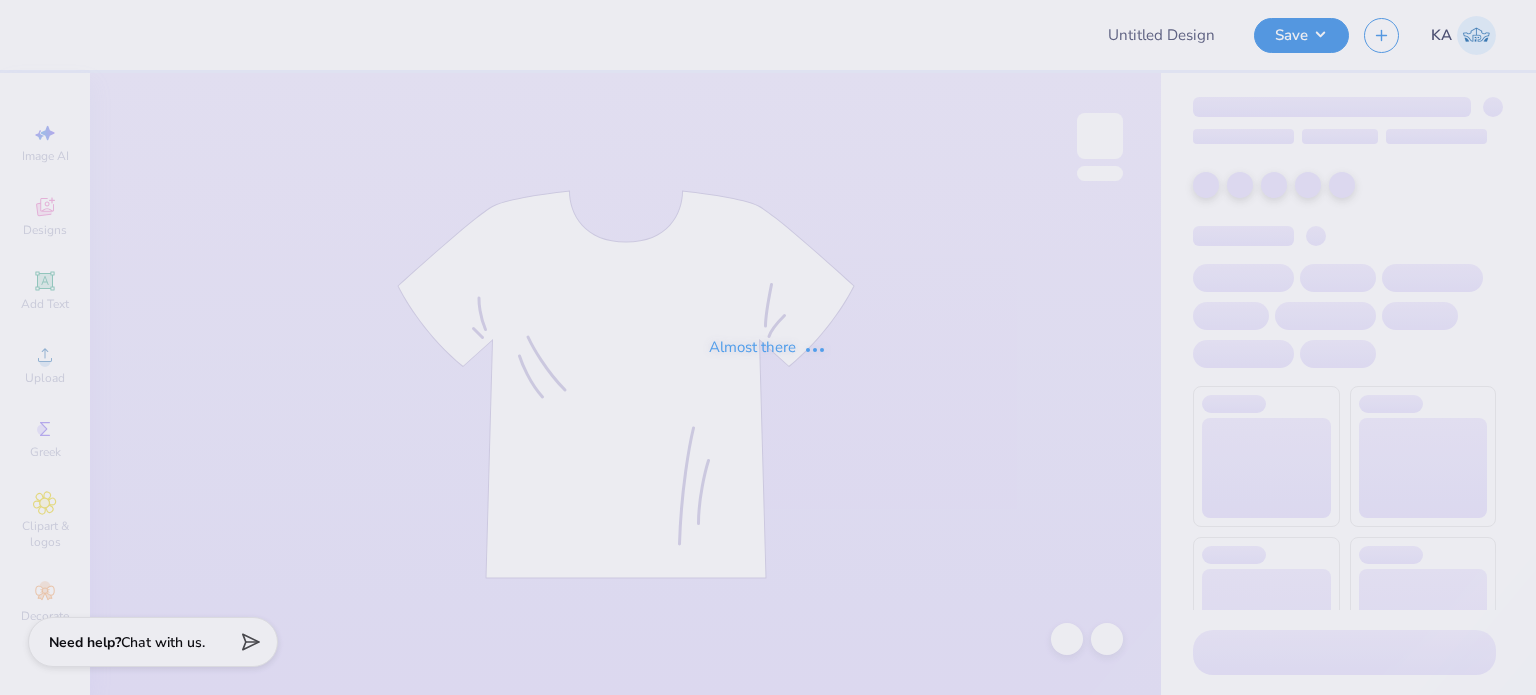 type on "Training - Ticket Activities 8" 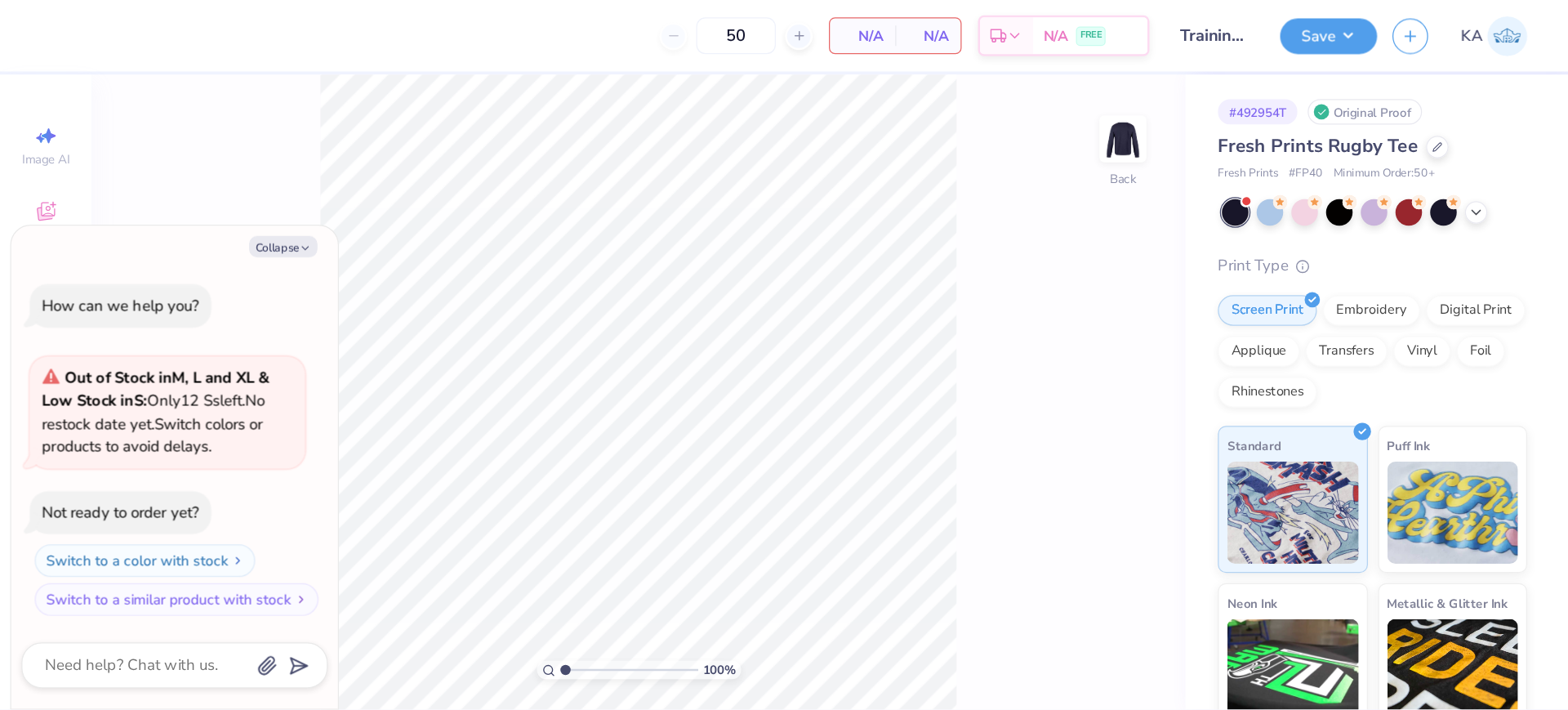 scroll, scrollTop: 0, scrollLeft: 0, axis: both 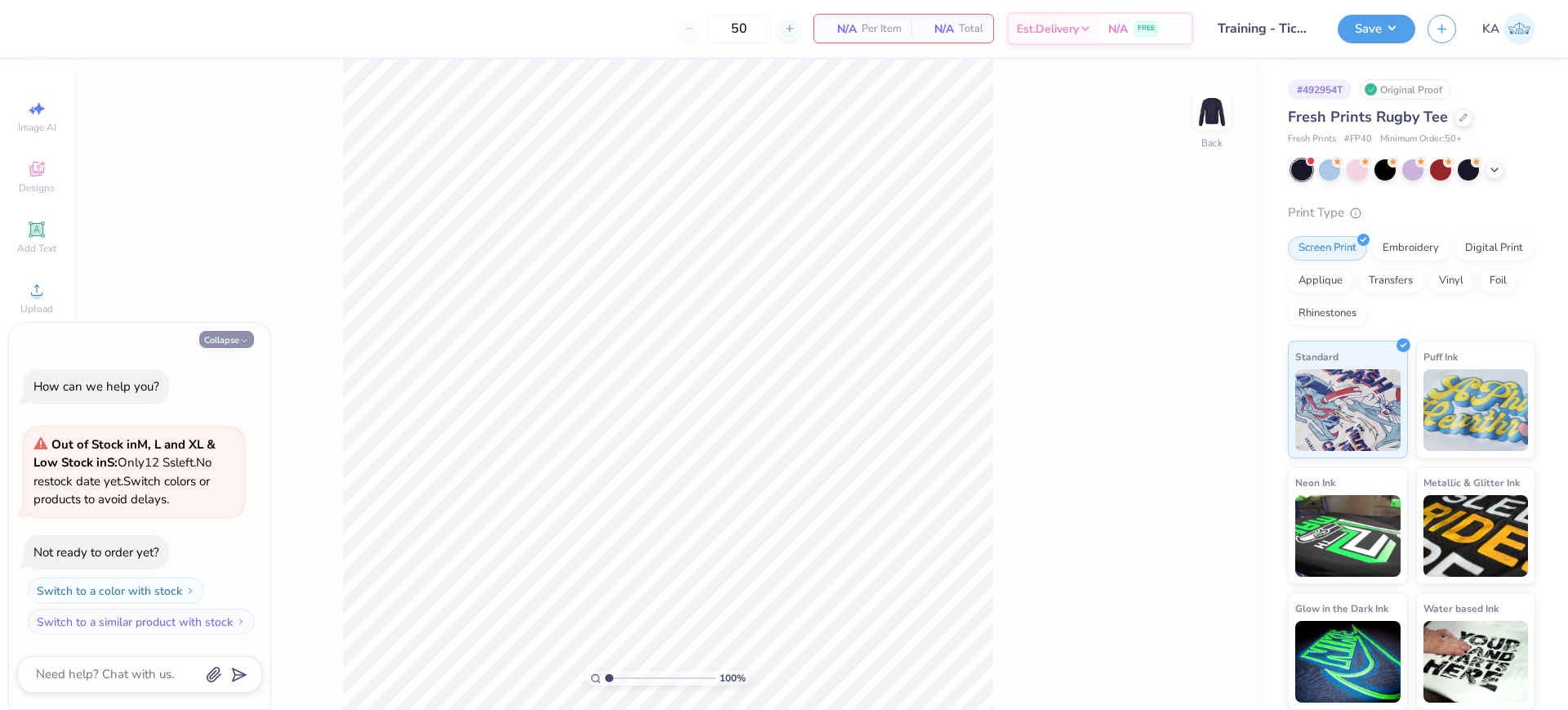 click on "Collapse" at bounding box center [226, 339] 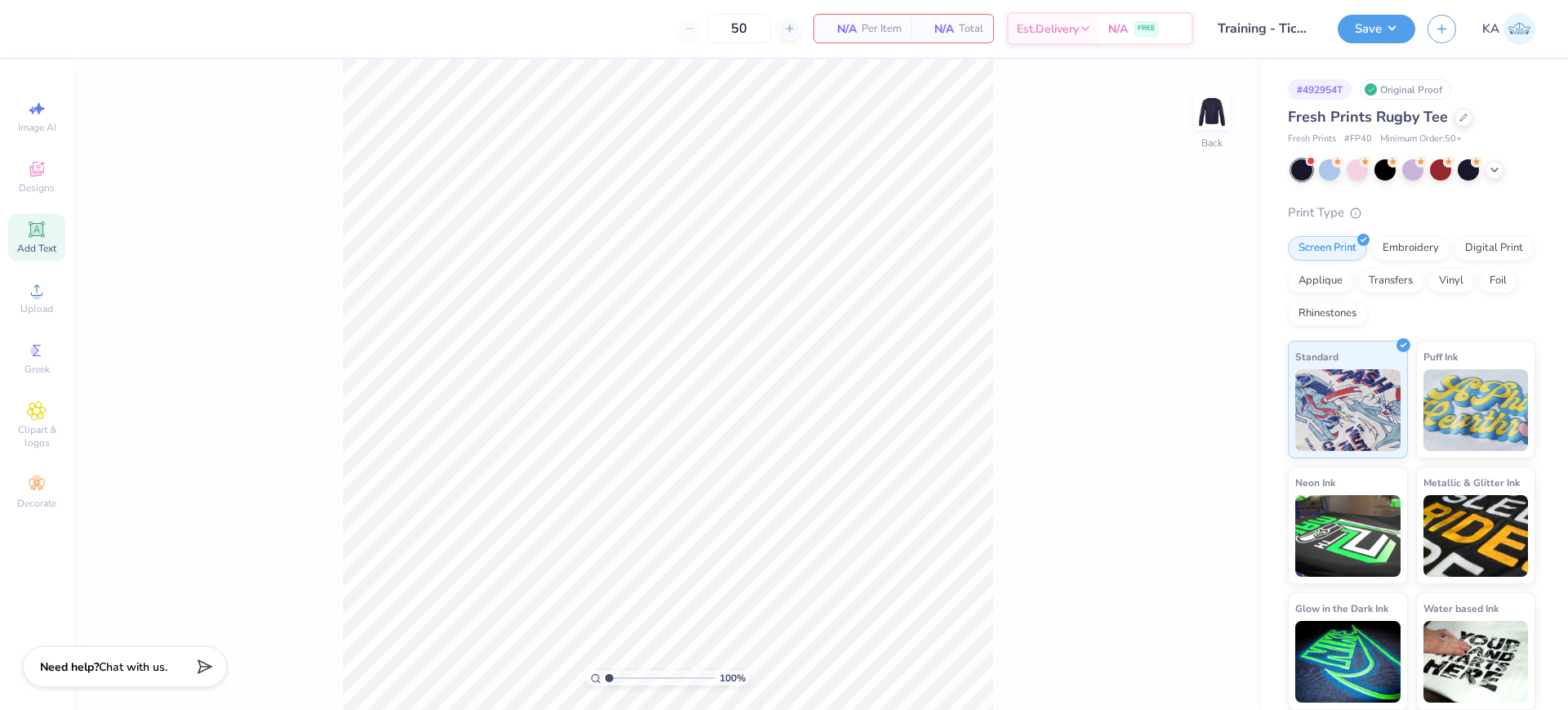 click 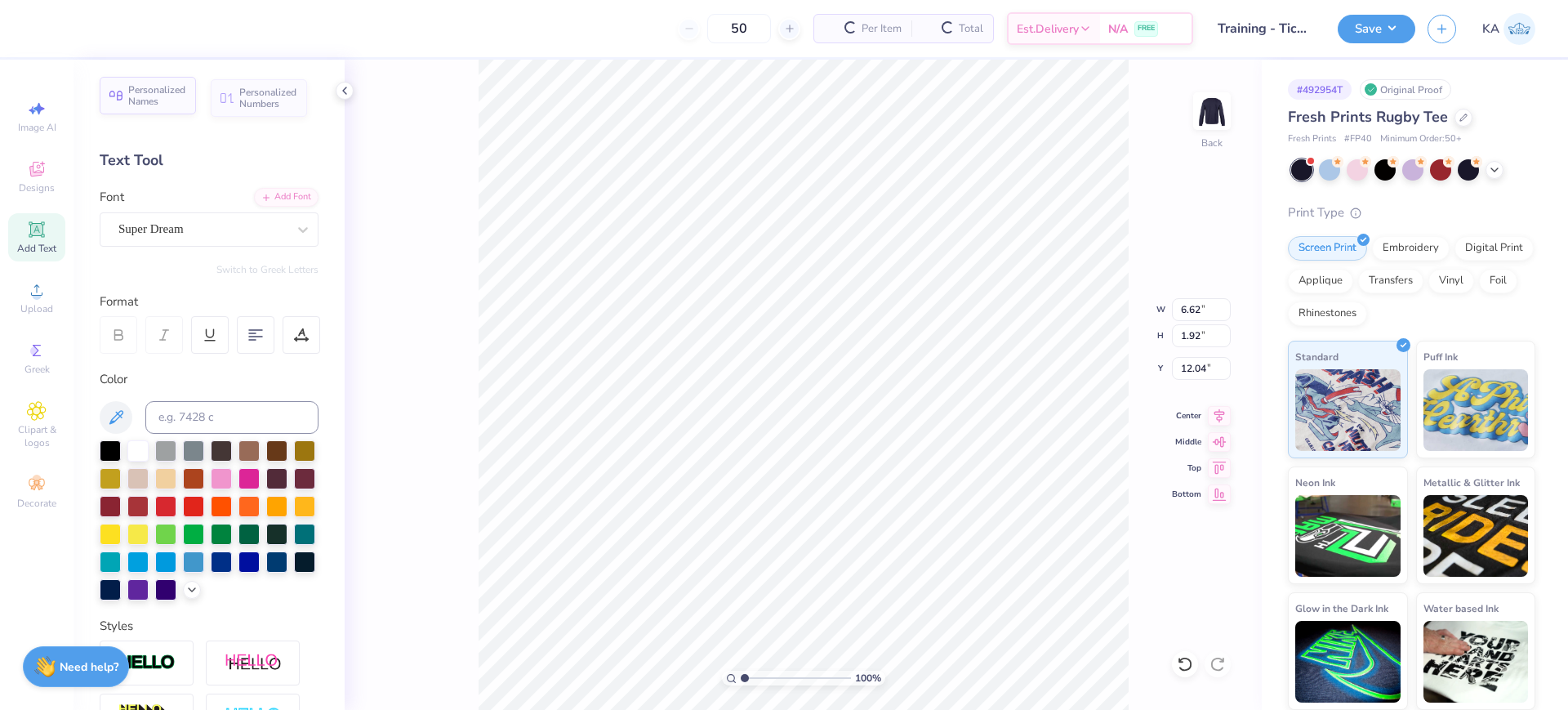 click on "Personalized Names" at bounding box center (157, 96) 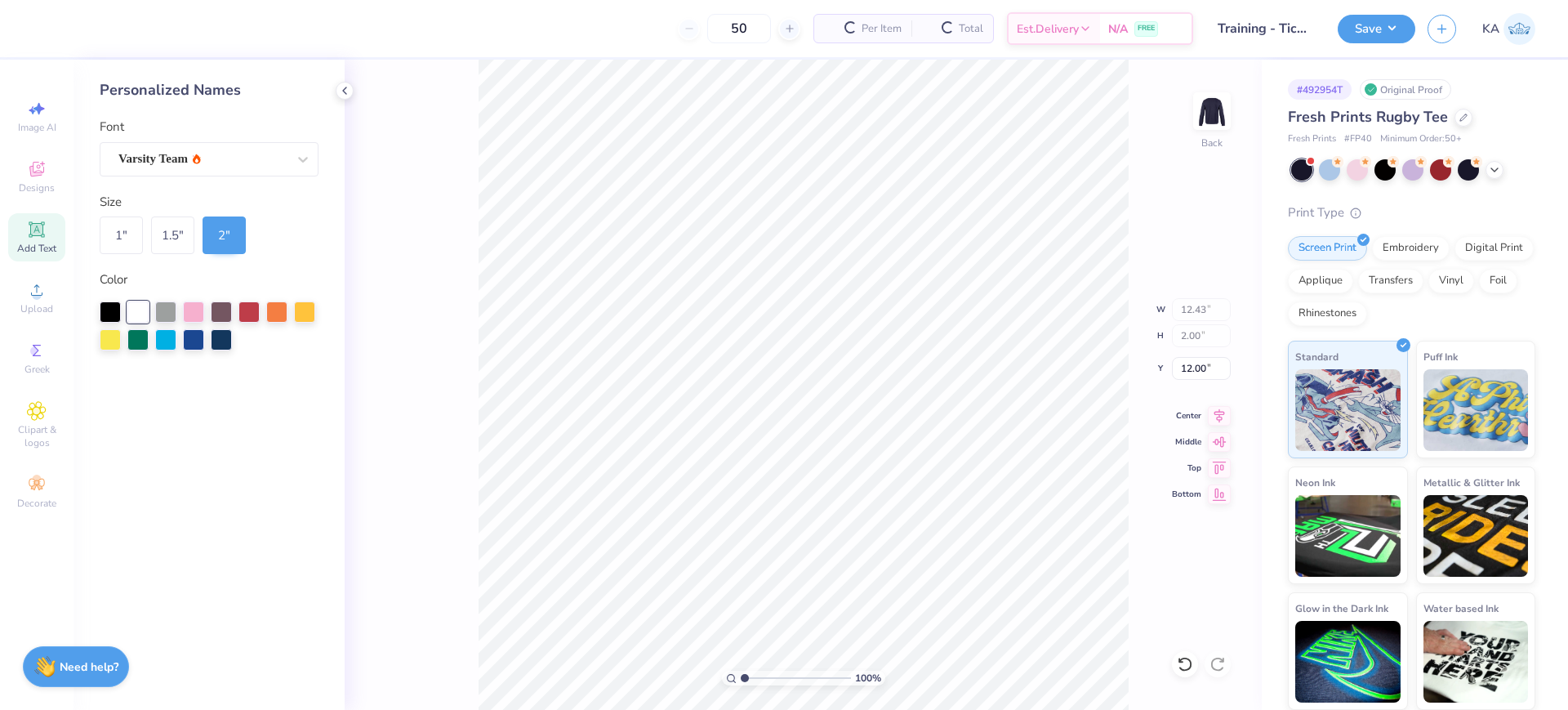 type on "12.43" 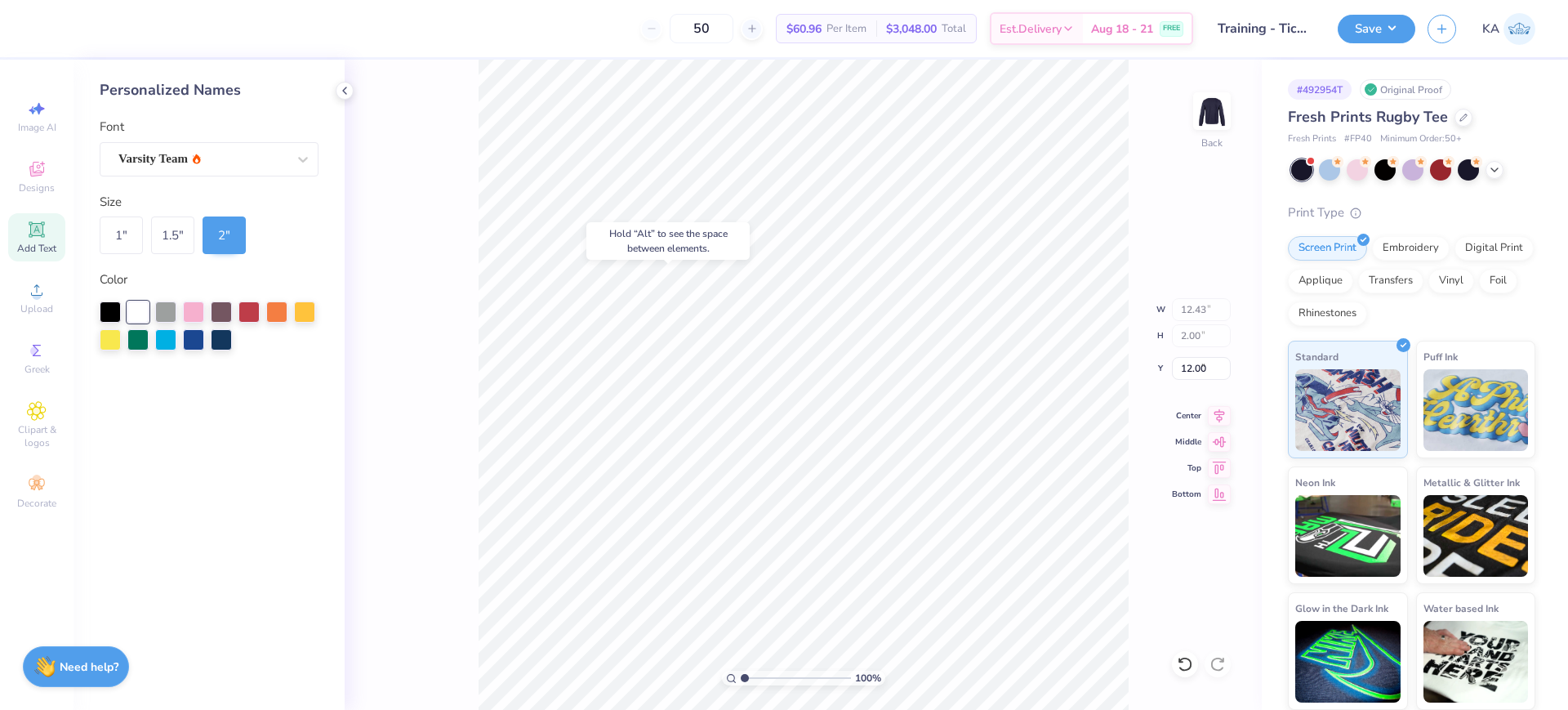 type on "7.44" 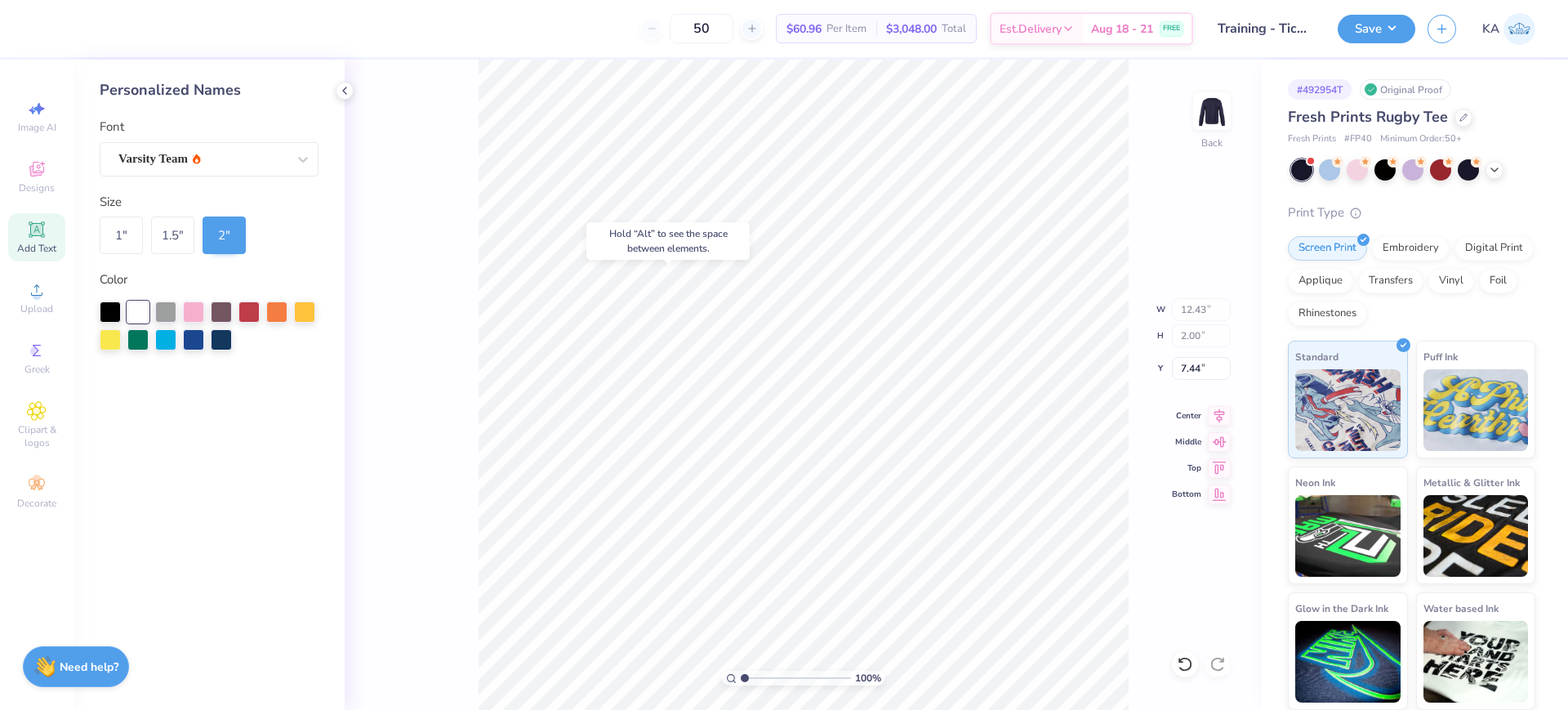 type on "6.62" 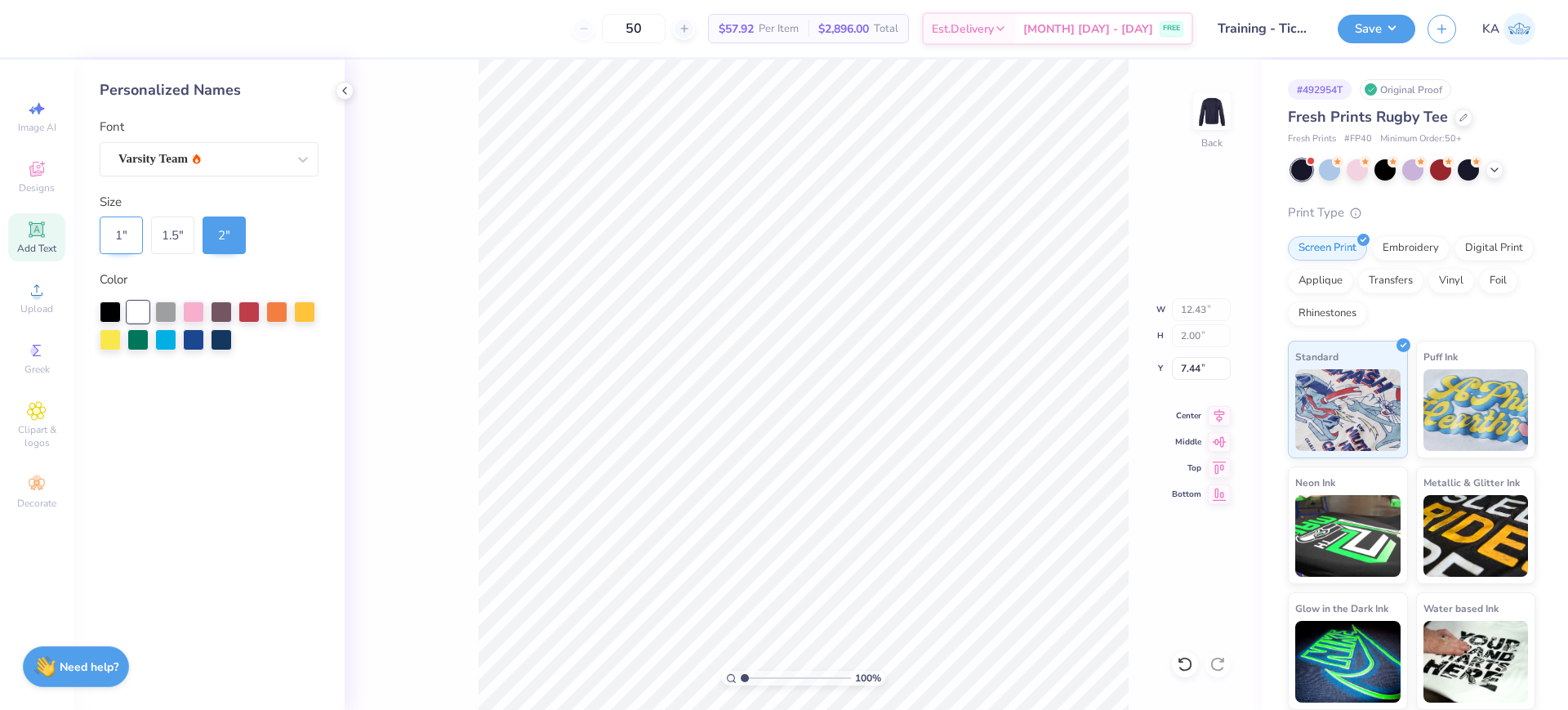 click on "1 "" at bounding box center [121, 235] 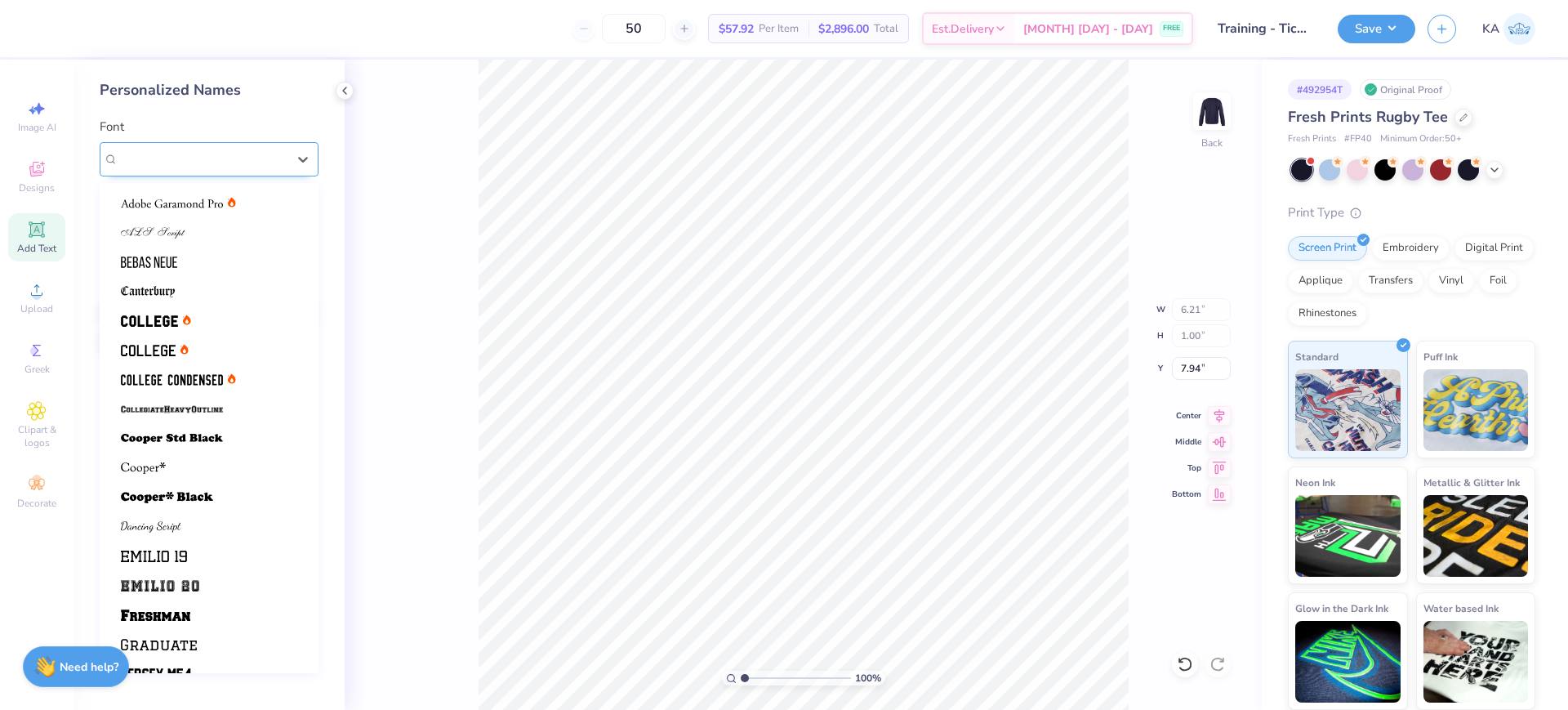 click on "Varsity Team" at bounding box center (203, 159) 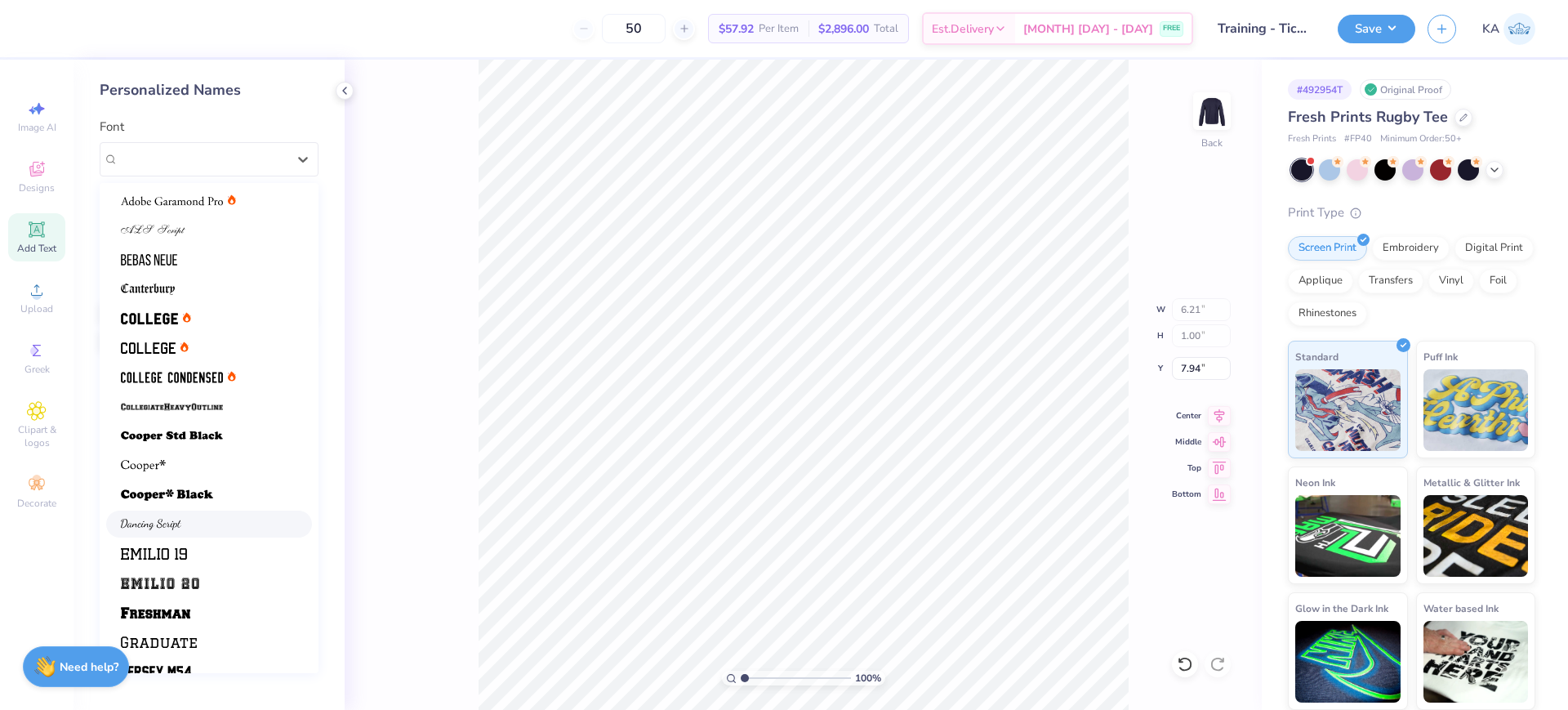 scroll, scrollTop: 0, scrollLeft: 0, axis: both 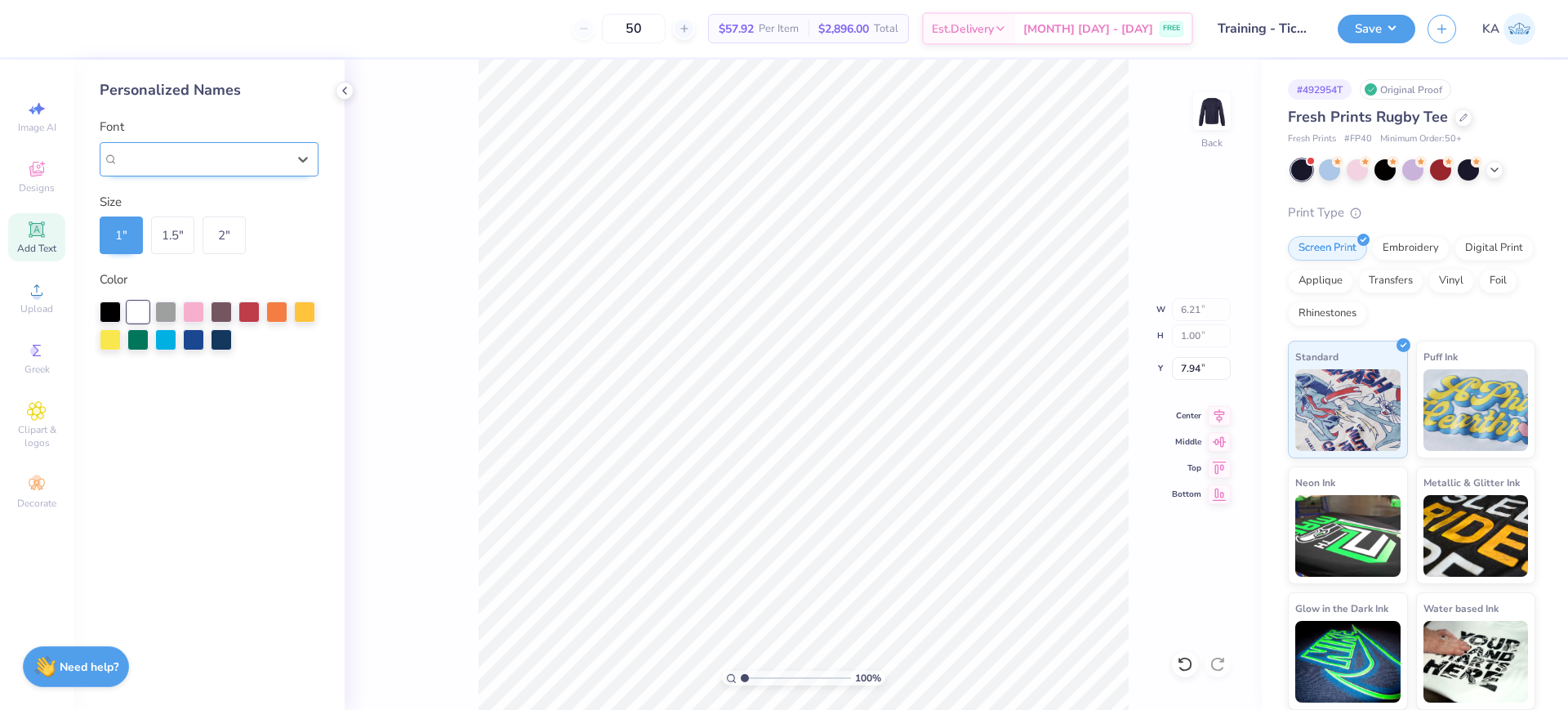 click on "Varsity Team" at bounding box center [153, 159] 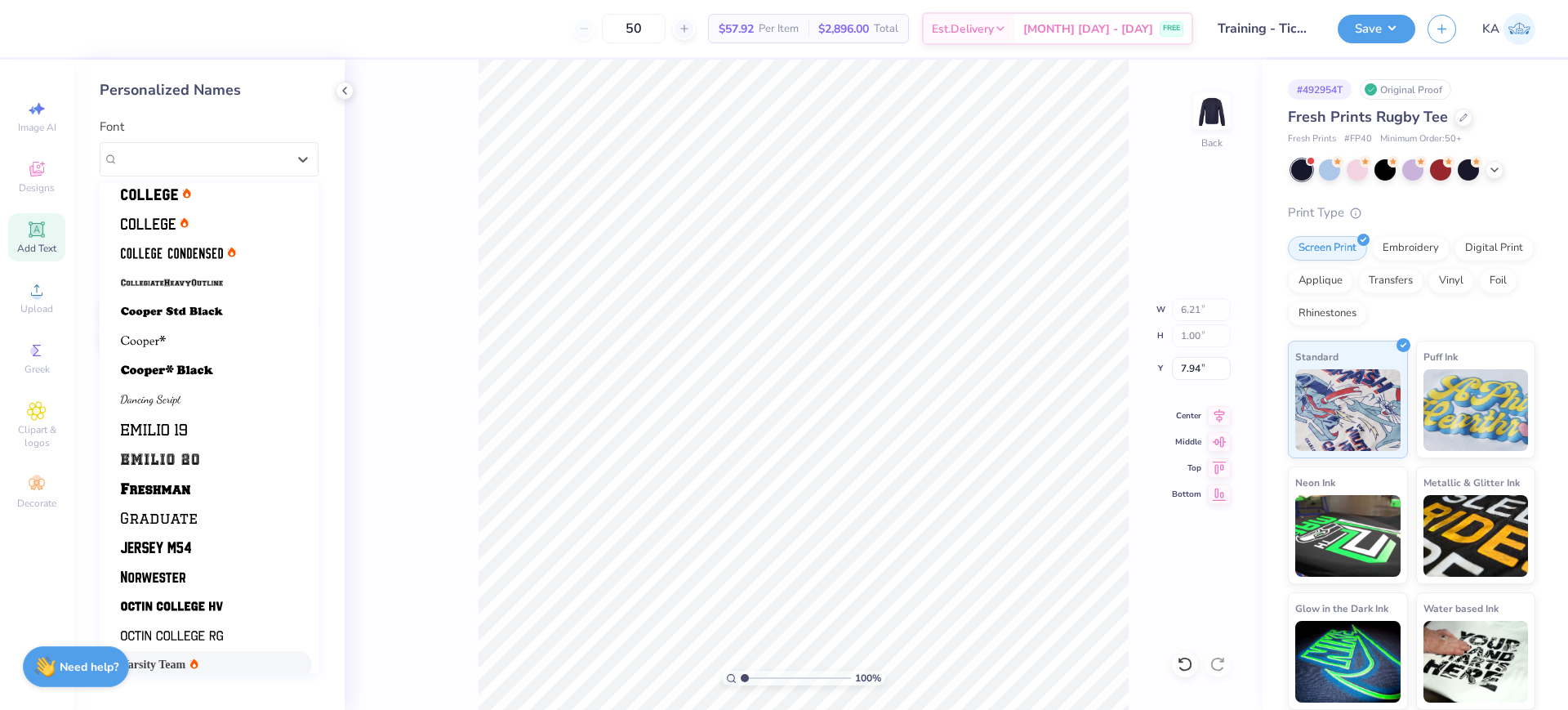 scroll, scrollTop: 138, scrollLeft: 0, axis: vertical 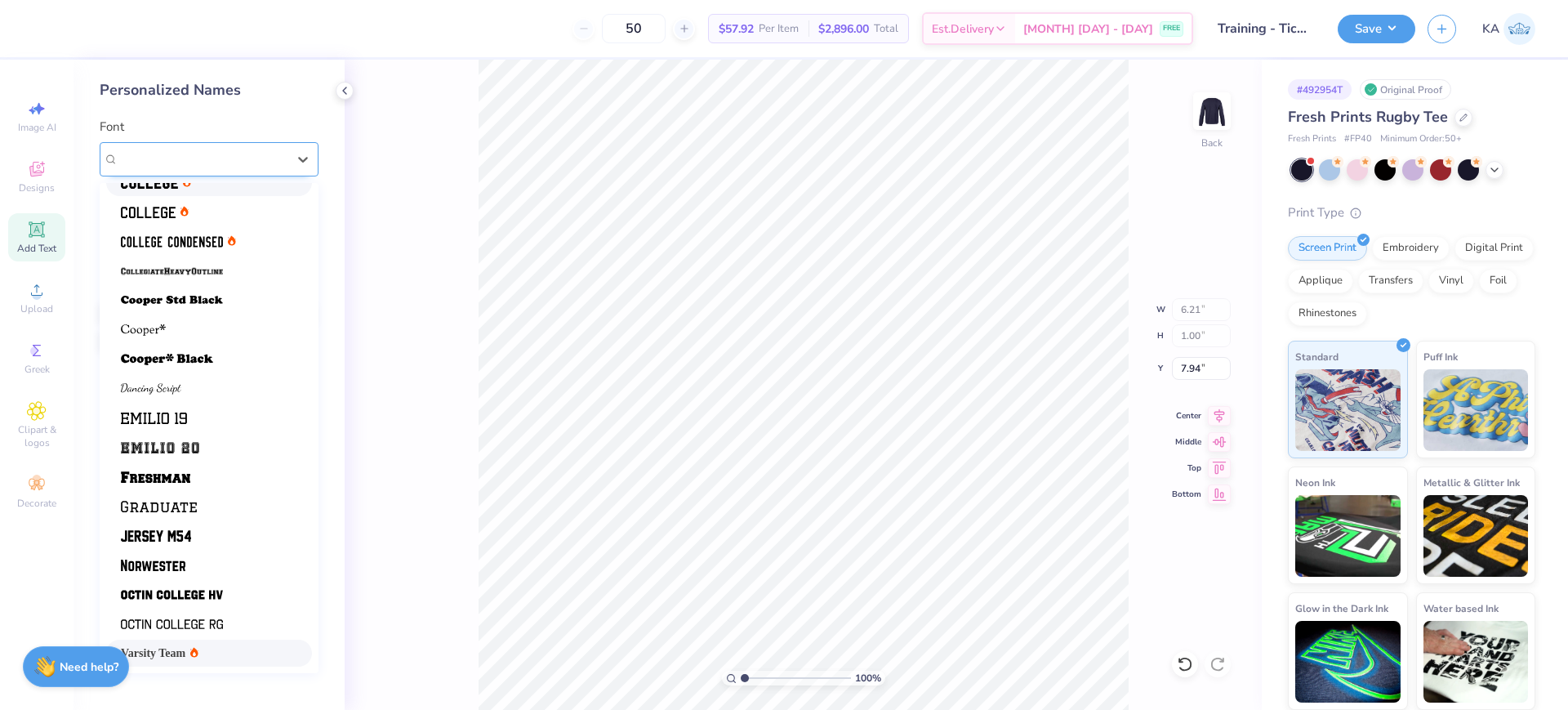 click on "Varsity Team" at bounding box center (203, 159) 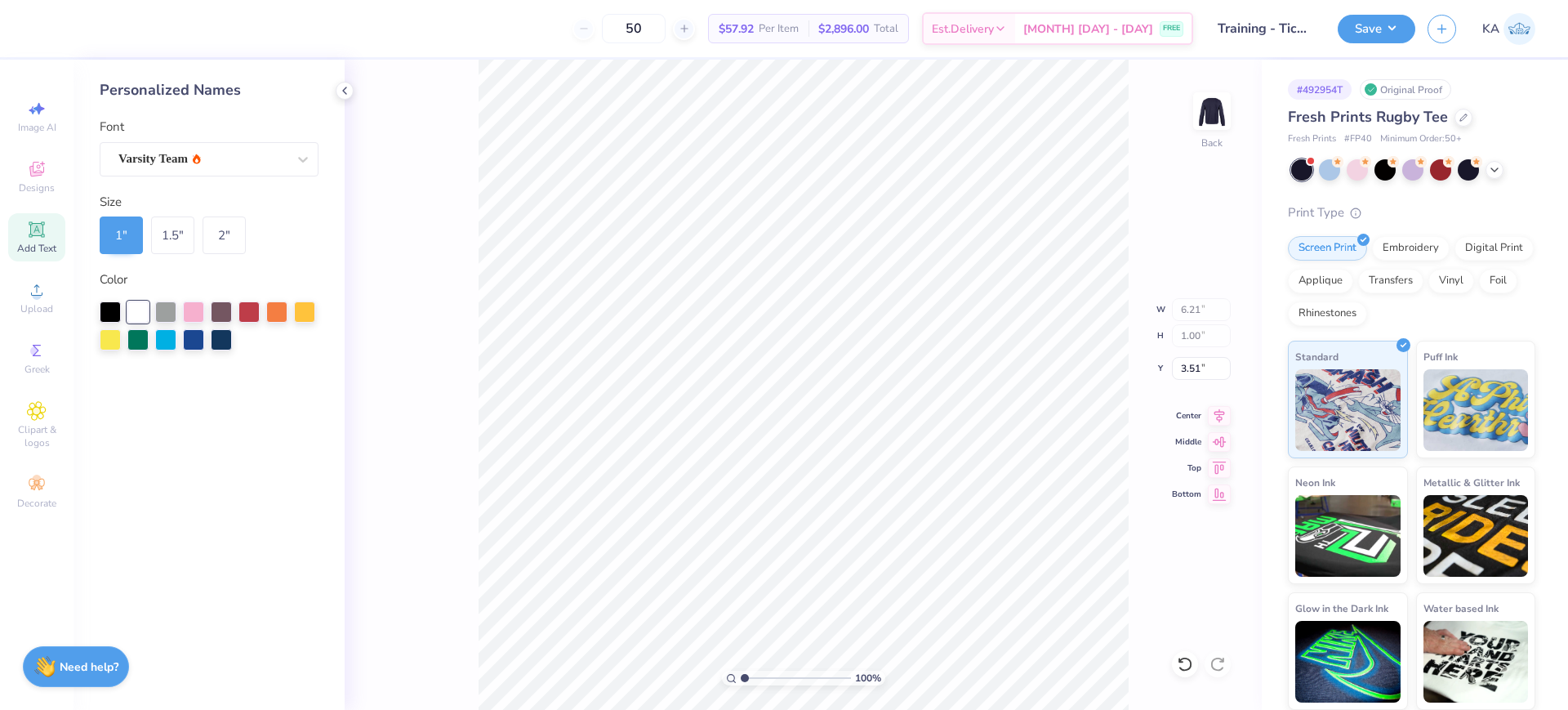 type on "3.28" 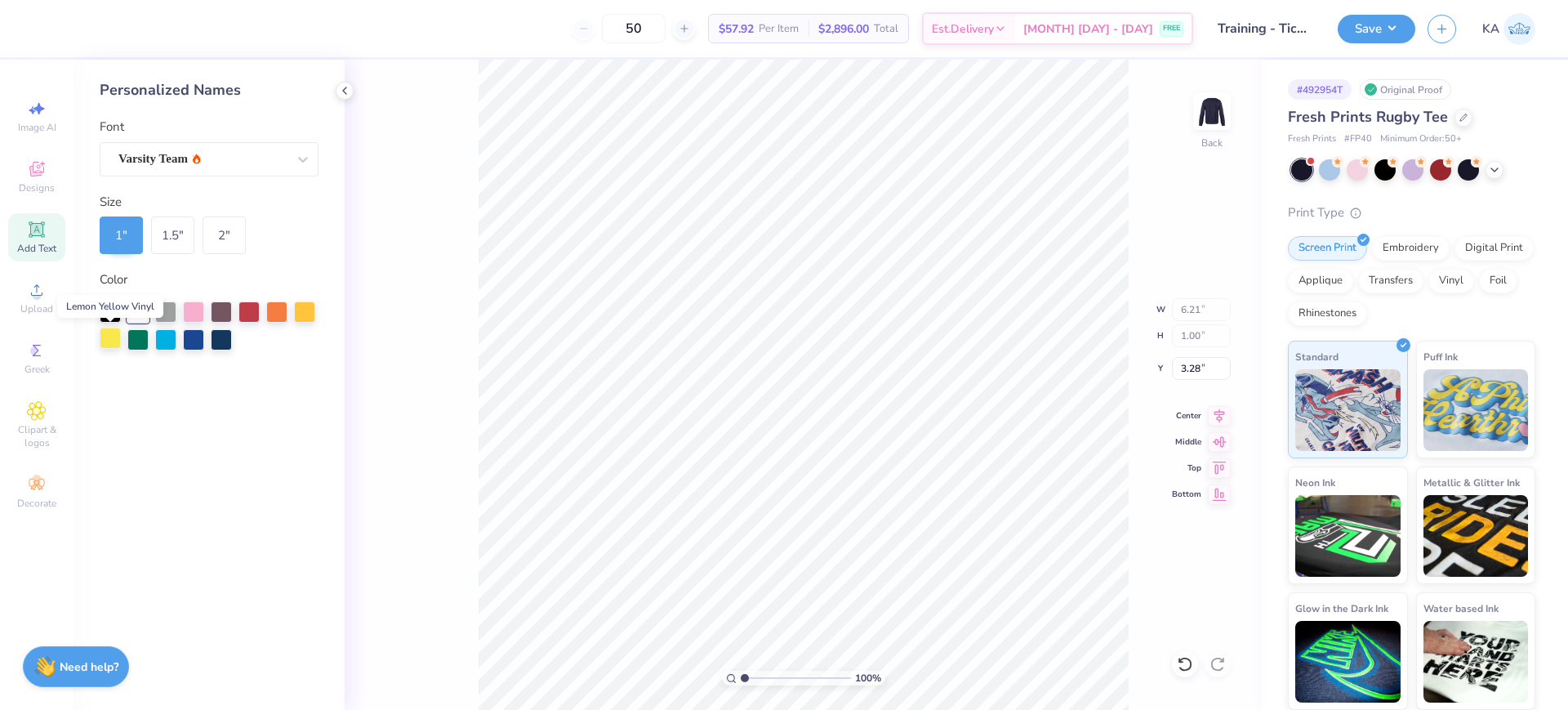 click at bounding box center [110, 338] 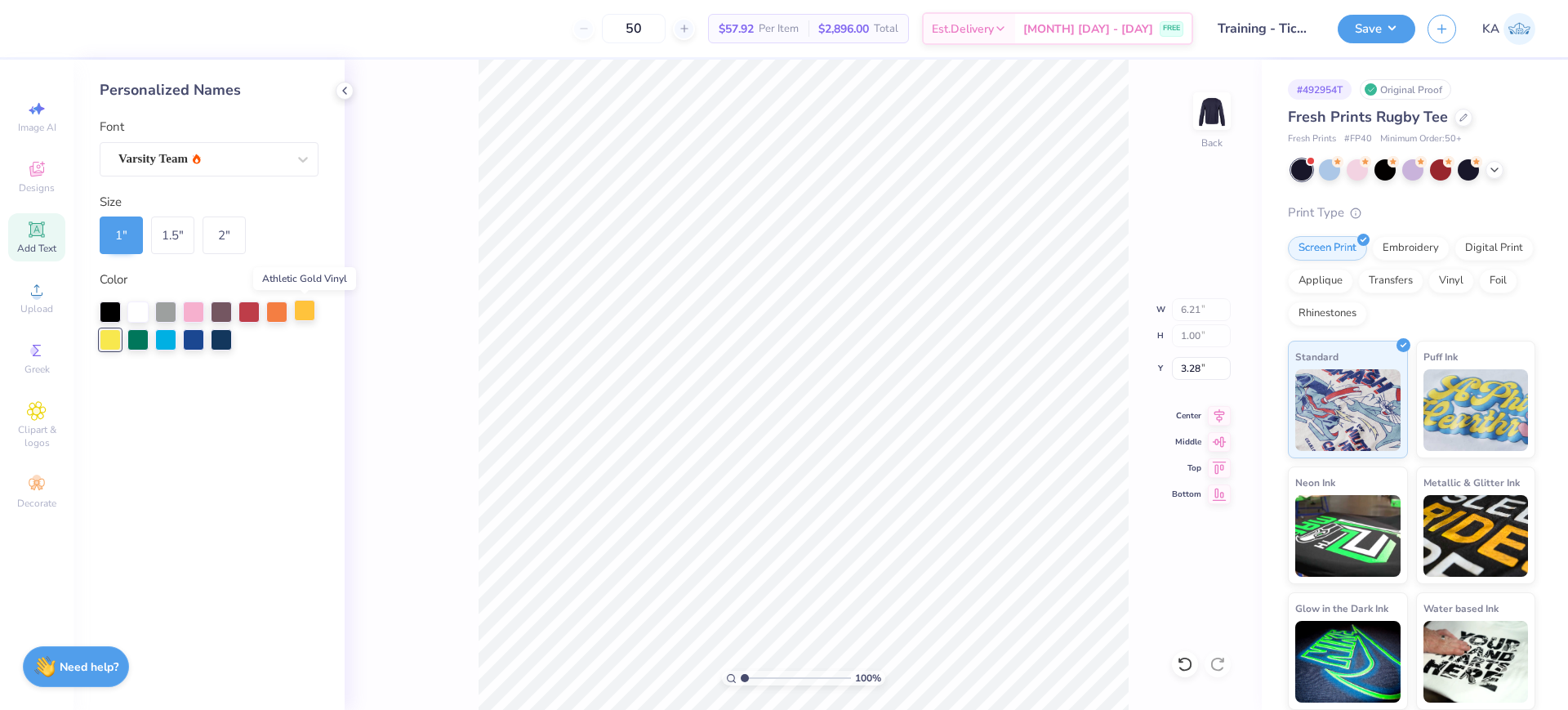 click at bounding box center (305, 310) 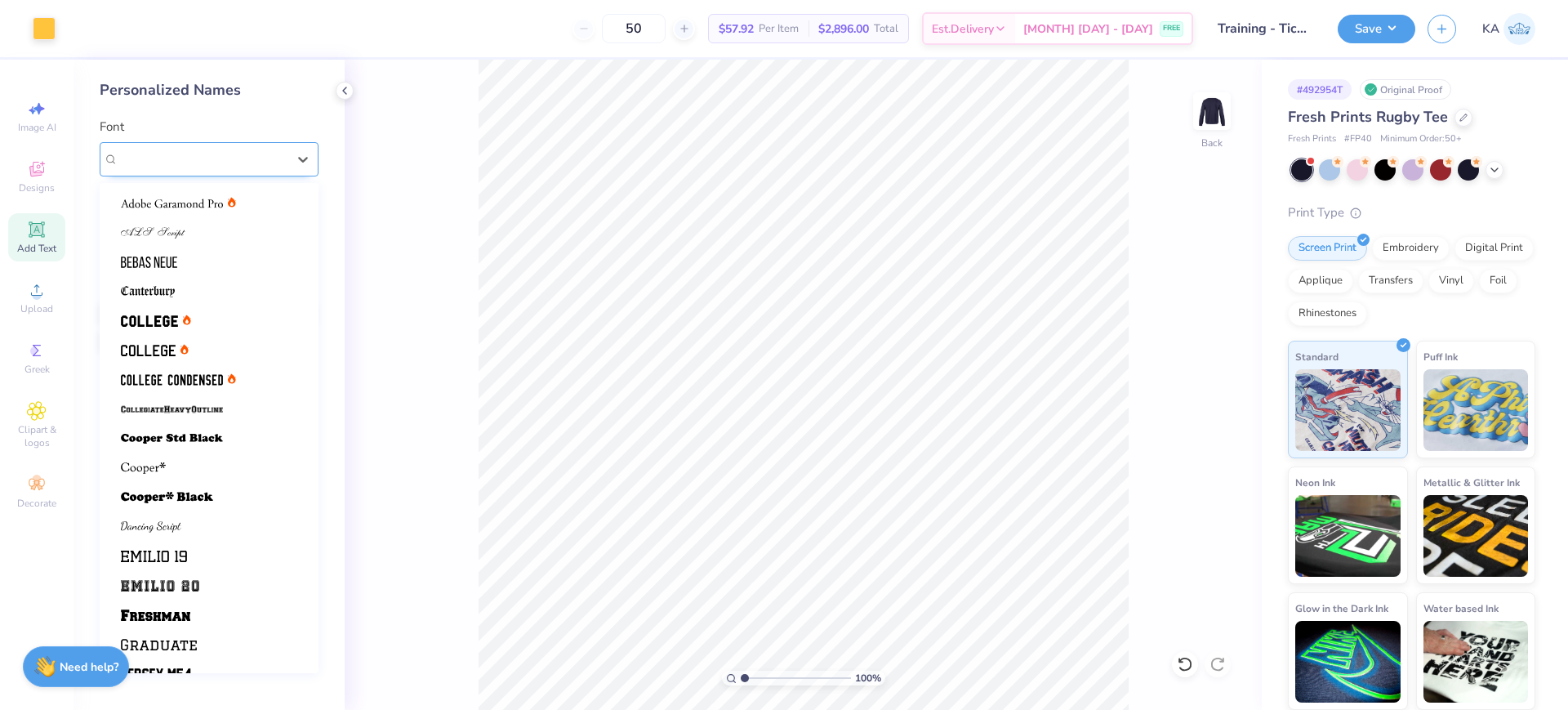 click on "Varsity Team" at bounding box center [203, 159] 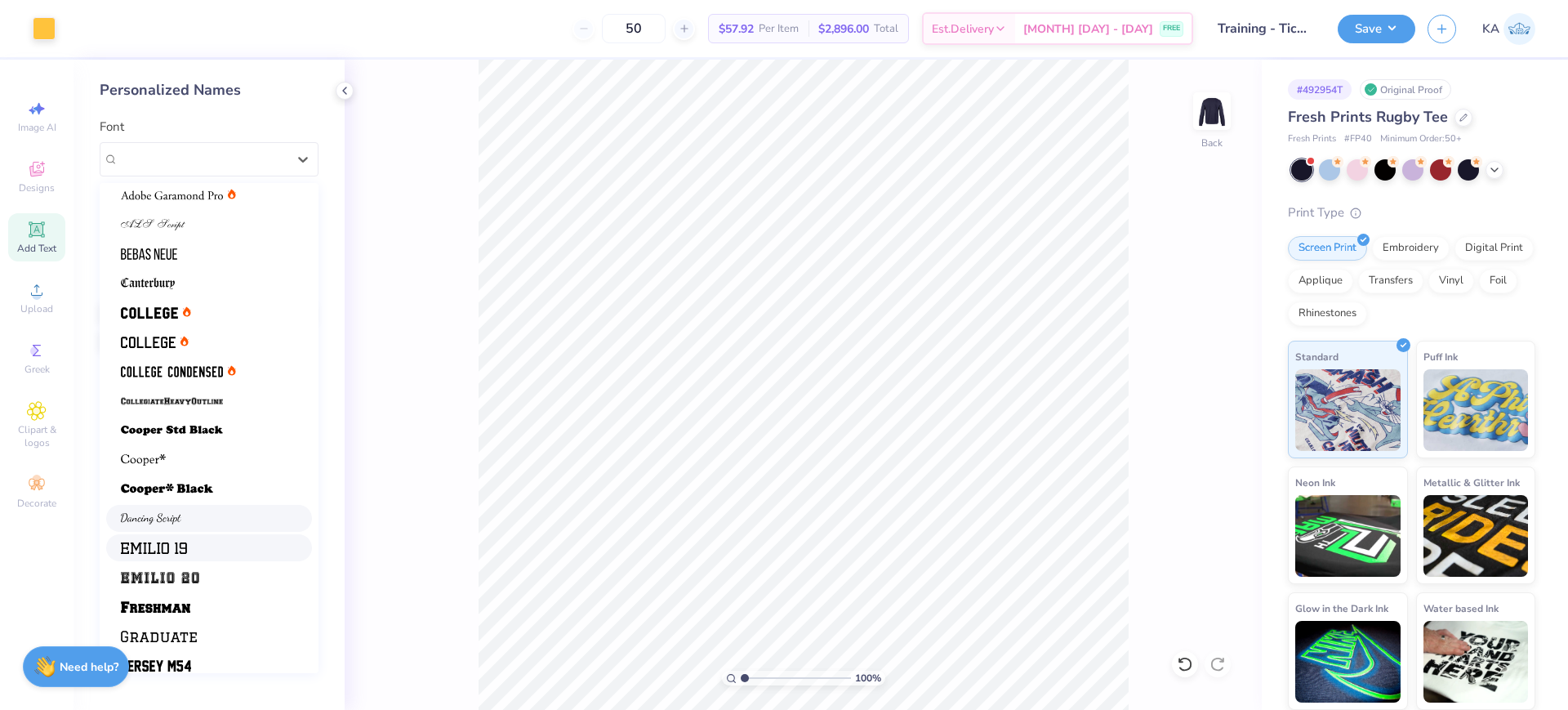scroll, scrollTop: 0, scrollLeft: 0, axis: both 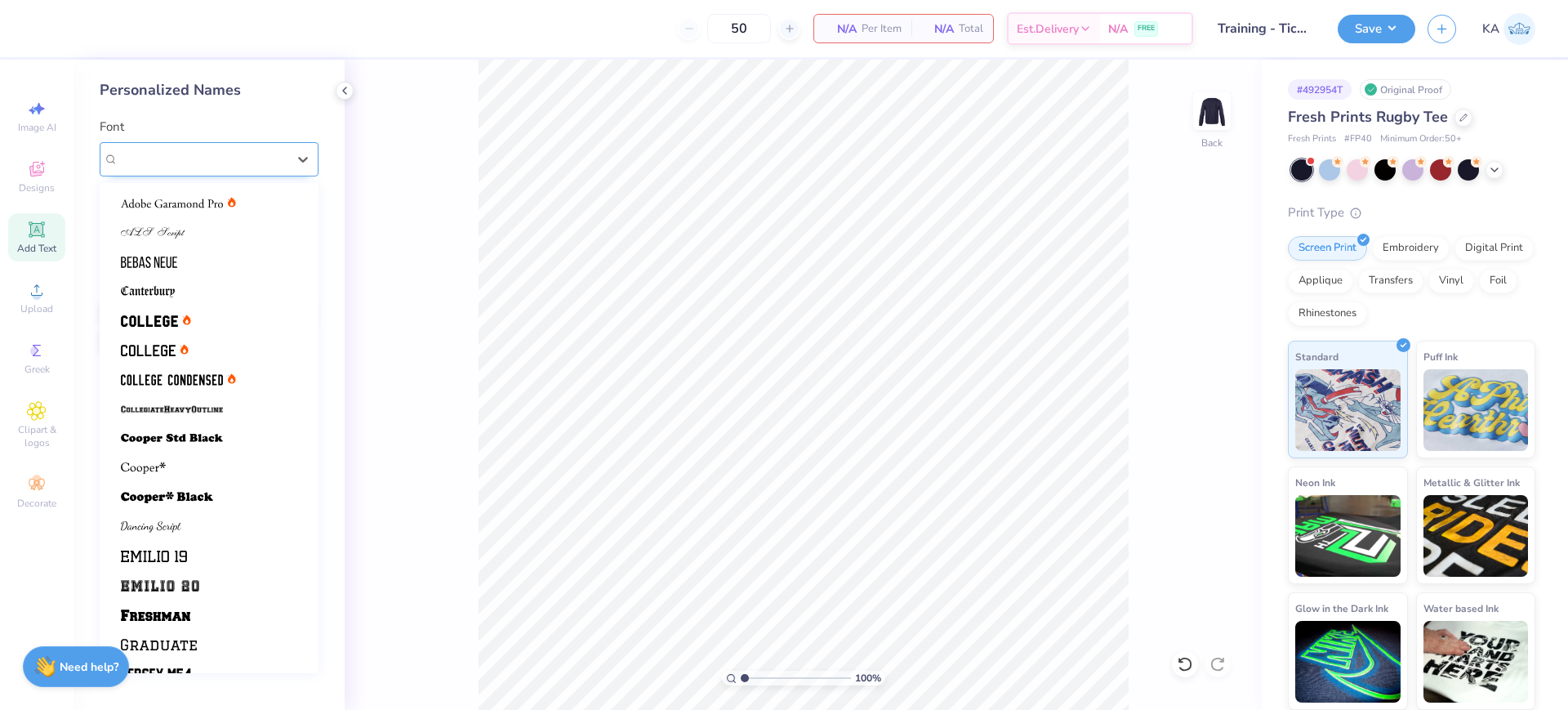 click on "Varsity Team" at bounding box center (203, 159) 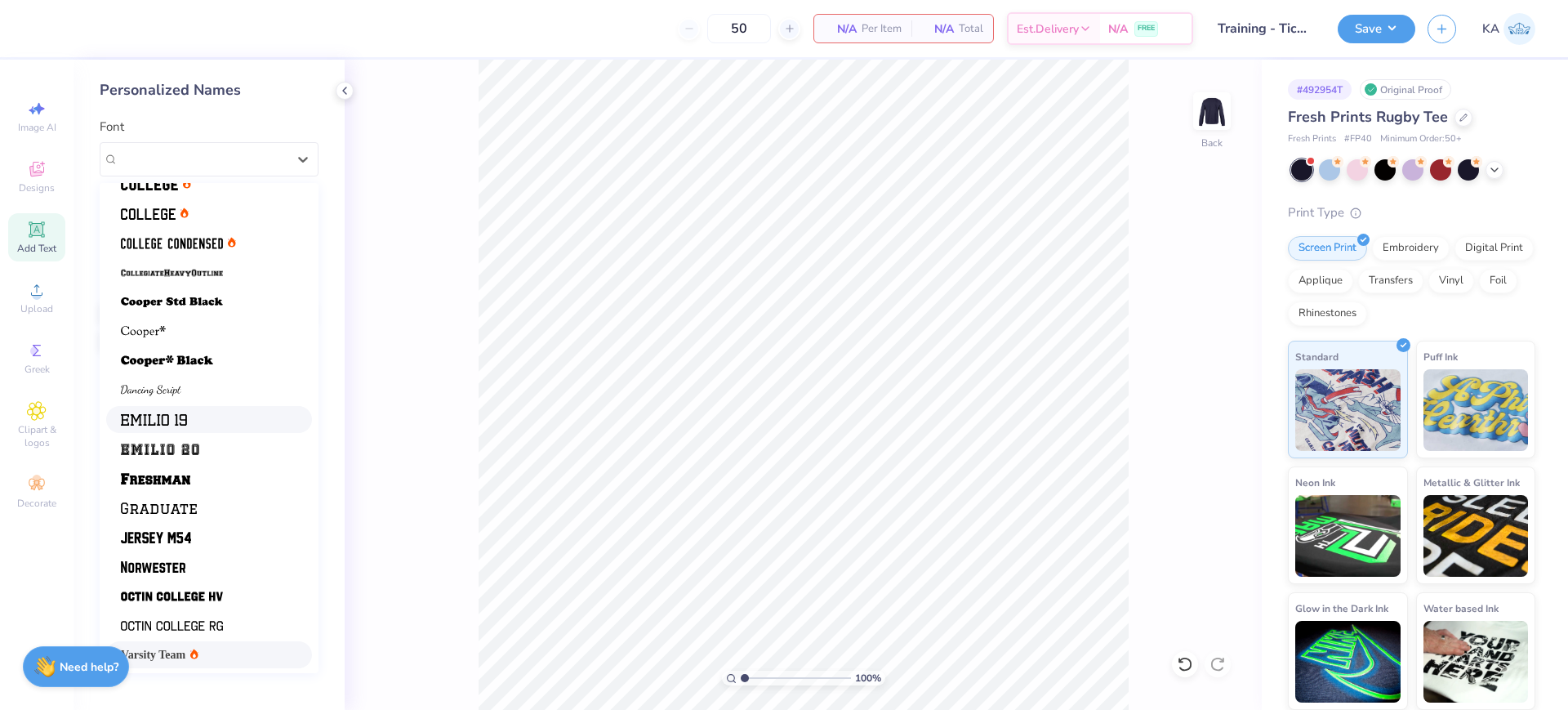 scroll, scrollTop: 138, scrollLeft: 0, axis: vertical 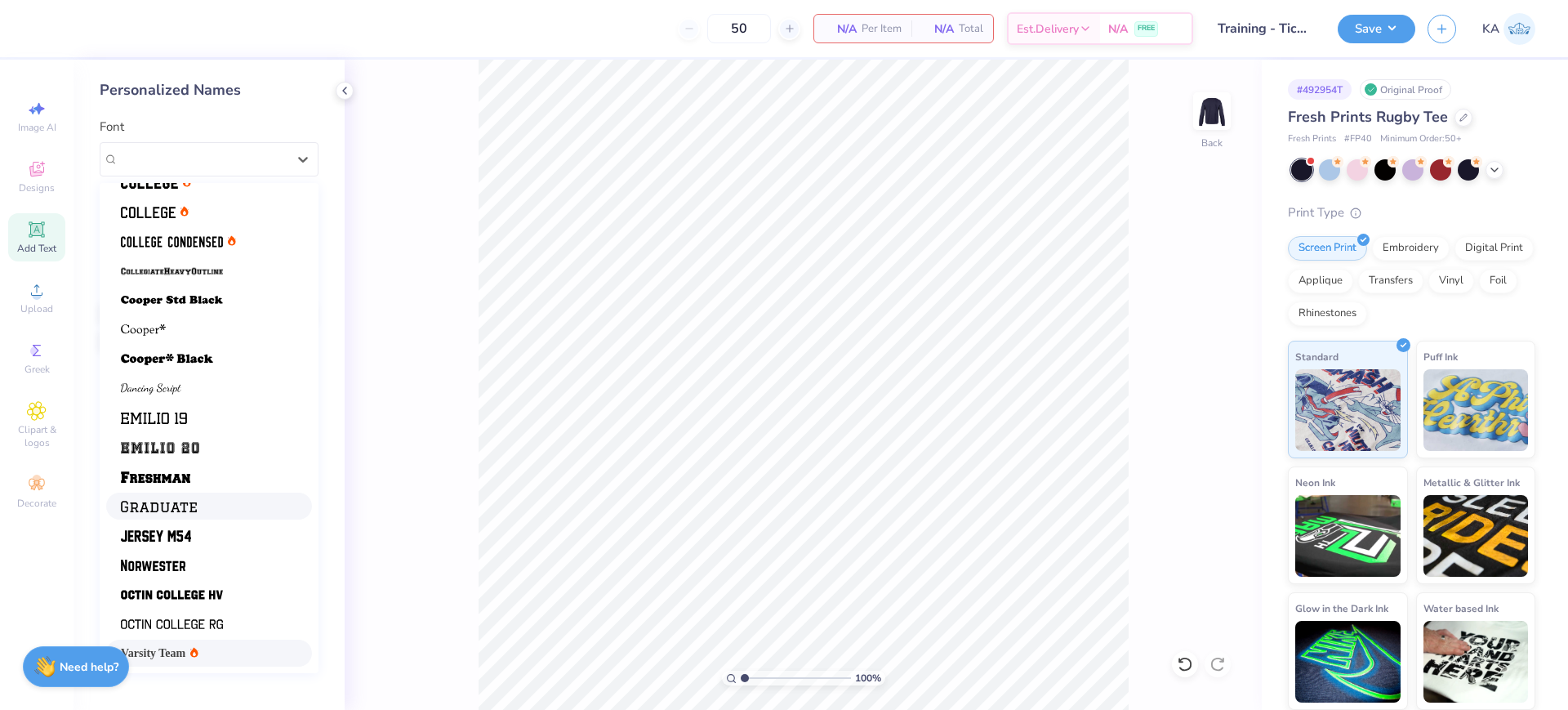 click at bounding box center (209, 506) 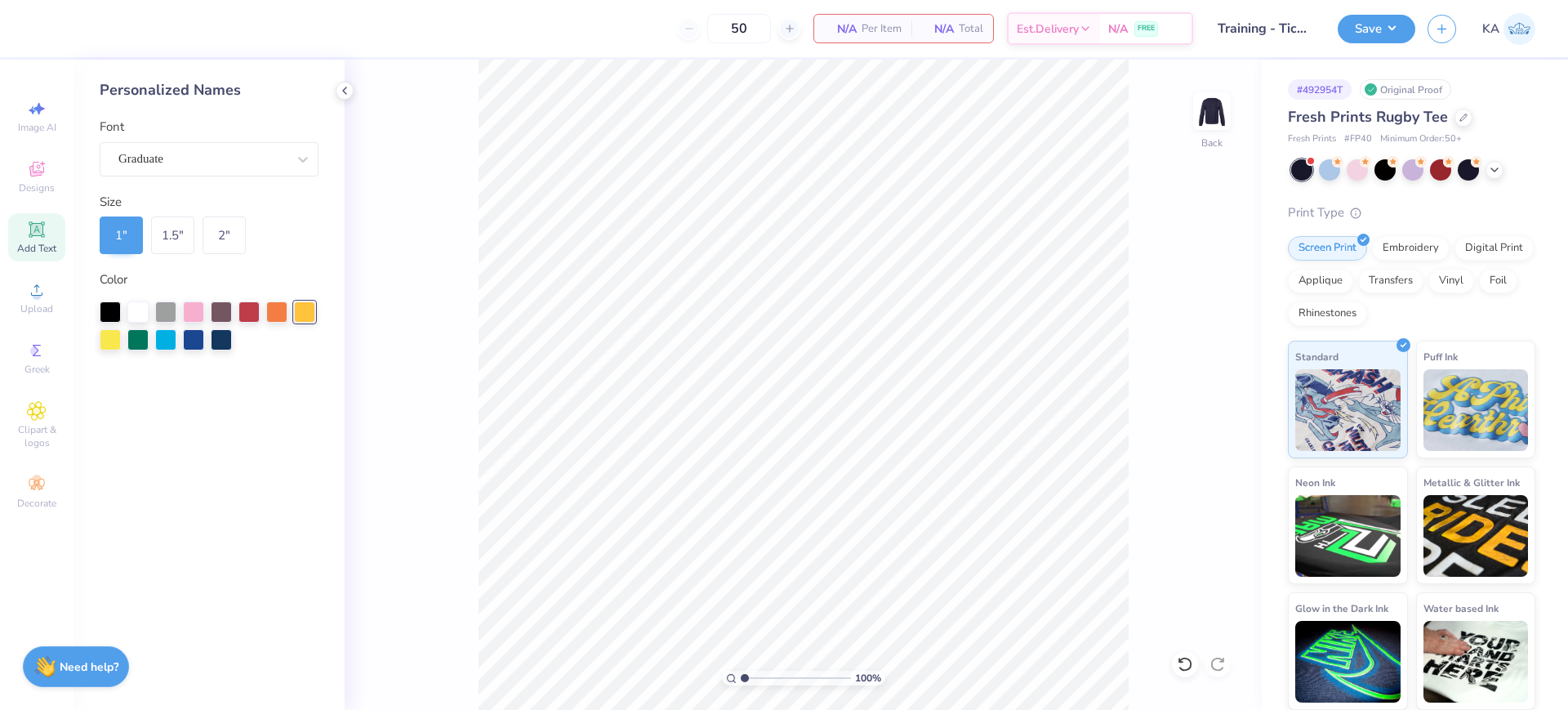 click 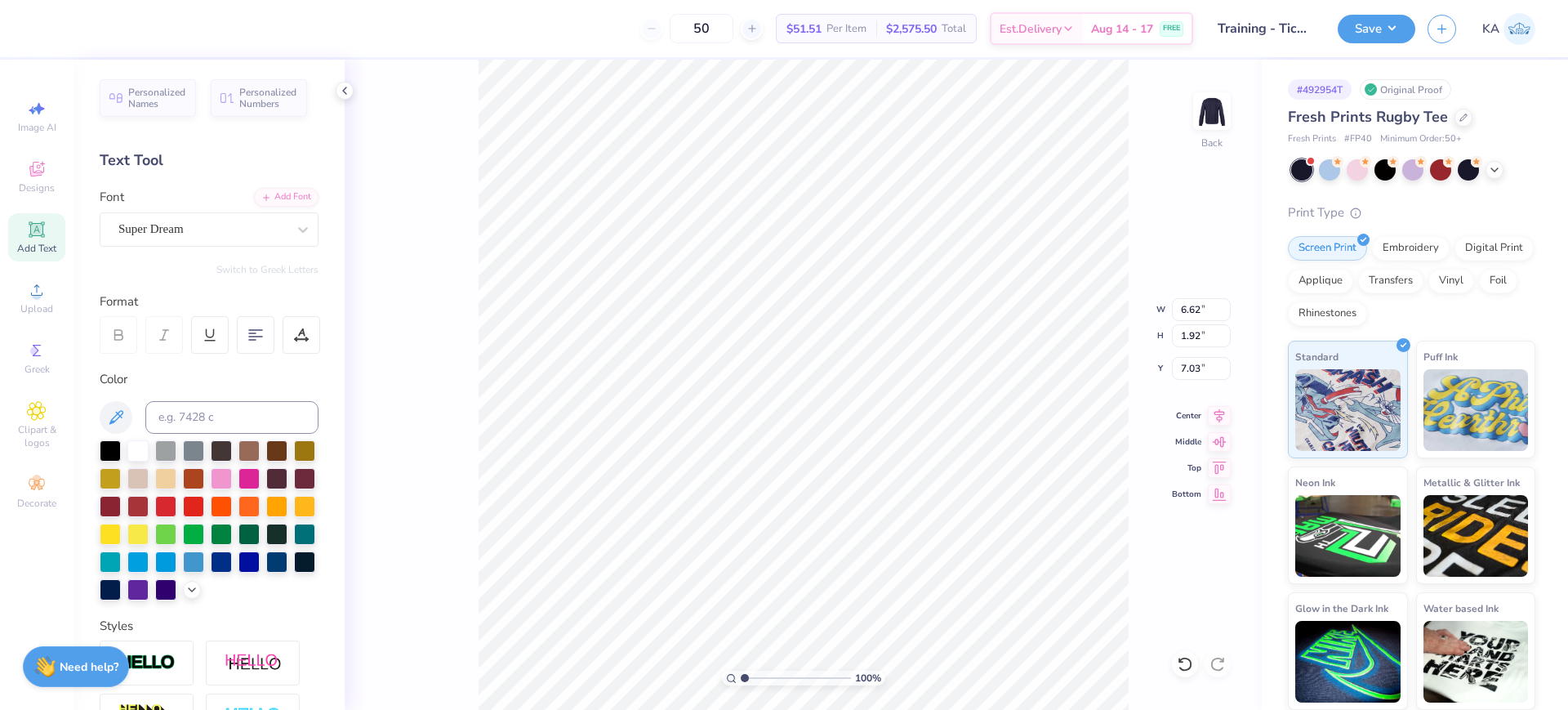 type on "7.03" 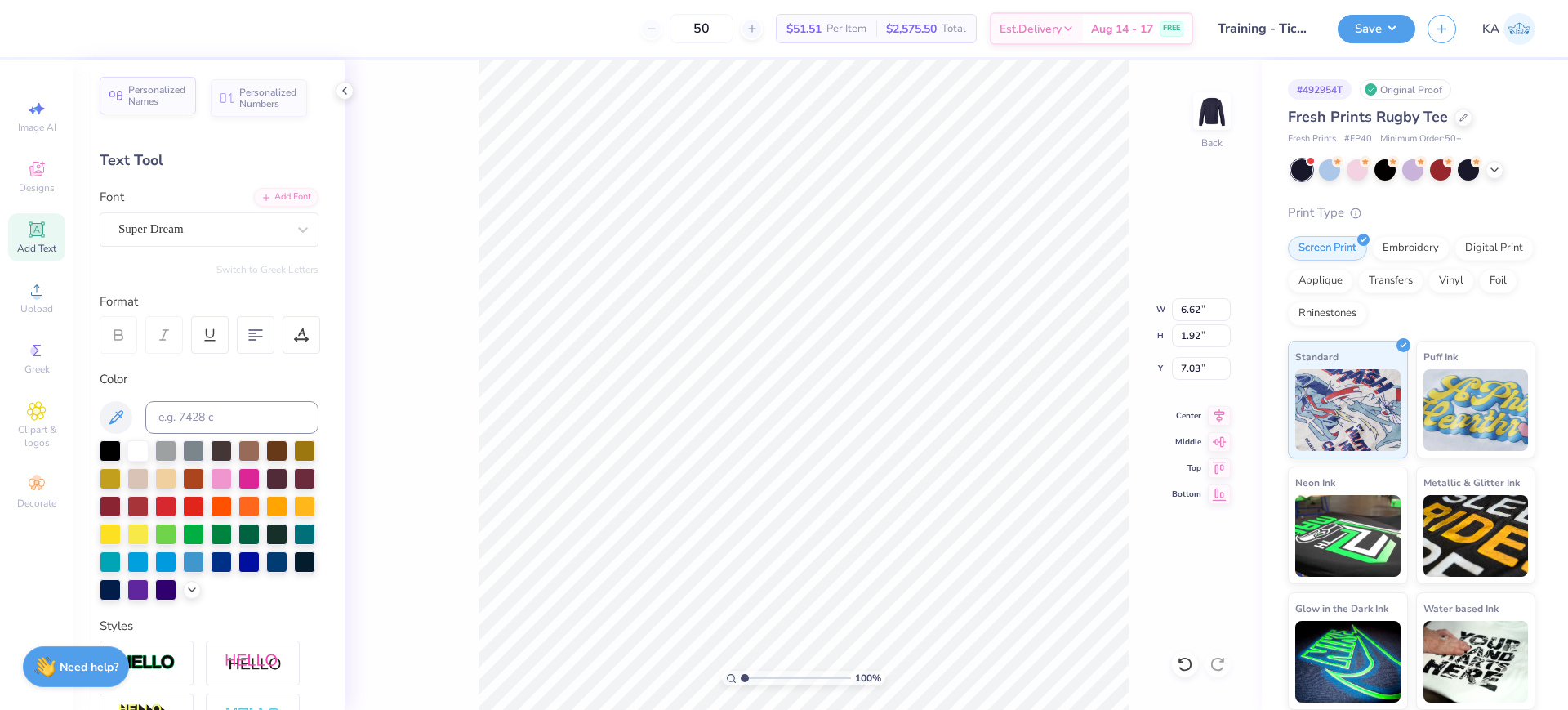 click on "Personalized Names" at bounding box center [157, 96] 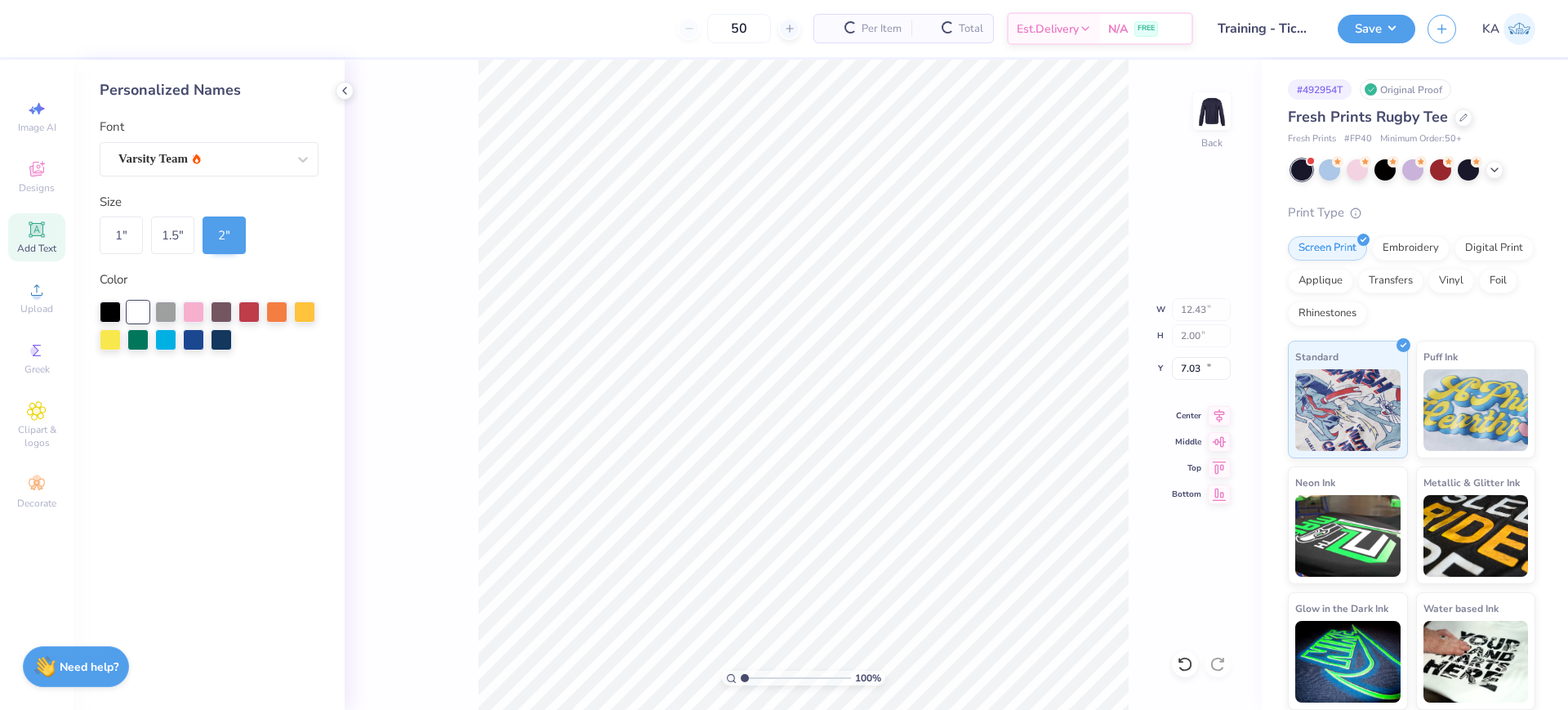 type on "12.43" 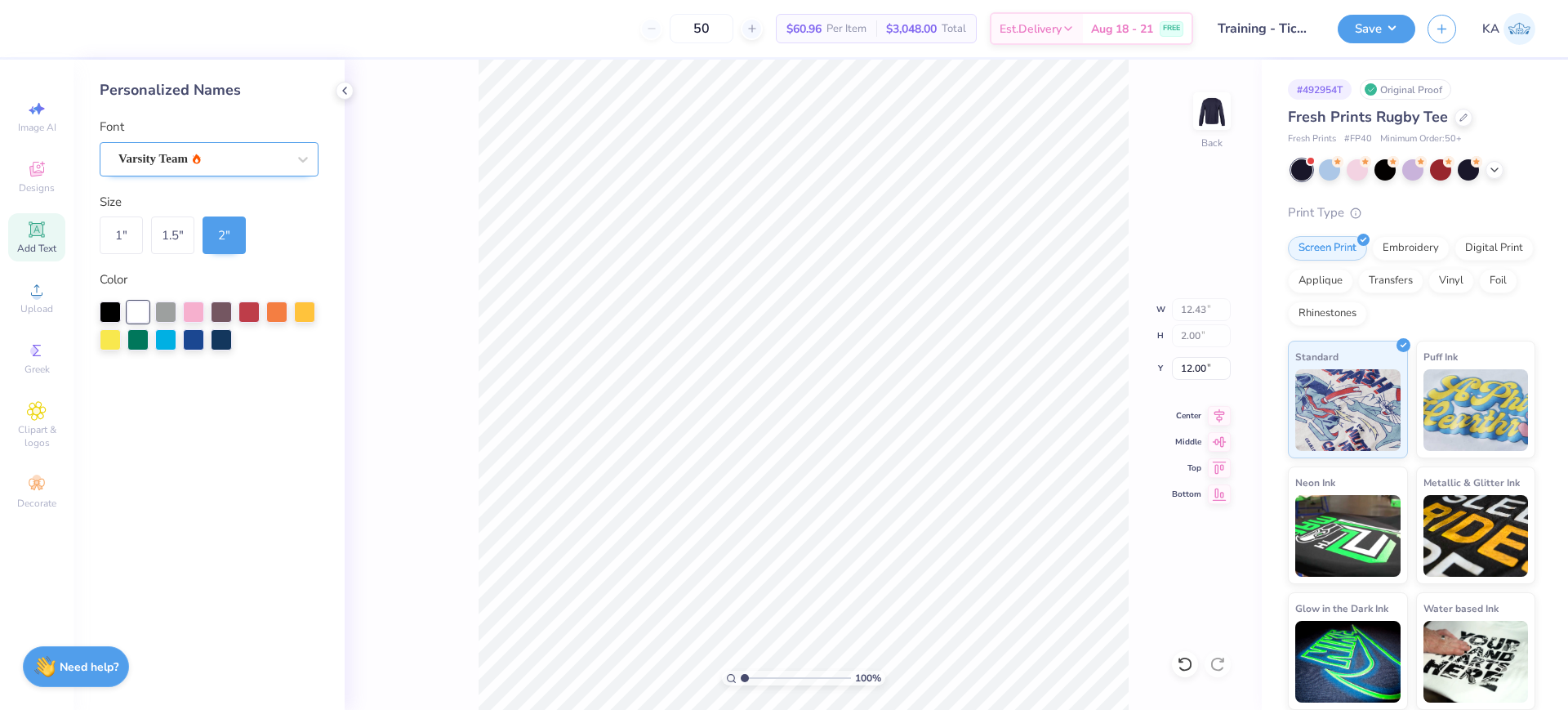 click on "Varsity Team" at bounding box center (203, 159) 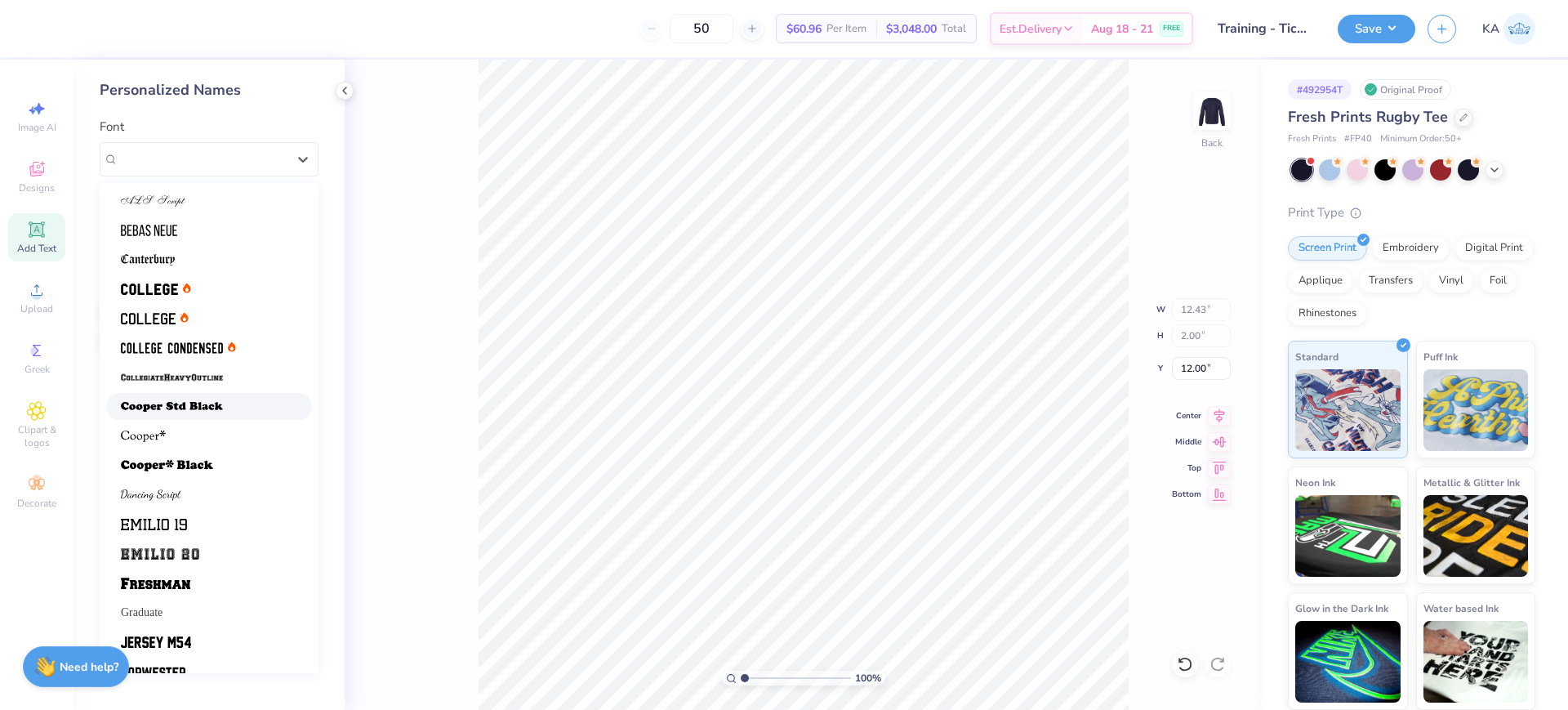 scroll, scrollTop: 138, scrollLeft: 0, axis: vertical 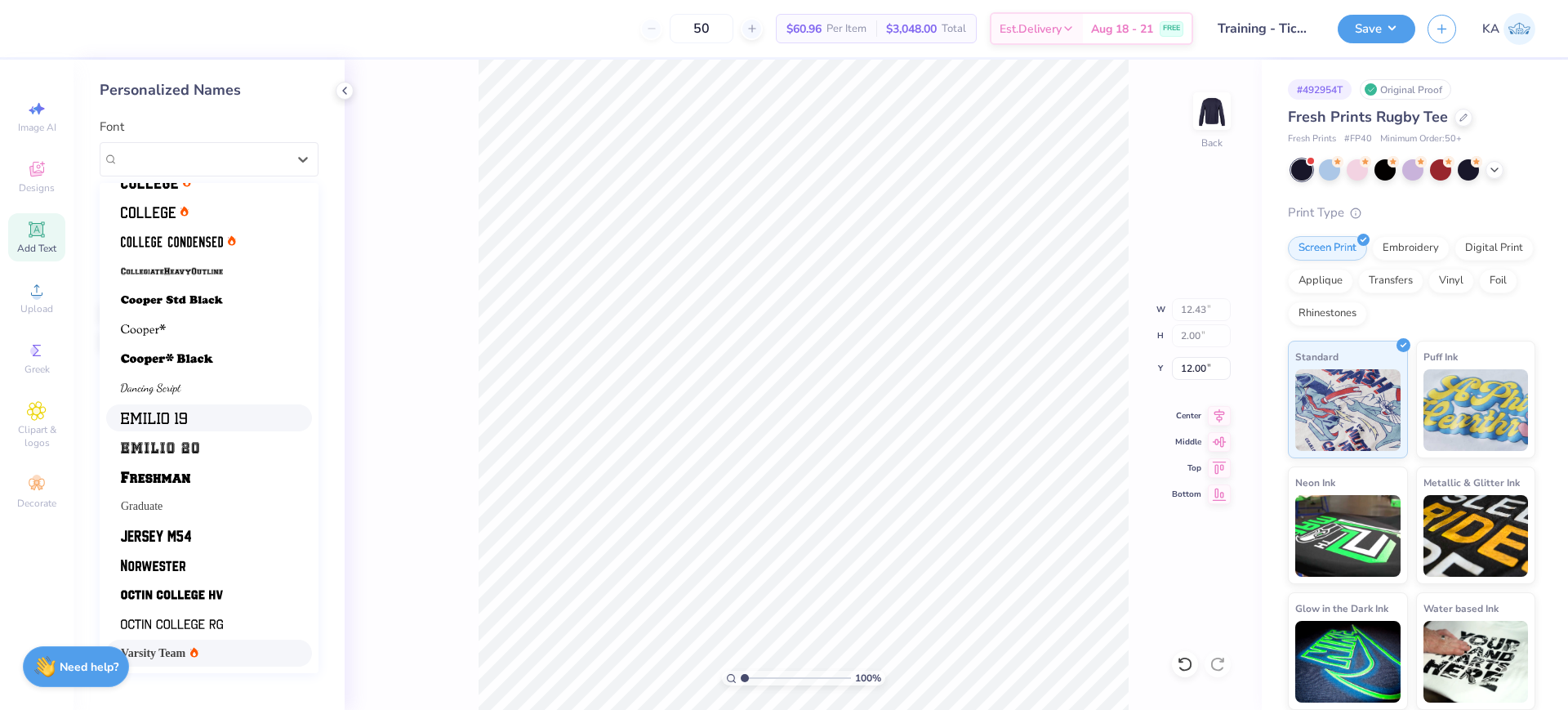 click at bounding box center [209, 418] 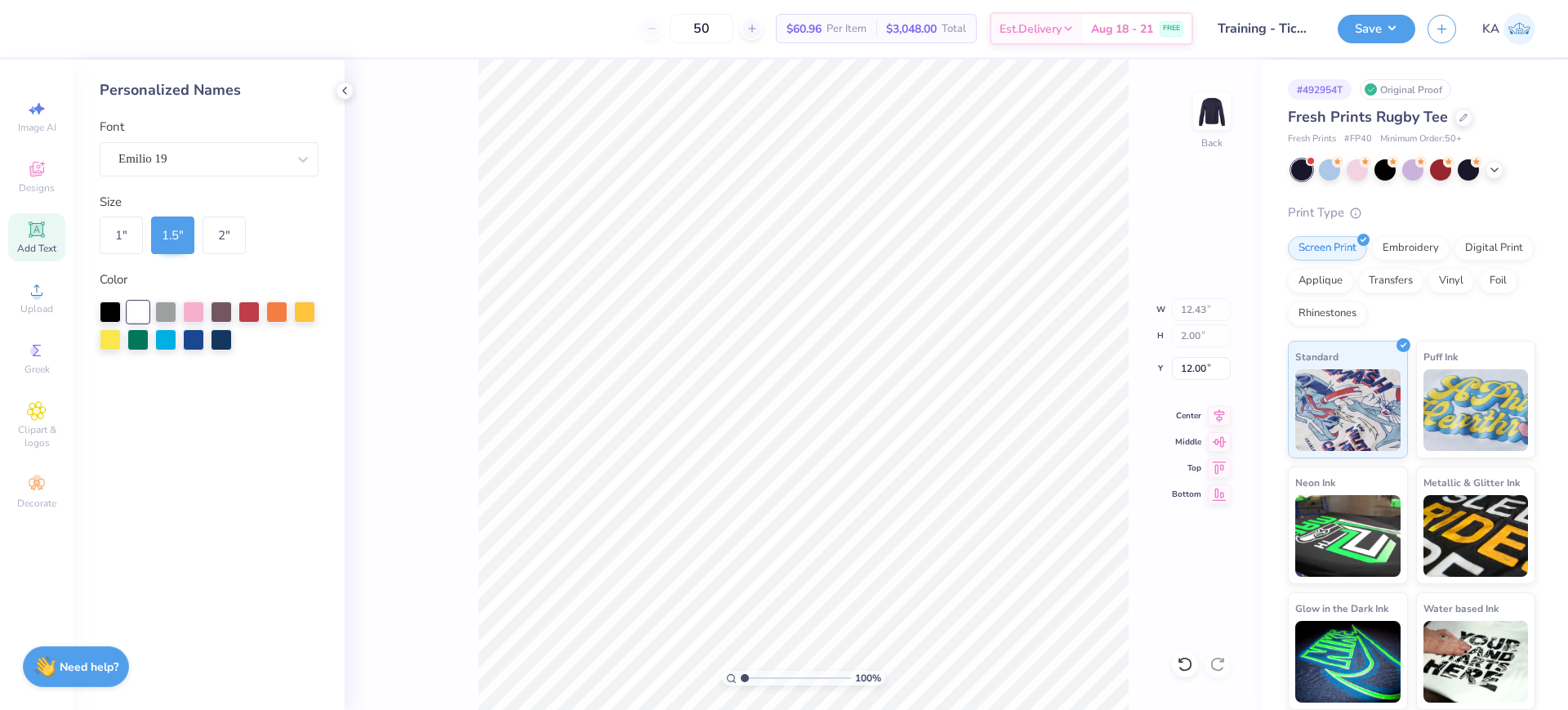 type on "9.49" 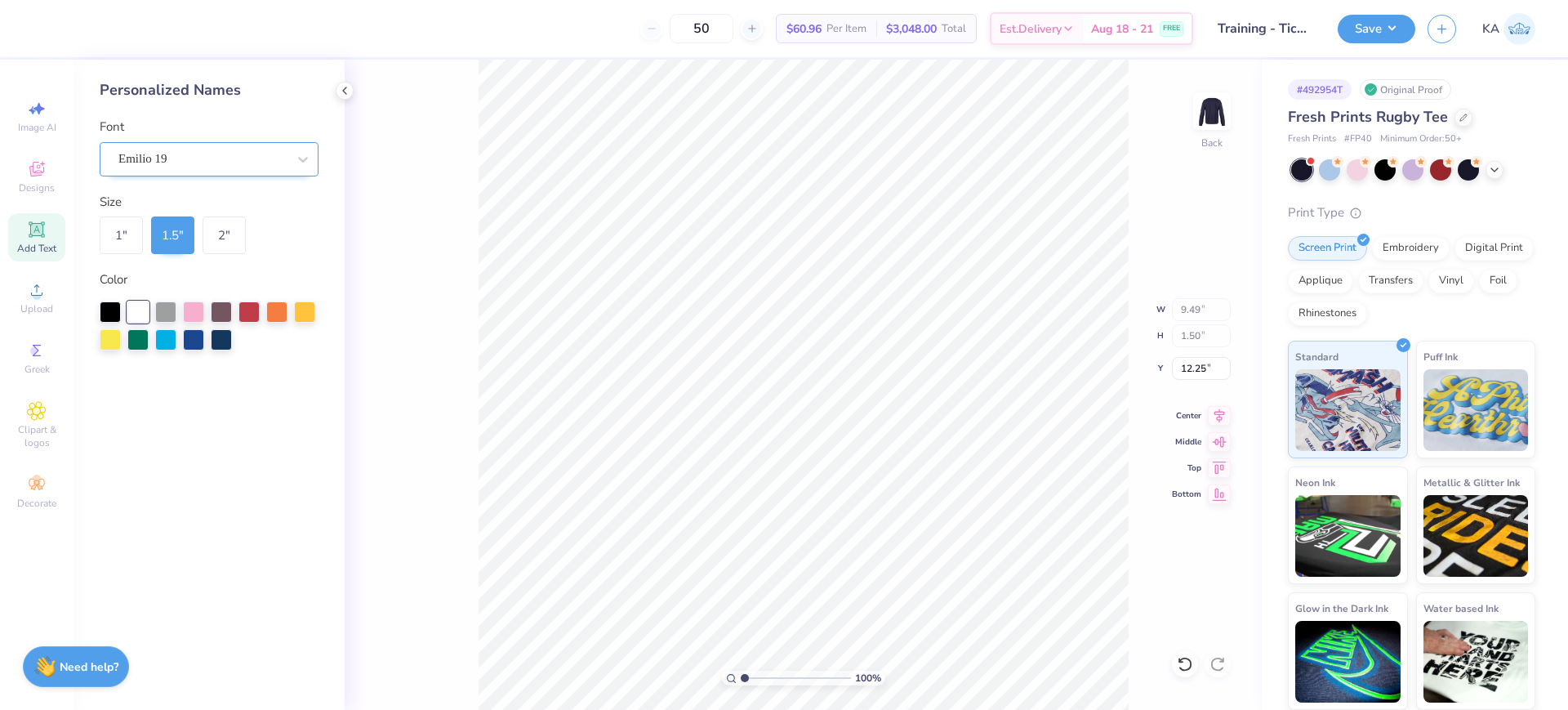 click on "Emilio 19" at bounding box center [203, 159] 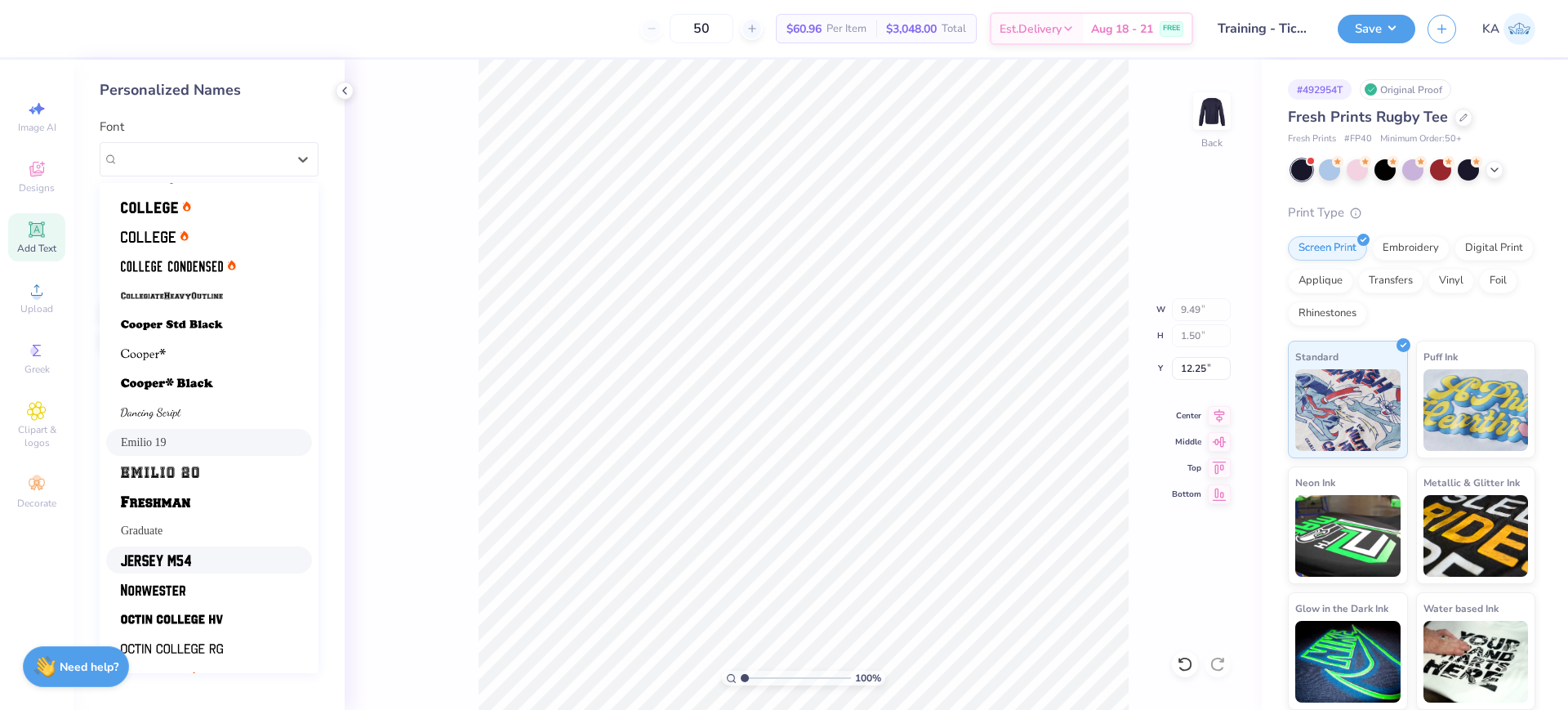 scroll, scrollTop: 138, scrollLeft: 0, axis: vertical 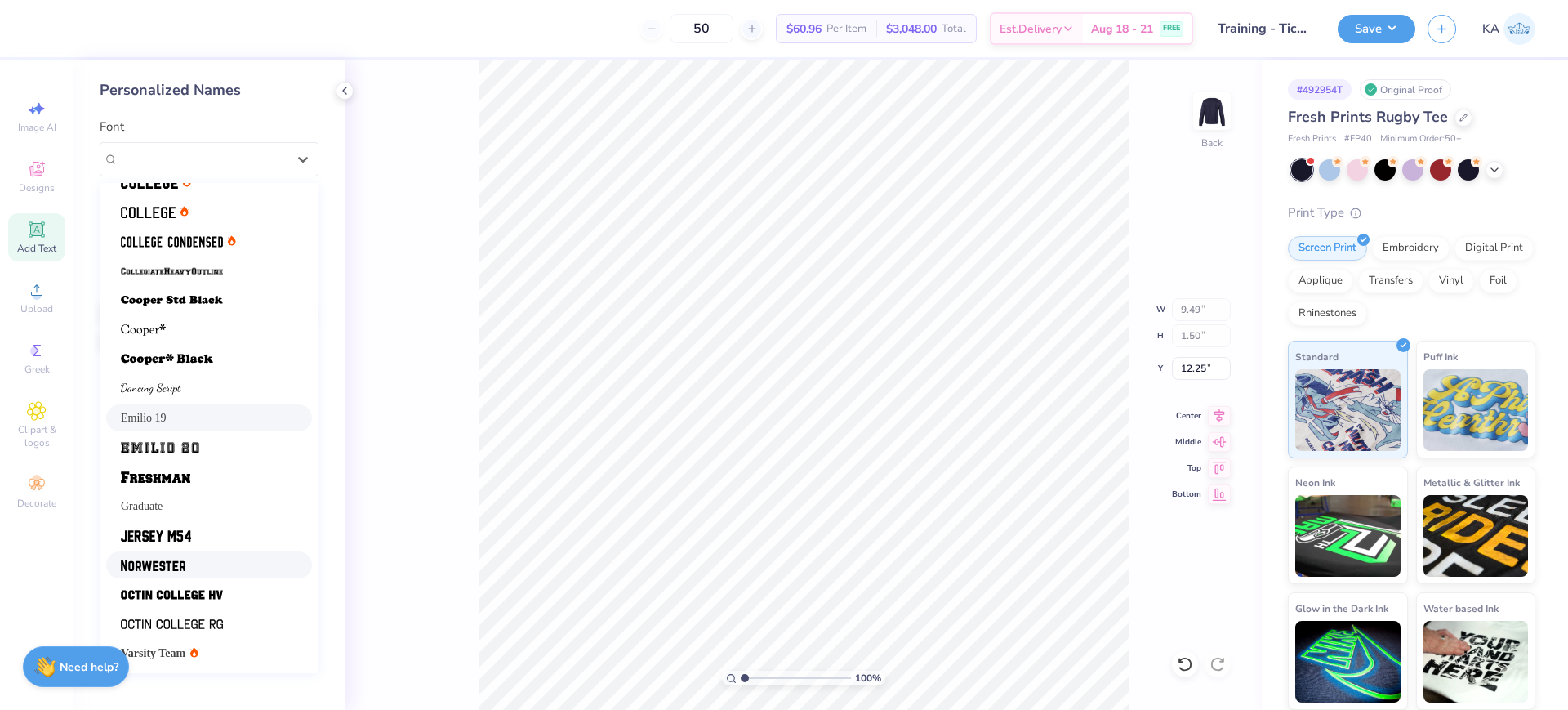 click at bounding box center (209, 565) 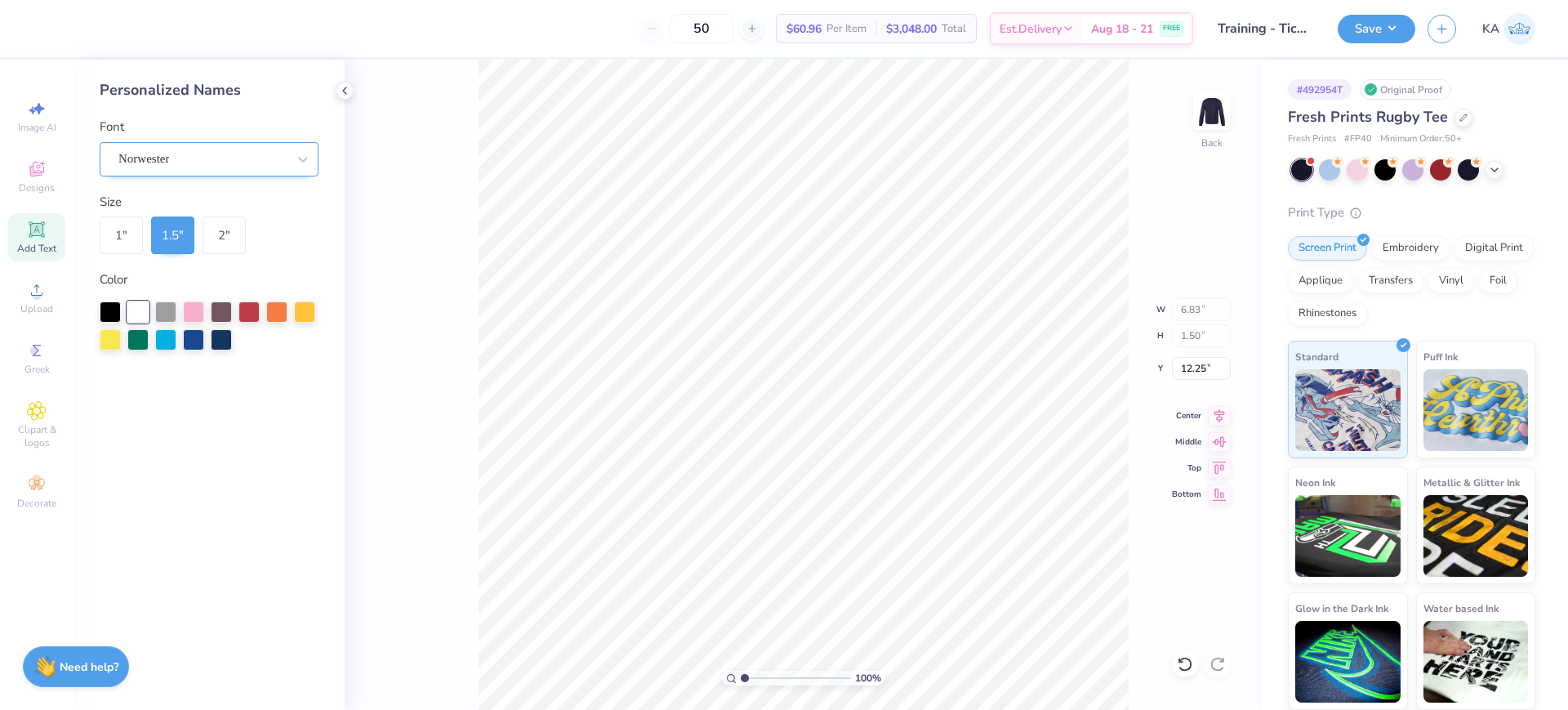 click on "Norwester" at bounding box center (203, 159) 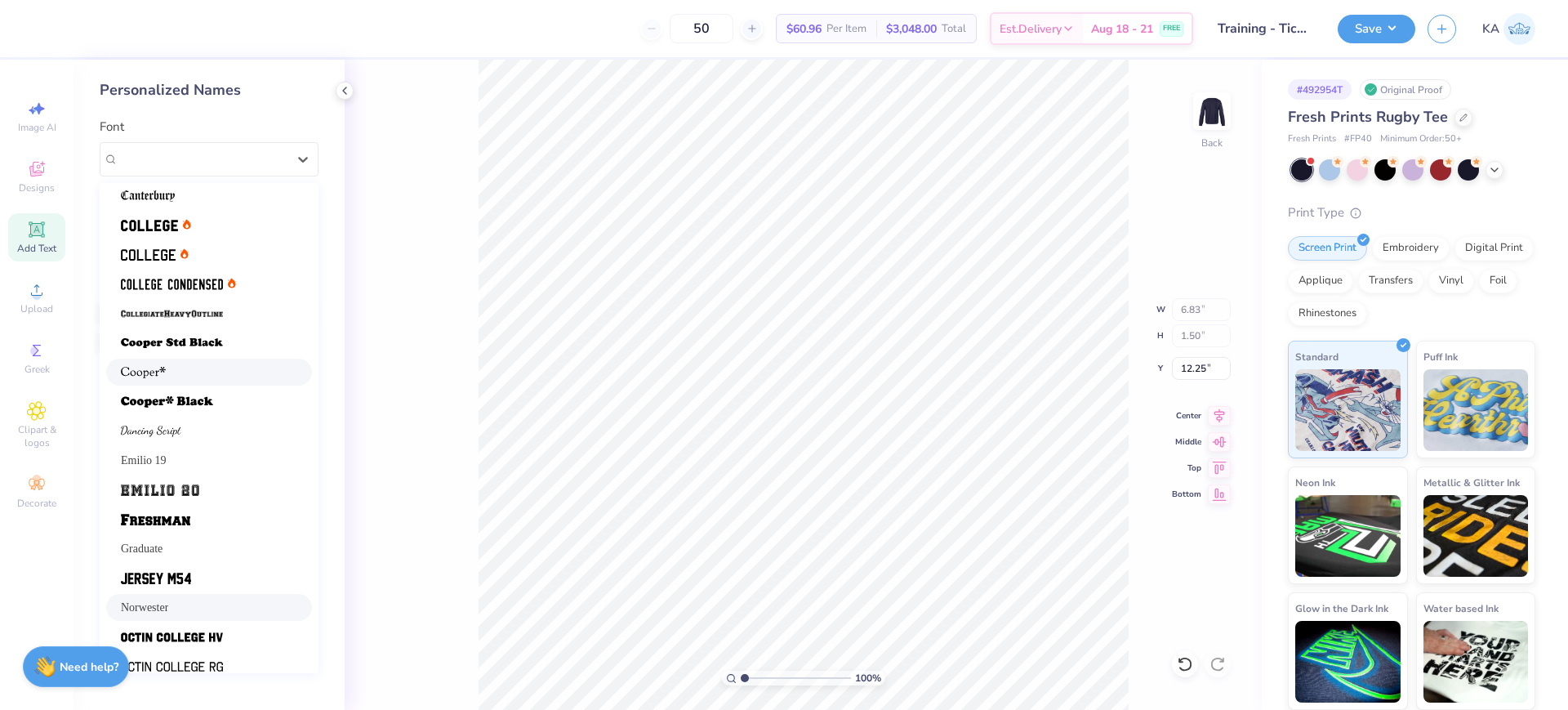 scroll, scrollTop: 102, scrollLeft: 0, axis: vertical 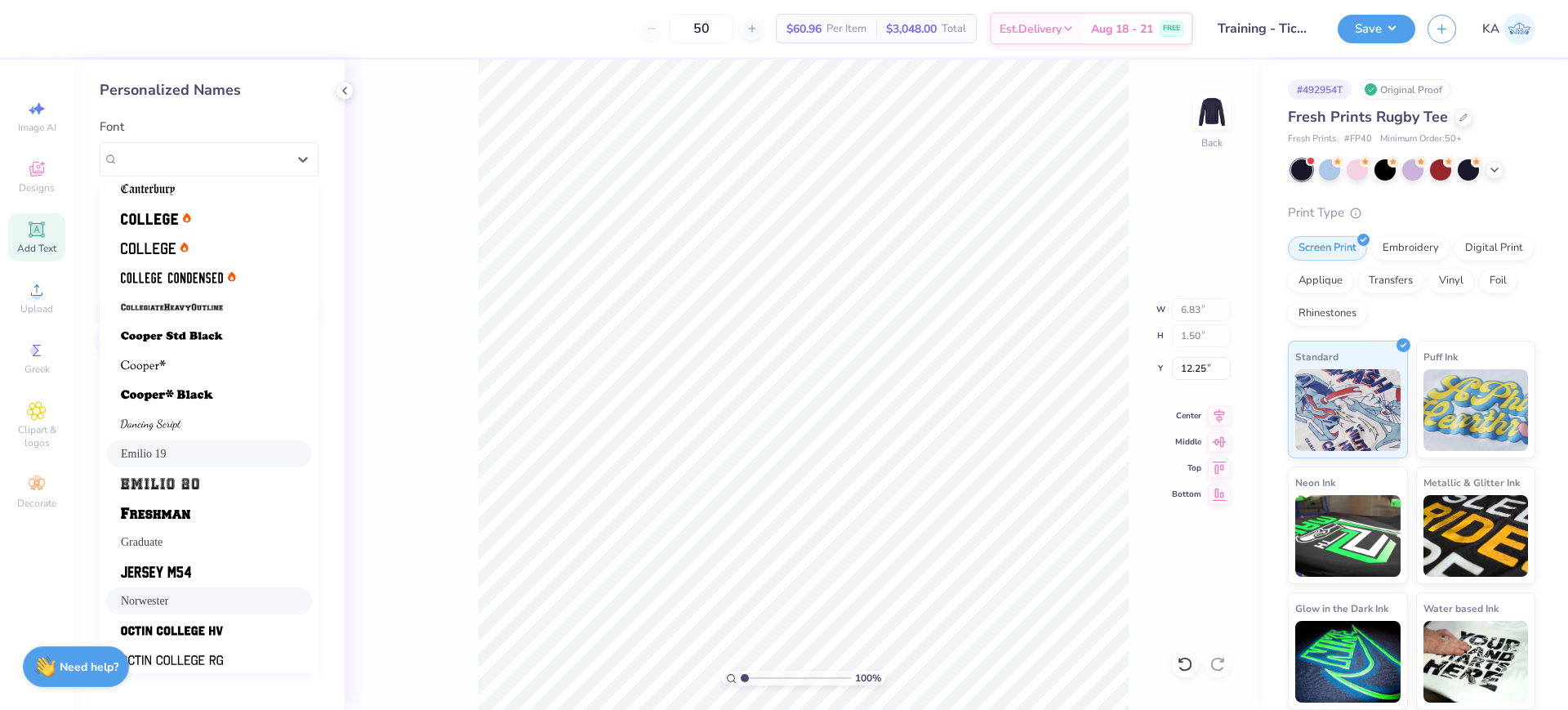 click on "Emilio 19" at bounding box center [209, 453] 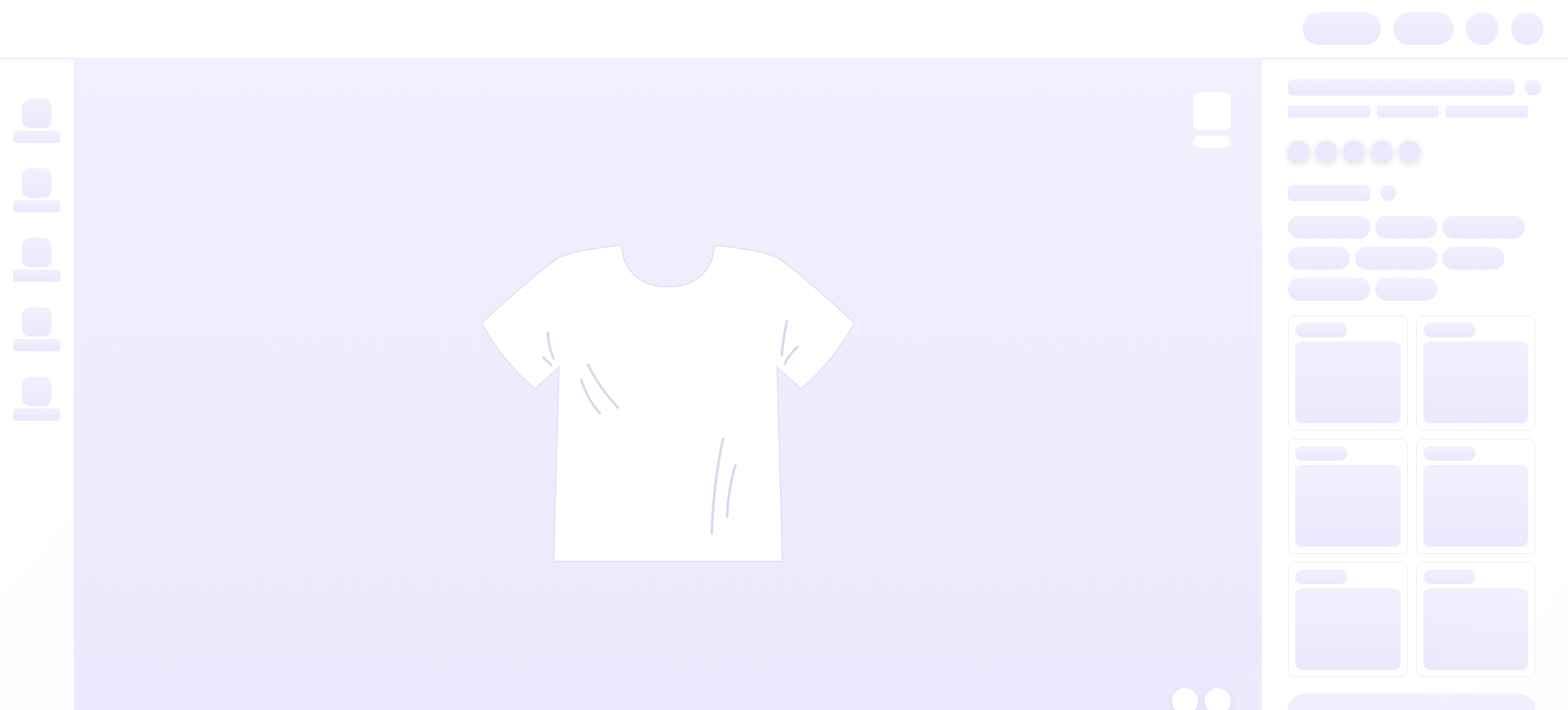 scroll, scrollTop: 0, scrollLeft: 0, axis: both 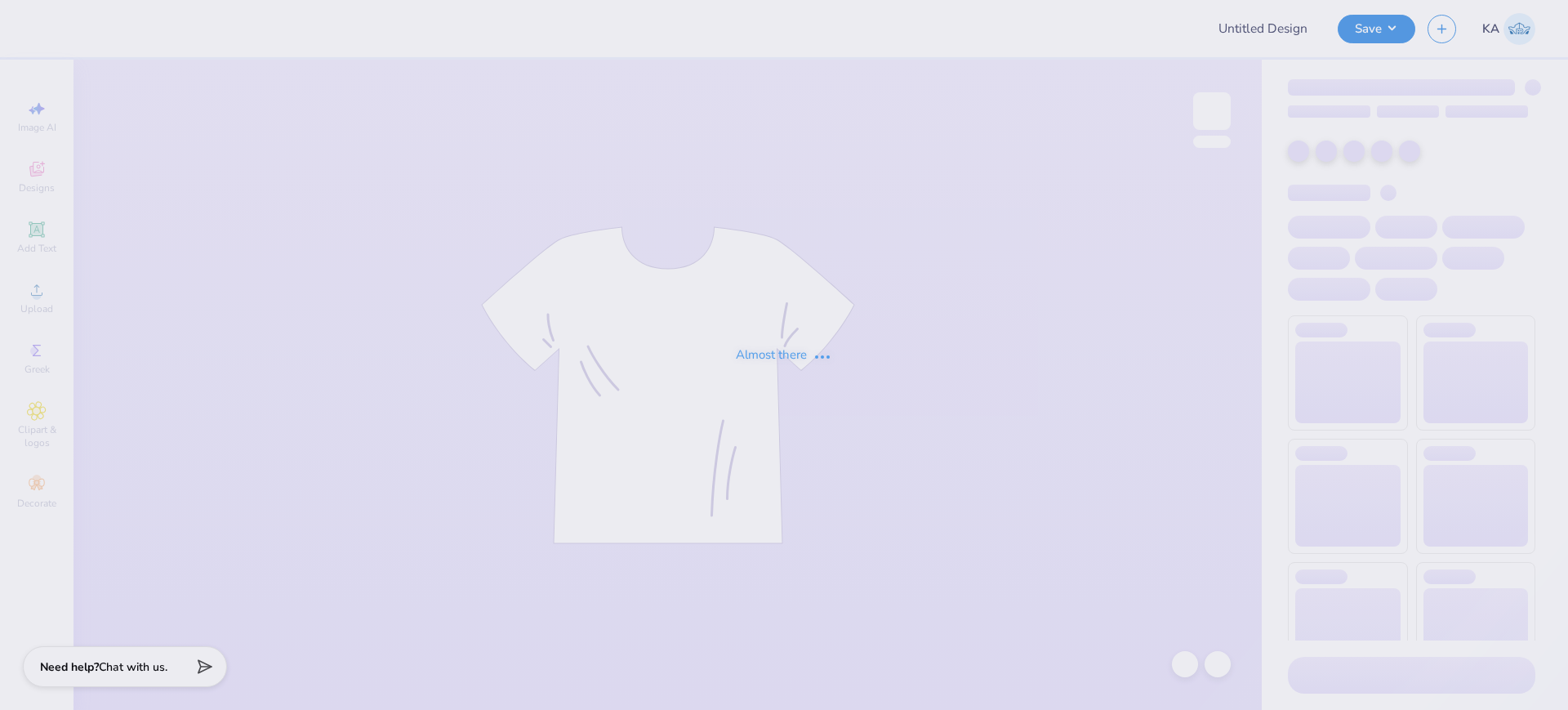 type on "Training - Ticket Activities [NUMBER]" 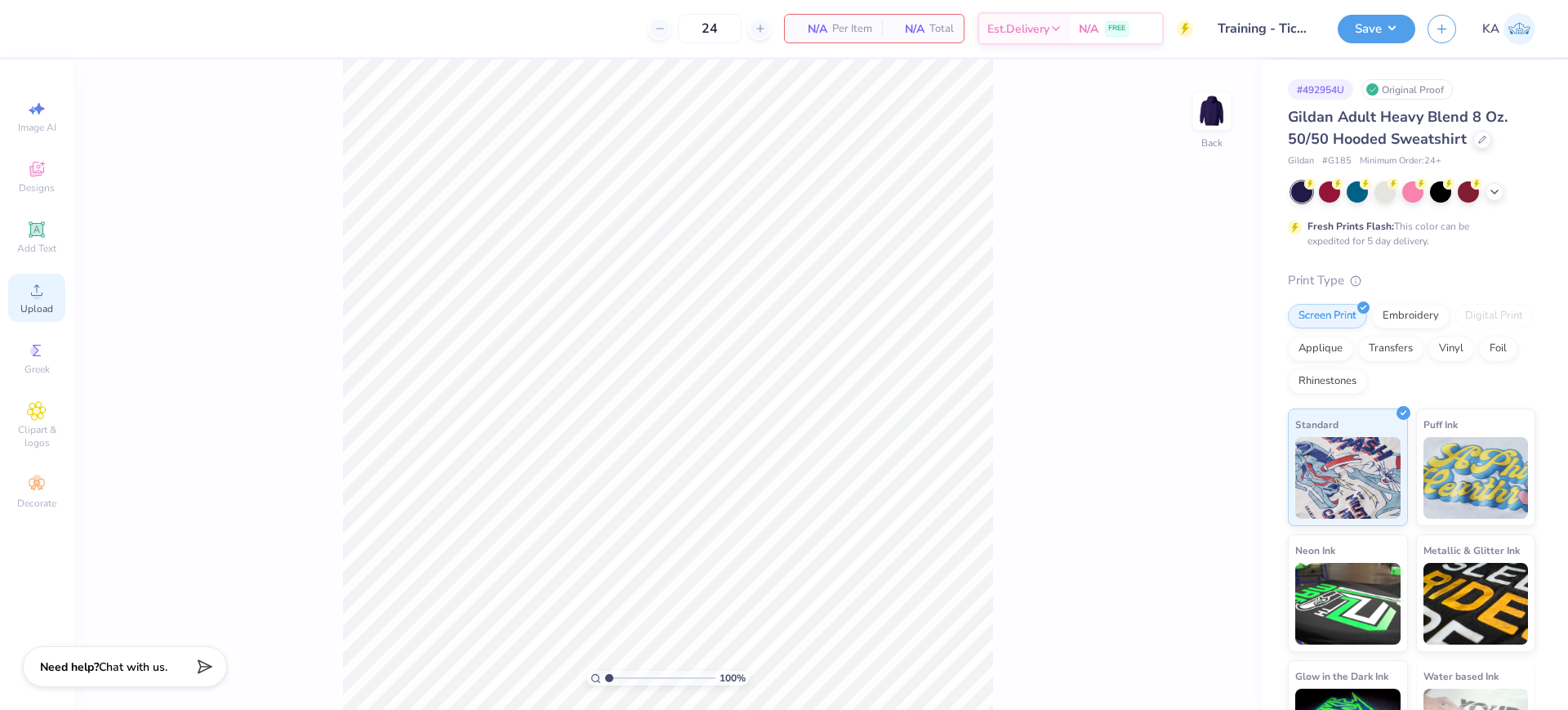 click on "Upload" at bounding box center (37, 309) 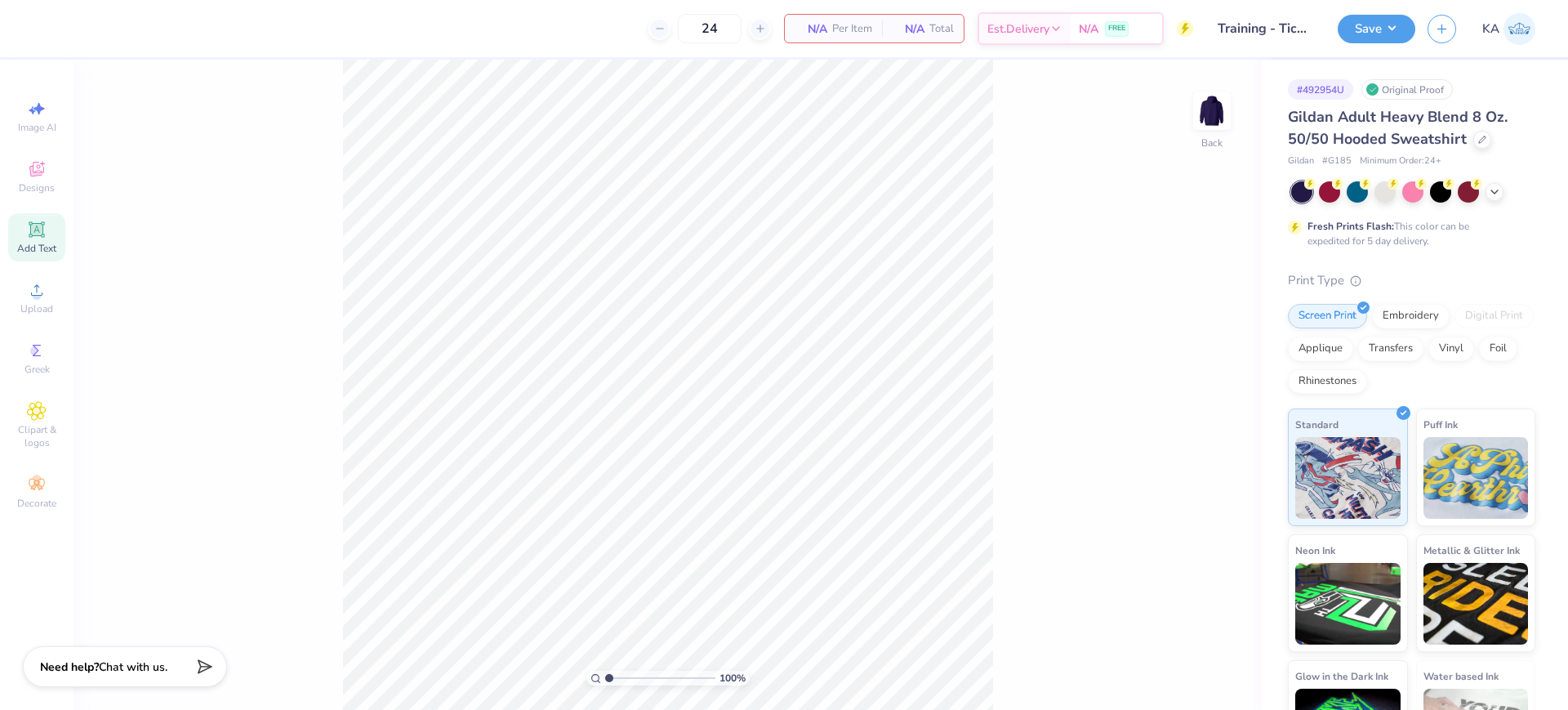 click 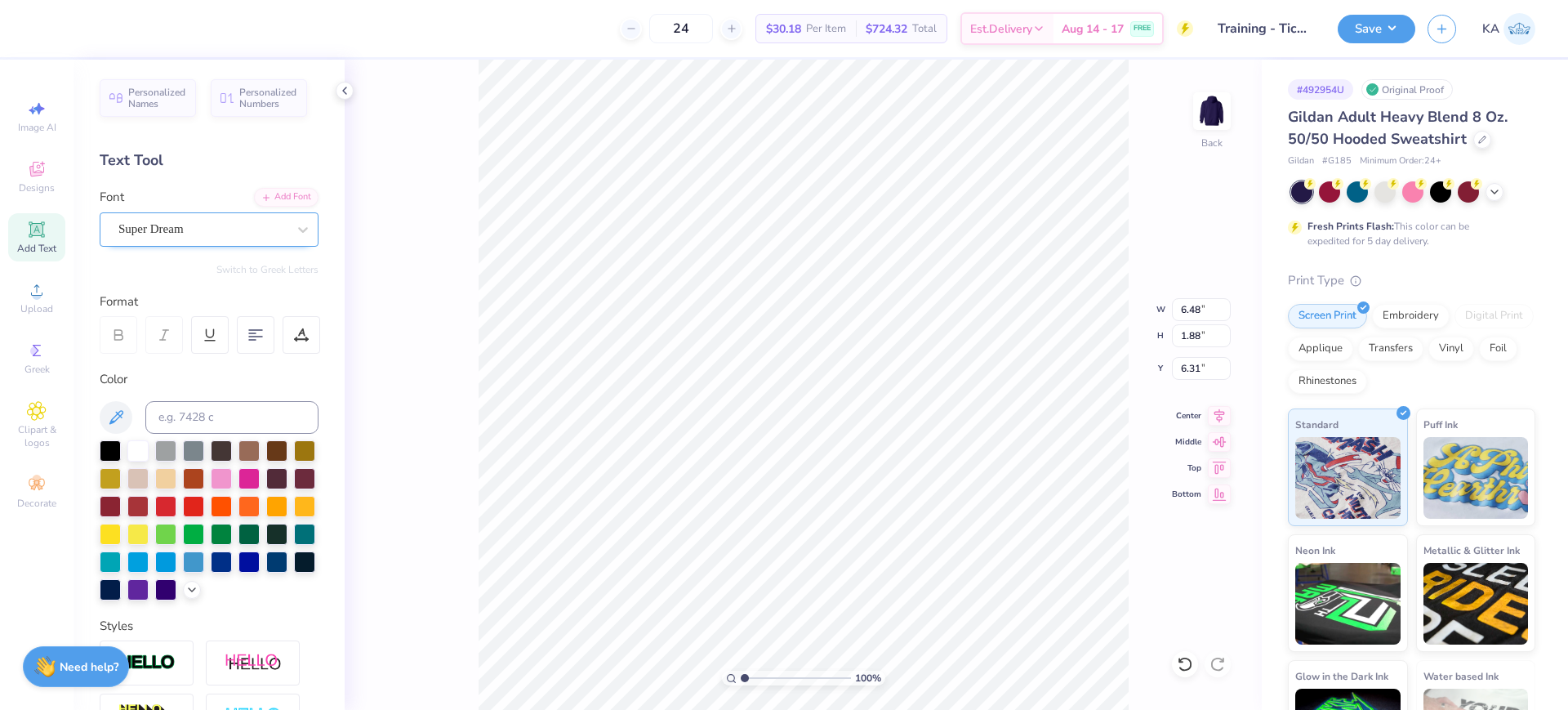 click on "Super Dream" at bounding box center (203, 229) 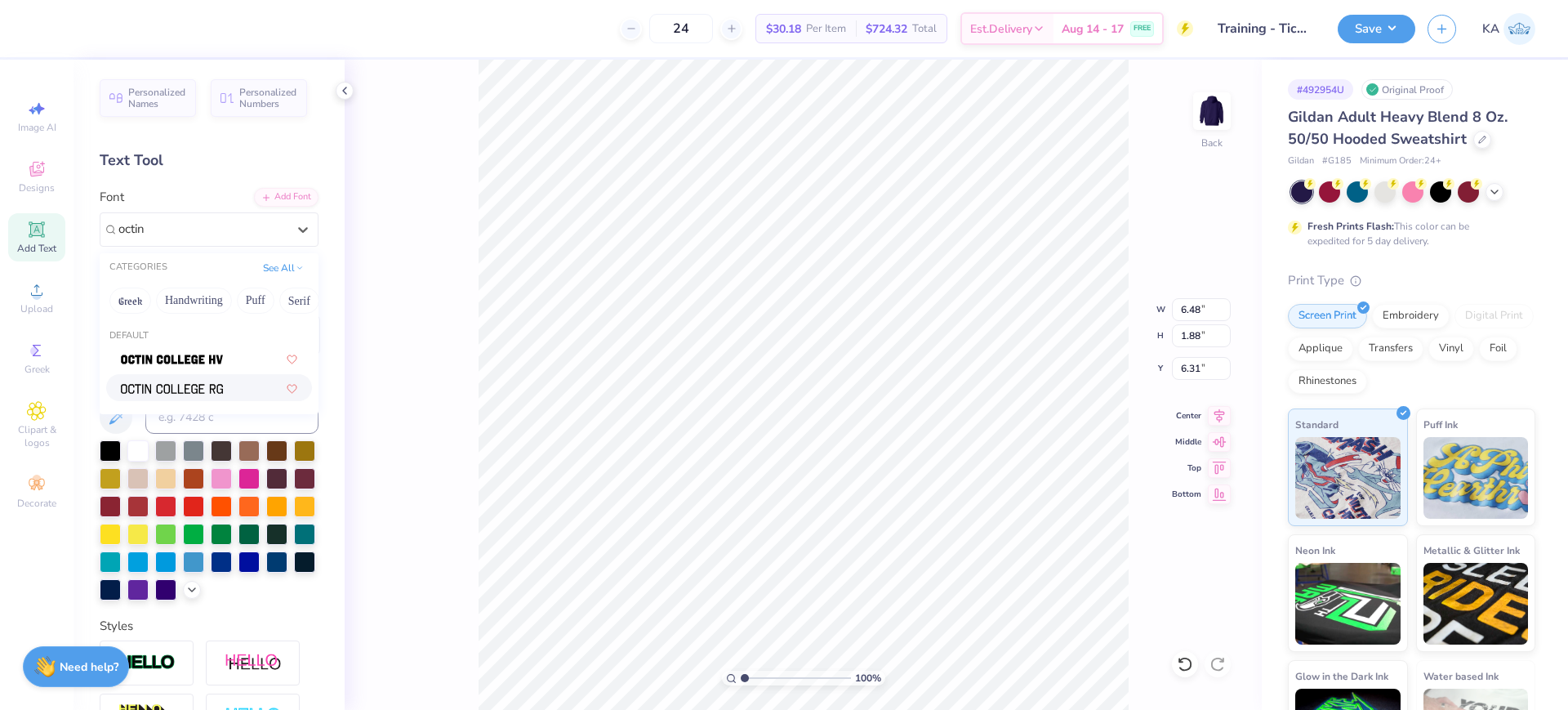 click at bounding box center [172, 387] 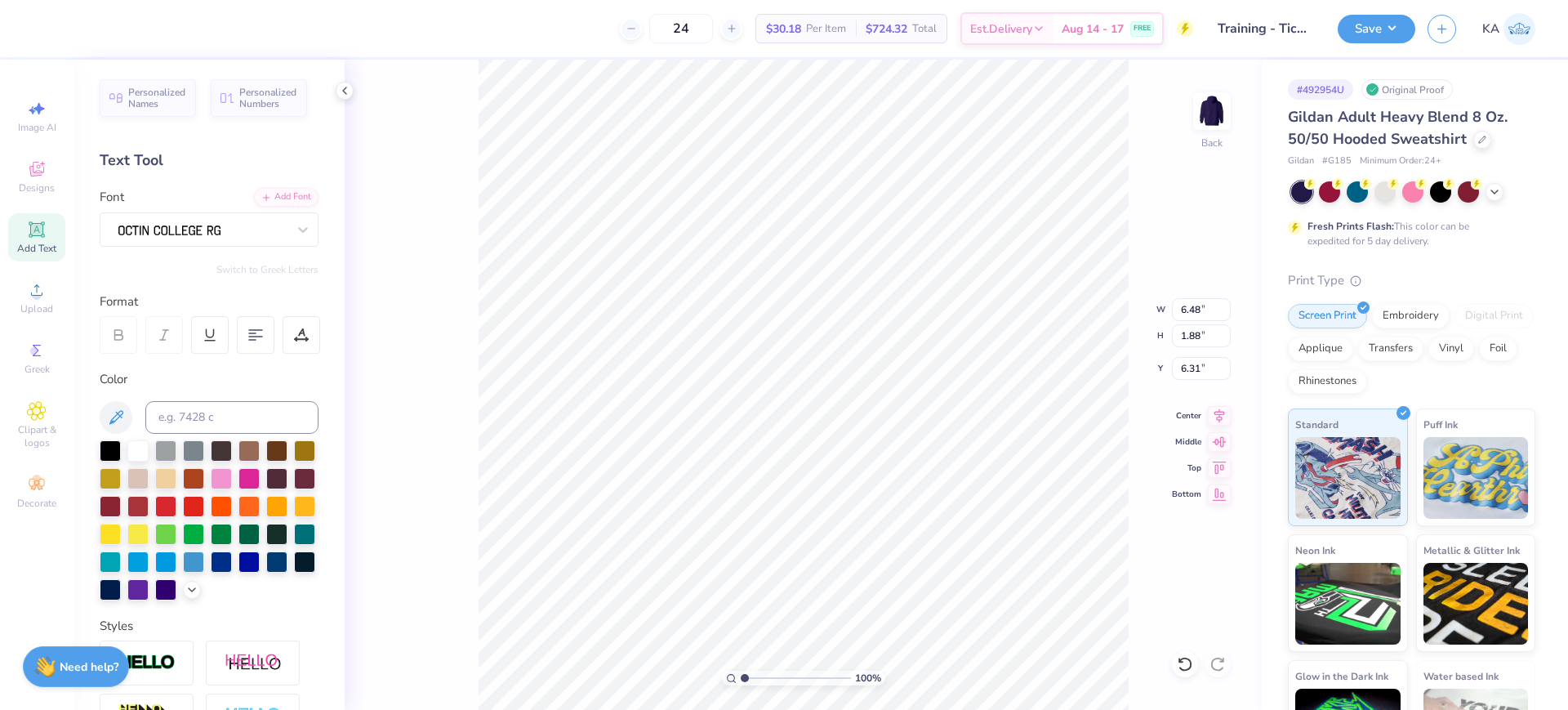 type on "5.38" 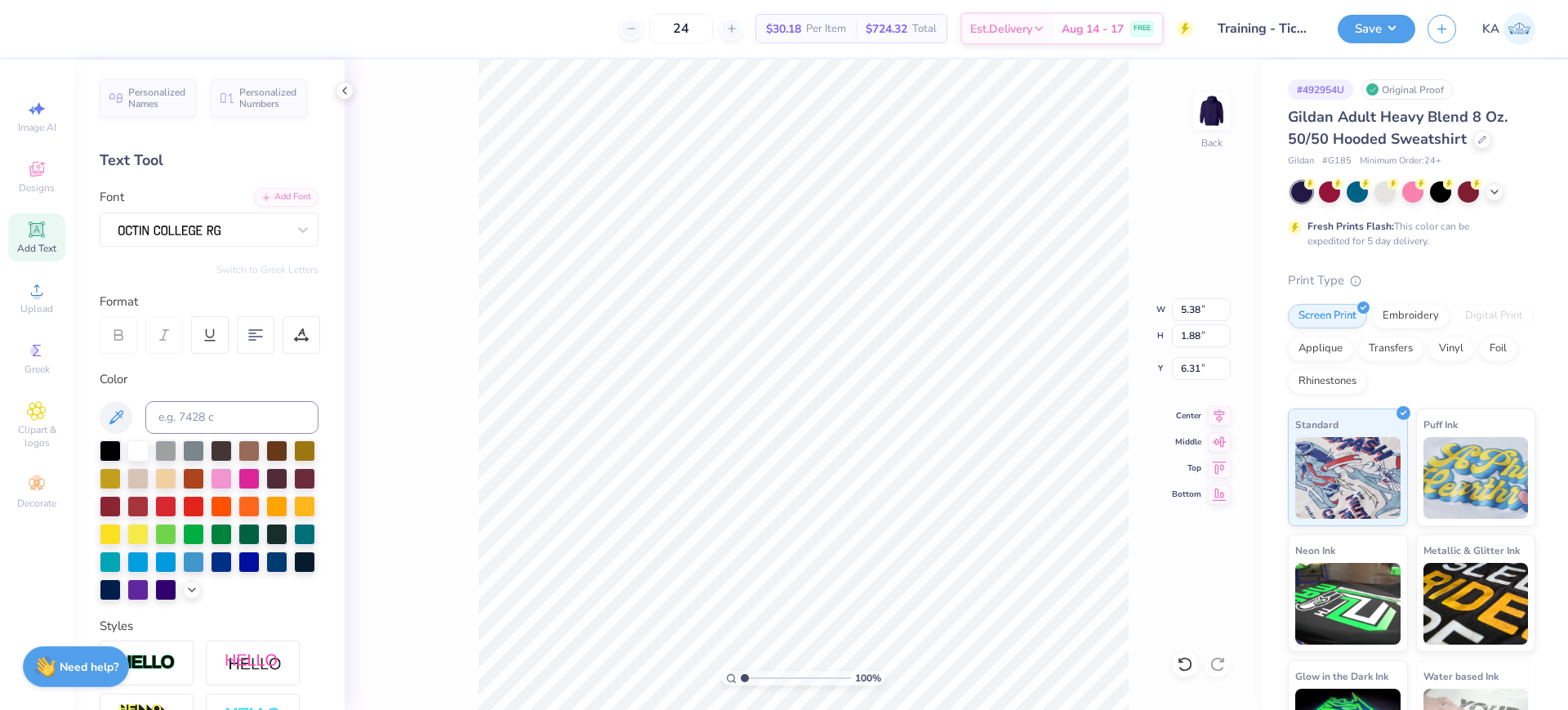 type on "Sigma Delta Tau" 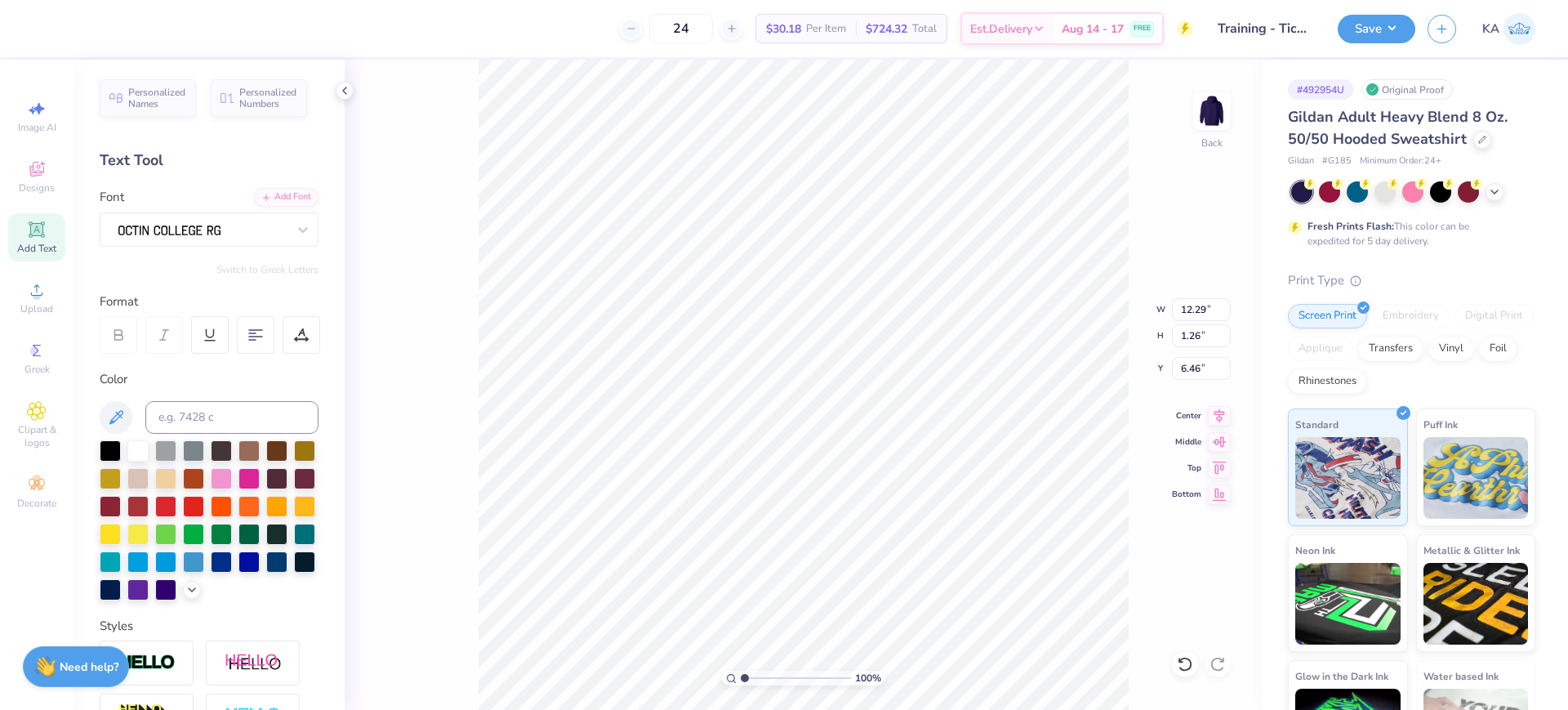 type on "12.29" 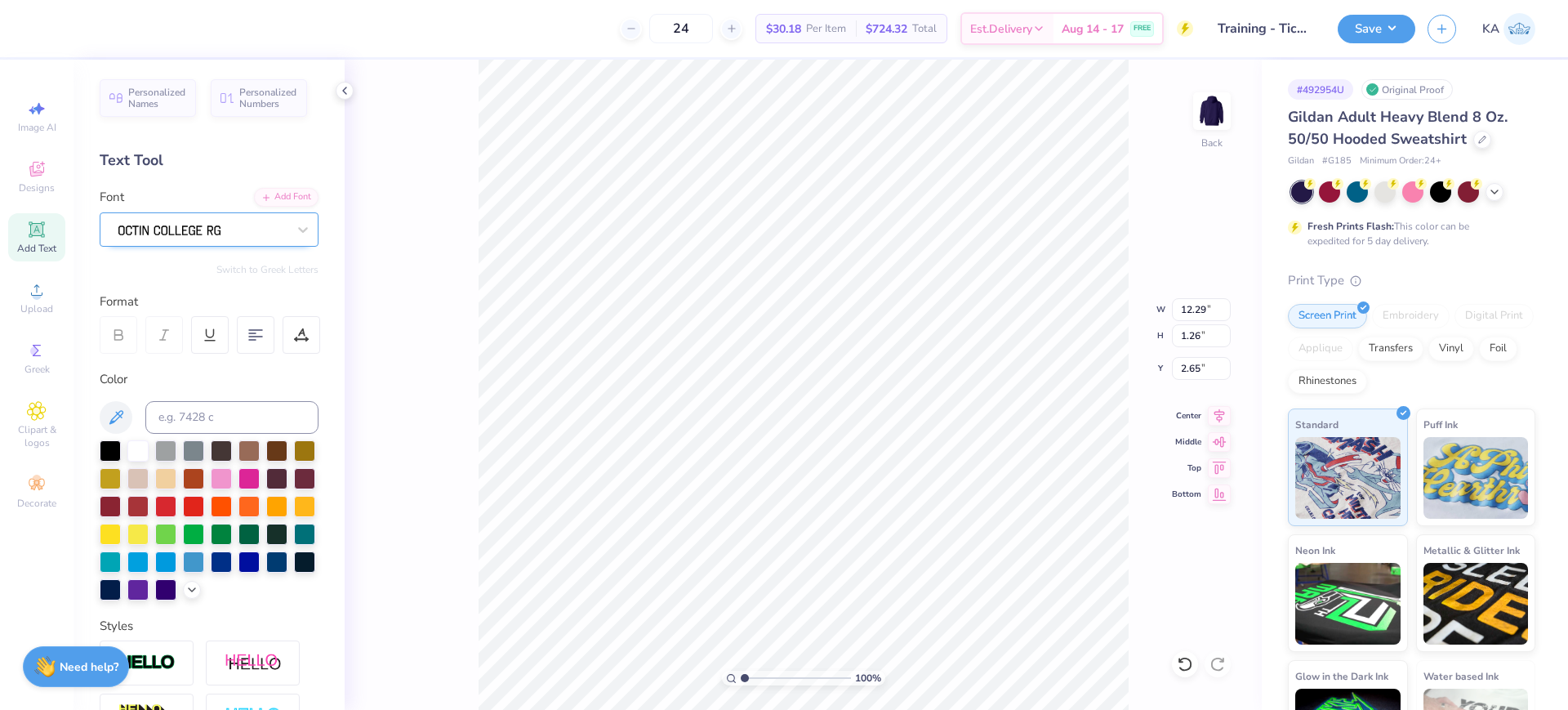 click at bounding box center (203, 229) 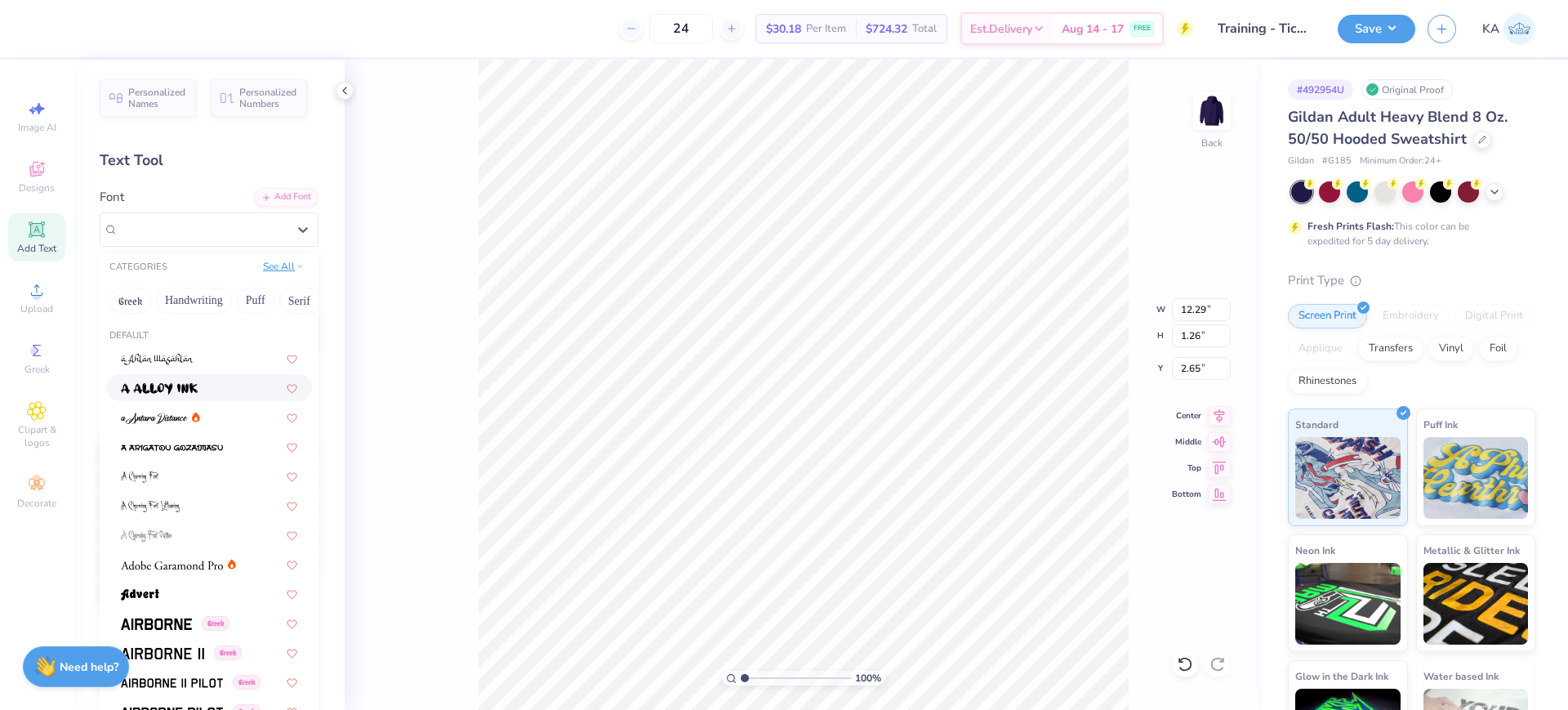 click on "See All" at bounding box center (283, 266) 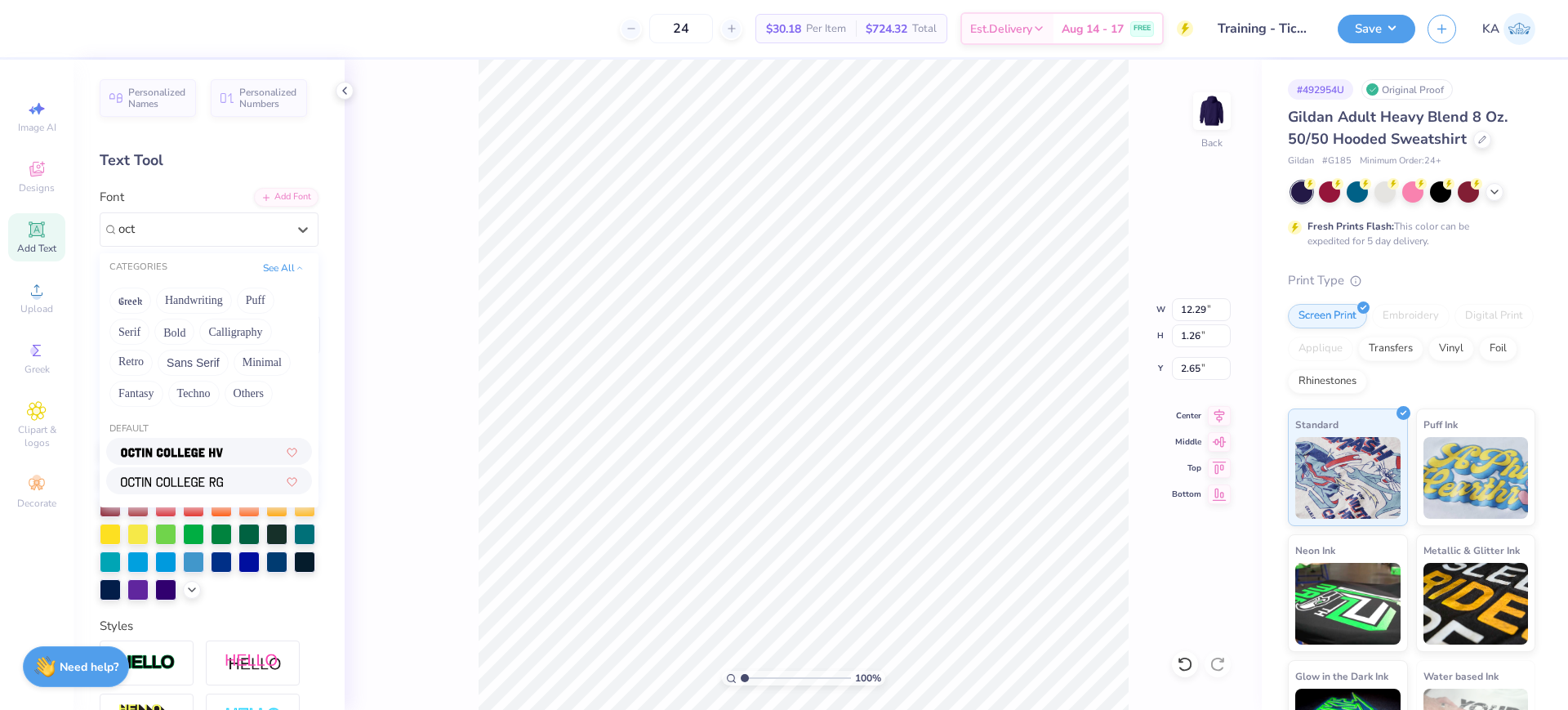 click at bounding box center [172, 453] 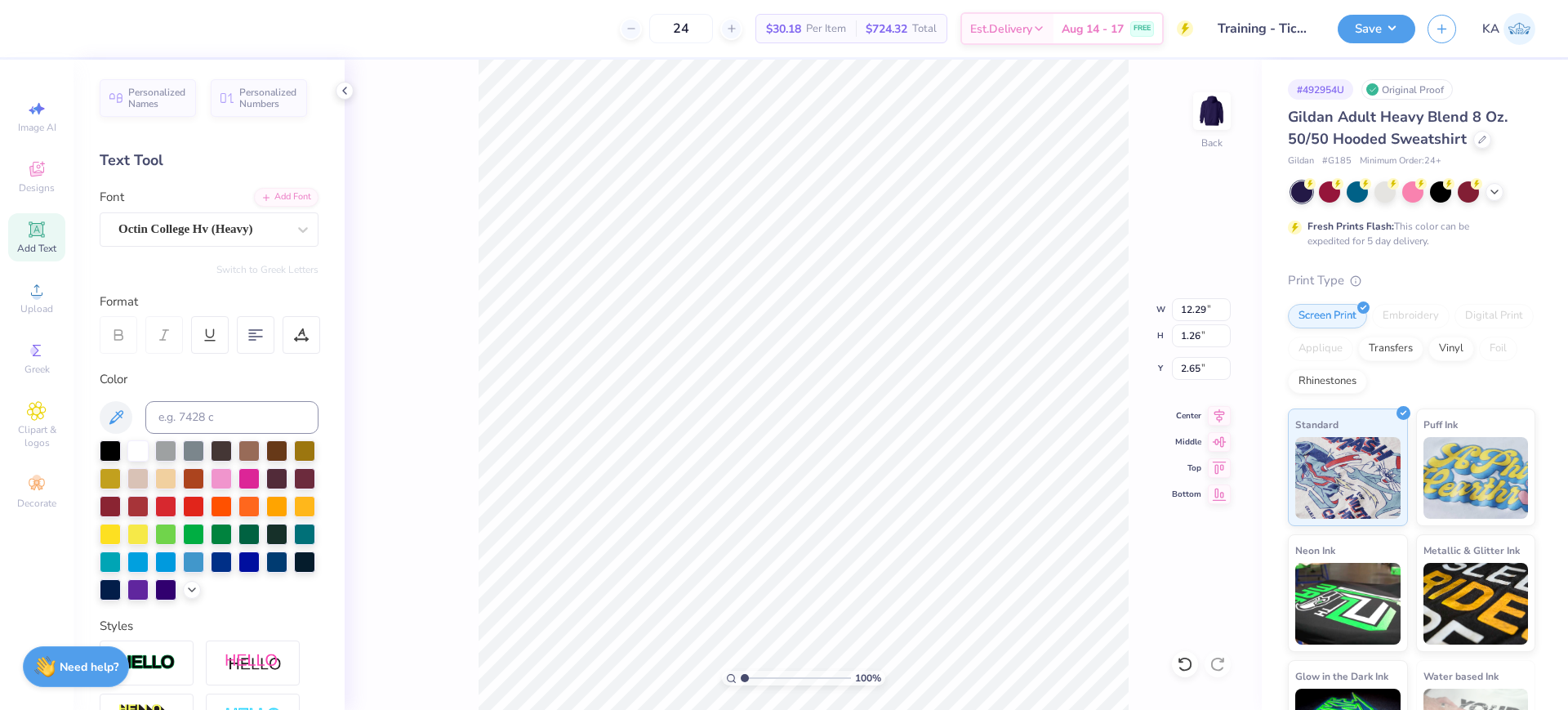 type on "13.14" 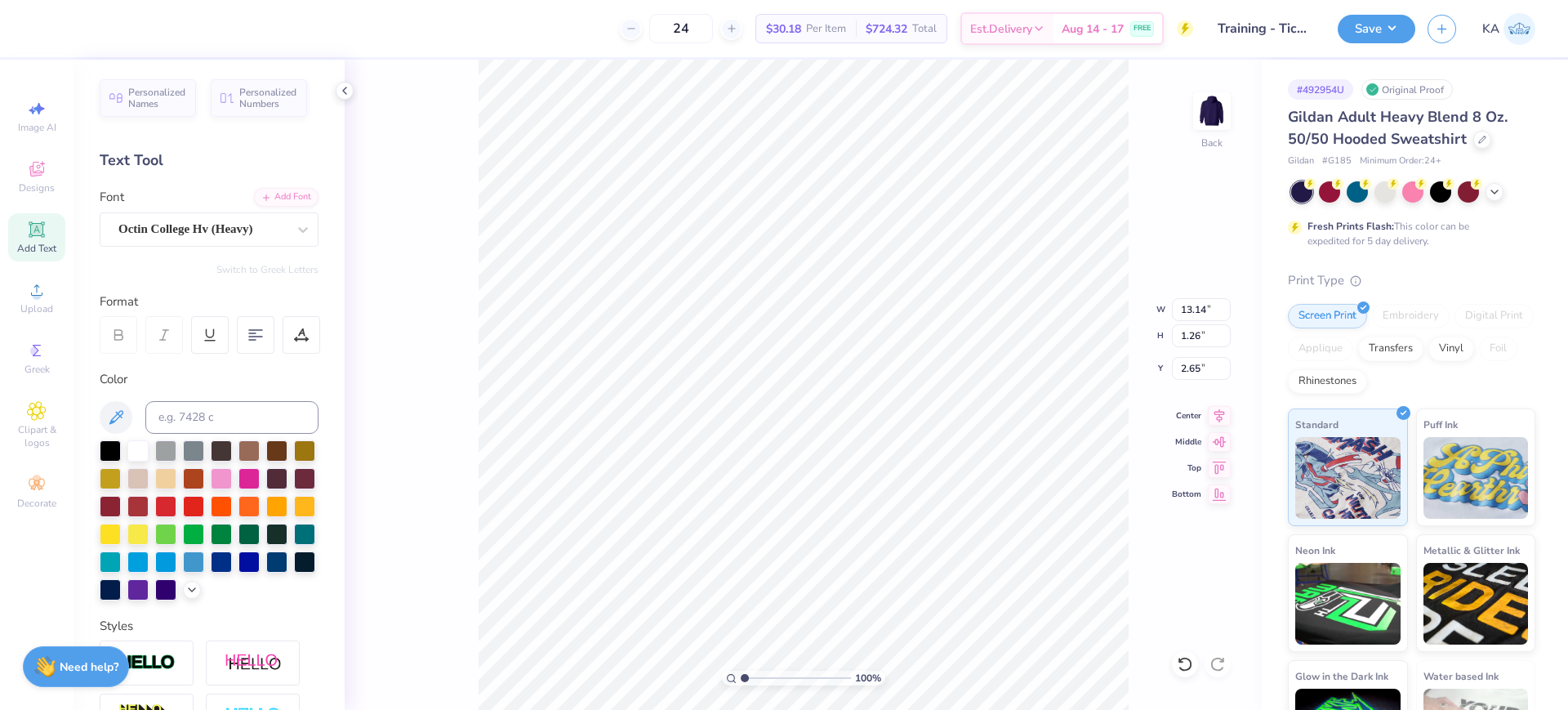 type on "3.40" 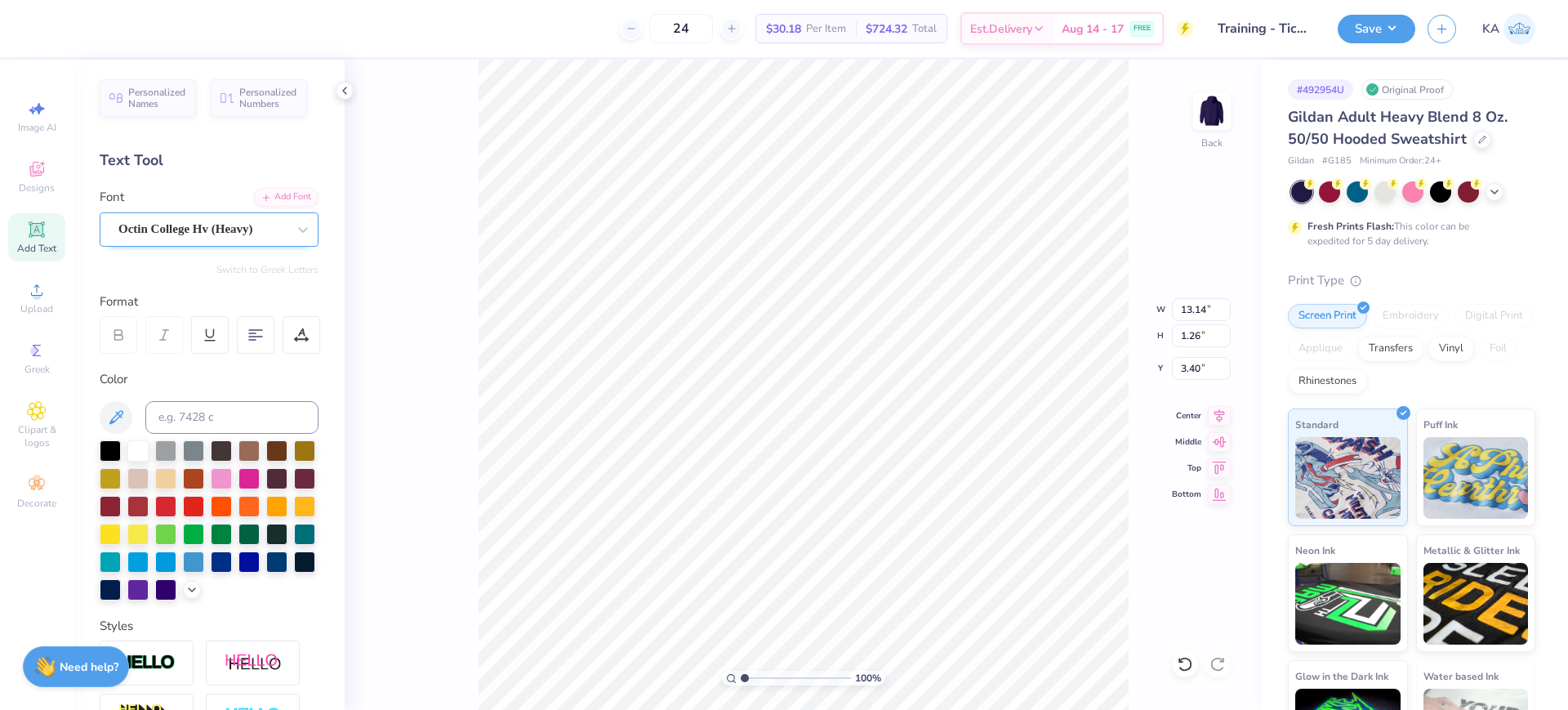 click on "Octin College Hv (Heavy)" at bounding box center (203, 229) 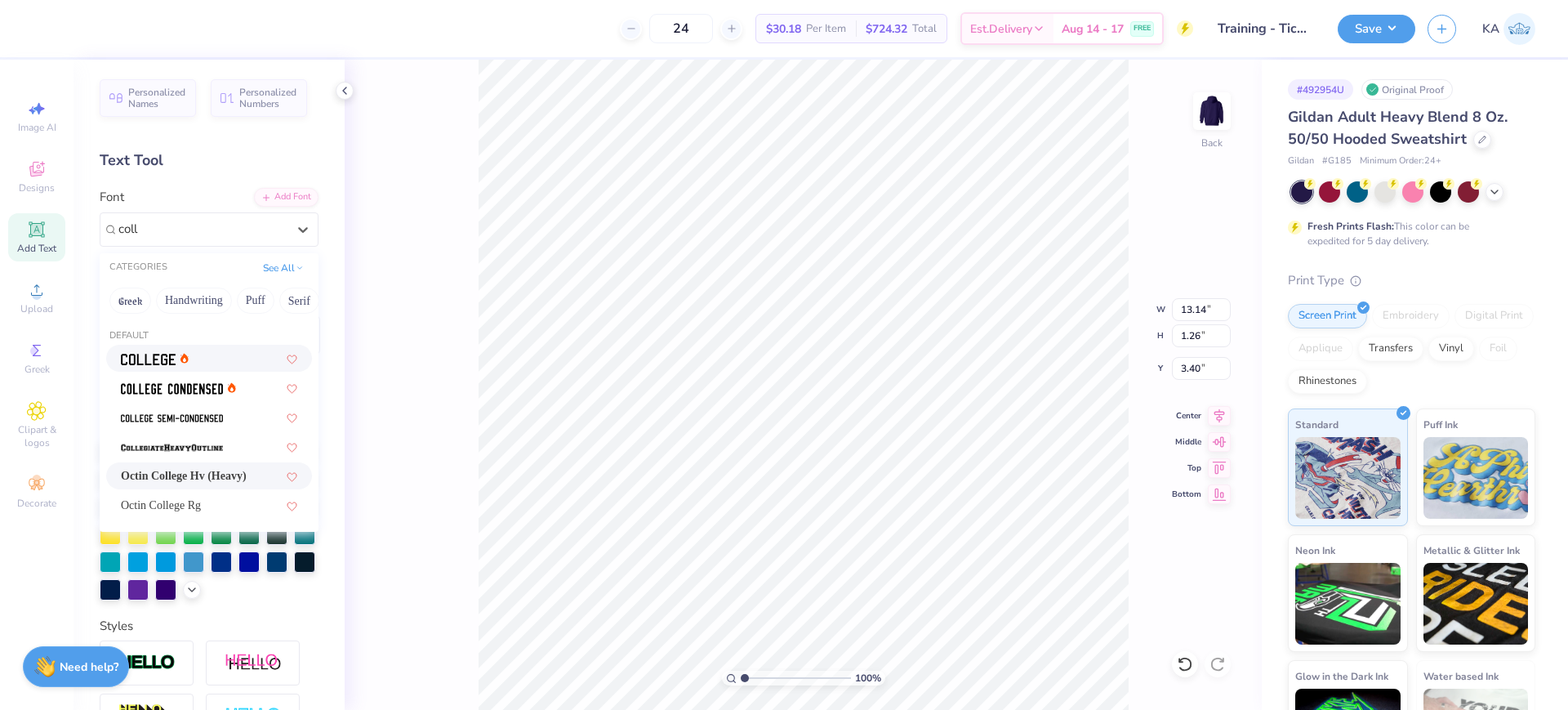 click at bounding box center [148, 359] 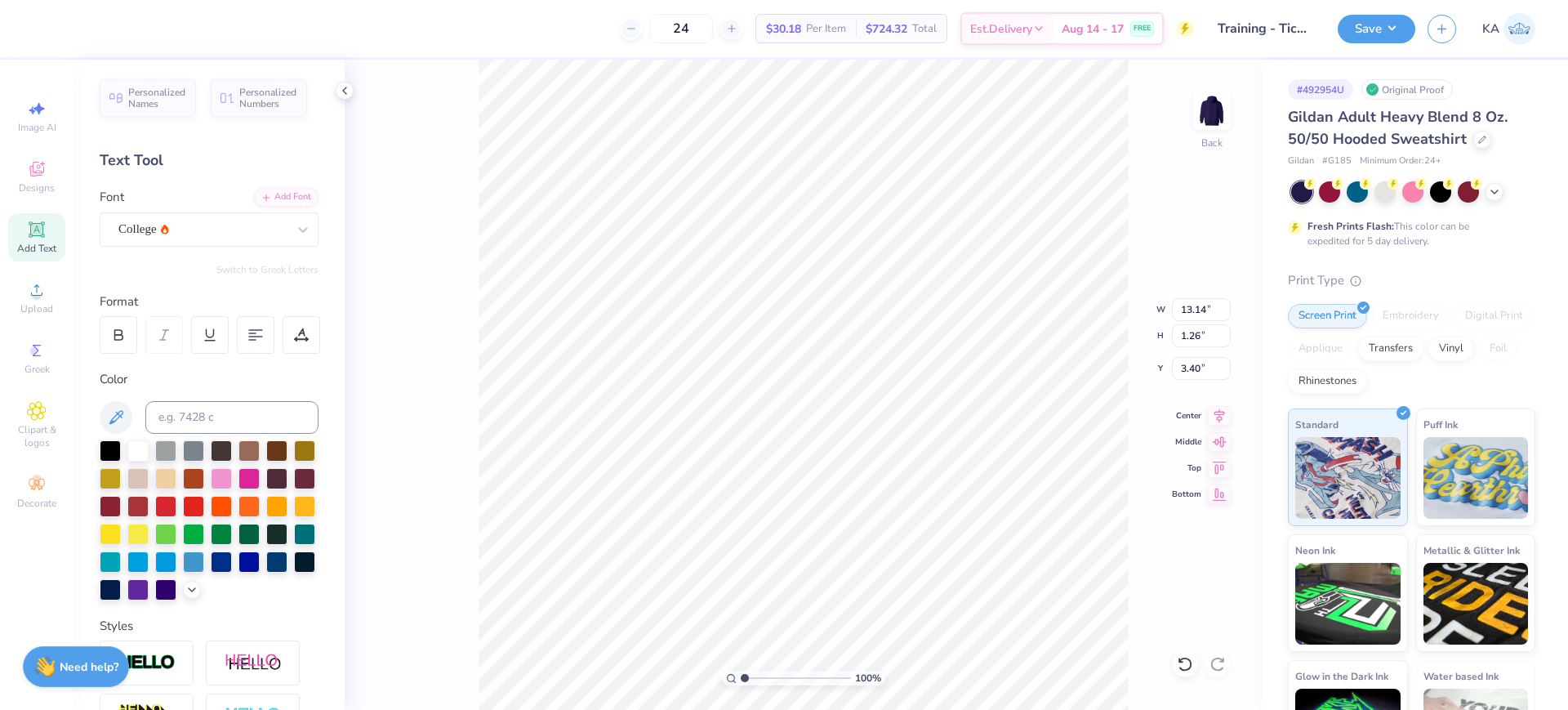 type on "12.93" 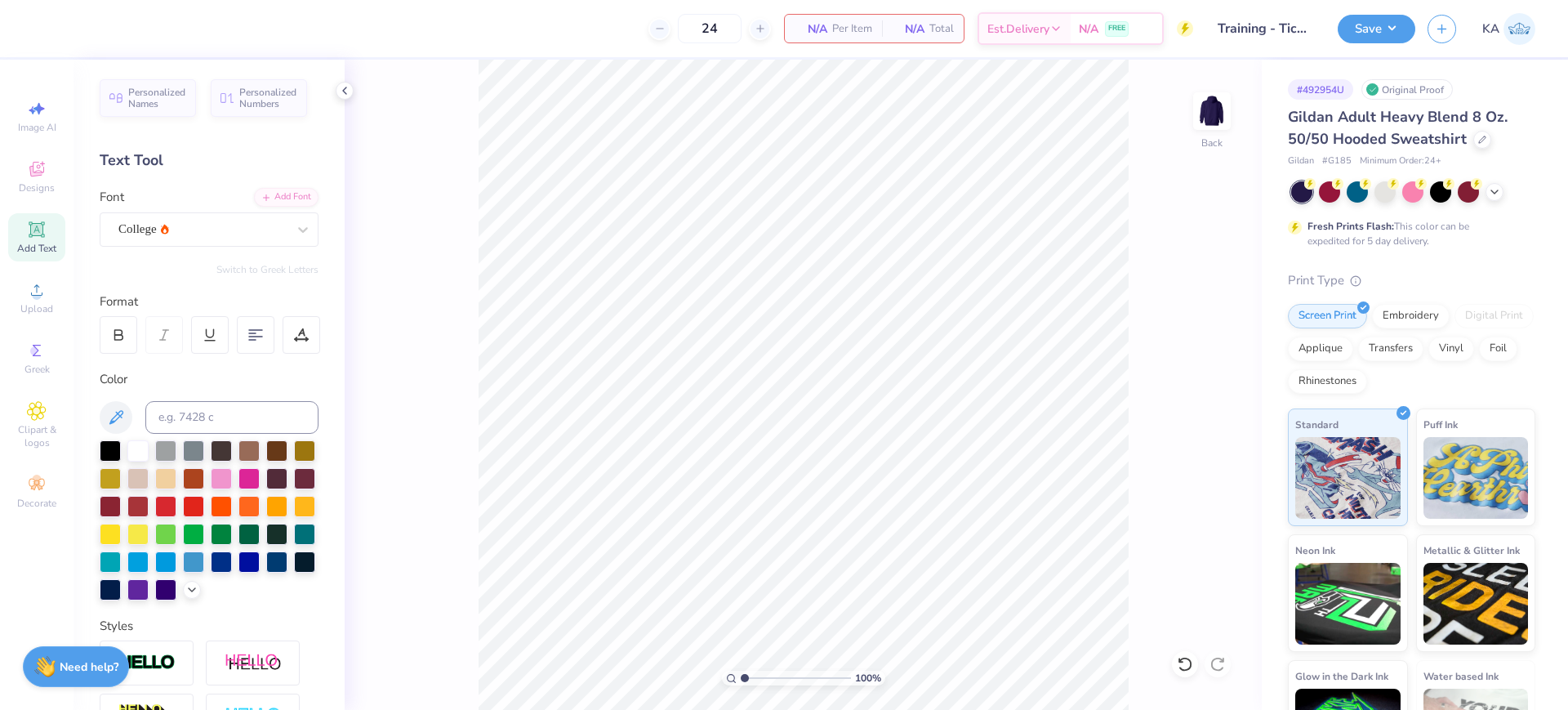click on "Add Text" at bounding box center (37, 248) 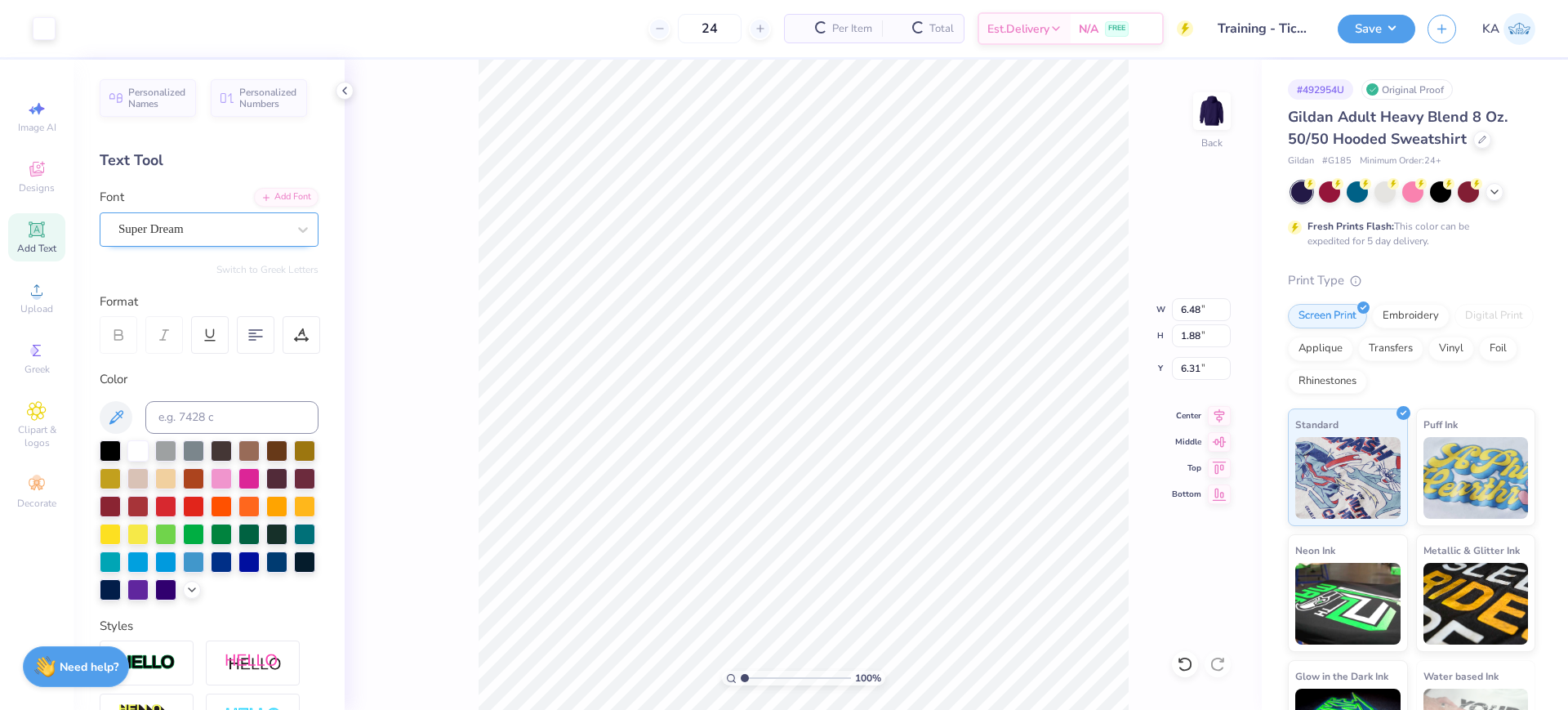 click on "Super Dream" at bounding box center [203, 229] 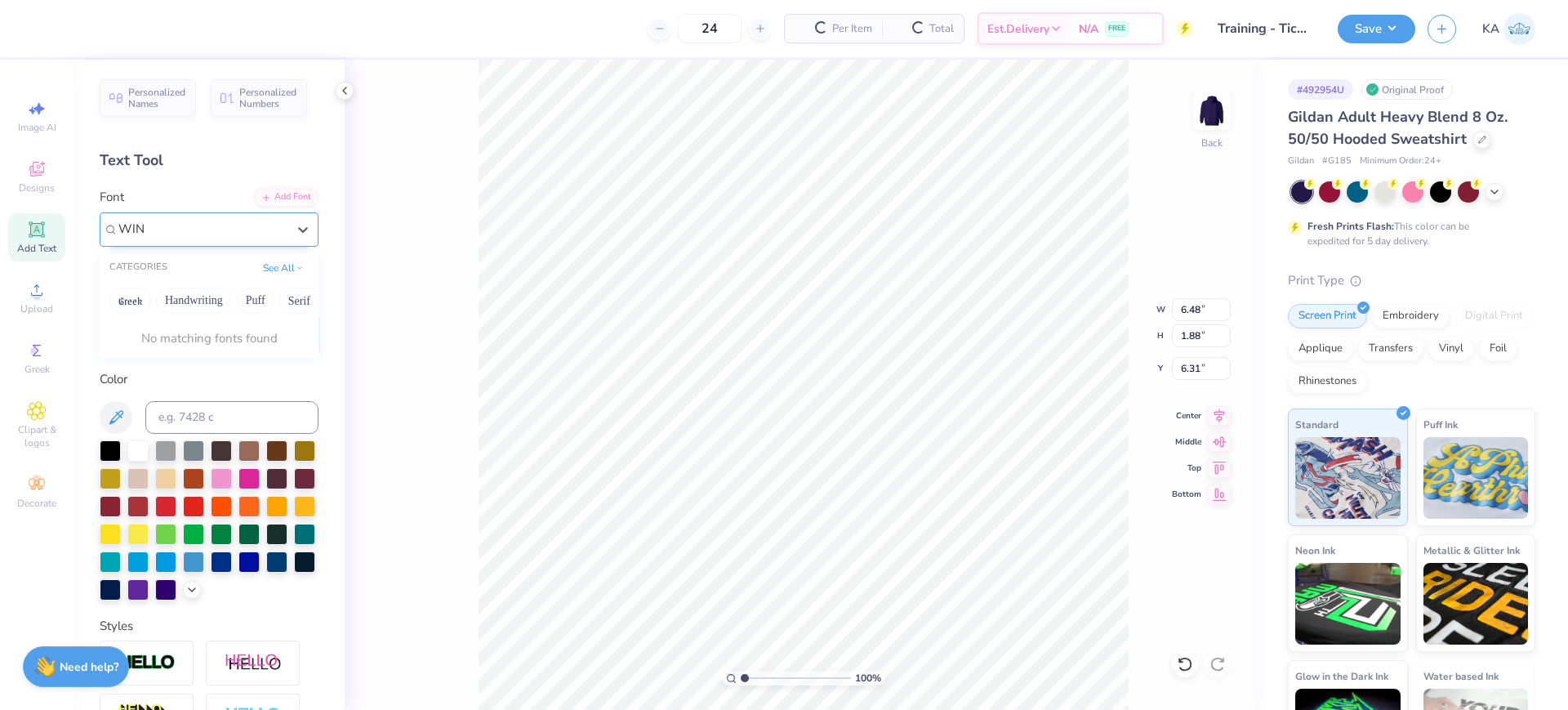 type on "WI" 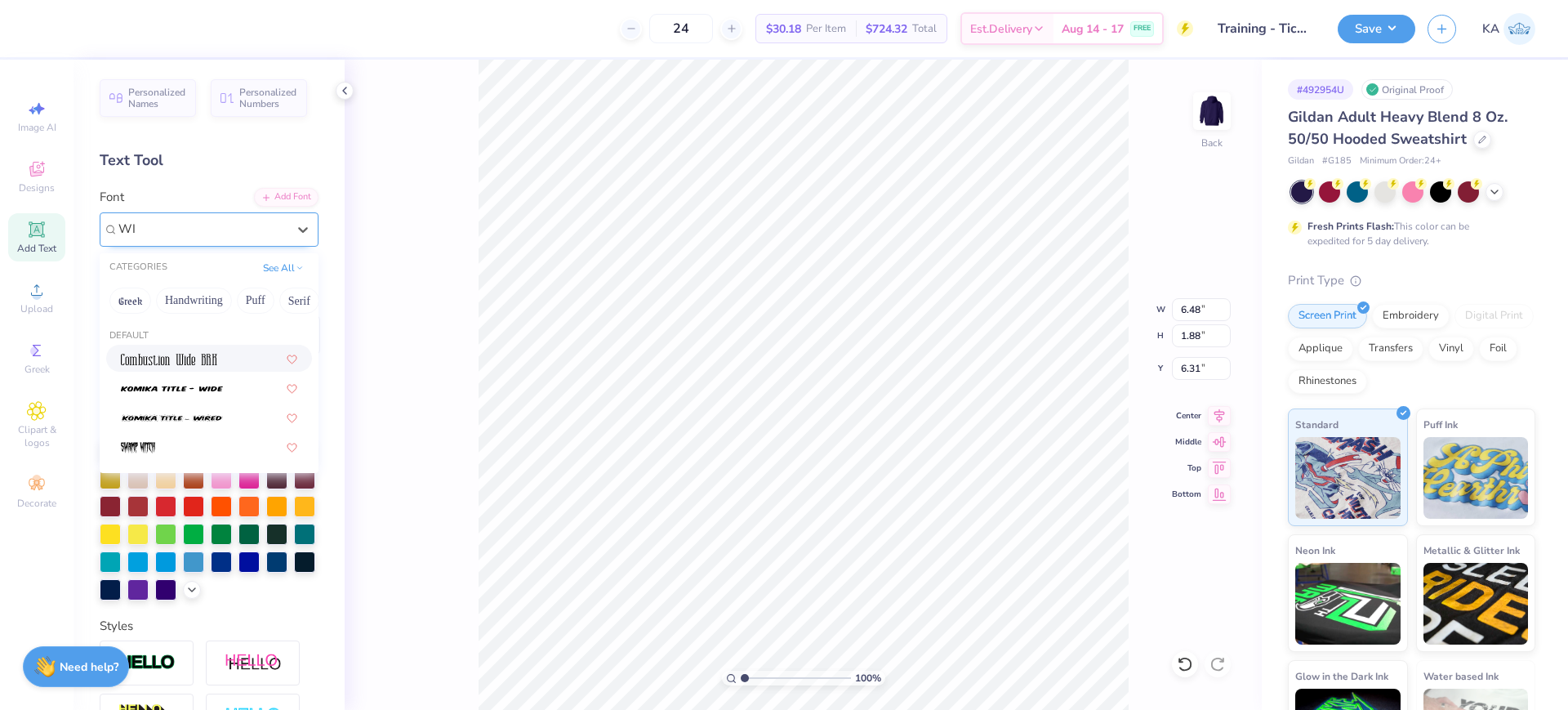 type 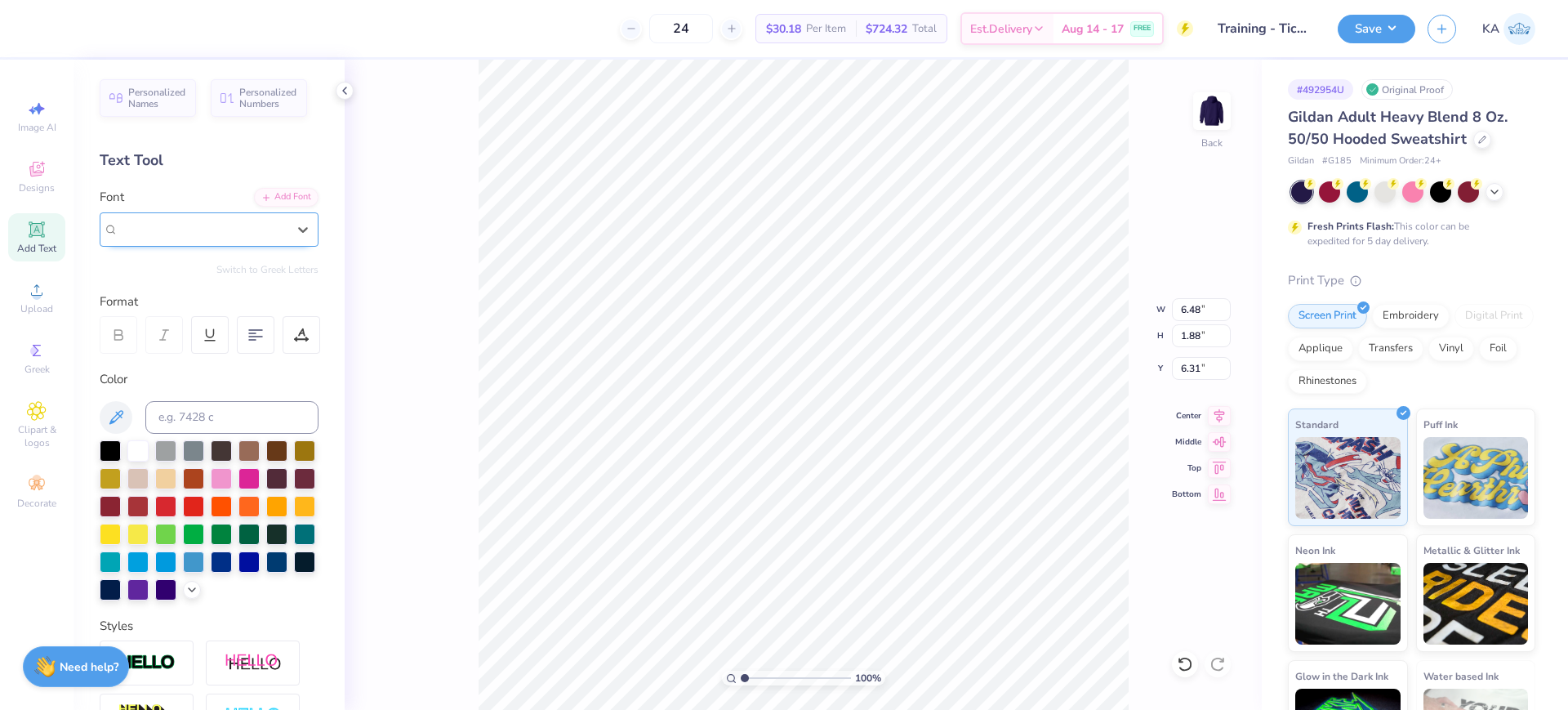 drag, startPoint x: 155, startPoint y: 235, endPoint x: 100, endPoint y: 236, distance: 55.00909 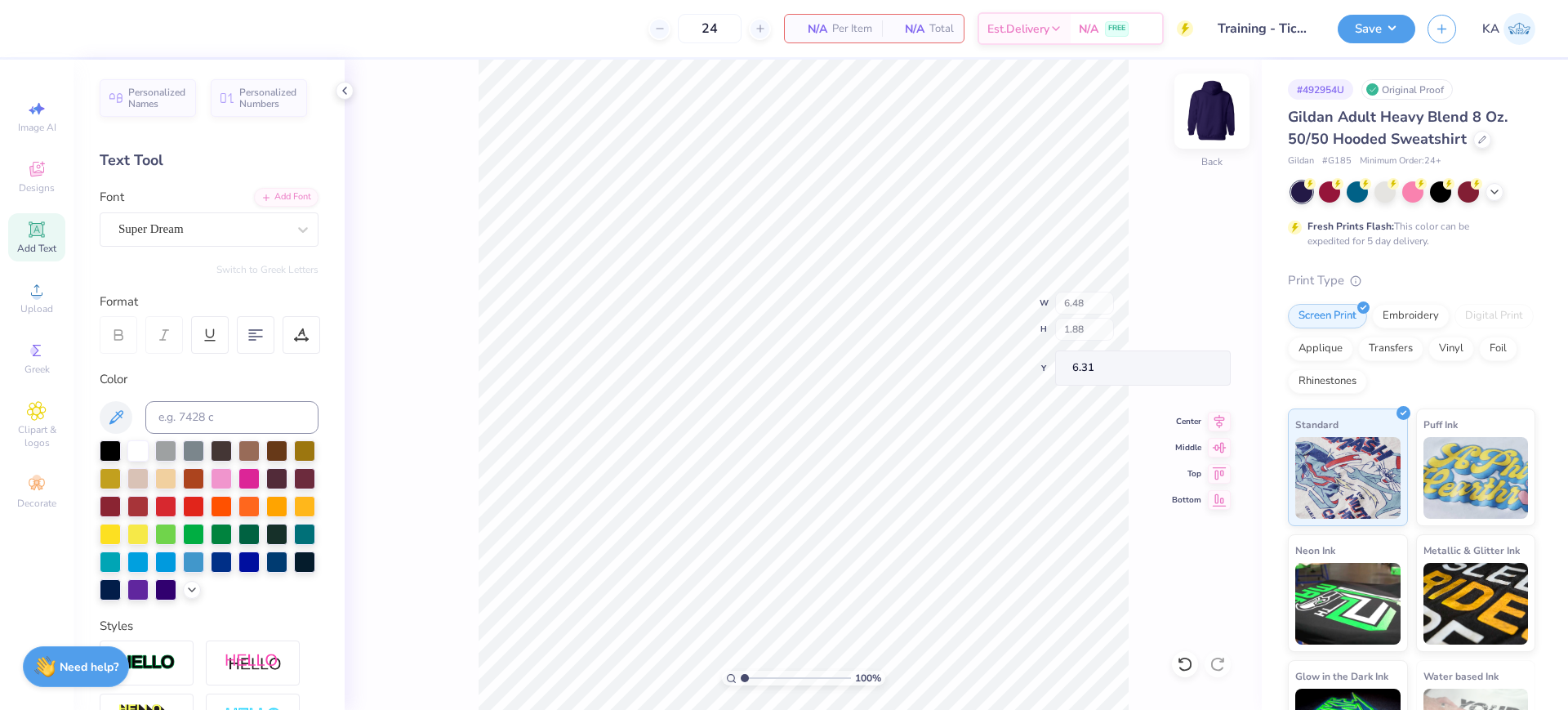 click at bounding box center [1212, 111] 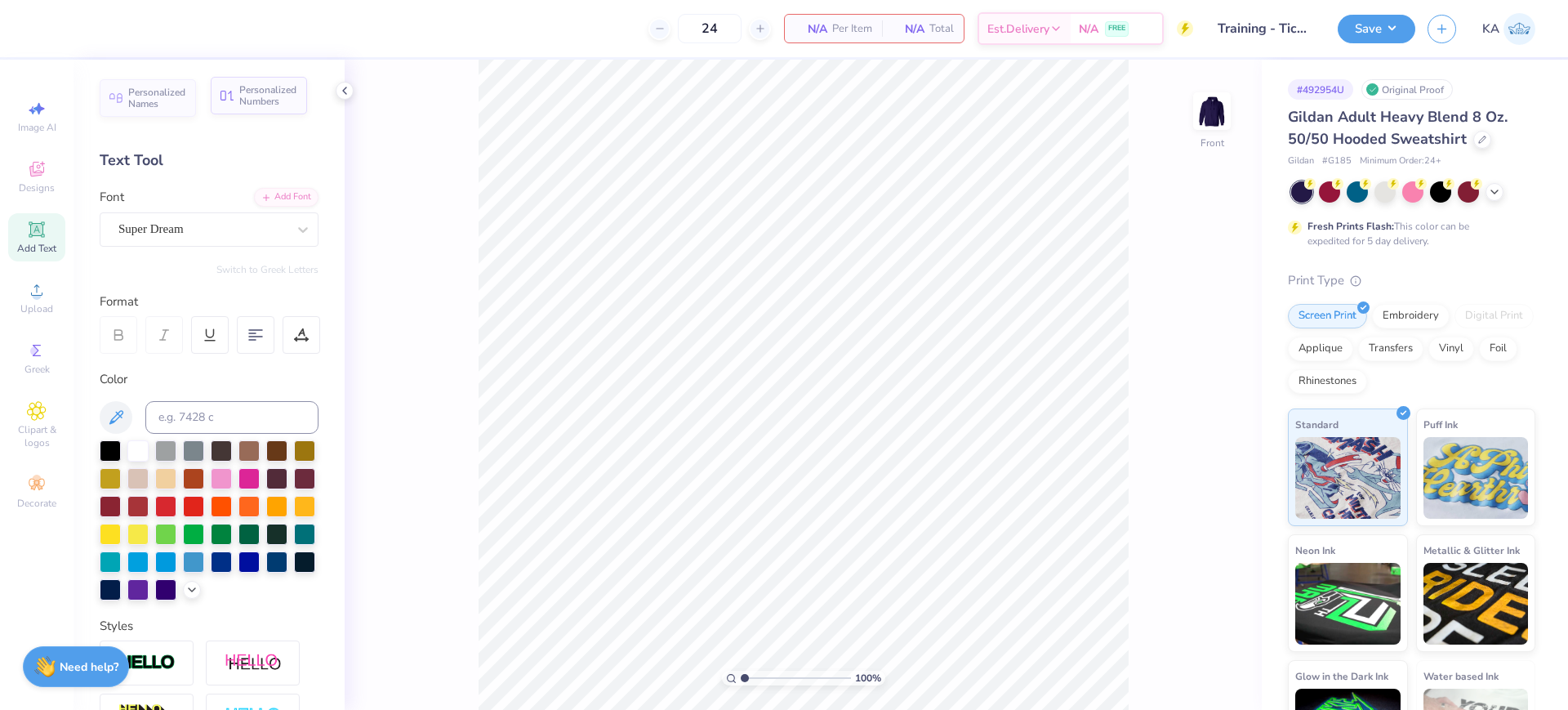 click on "Personalized Numbers" at bounding box center (268, 96) 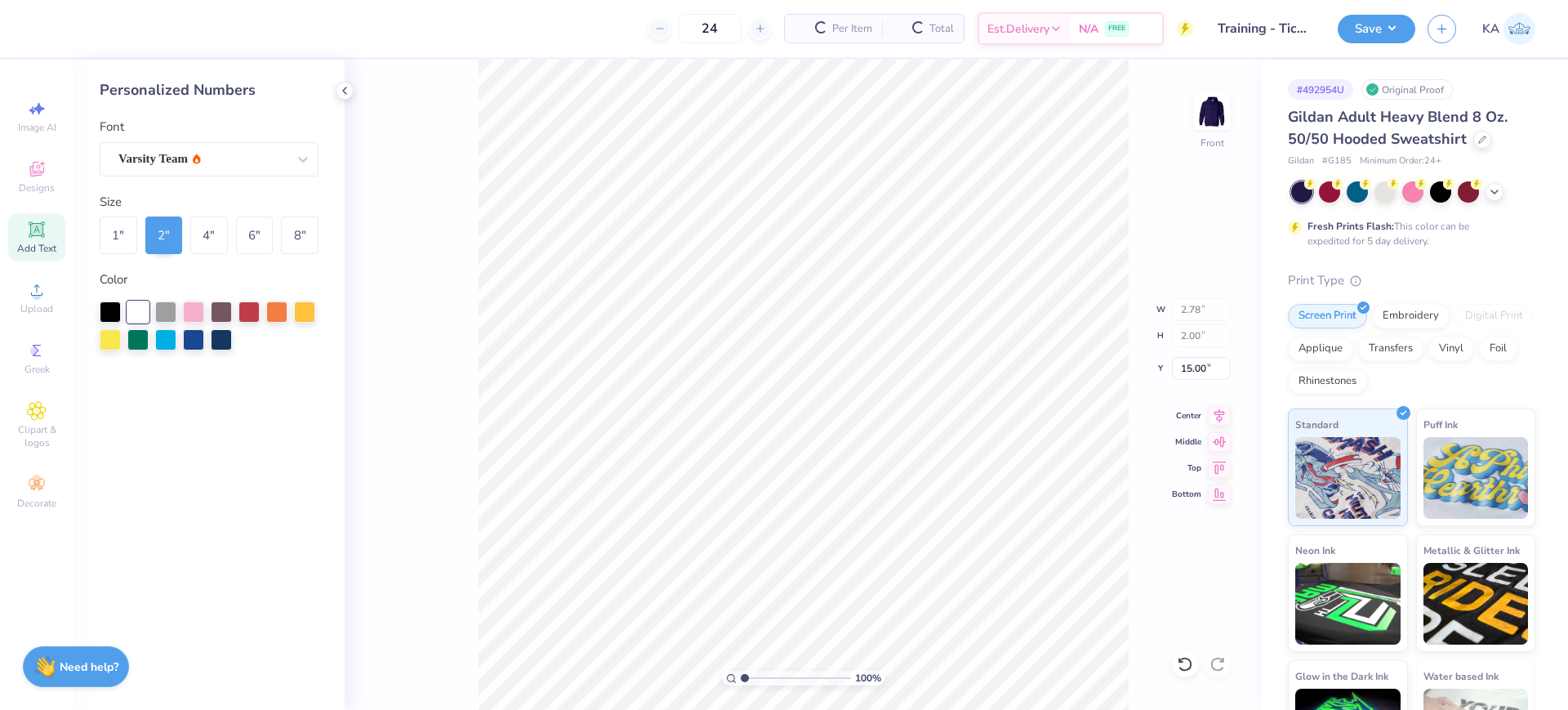 click on "Personalized Numbers Font Varsity Team Size 1 " 2 " 4 " 6 " 8 " Color" at bounding box center [209, 385] 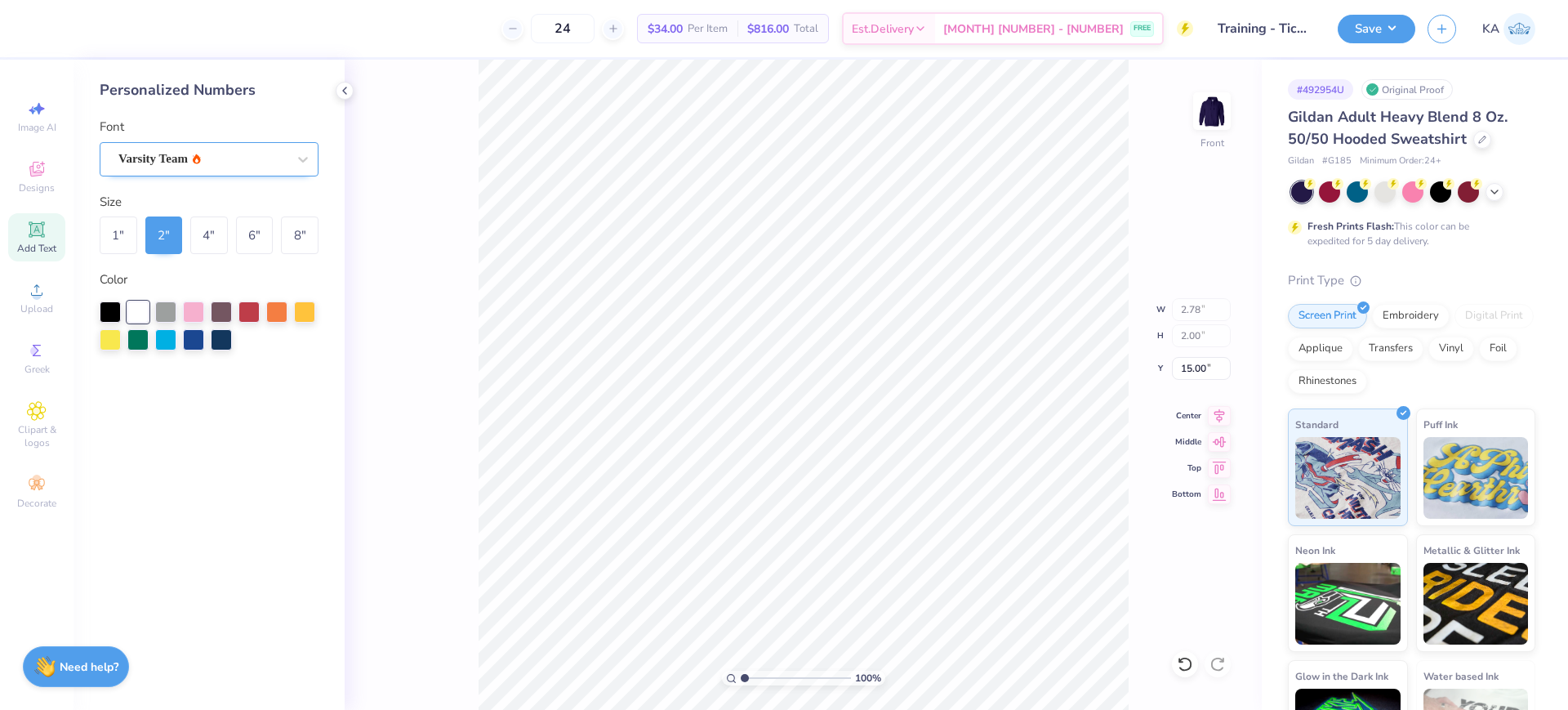 click on "Varsity Team" at bounding box center (203, 159) 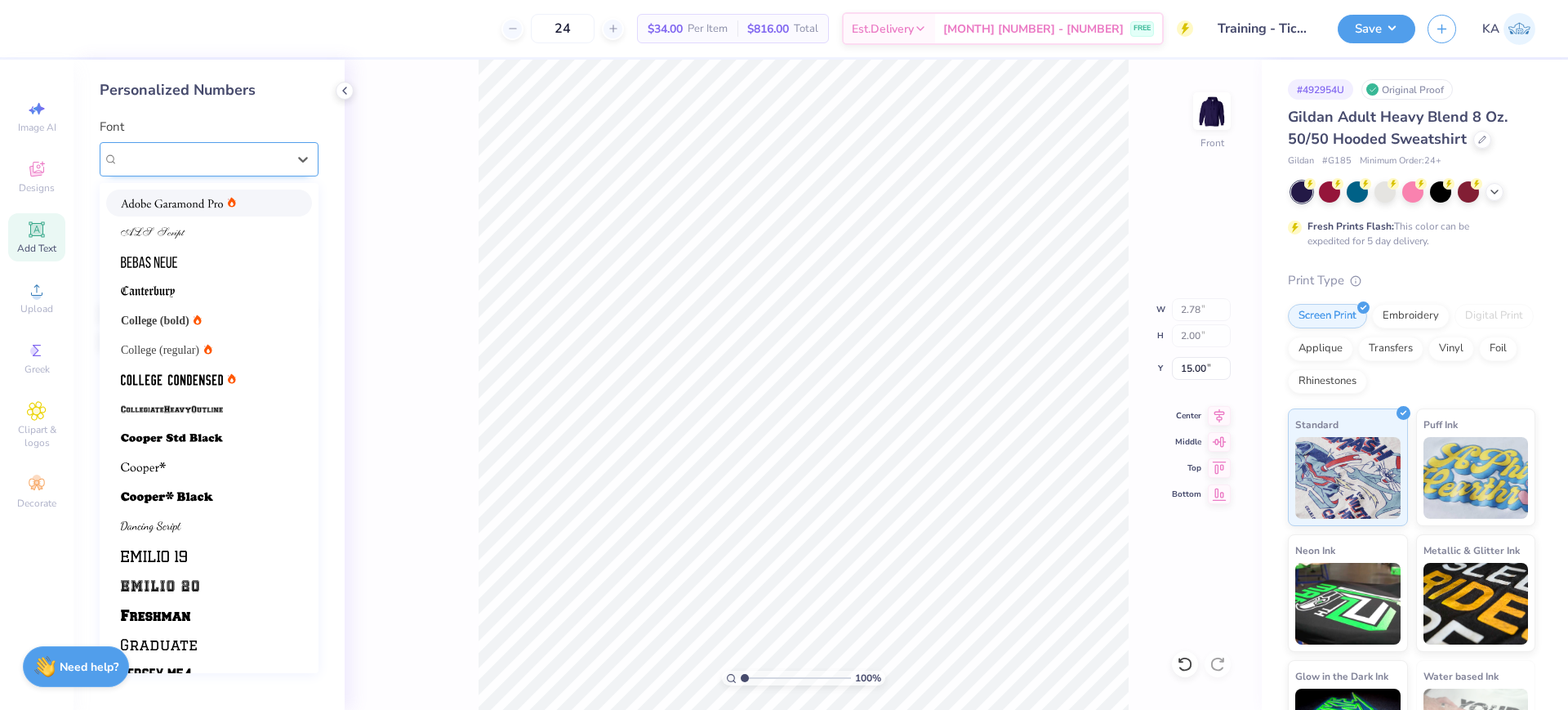 click at bounding box center [203, 159] 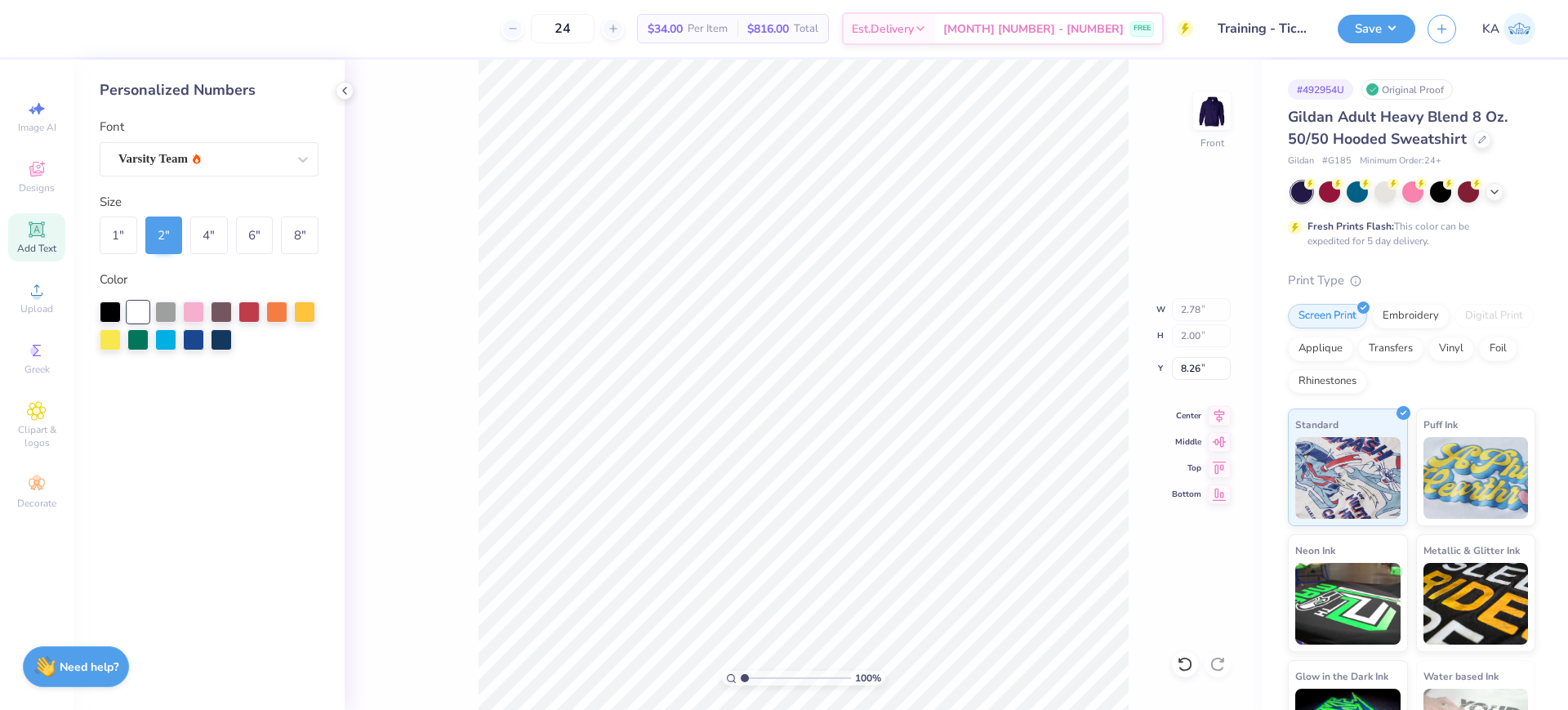 type on "14.51" 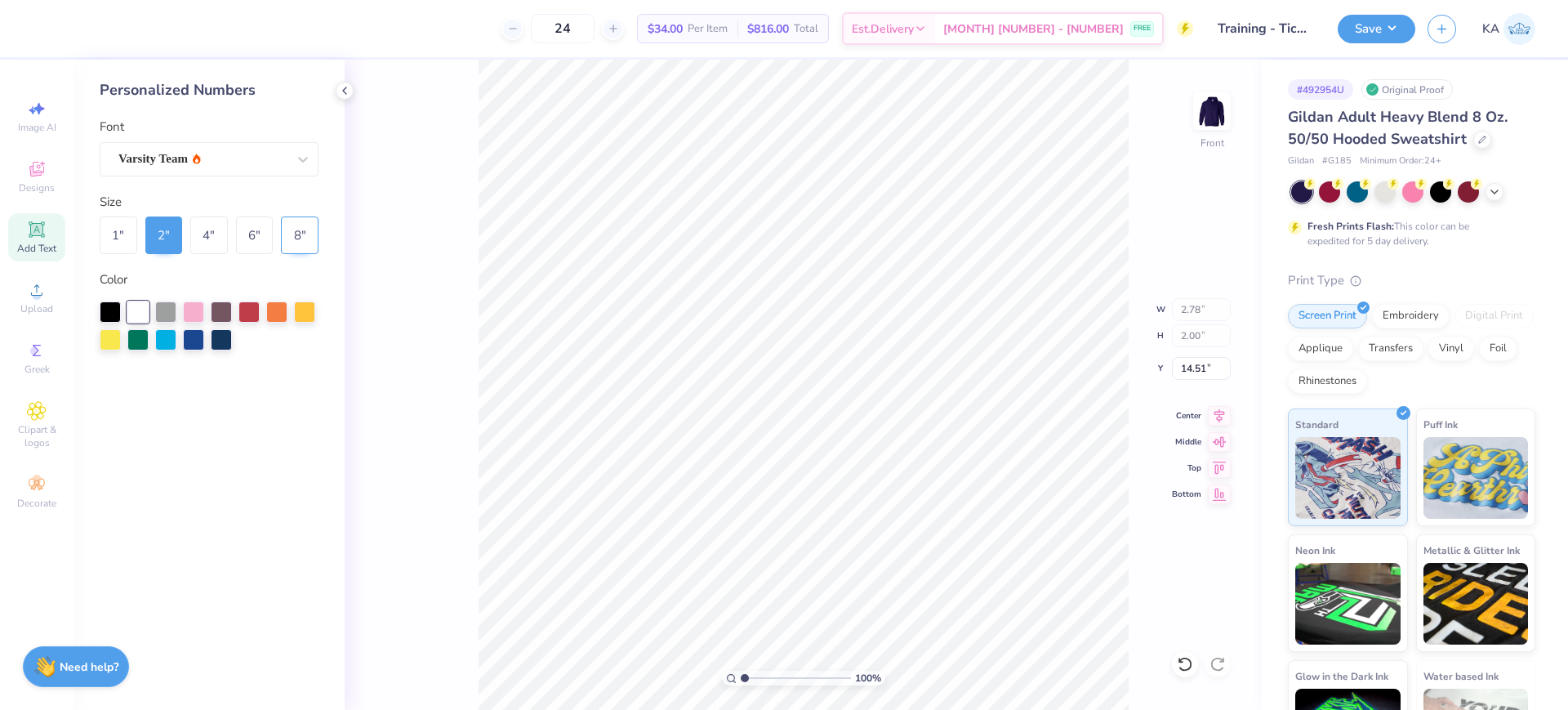 click on "8 "" at bounding box center (300, 235) 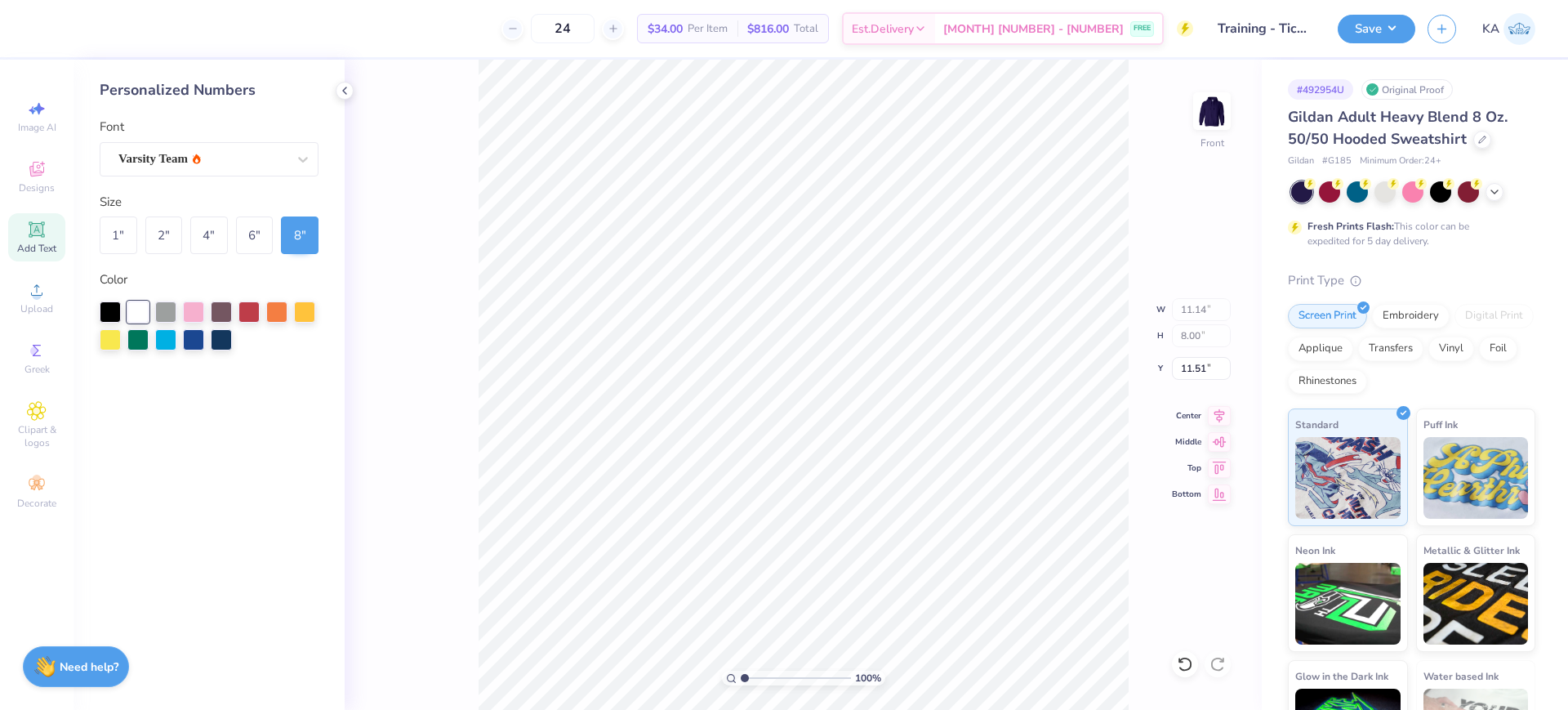 type on "11.19" 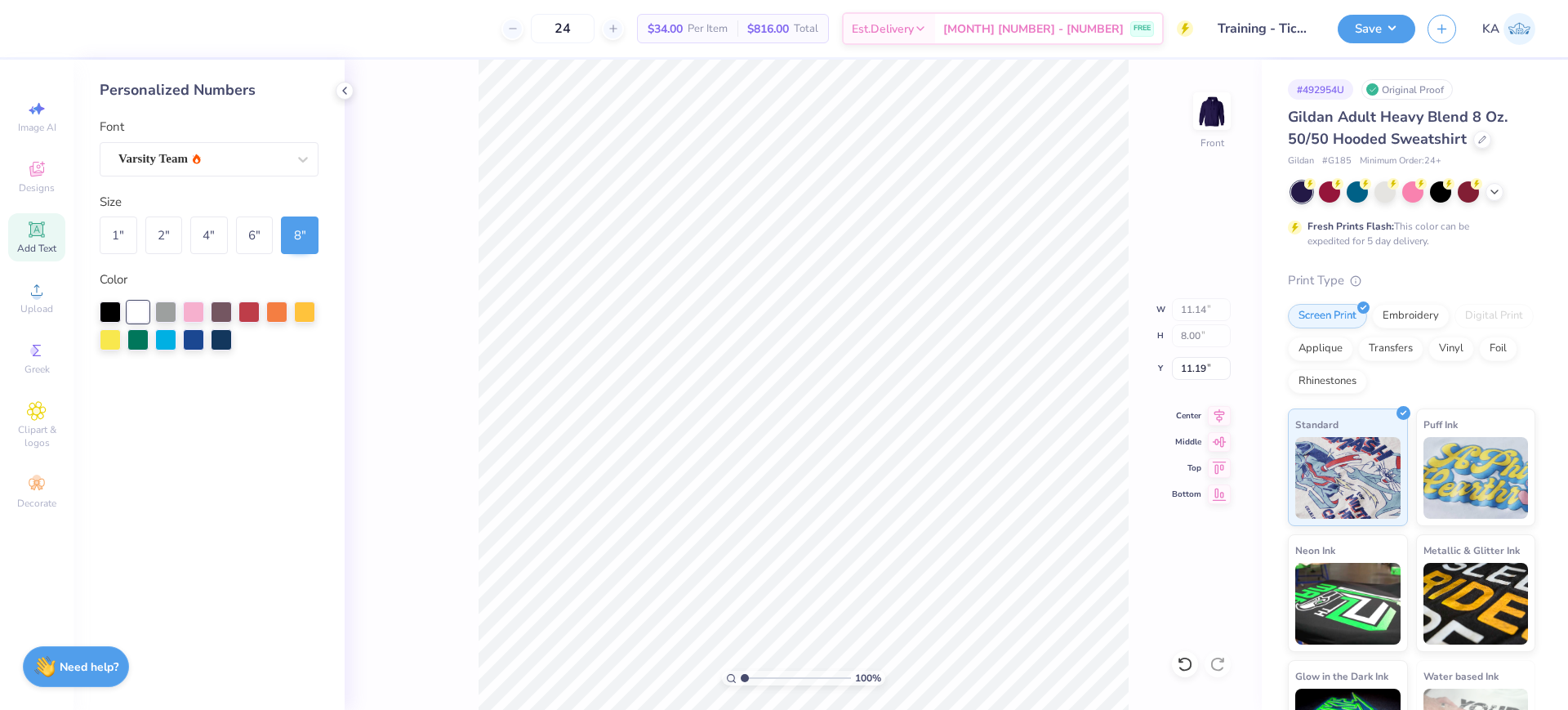 click on "Add Text" at bounding box center (37, 237) 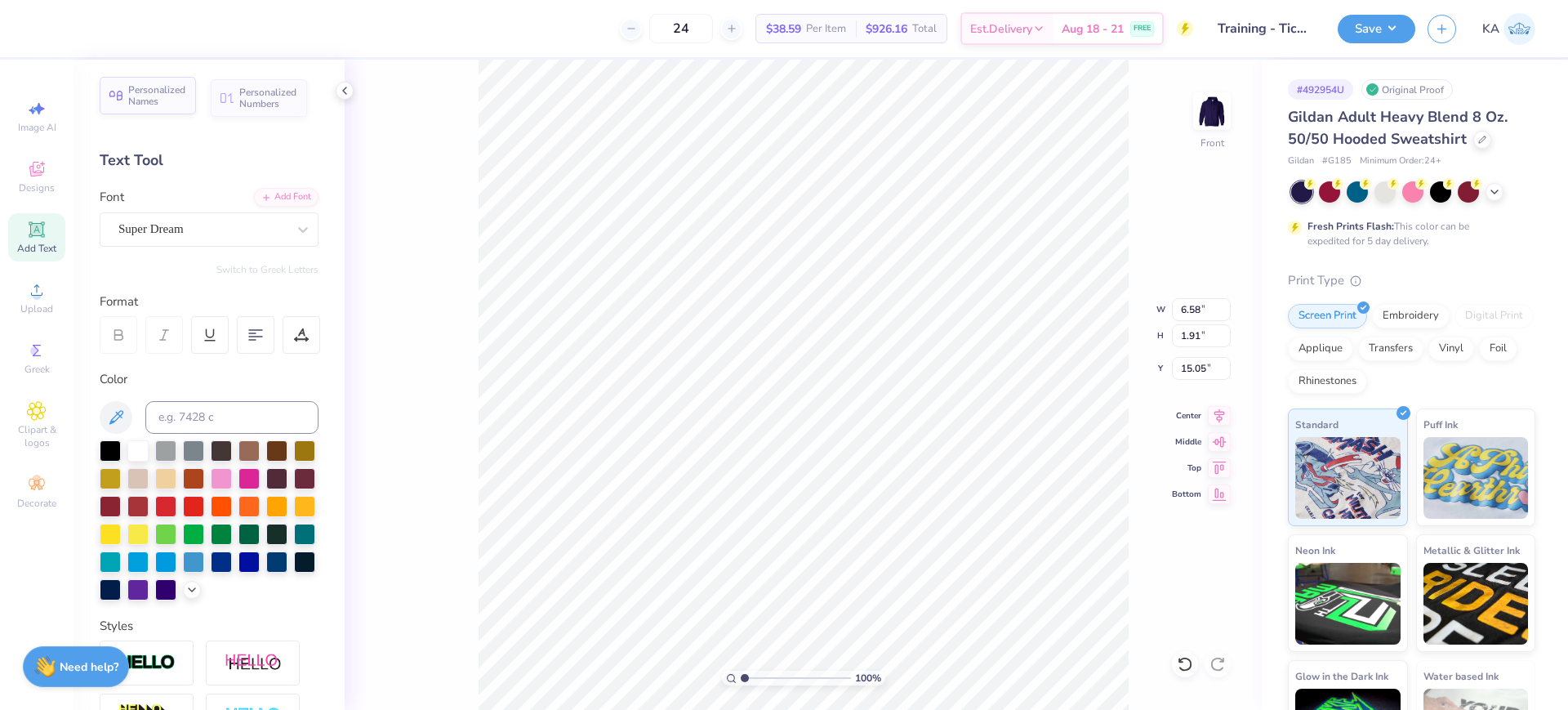 click on "Personalized Names" at bounding box center (157, 96) 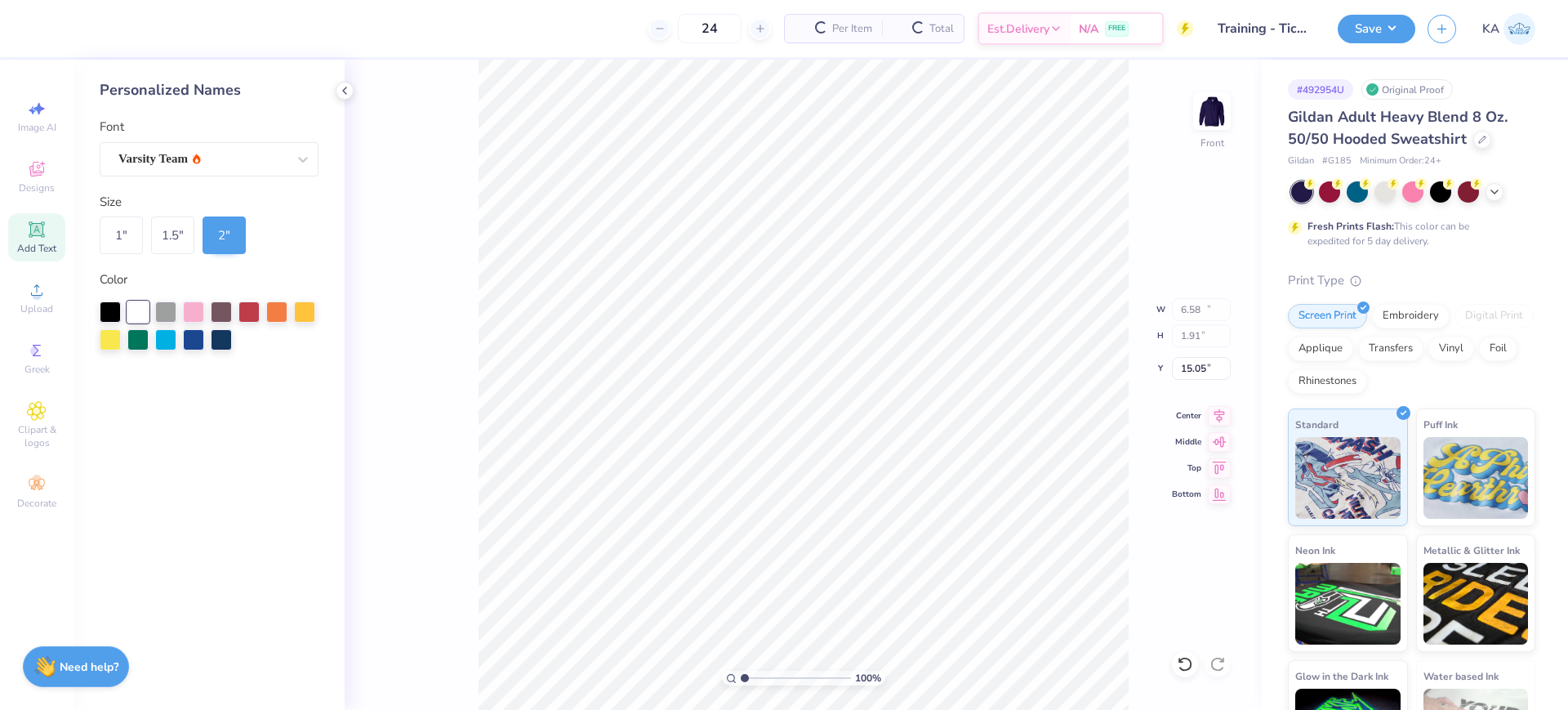 type on "12.43" 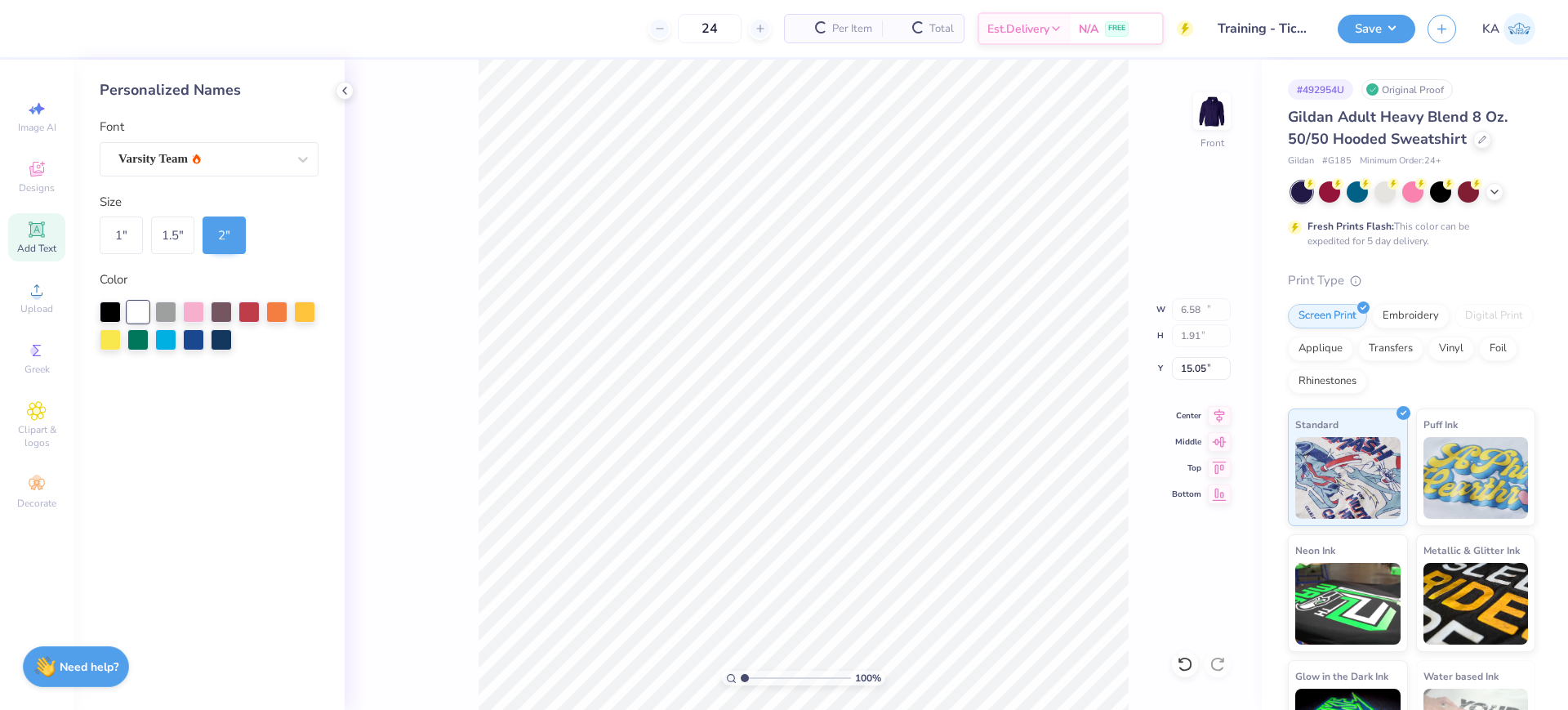 type on "2.00" 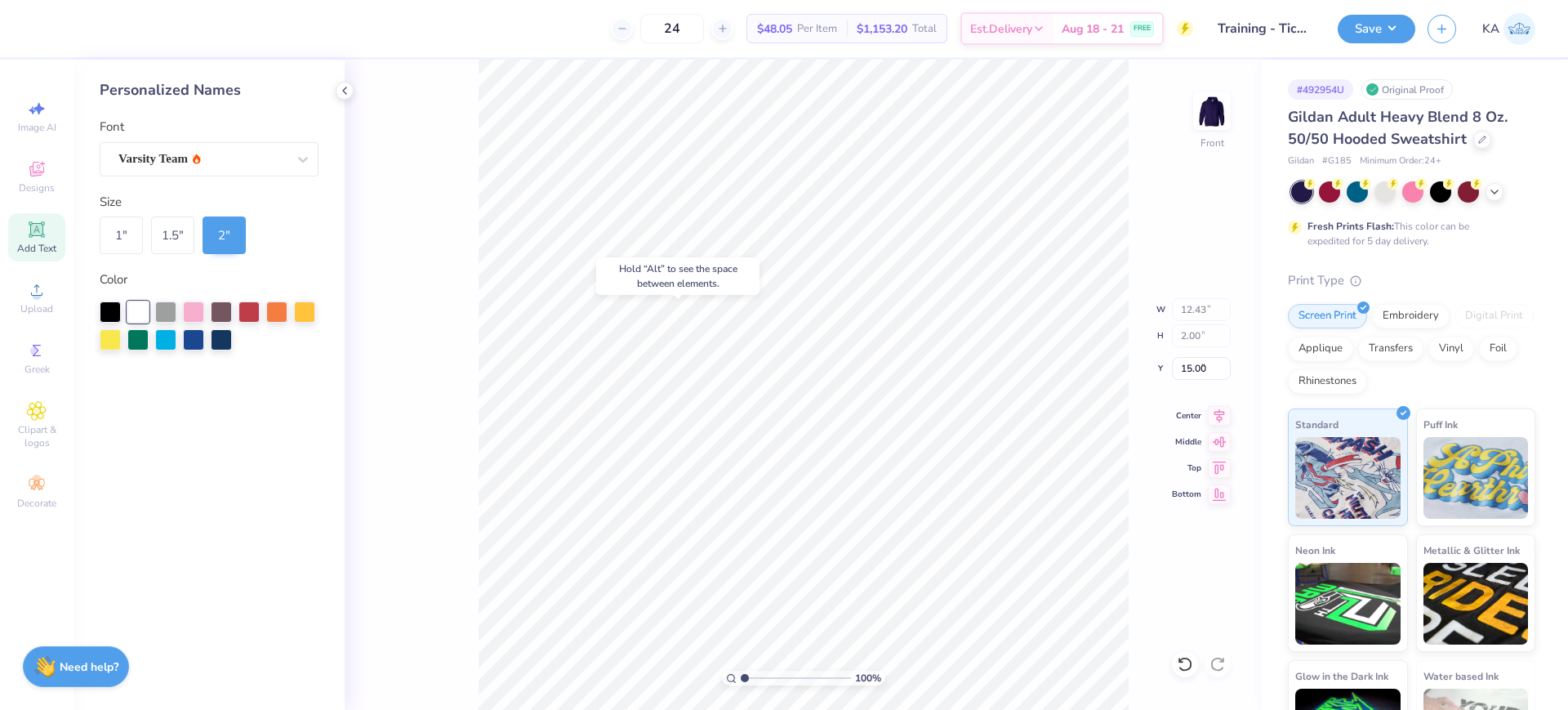 type on "7.81" 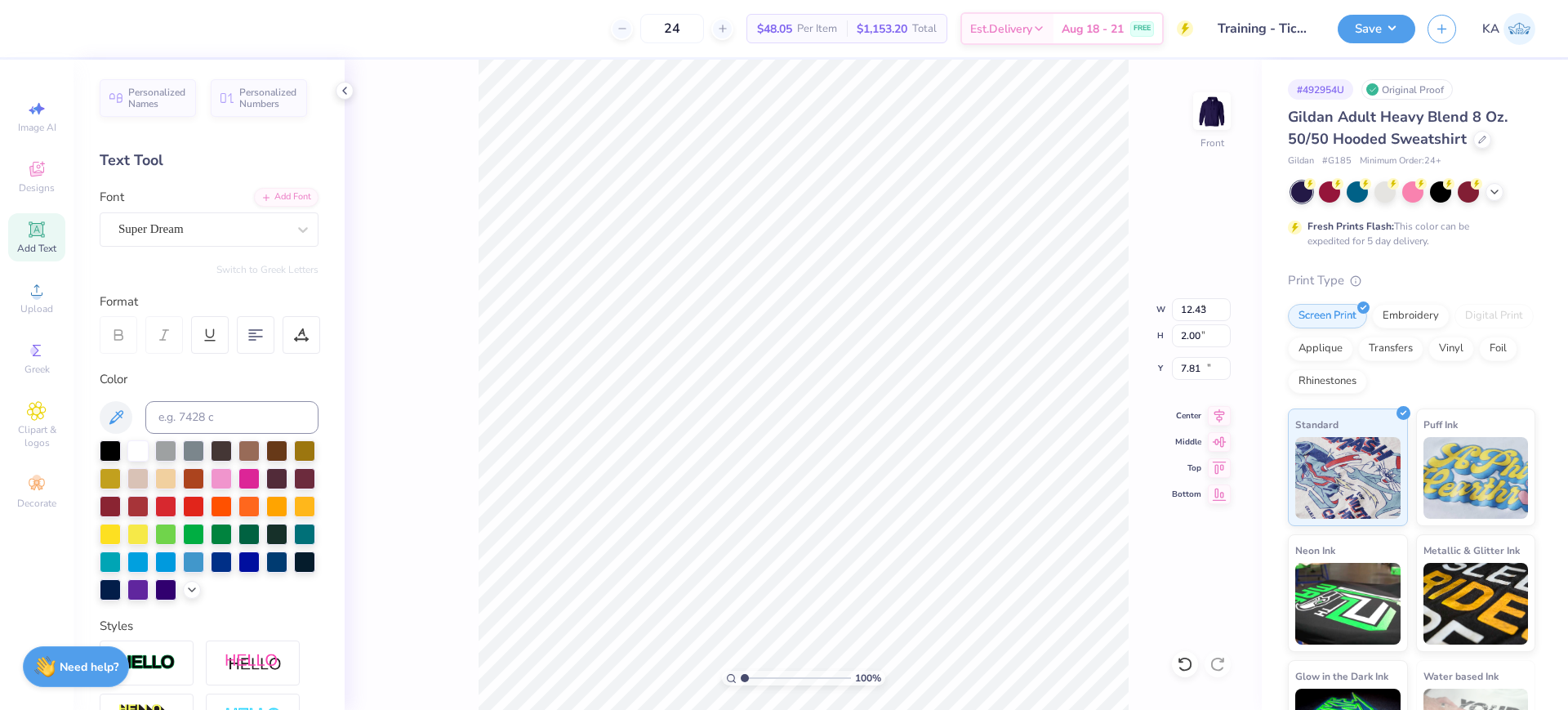 type on "6.58" 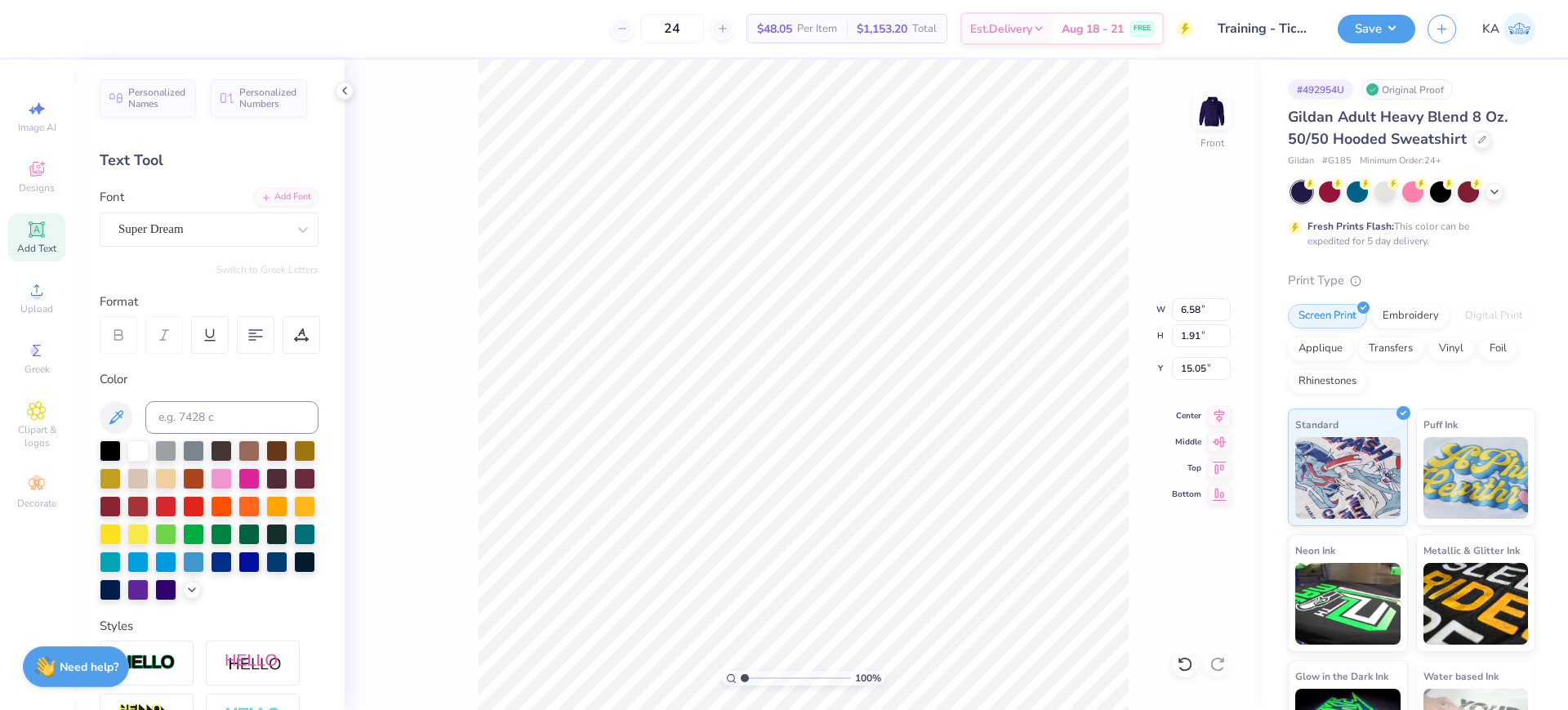 type on "8.86" 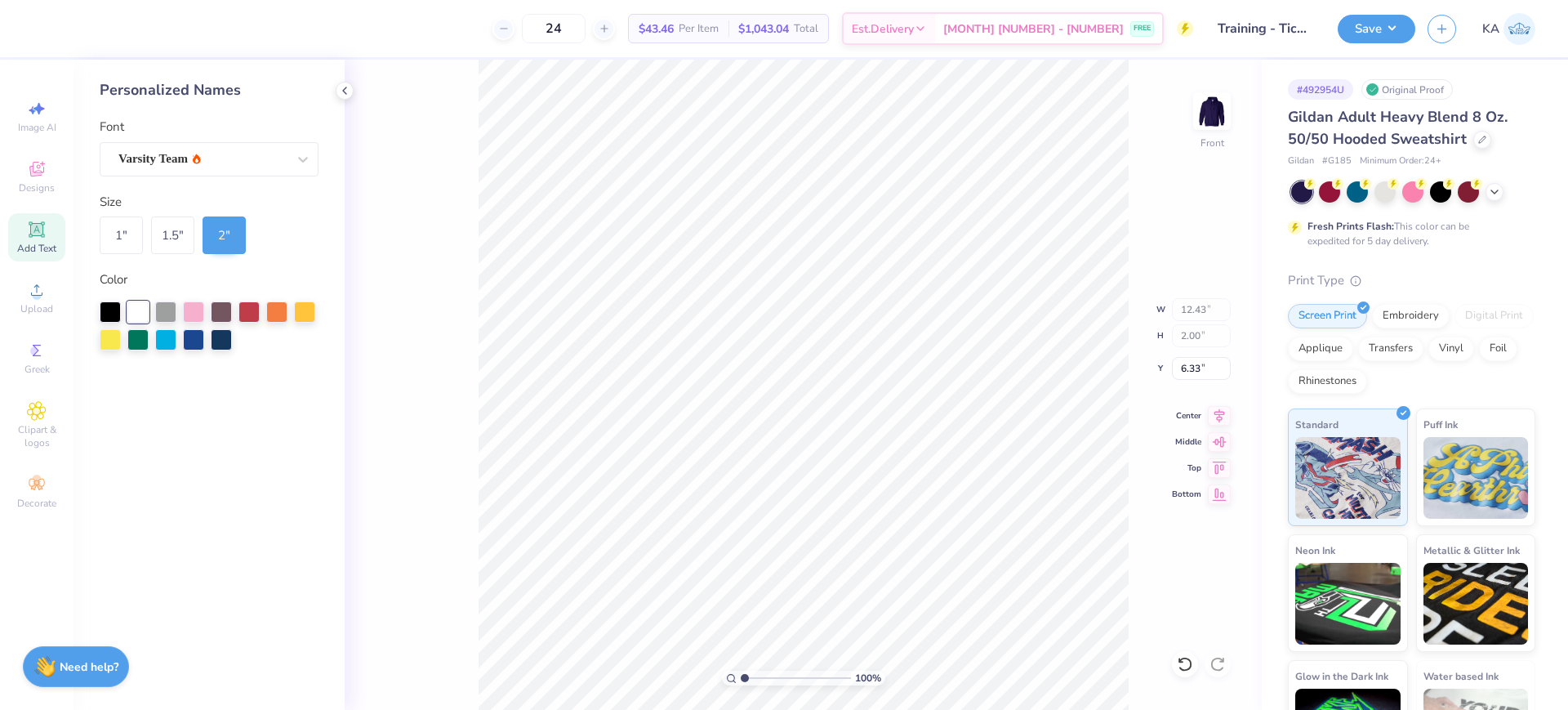 type on "6.37" 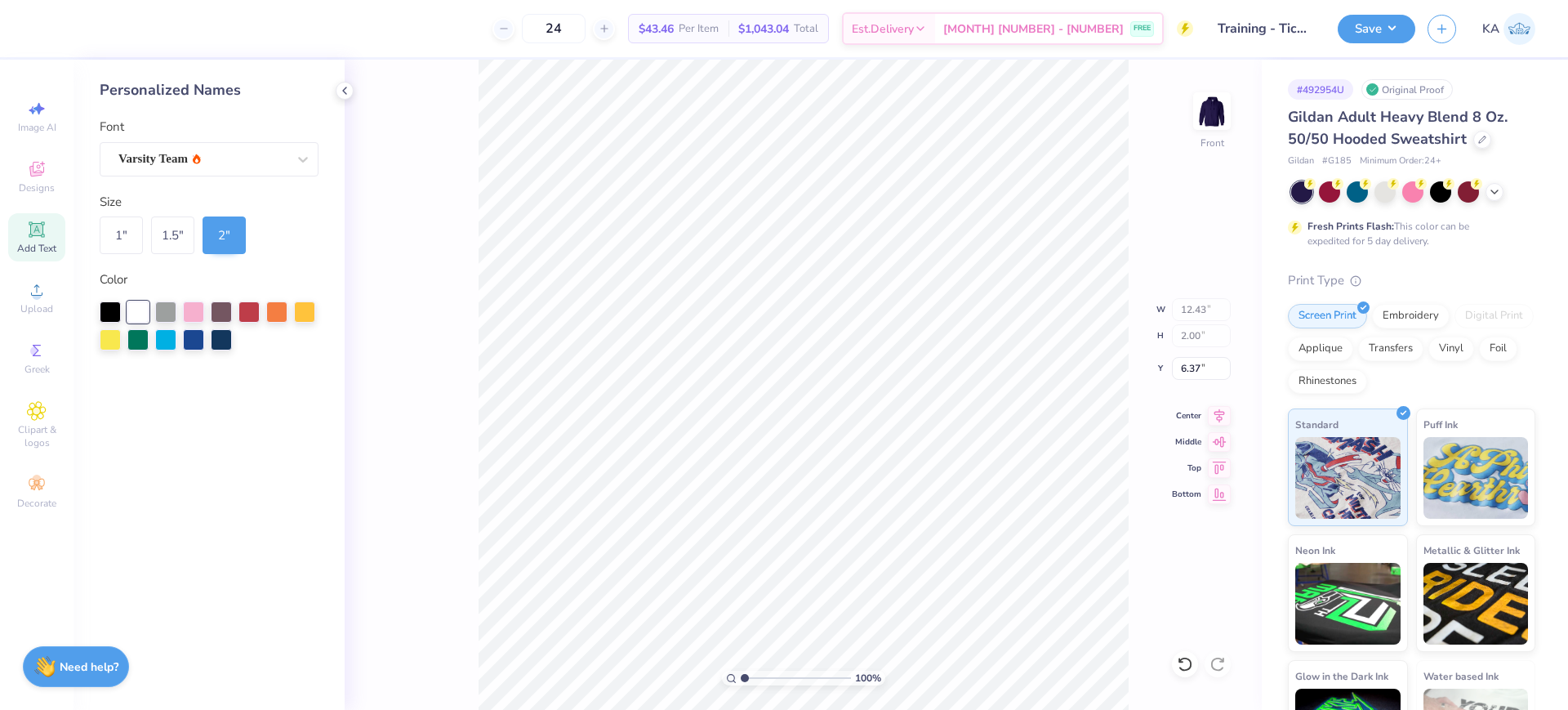 type on "11.14" 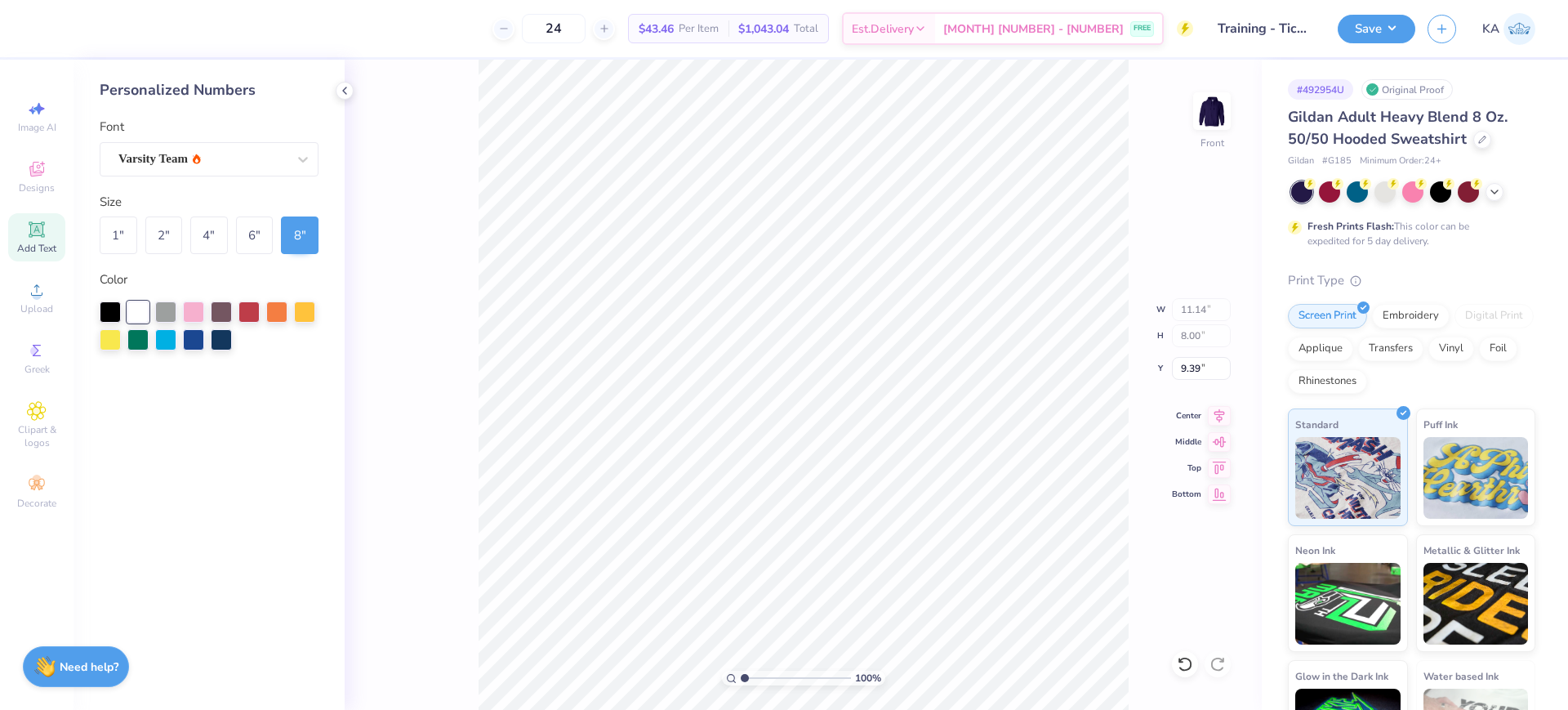 type on "9.17" 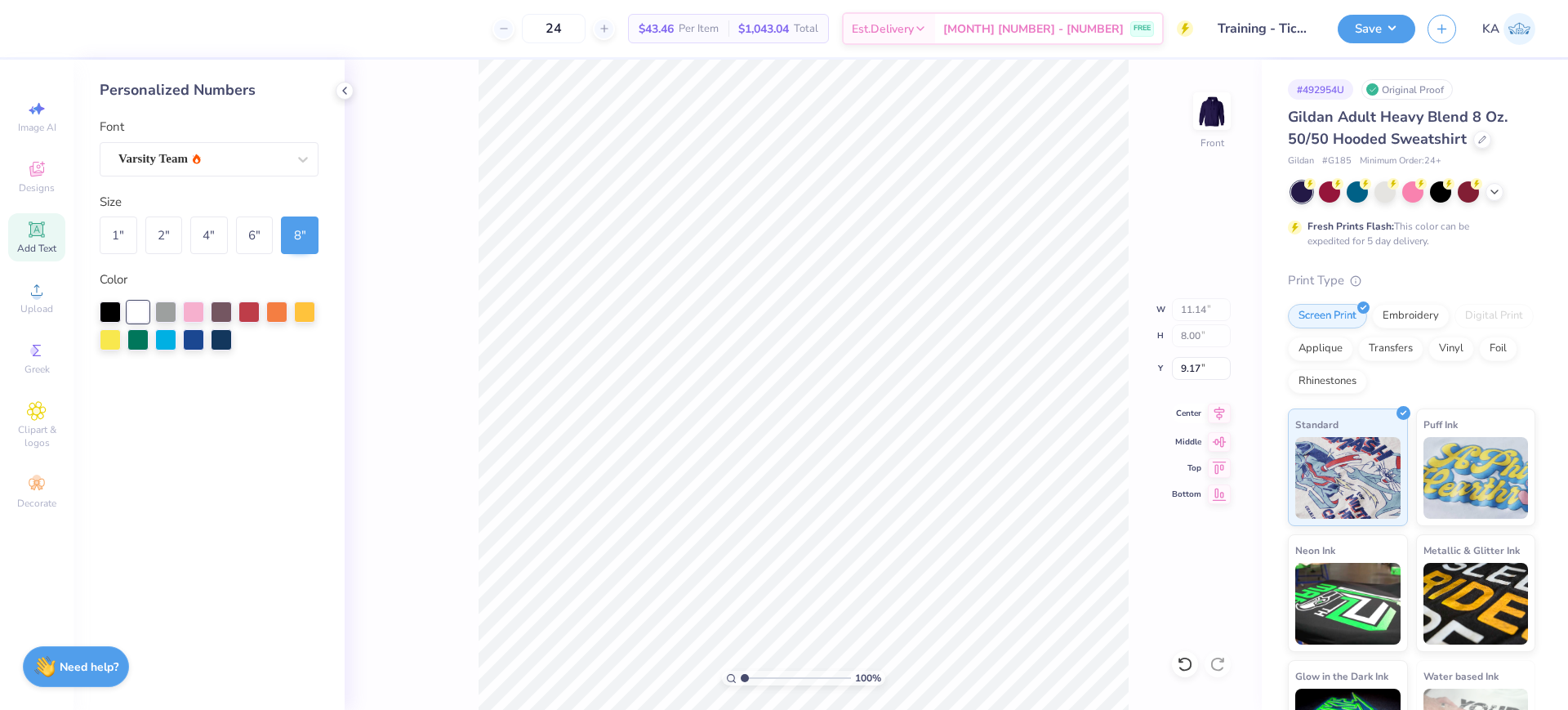 click 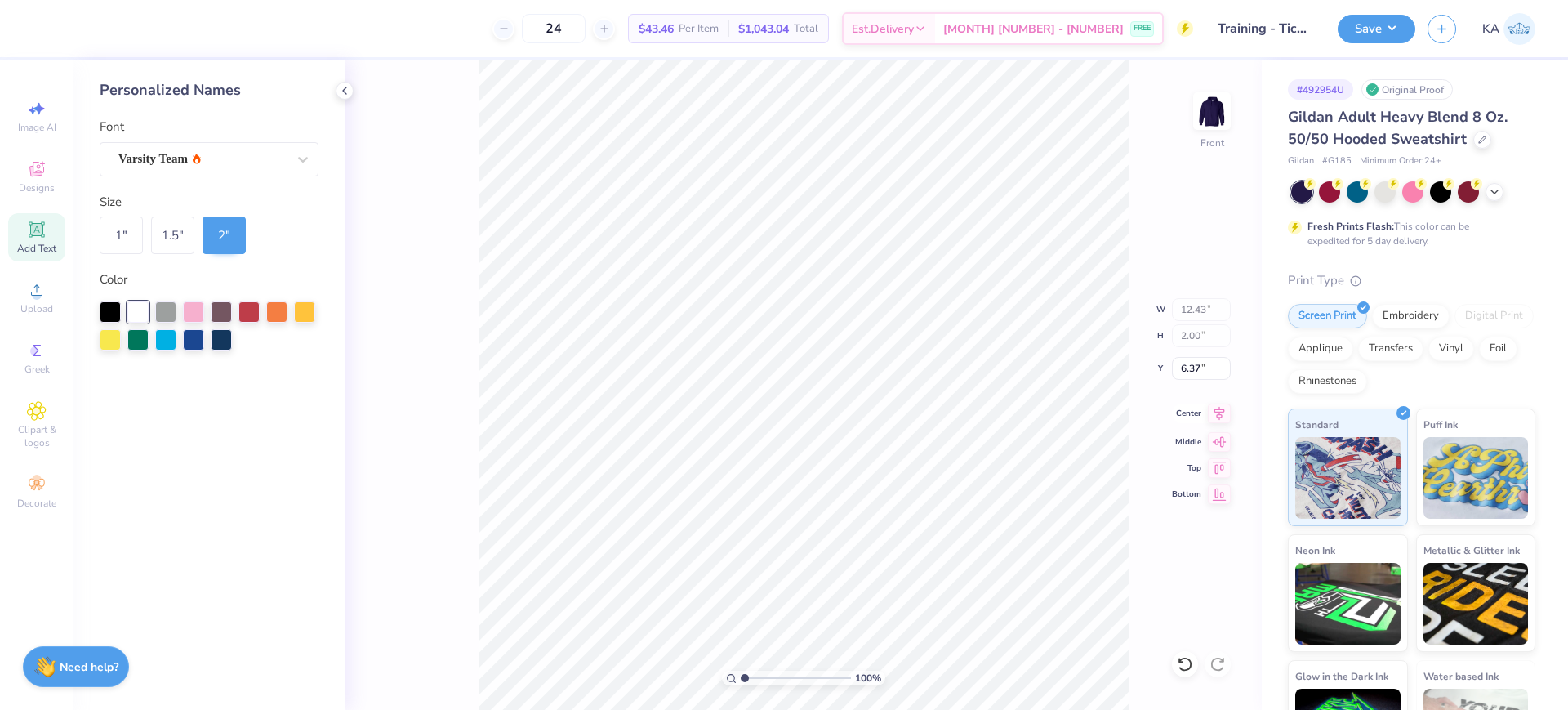 click 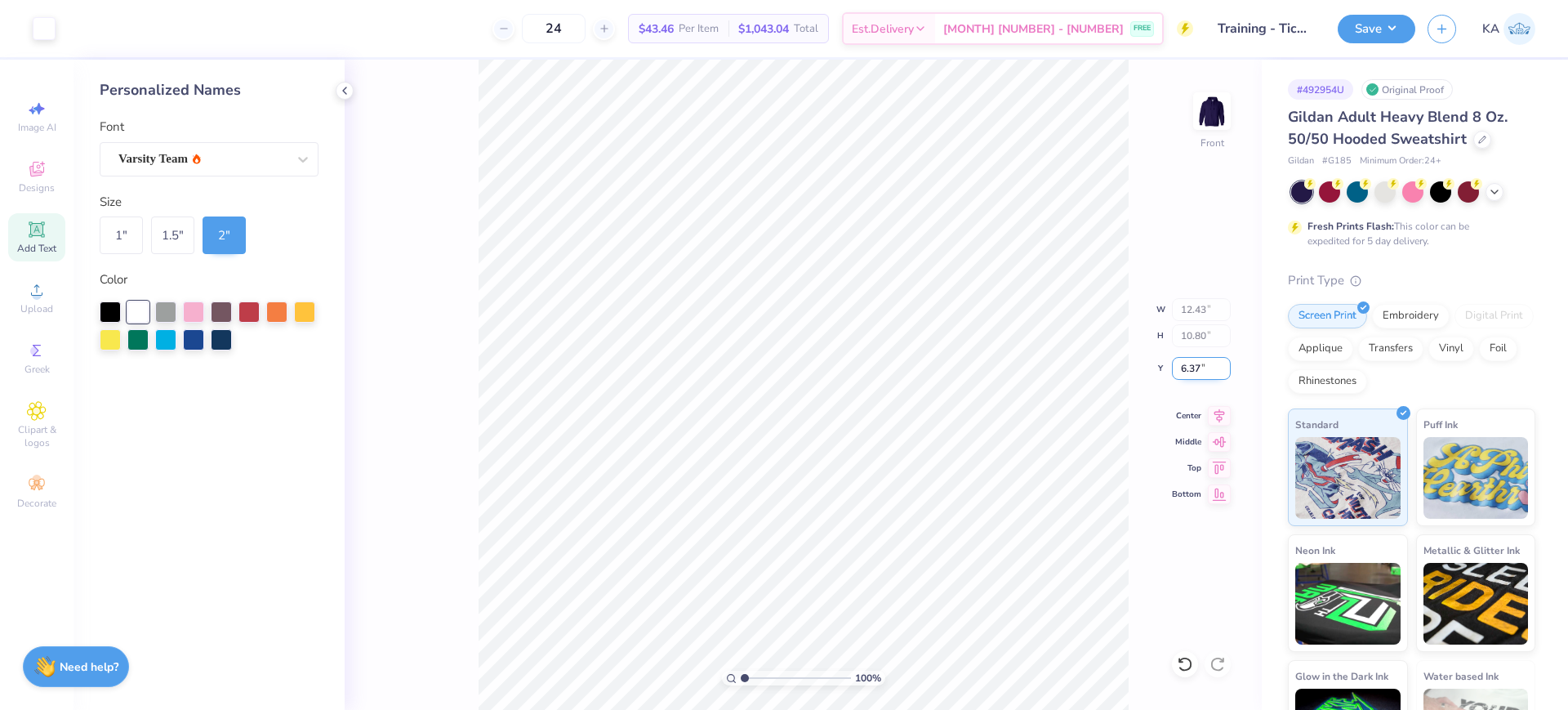 drag, startPoint x: 1174, startPoint y: 371, endPoint x: 1209, endPoint y: 375, distance: 35.22783 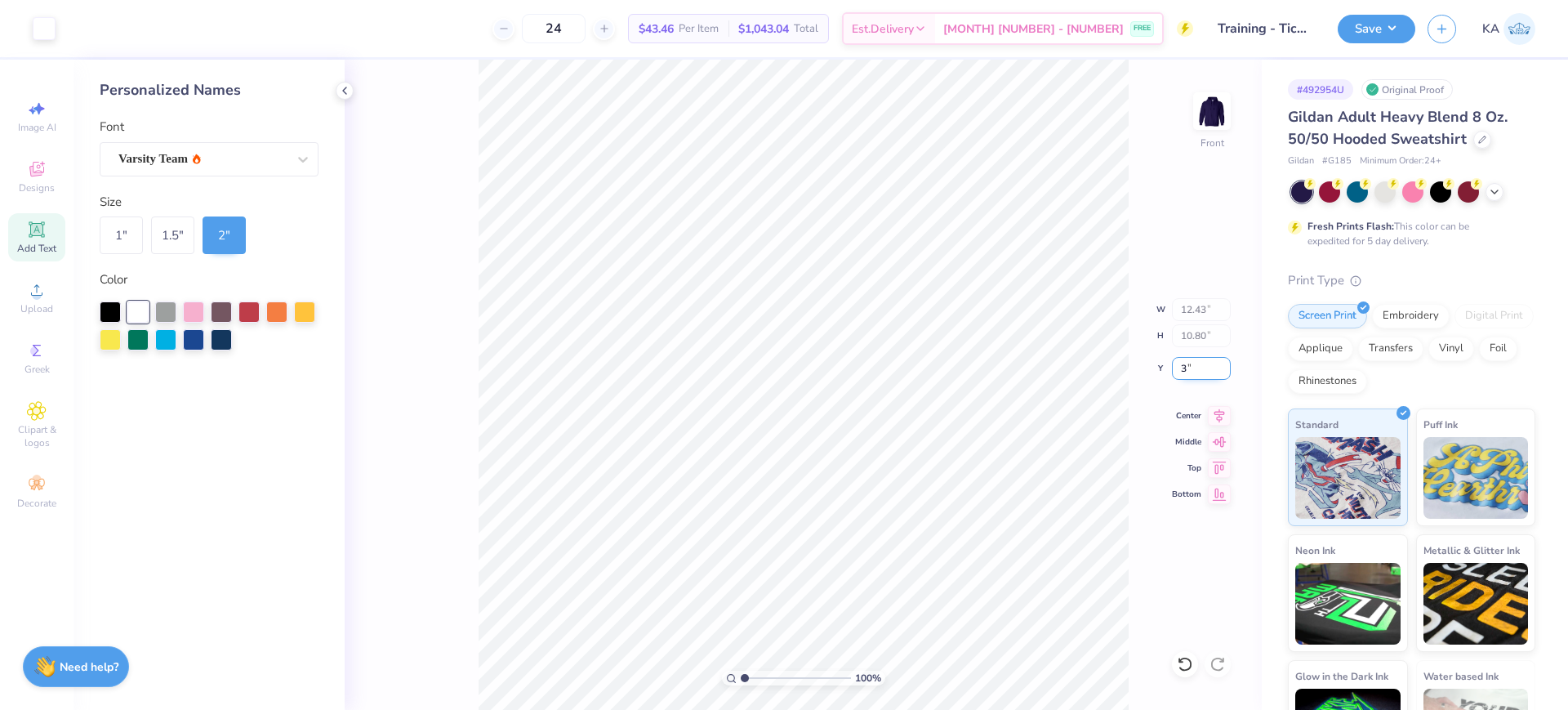 type on "6.00" 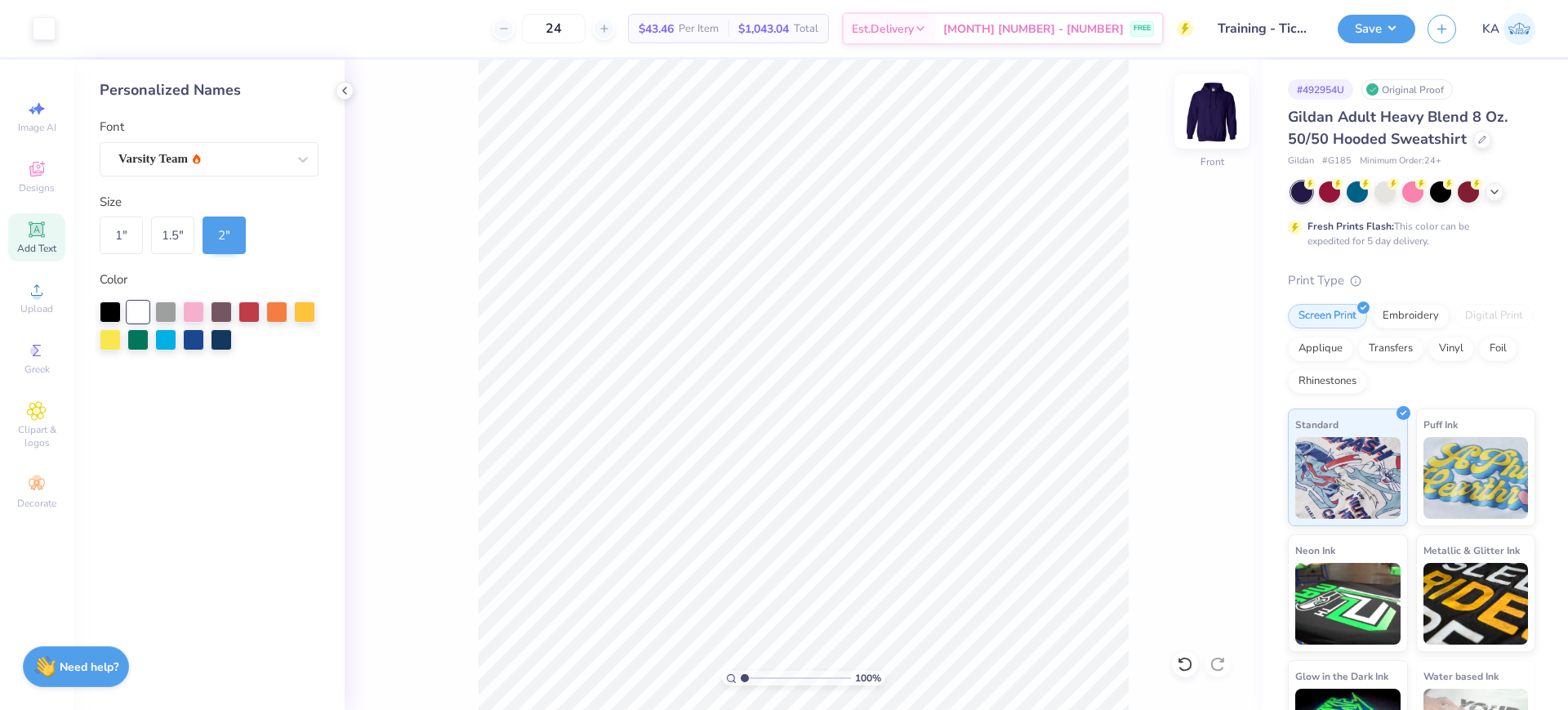 click at bounding box center [1212, 111] 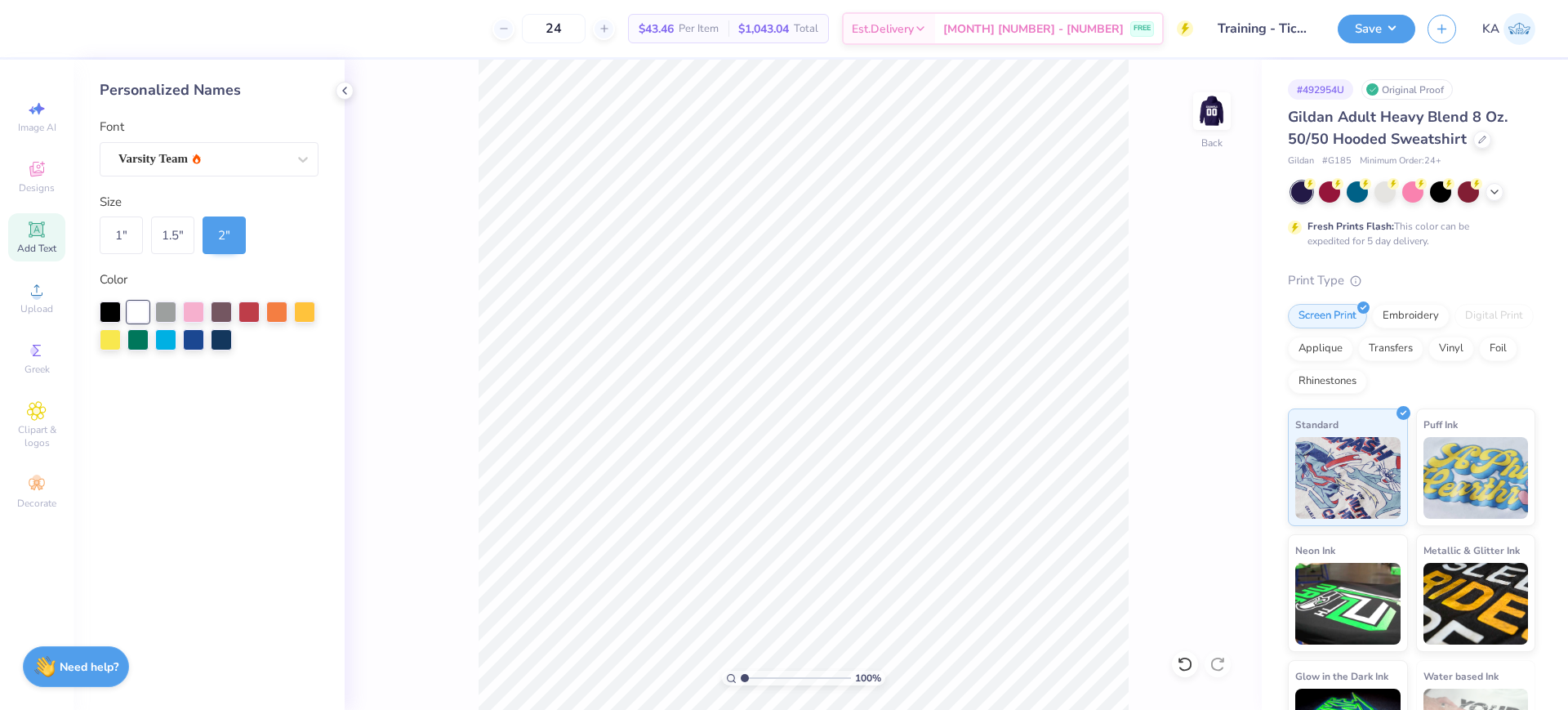 click 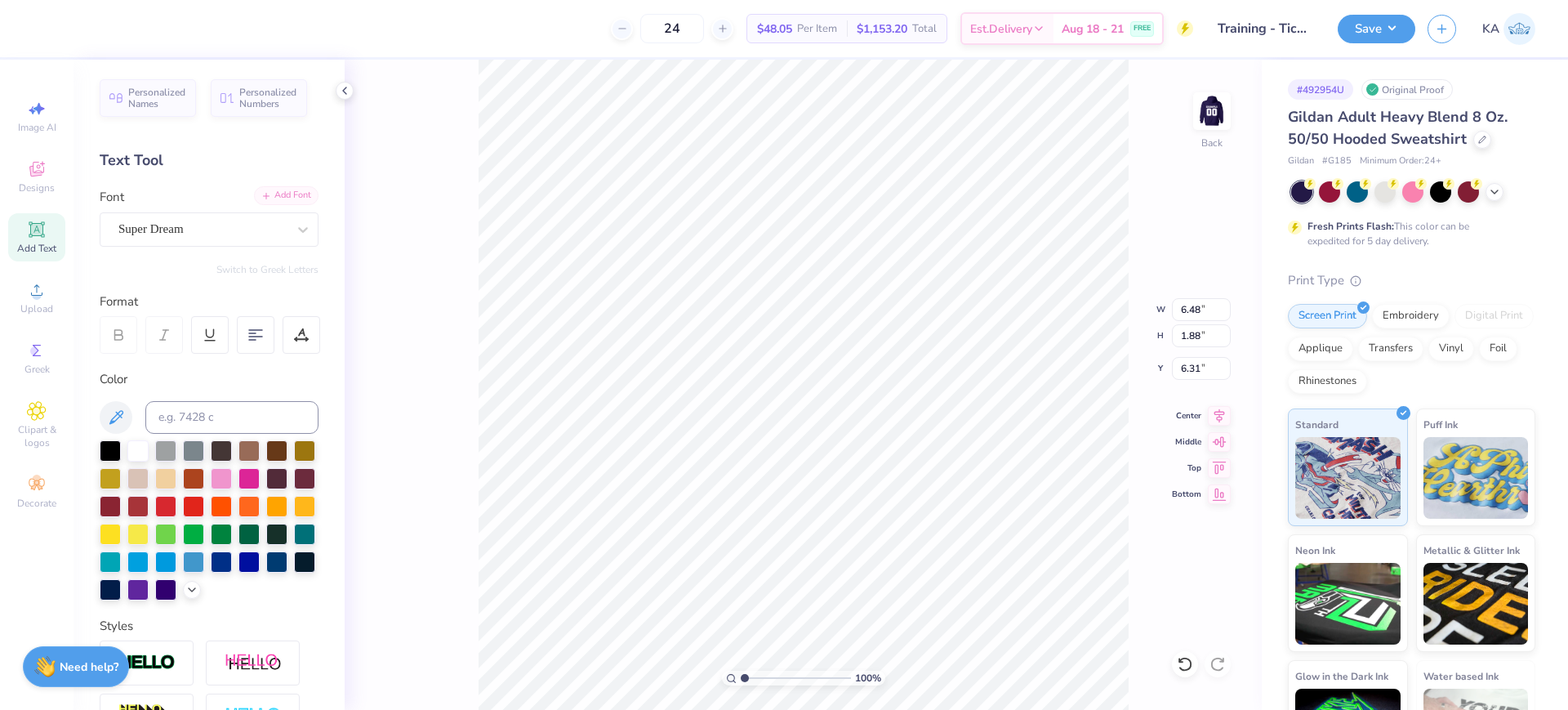 click on "Add Font" at bounding box center (286, 195) 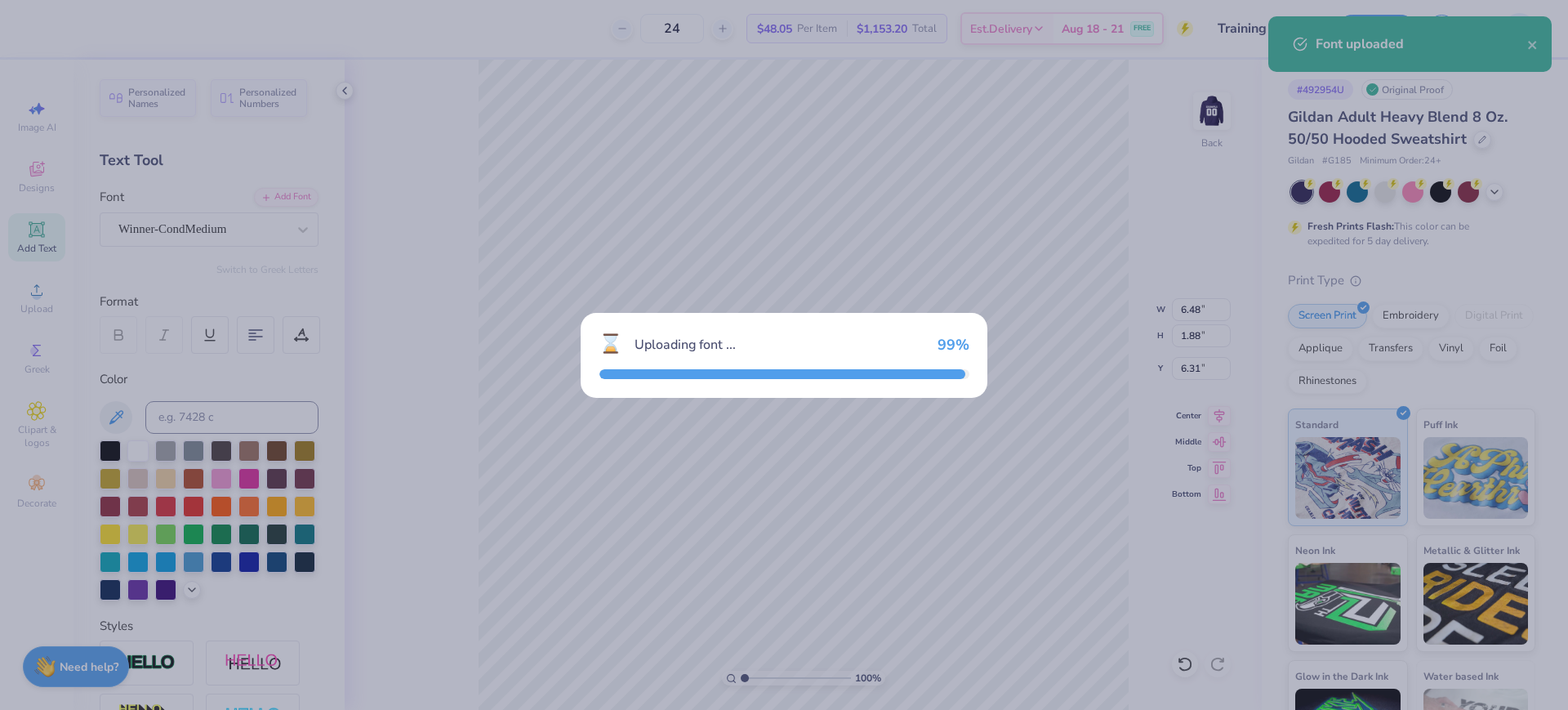type on "5.43" 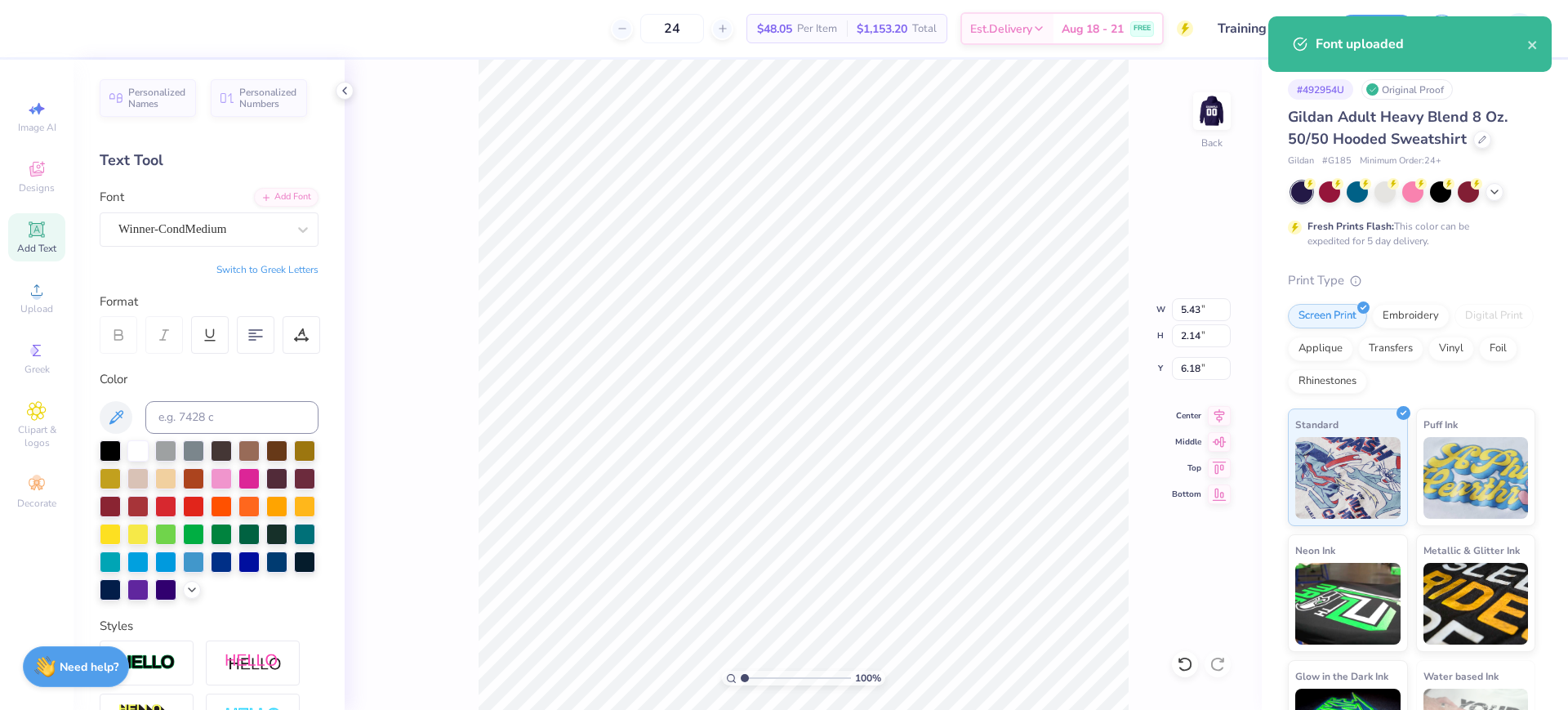 type on "2.64" 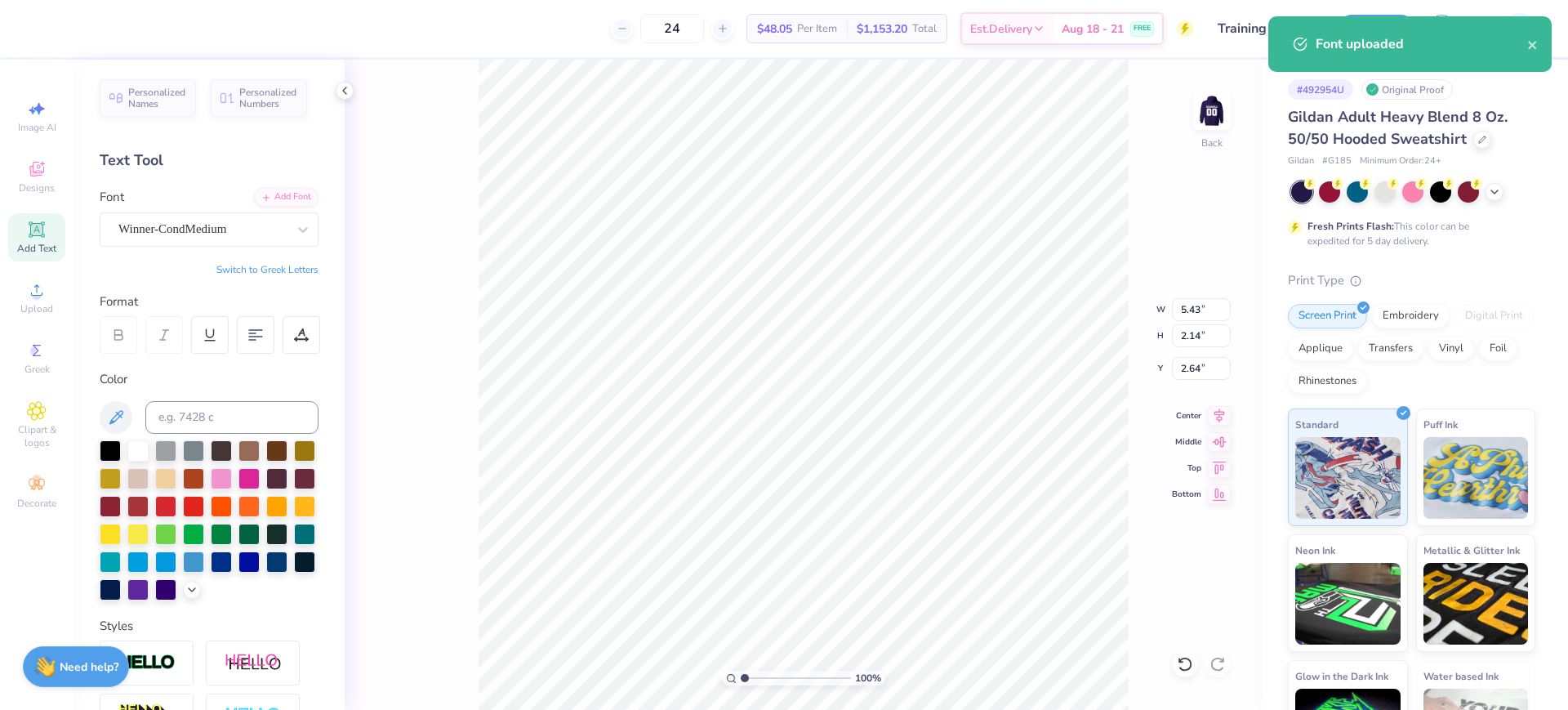 scroll, scrollTop: 17, scrollLeft: 2, axis: both 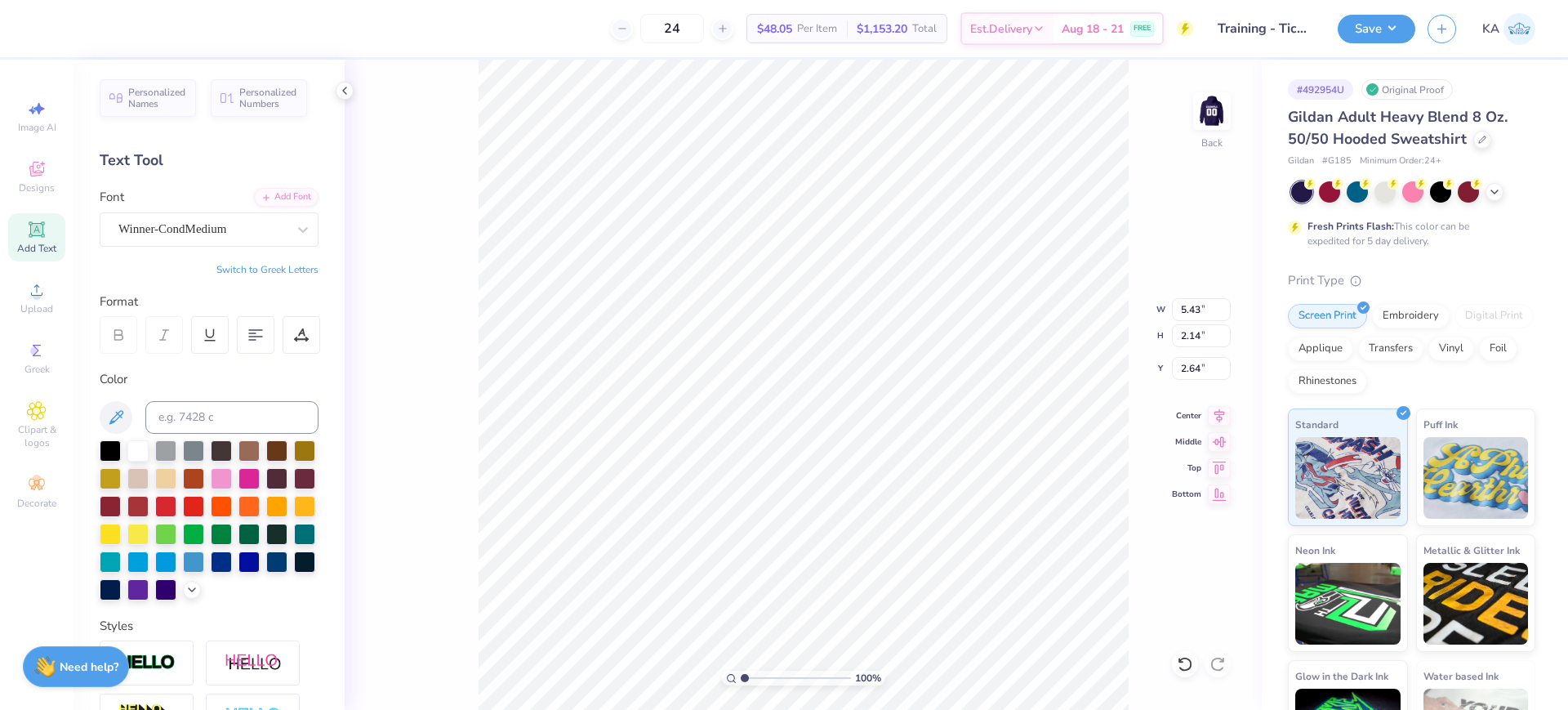 paste on "Sigma Delta Tau" 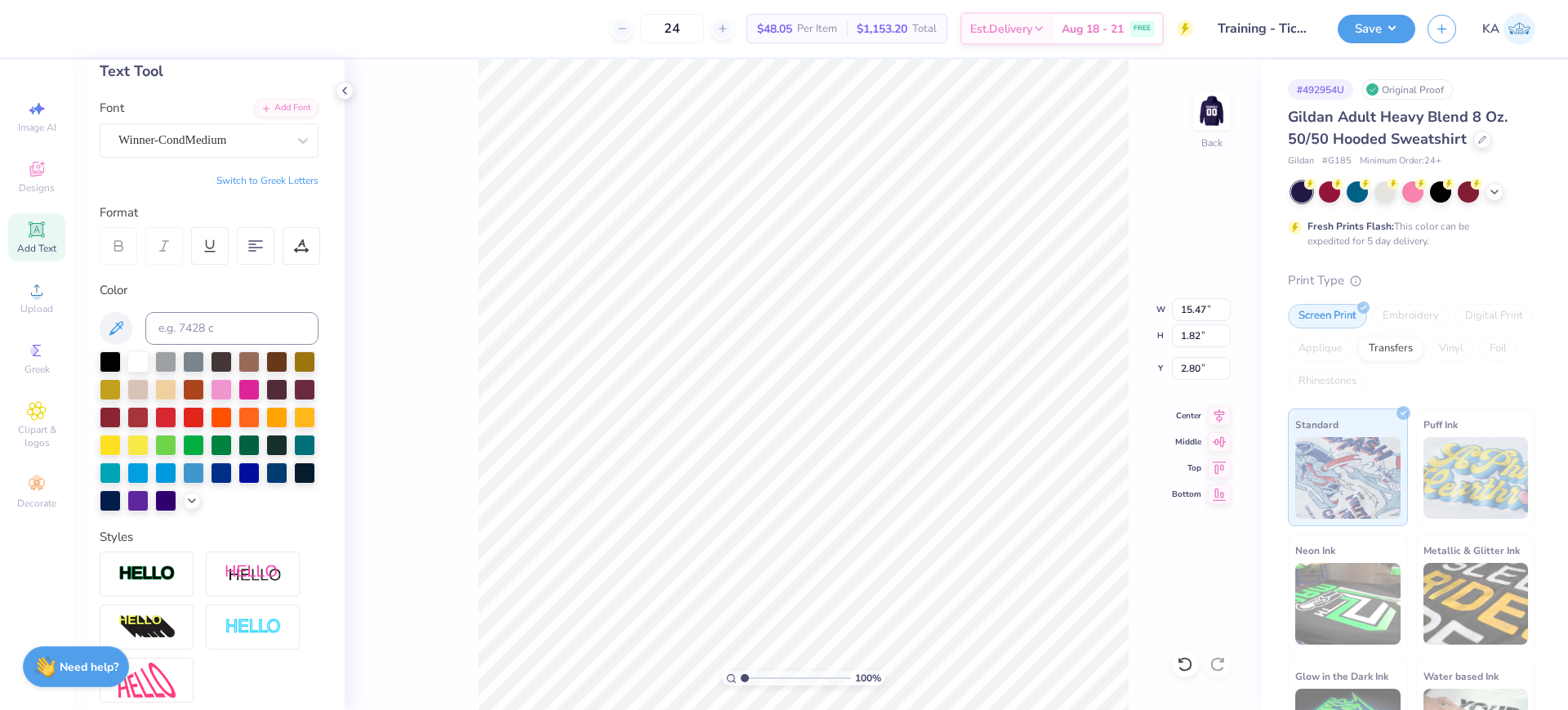 scroll, scrollTop: 268, scrollLeft: 0, axis: vertical 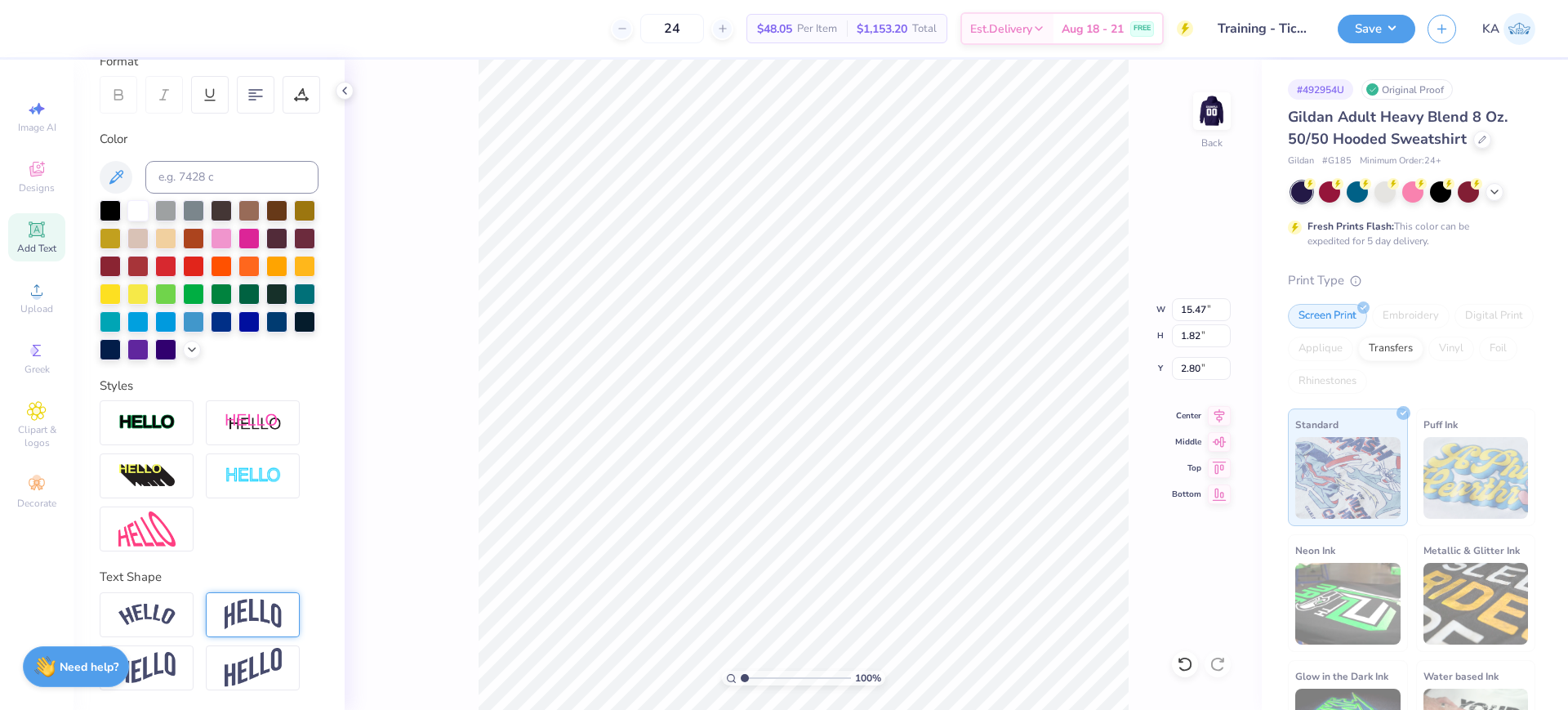 click at bounding box center [253, 614] 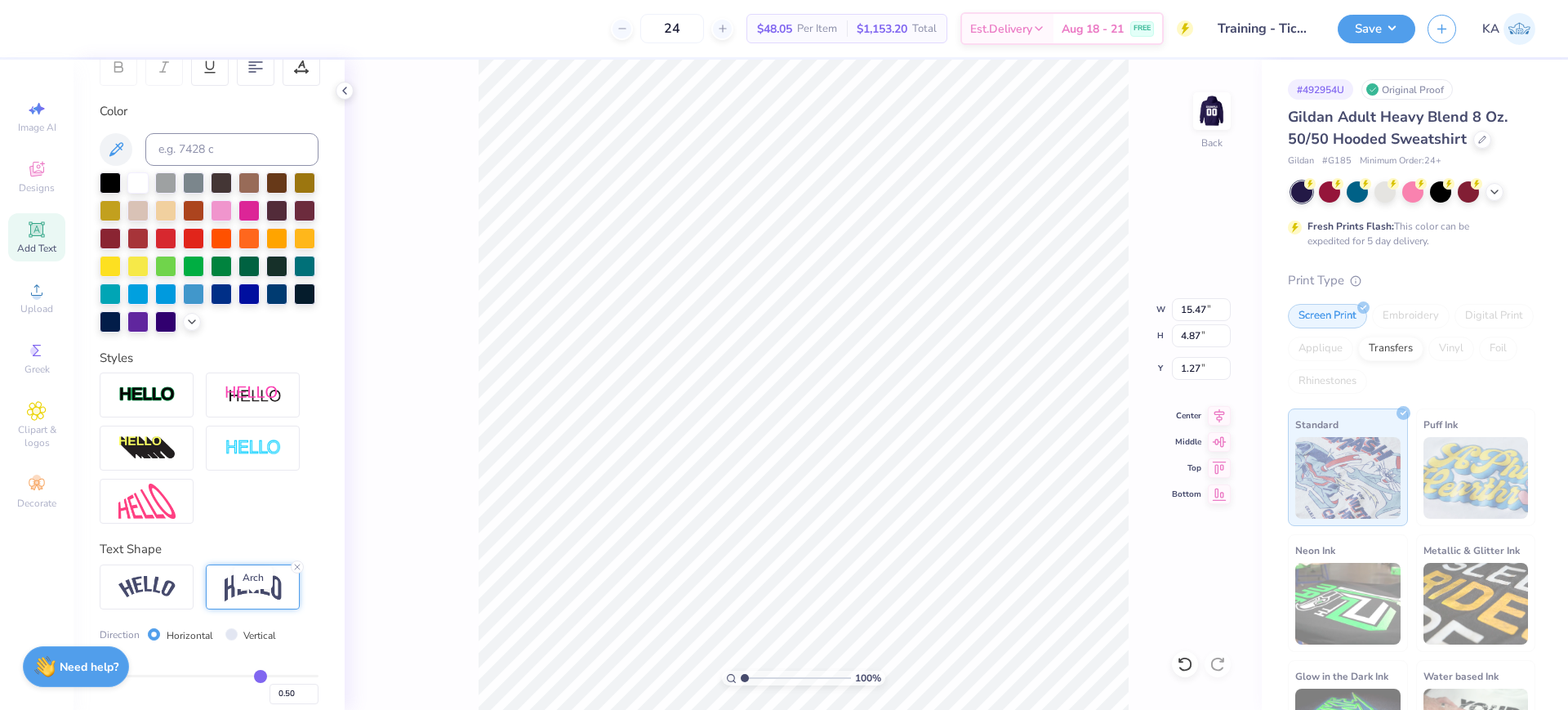 type on "4.87" 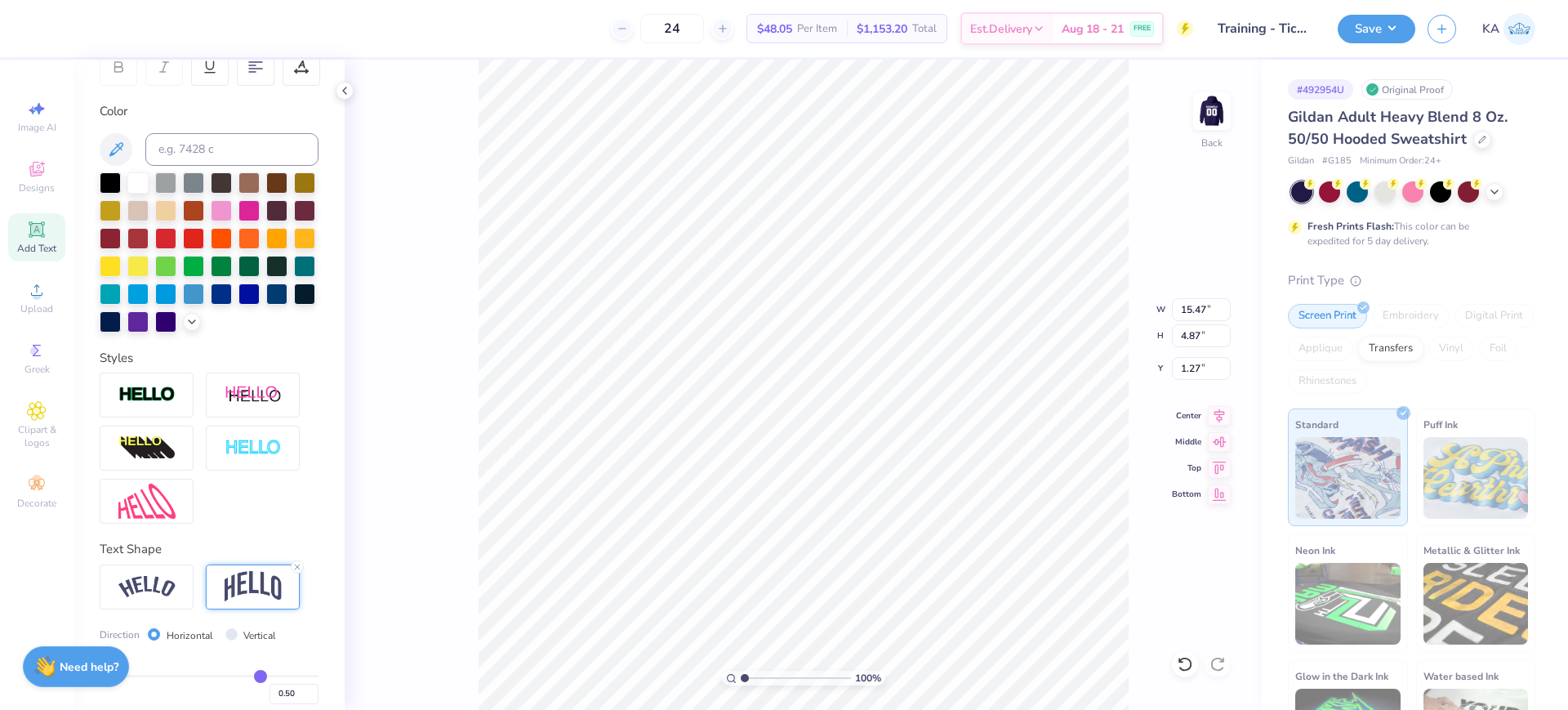 click at bounding box center (253, 587) 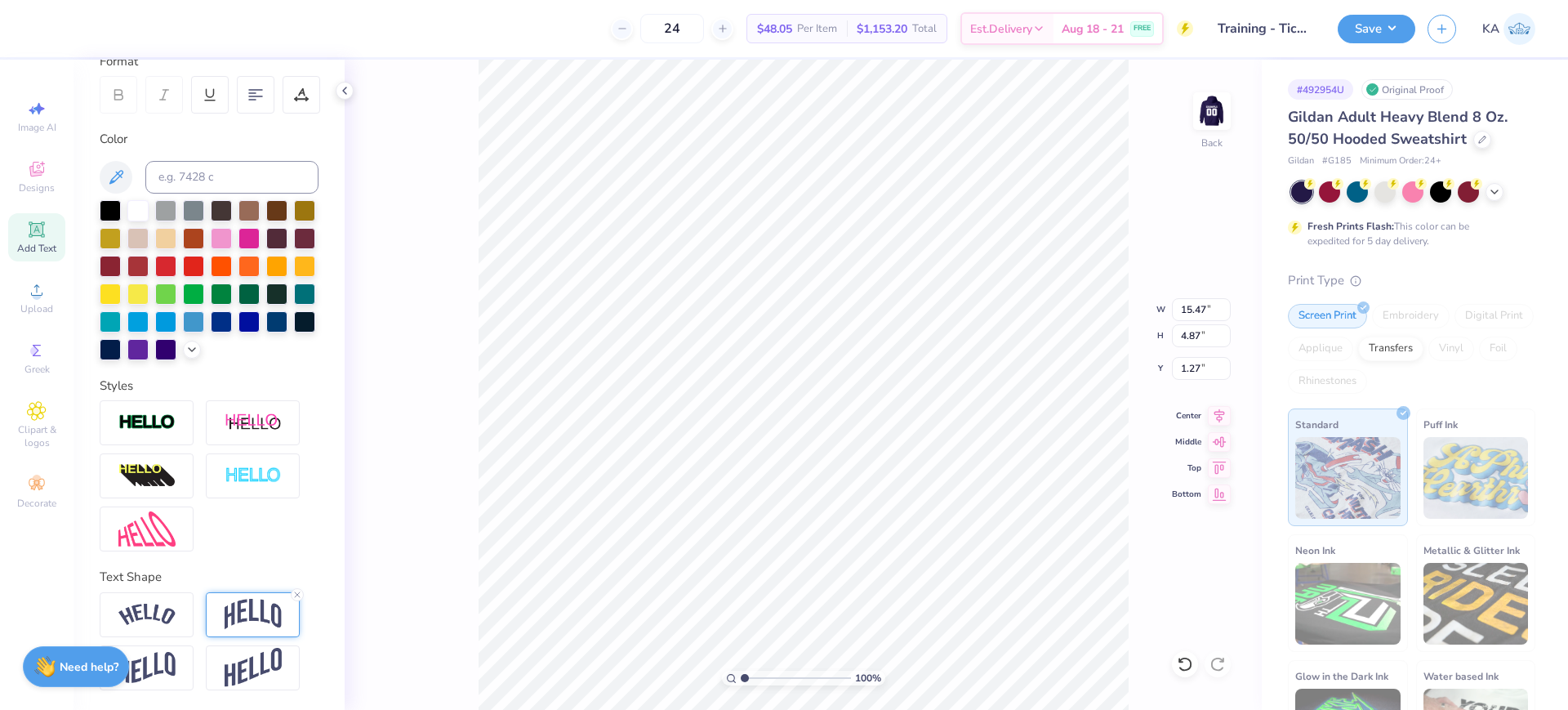 click at bounding box center [253, 614] 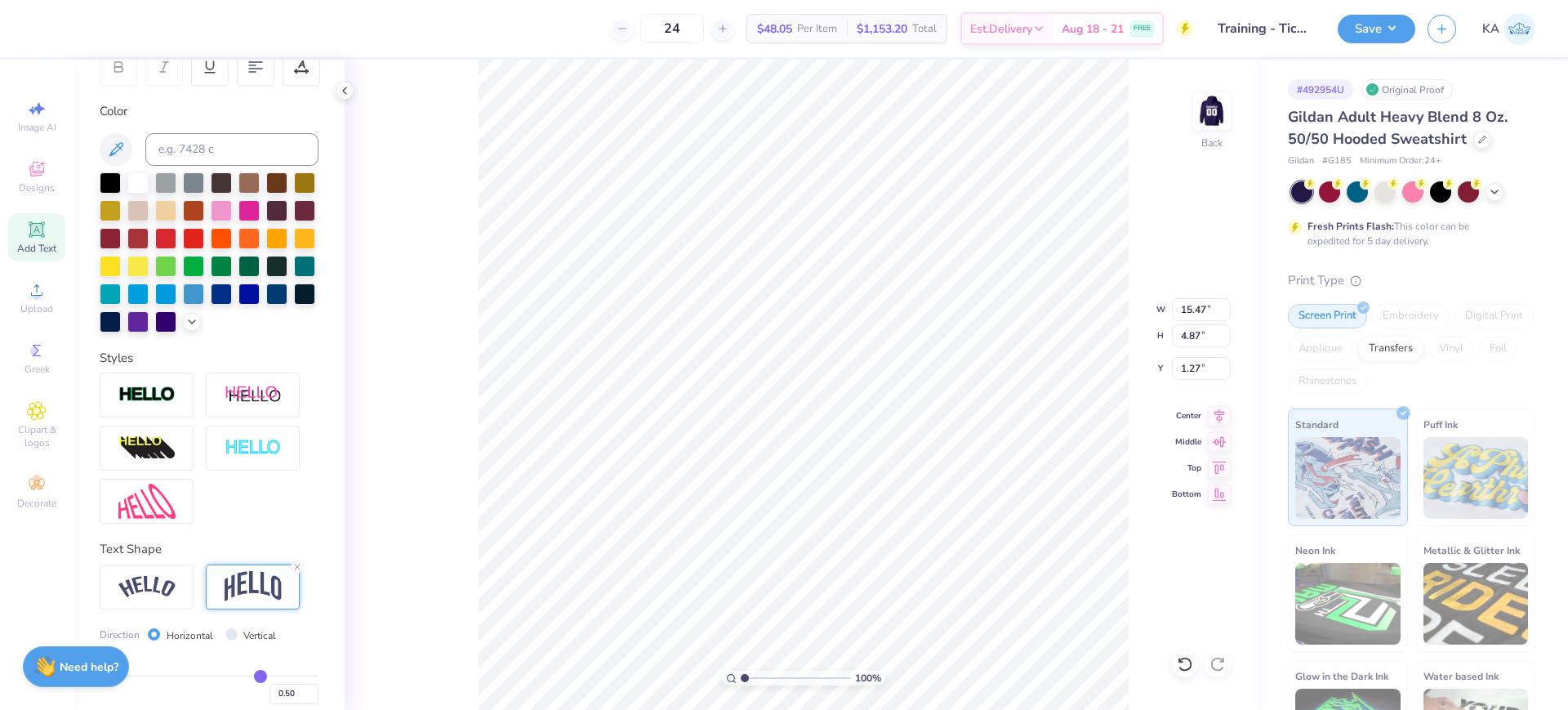 scroll, scrollTop: 363, scrollLeft: 0, axis: vertical 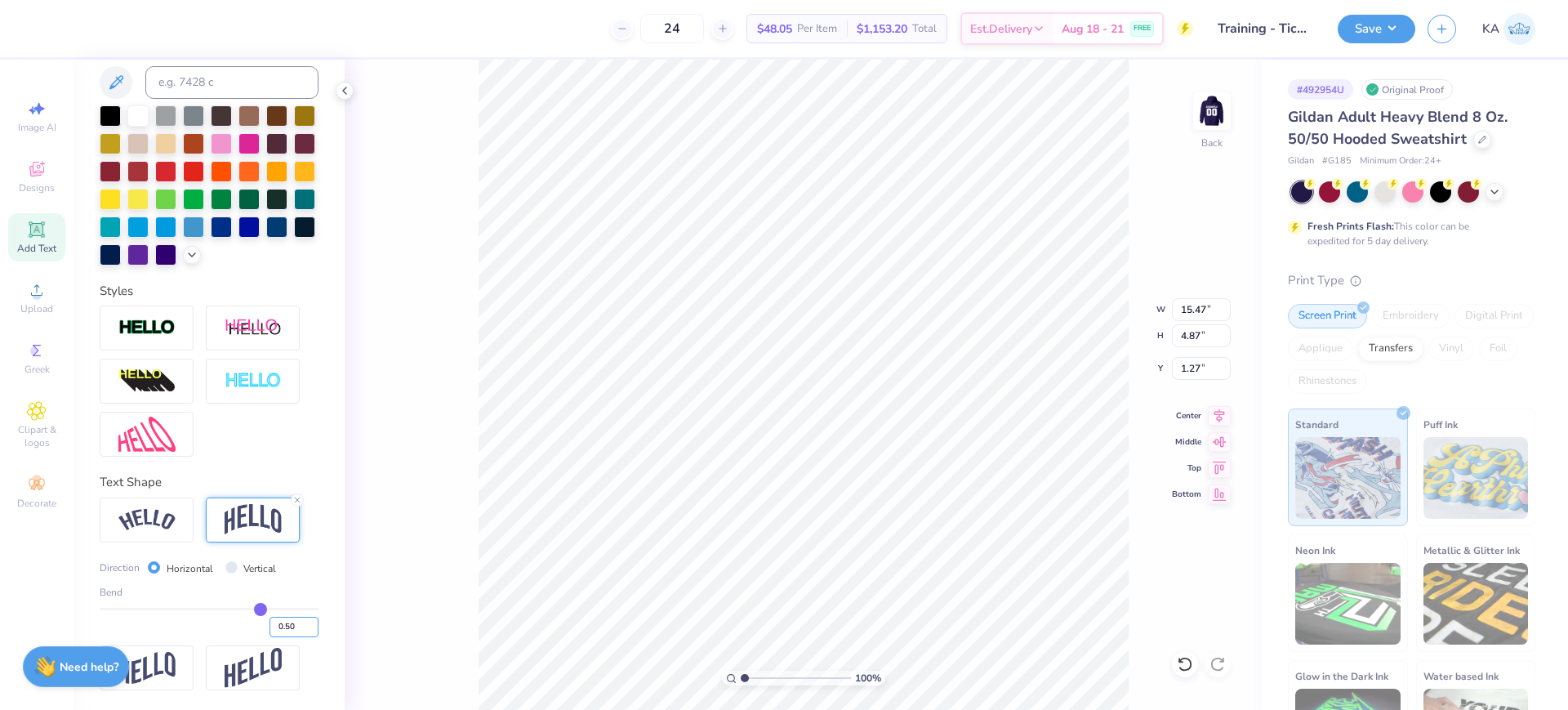 drag, startPoint x: 281, startPoint y: 631, endPoint x: 249, endPoint y: 631, distance: 32 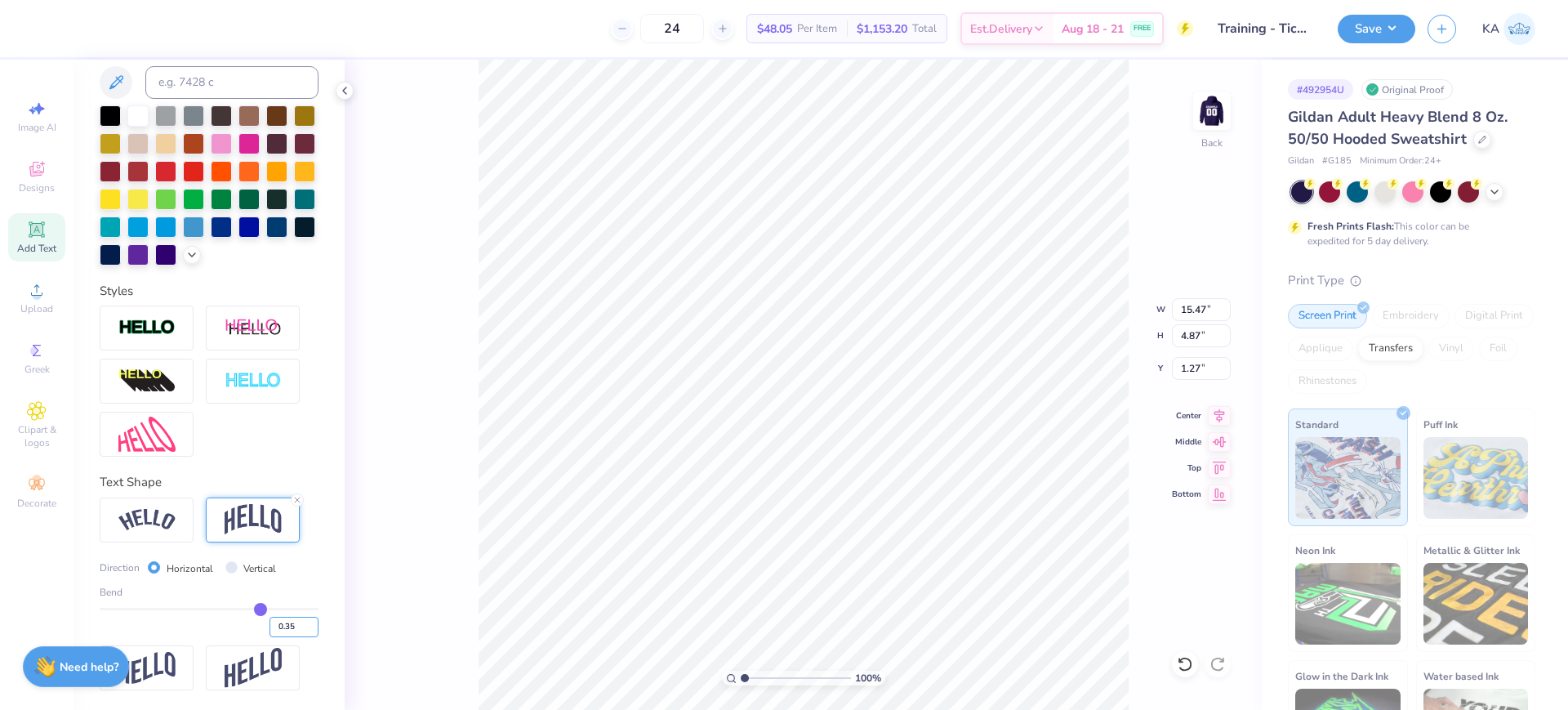 type on "0.35" 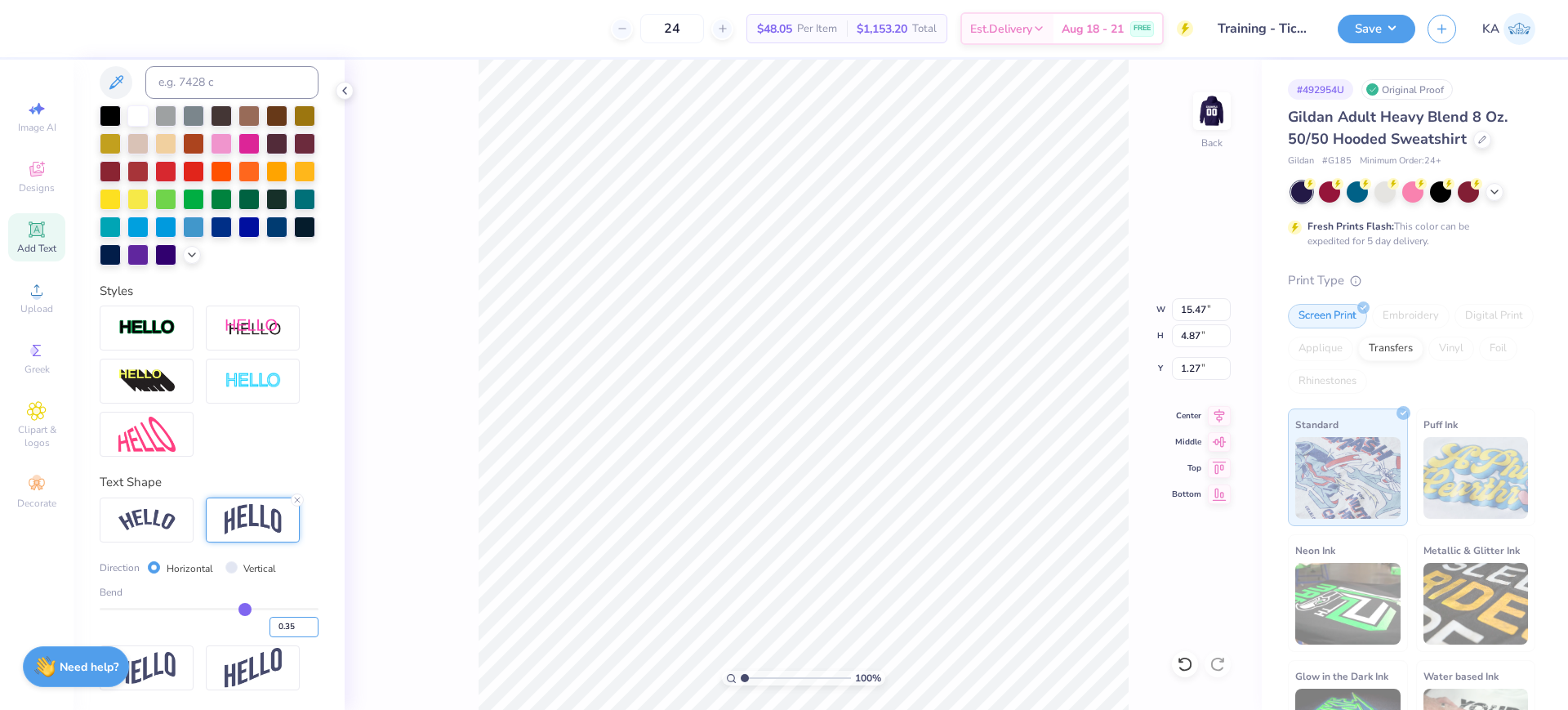 type on "3.91" 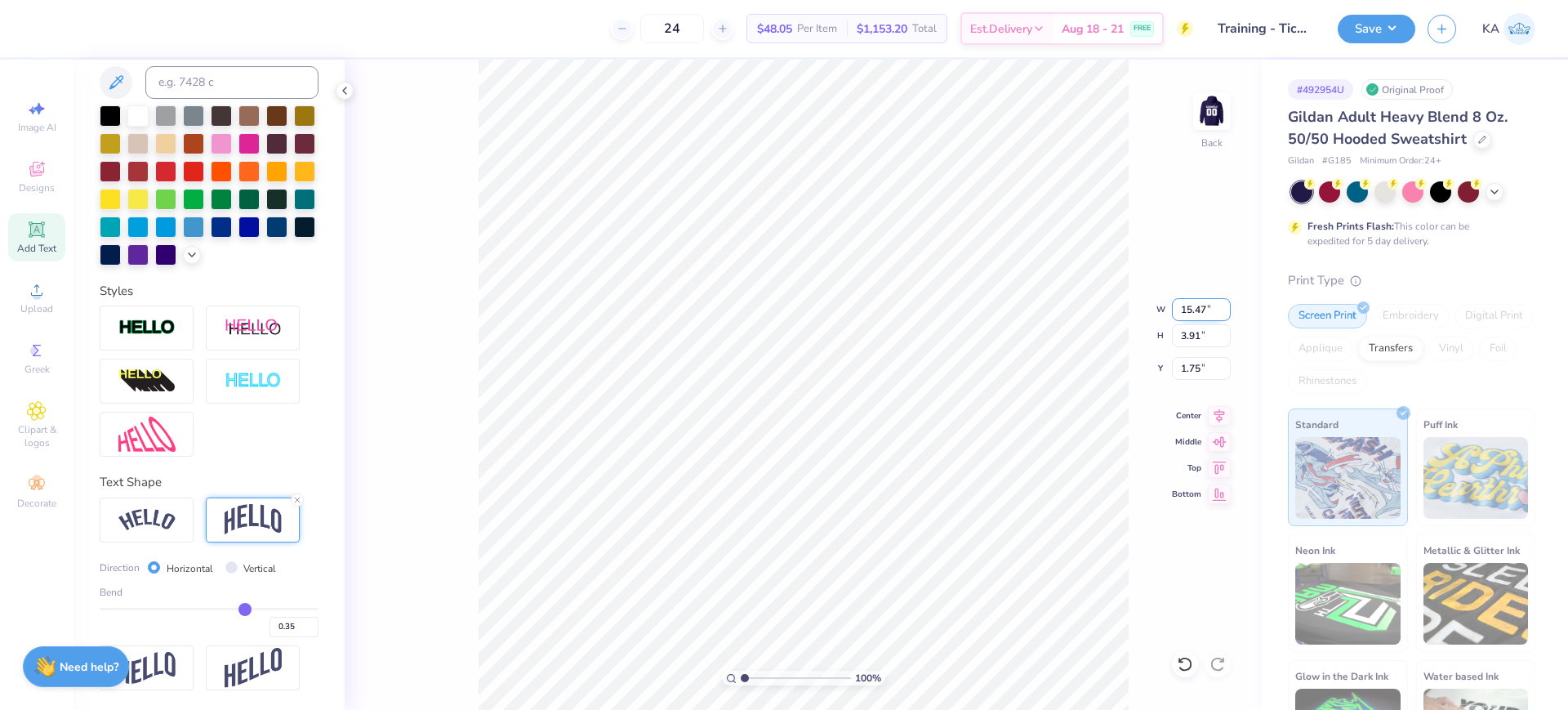drag, startPoint x: 1175, startPoint y: 309, endPoint x: 1223, endPoint y: 306, distance: 48.09366 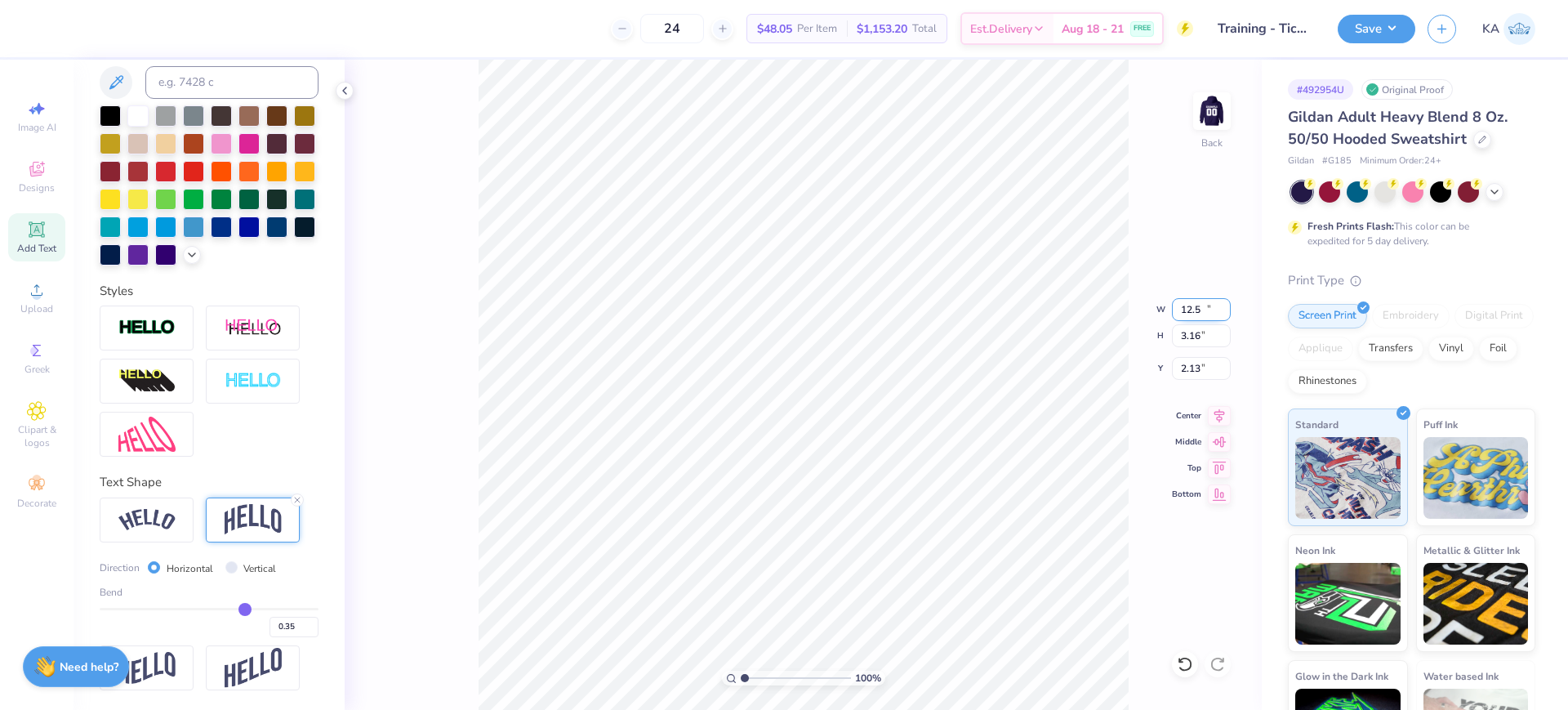type on "12.50" 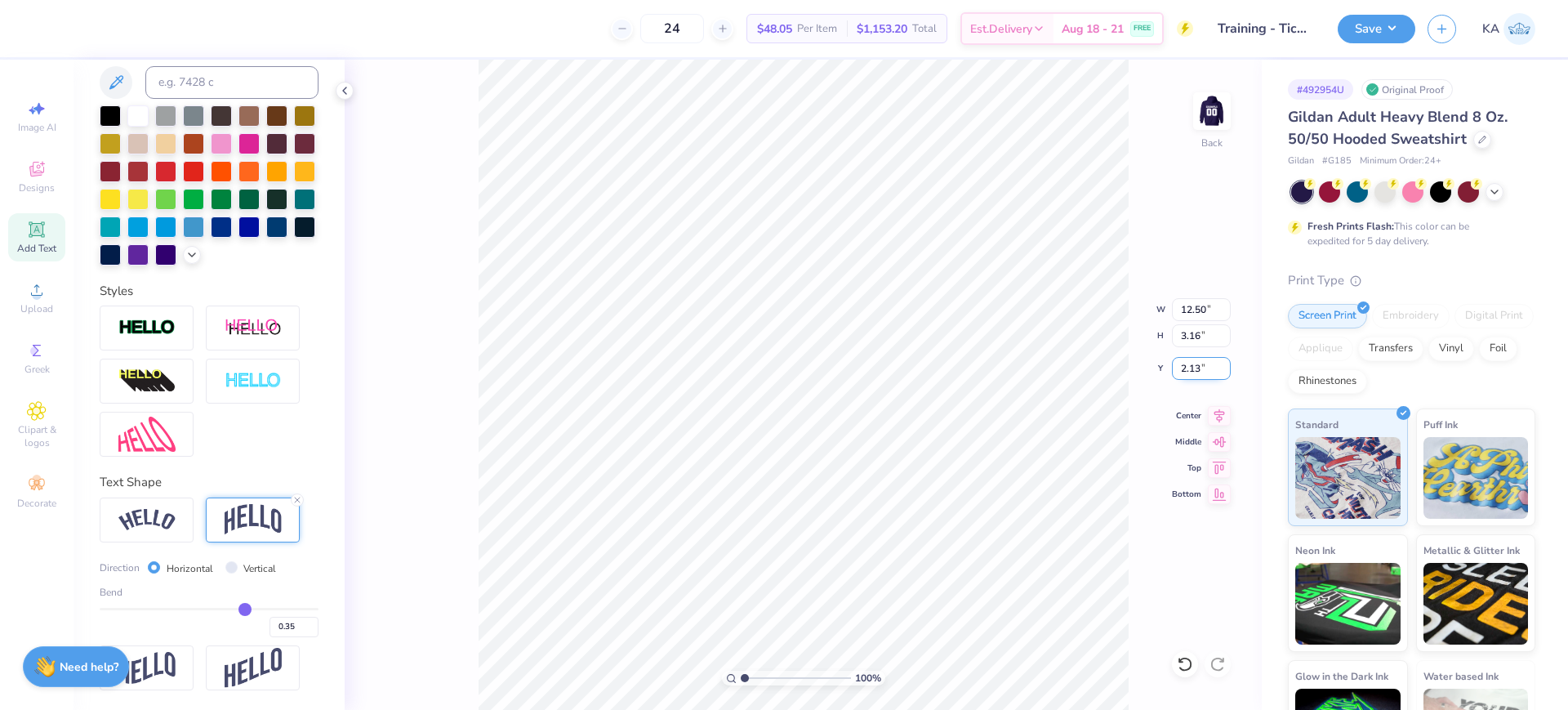 drag, startPoint x: 1208, startPoint y: 373, endPoint x: 1174, endPoint y: 374, distance: 34.0147 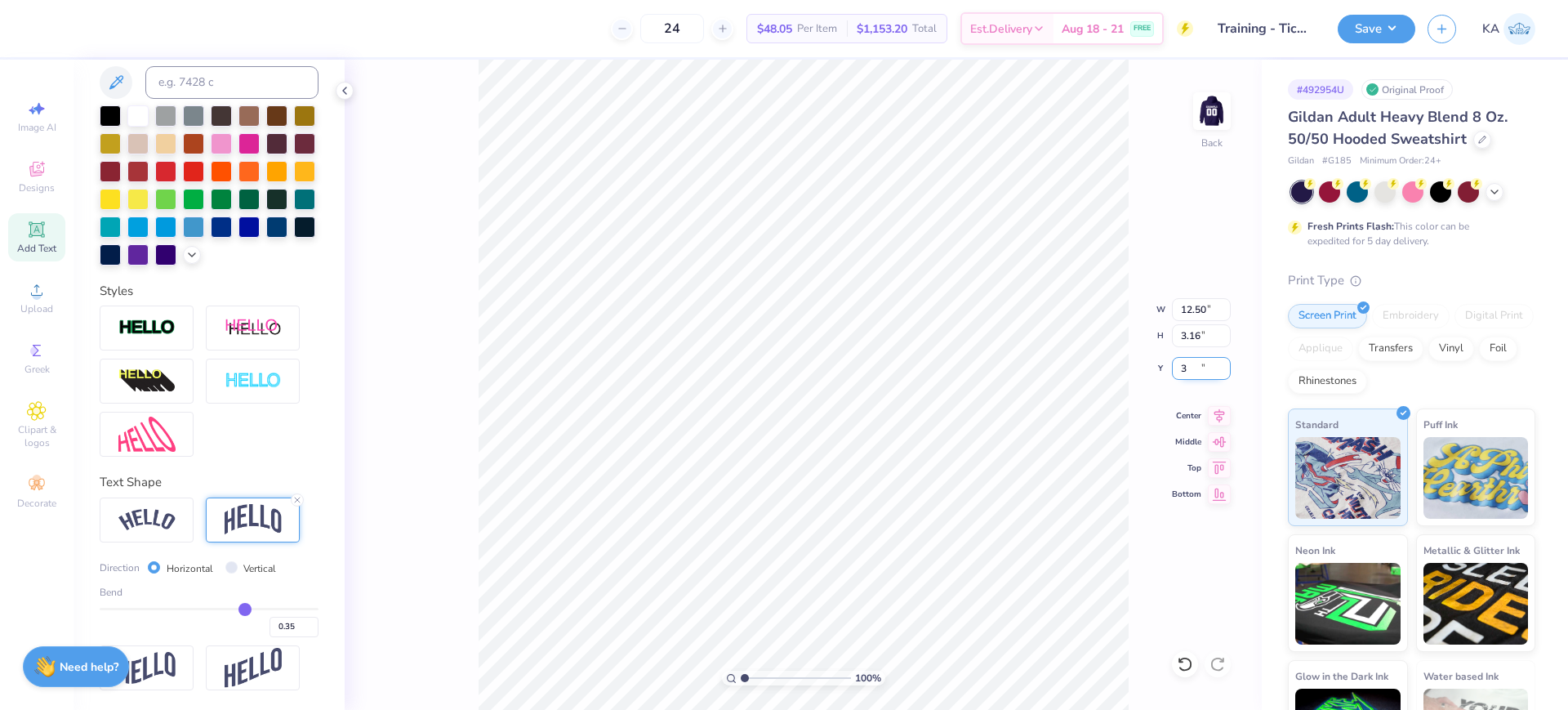type on "3.00" 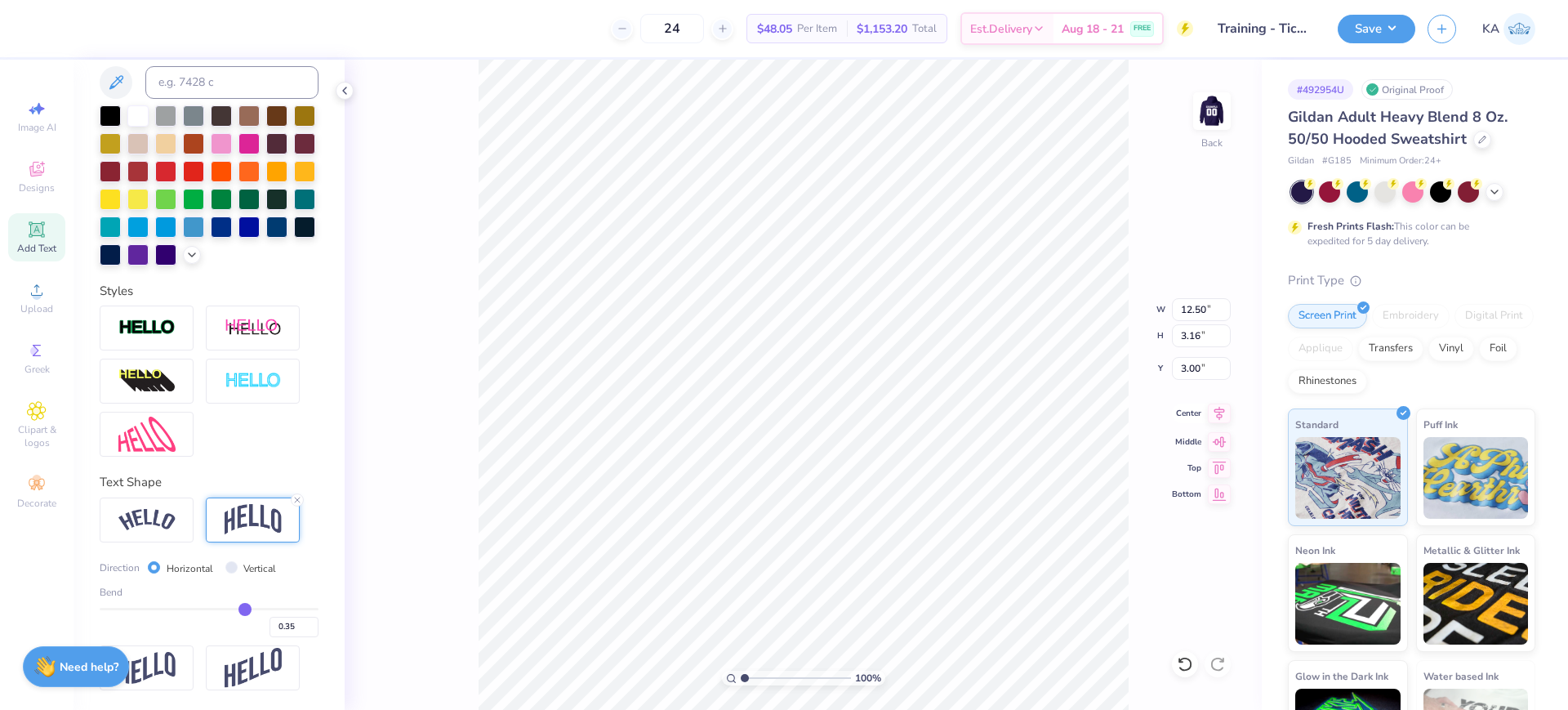 click 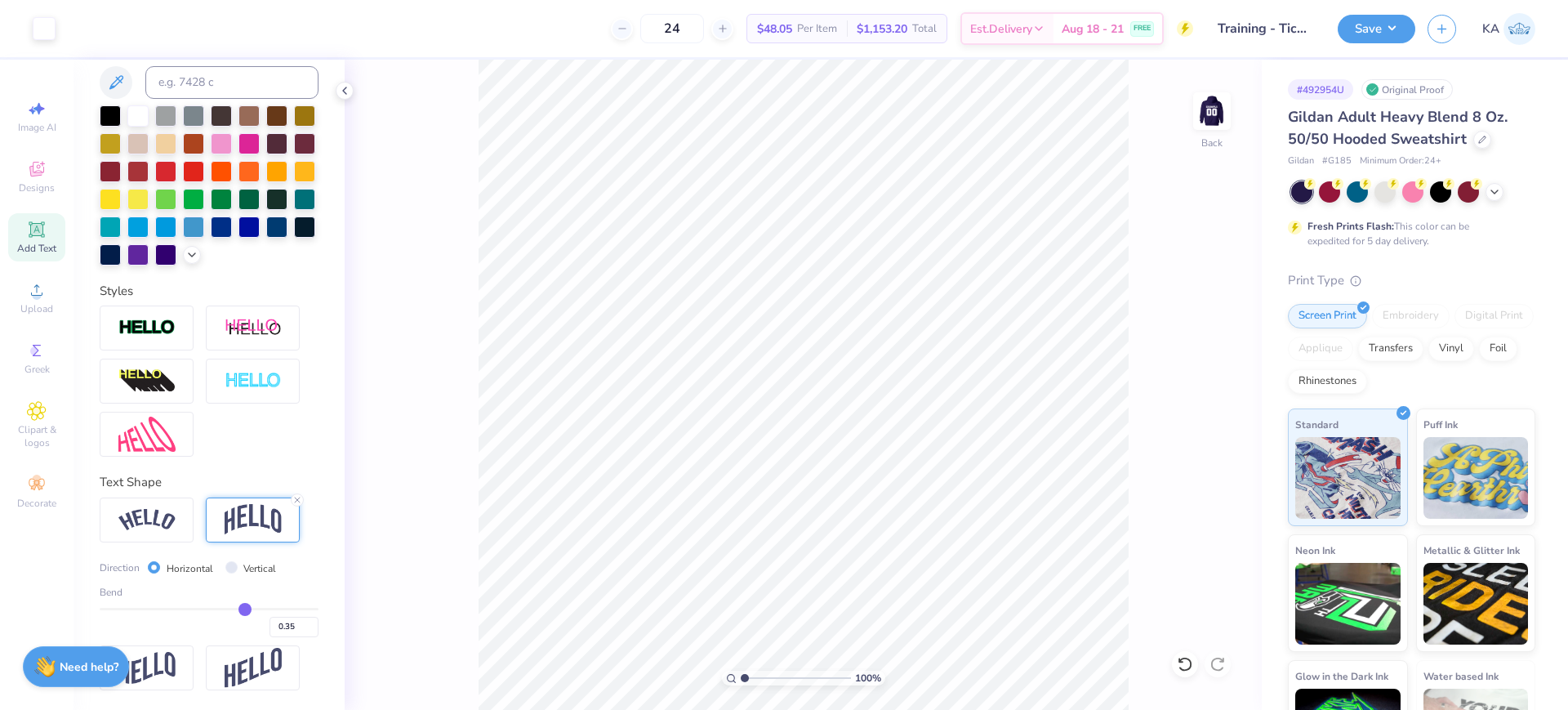 click on "100  % Back" at bounding box center (803, 385) 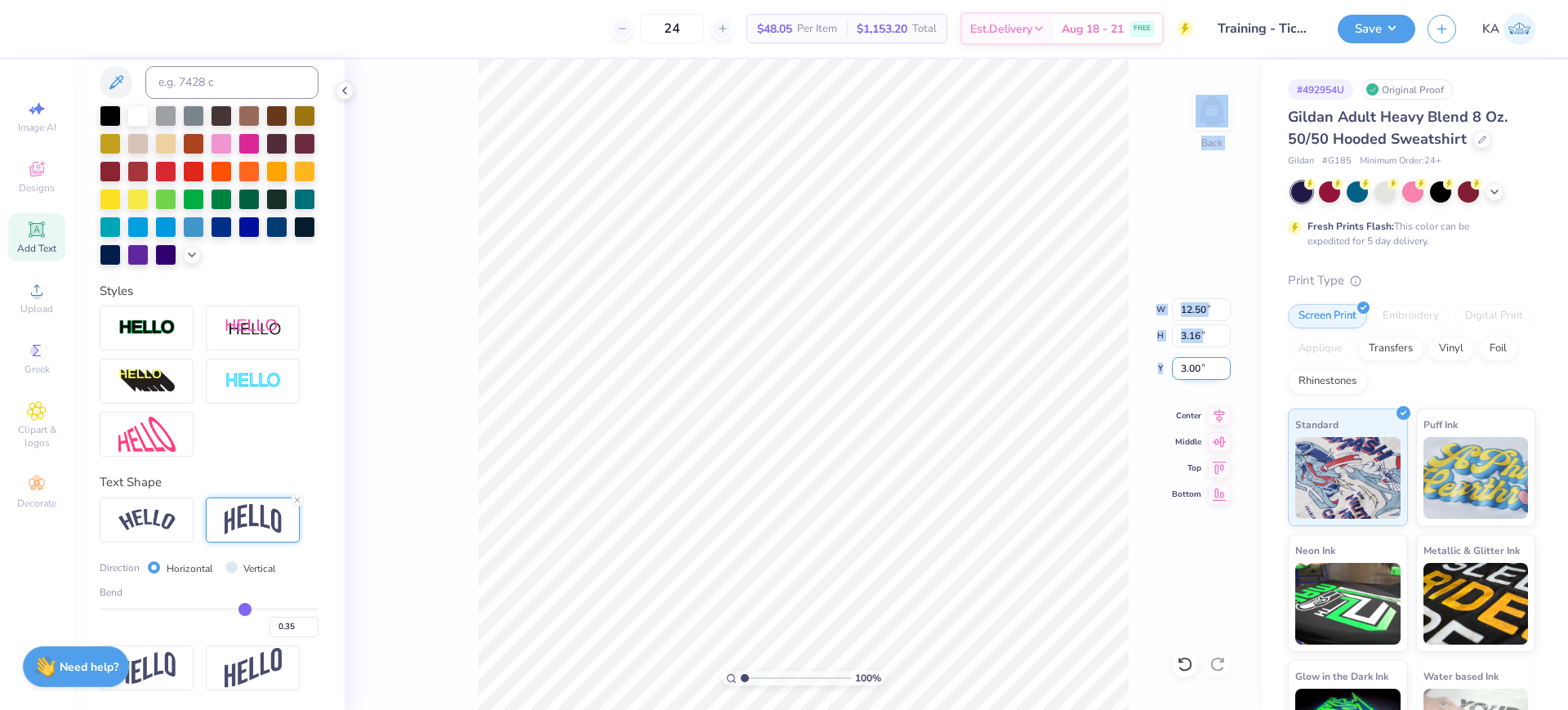 drag, startPoint x: 1171, startPoint y: 364, endPoint x: 1200, endPoint y: 364, distance: 29 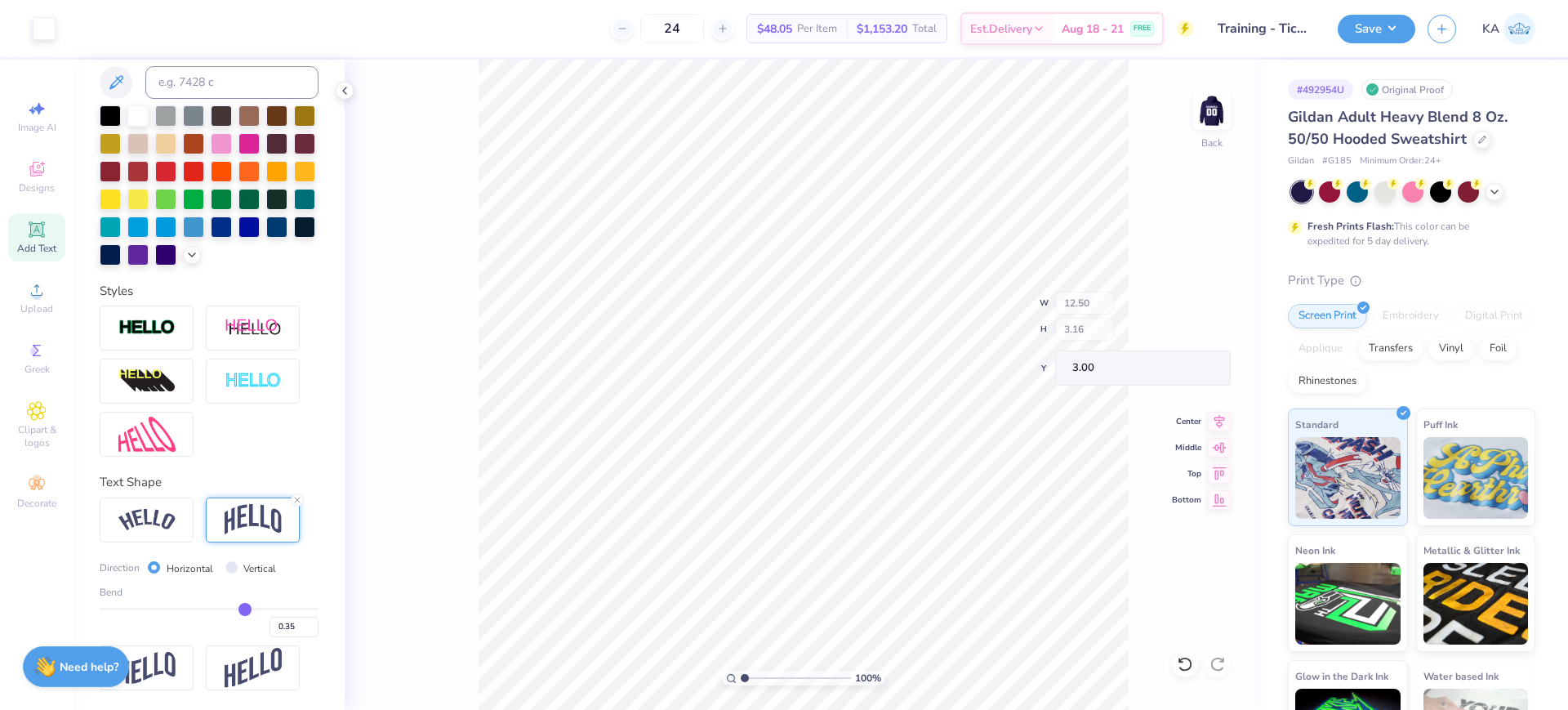 click on "100  % Back W 12.50 H 3.16 Y 3.00 Center Middle Top Bottom" at bounding box center [803, 385] 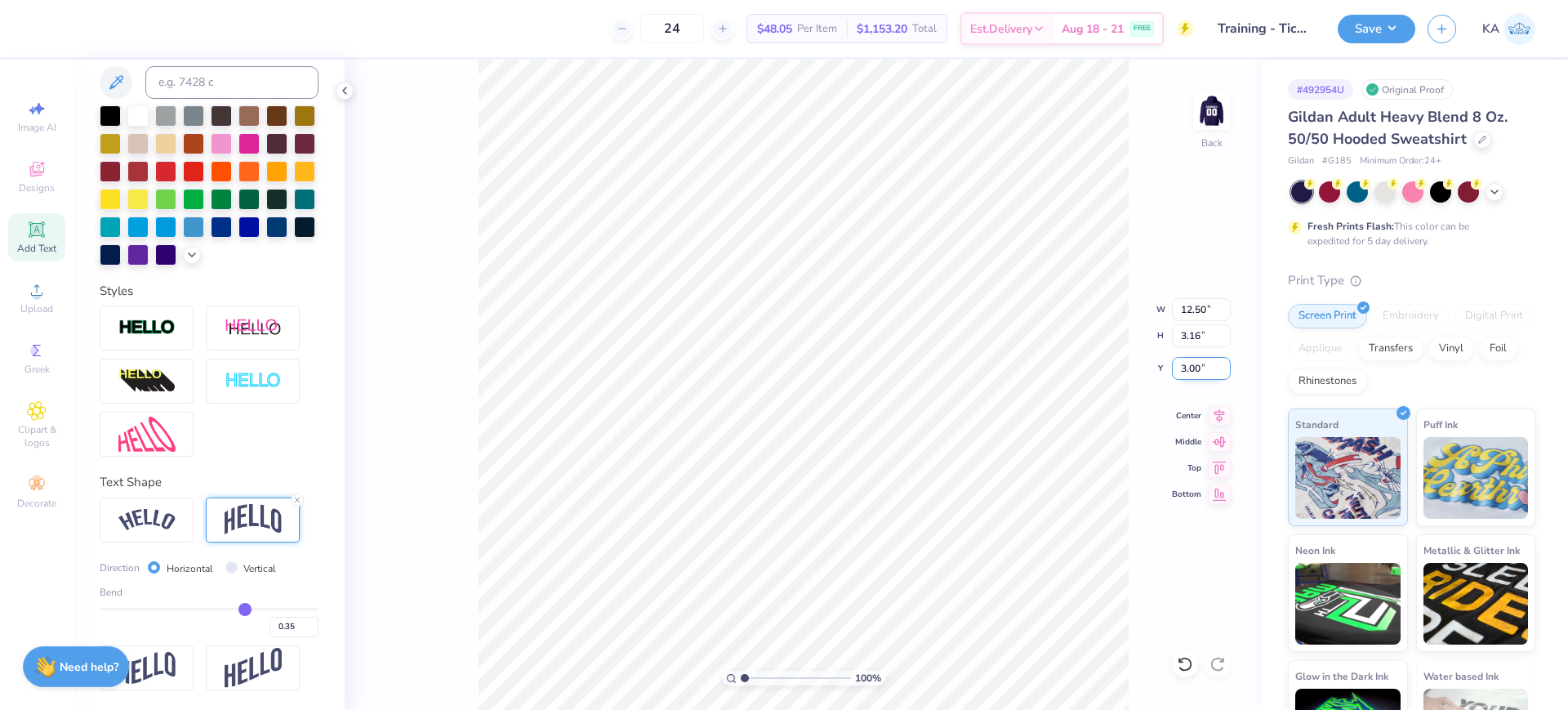 click on "3.00" at bounding box center (1201, 368) 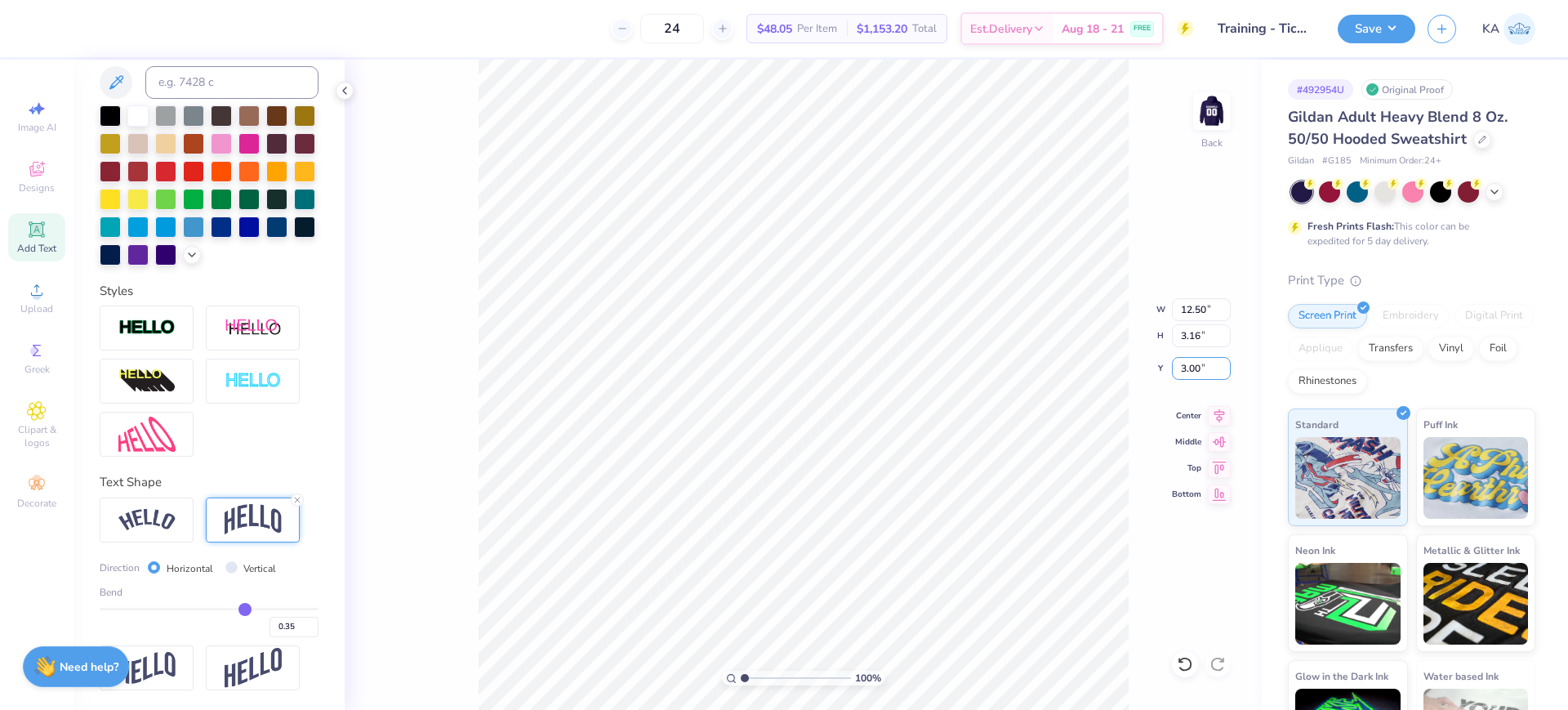 drag, startPoint x: 1210, startPoint y: 367, endPoint x: 1134, endPoint y: 377, distance: 76.65507 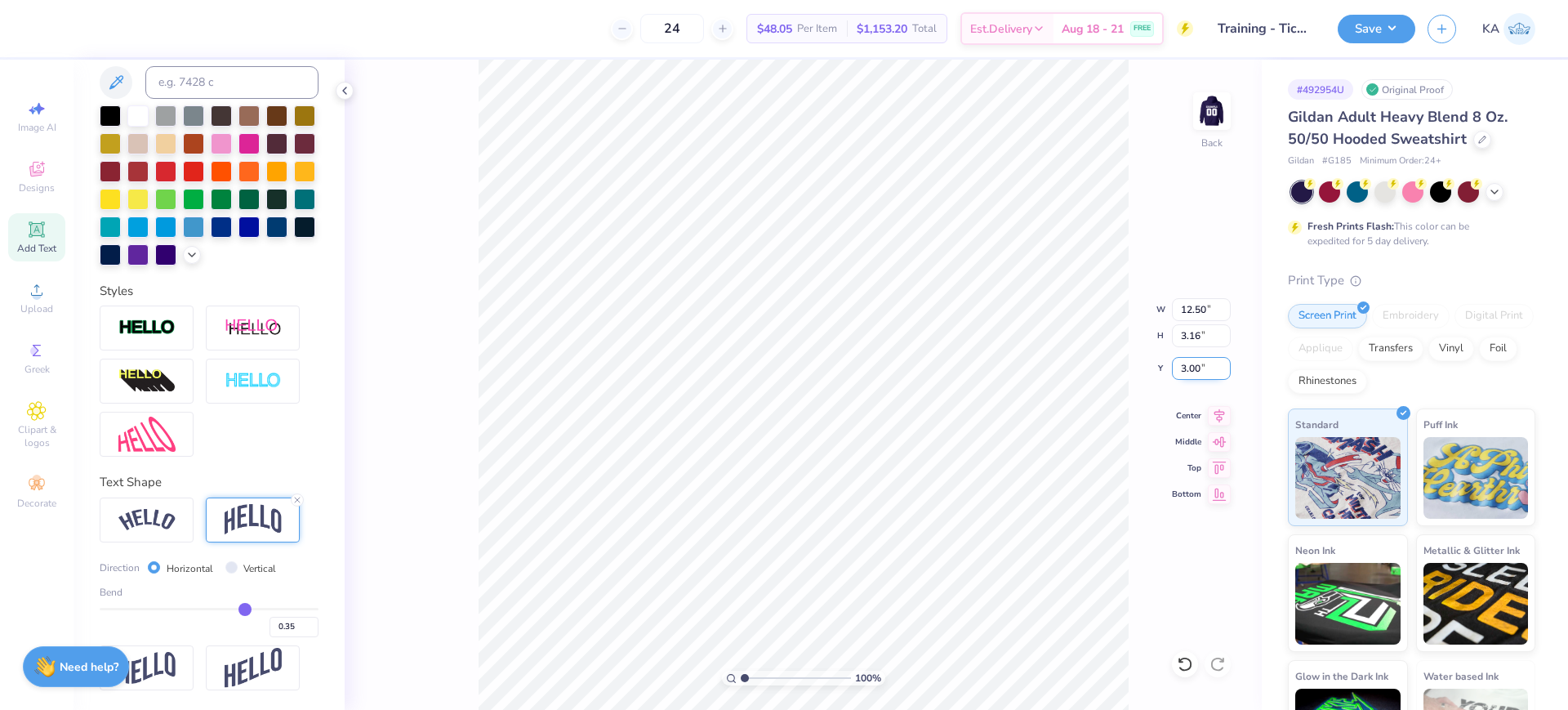drag, startPoint x: 1200, startPoint y: 373, endPoint x: 1174, endPoint y: 373, distance: 26 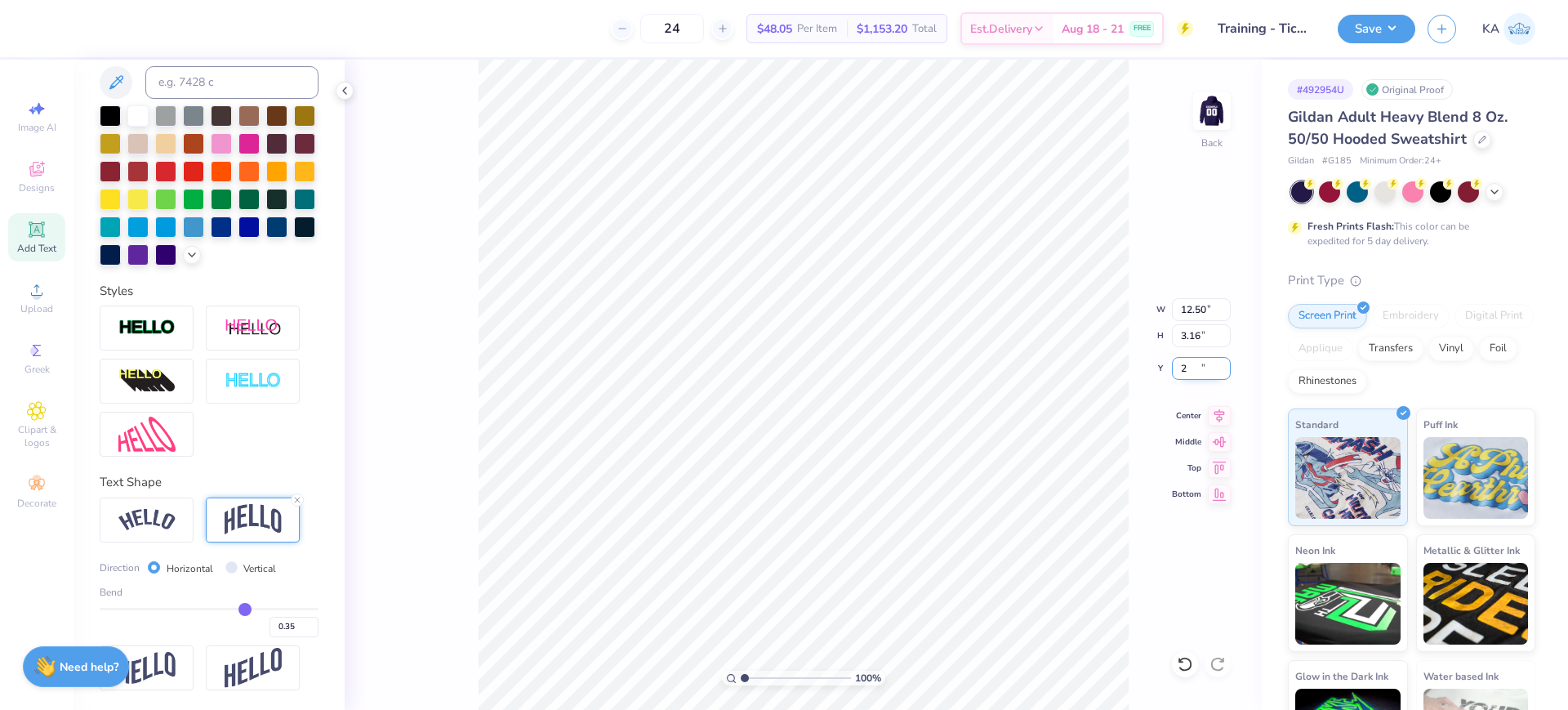 type on "2.00" 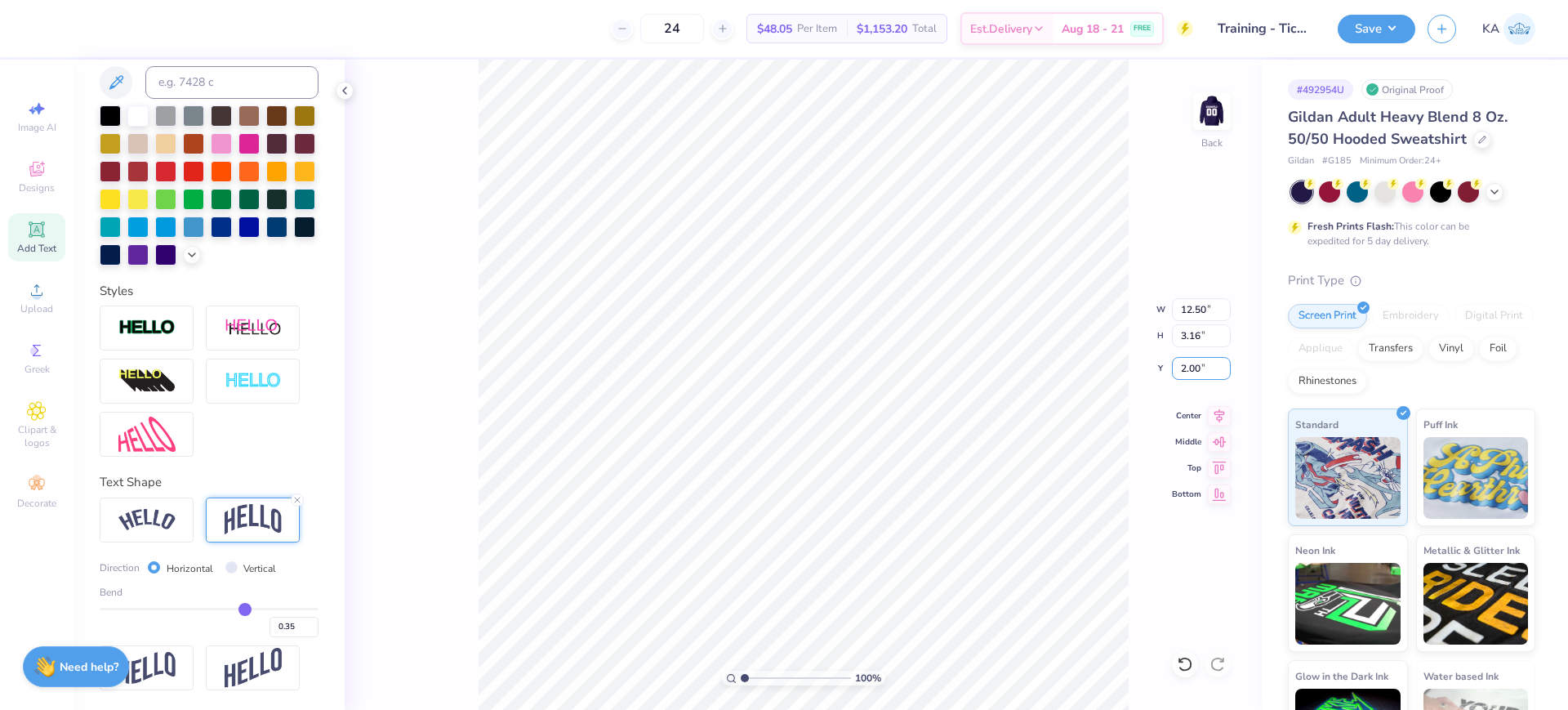 drag, startPoint x: 1209, startPoint y: 370, endPoint x: 1169, endPoint y: 373, distance: 40.112342 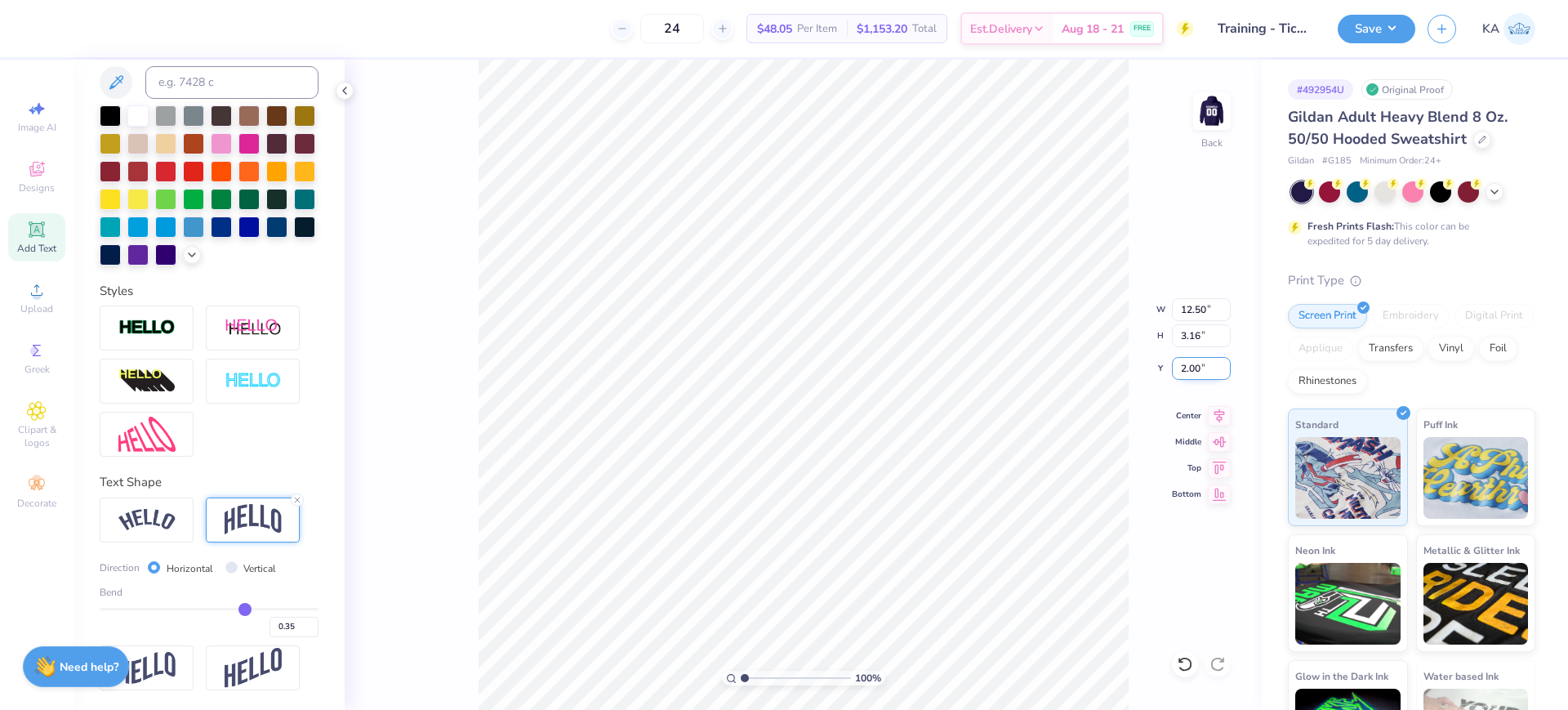 drag, startPoint x: 1206, startPoint y: 372, endPoint x: 1177, endPoint y: 371, distance: 29.017236 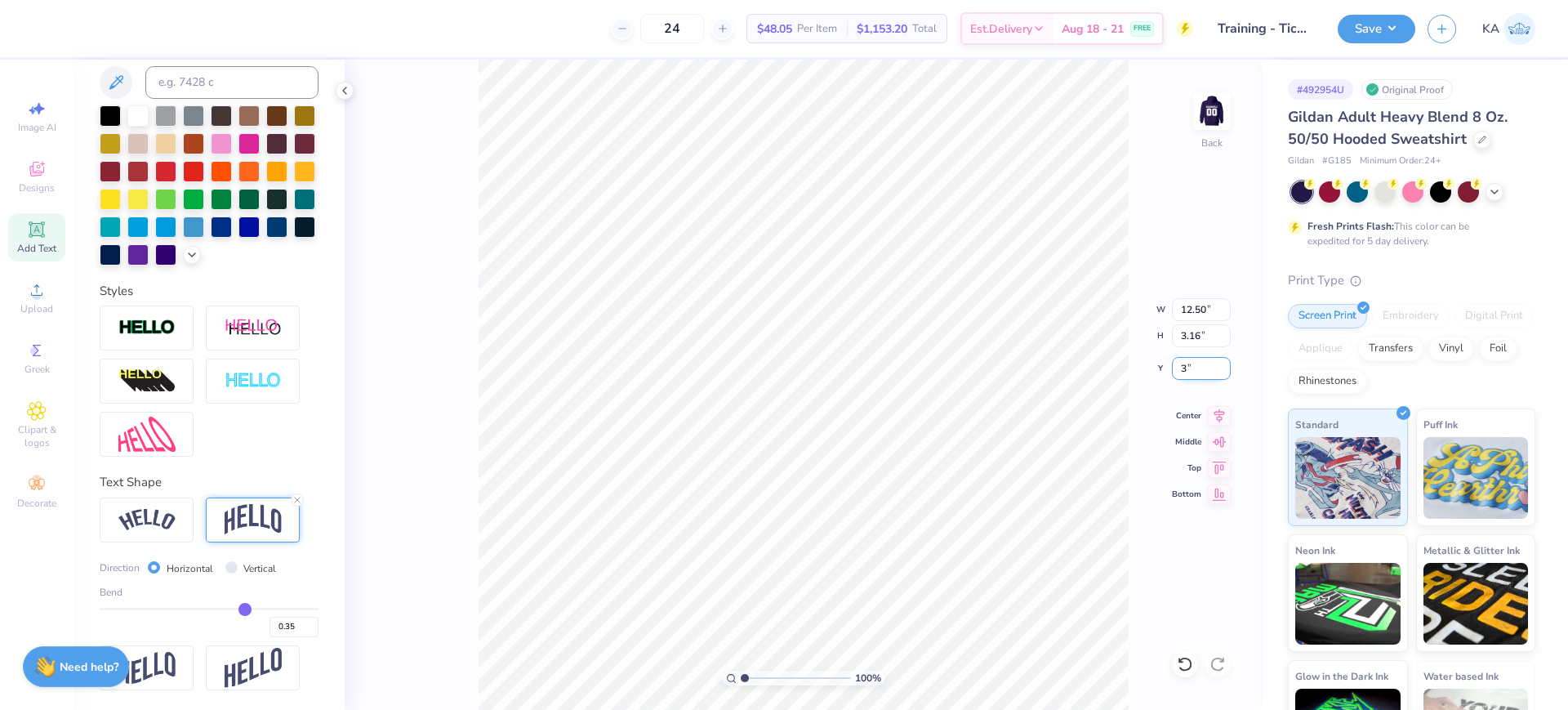 type on "3.00" 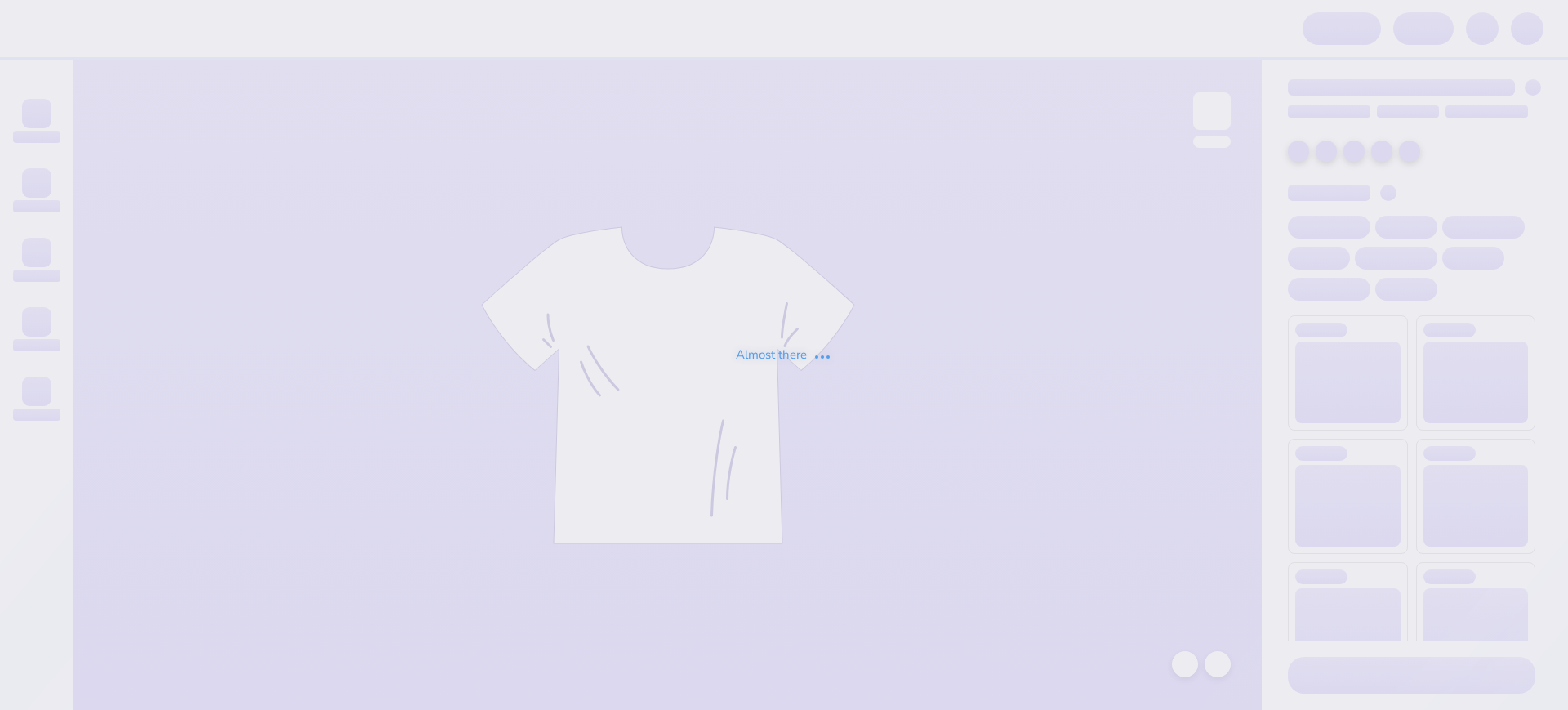 scroll, scrollTop: 0, scrollLeft: 0, axis: both 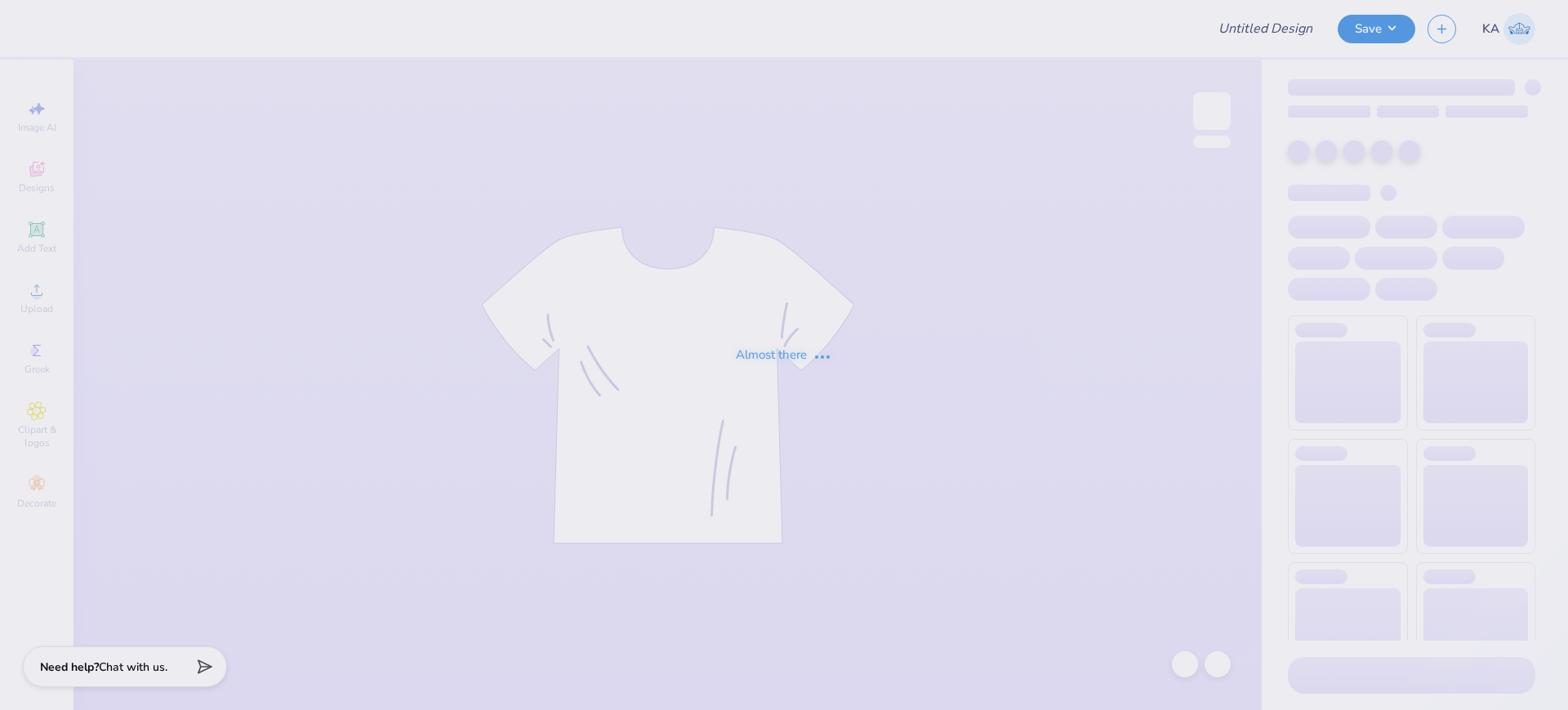 type on "Training - Ticket Activities [NUMBER]" 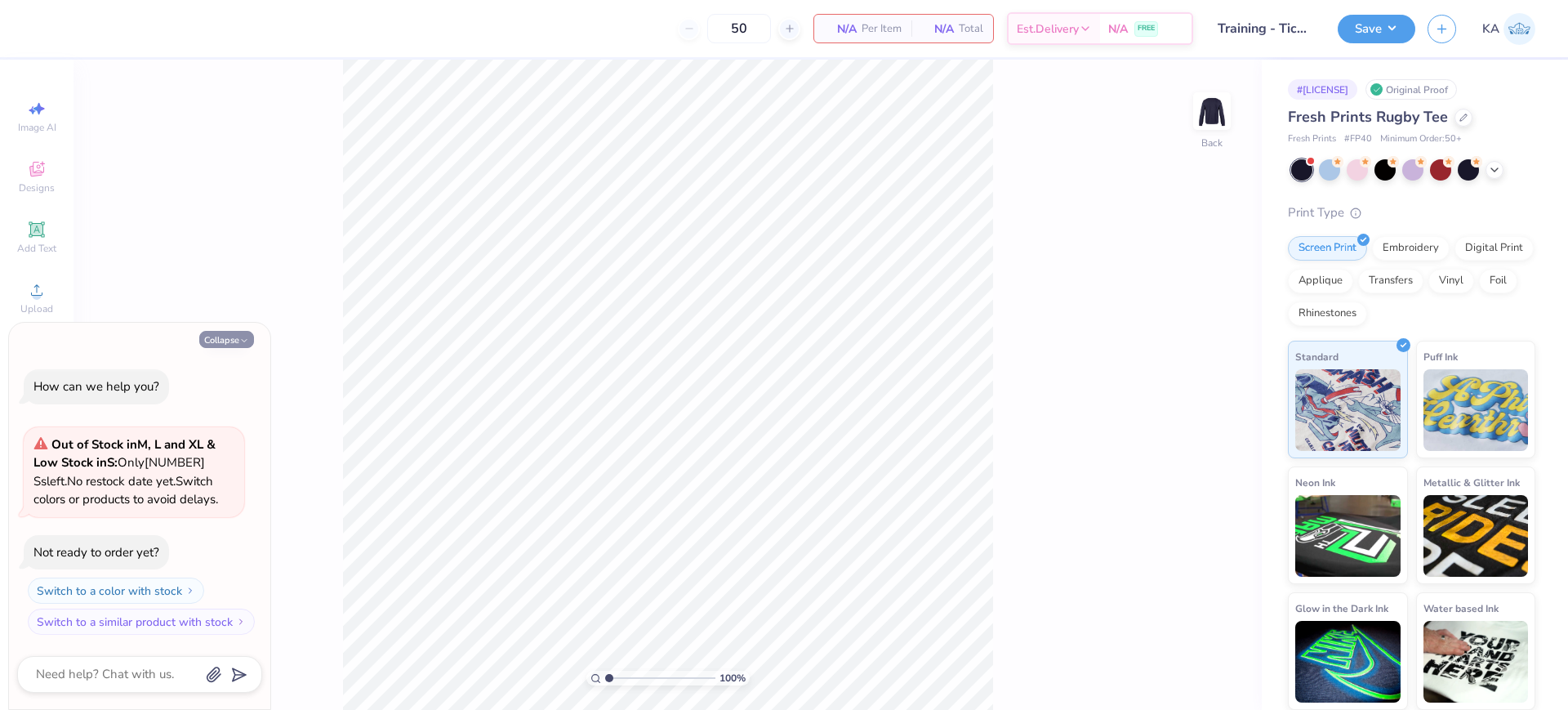 click 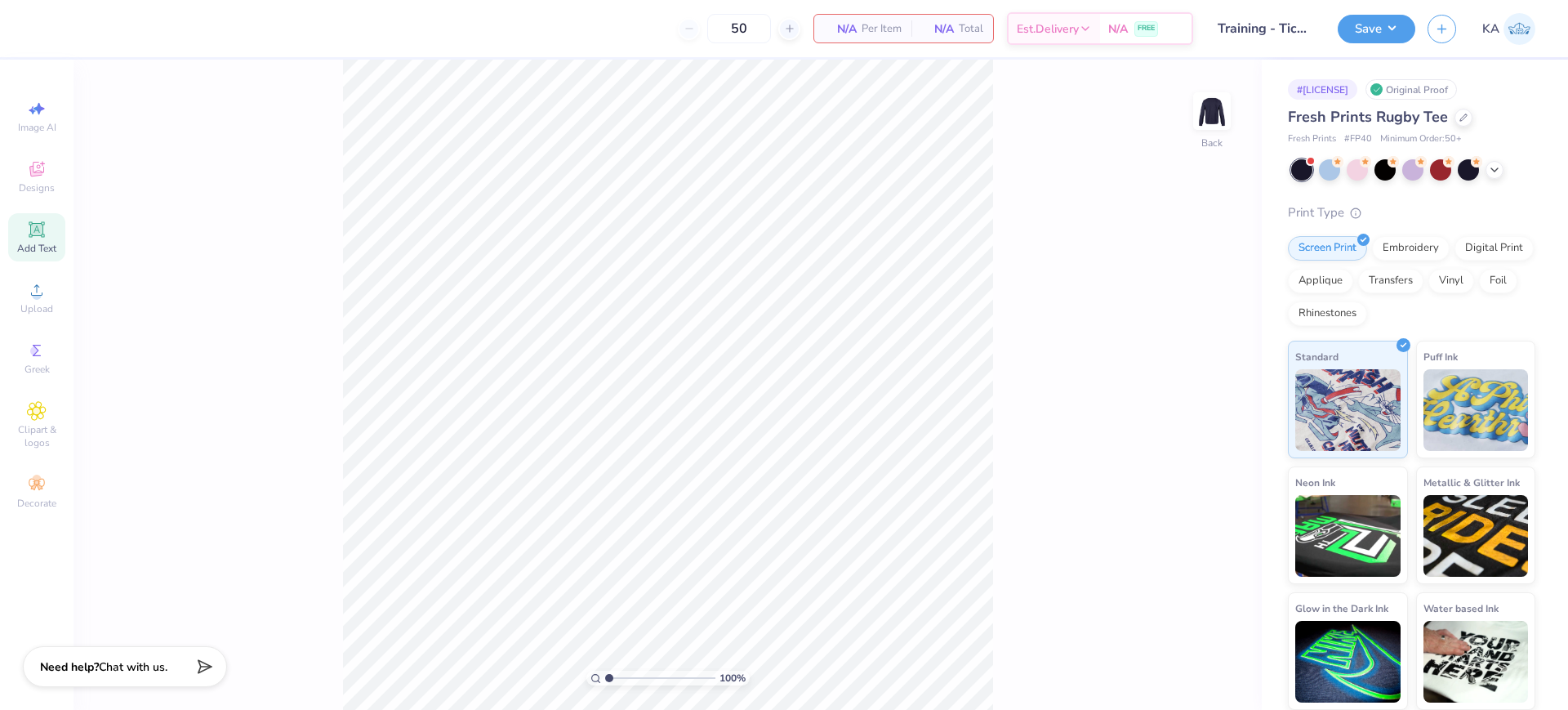 click on "Add Text" at bounding box center [37, 237] 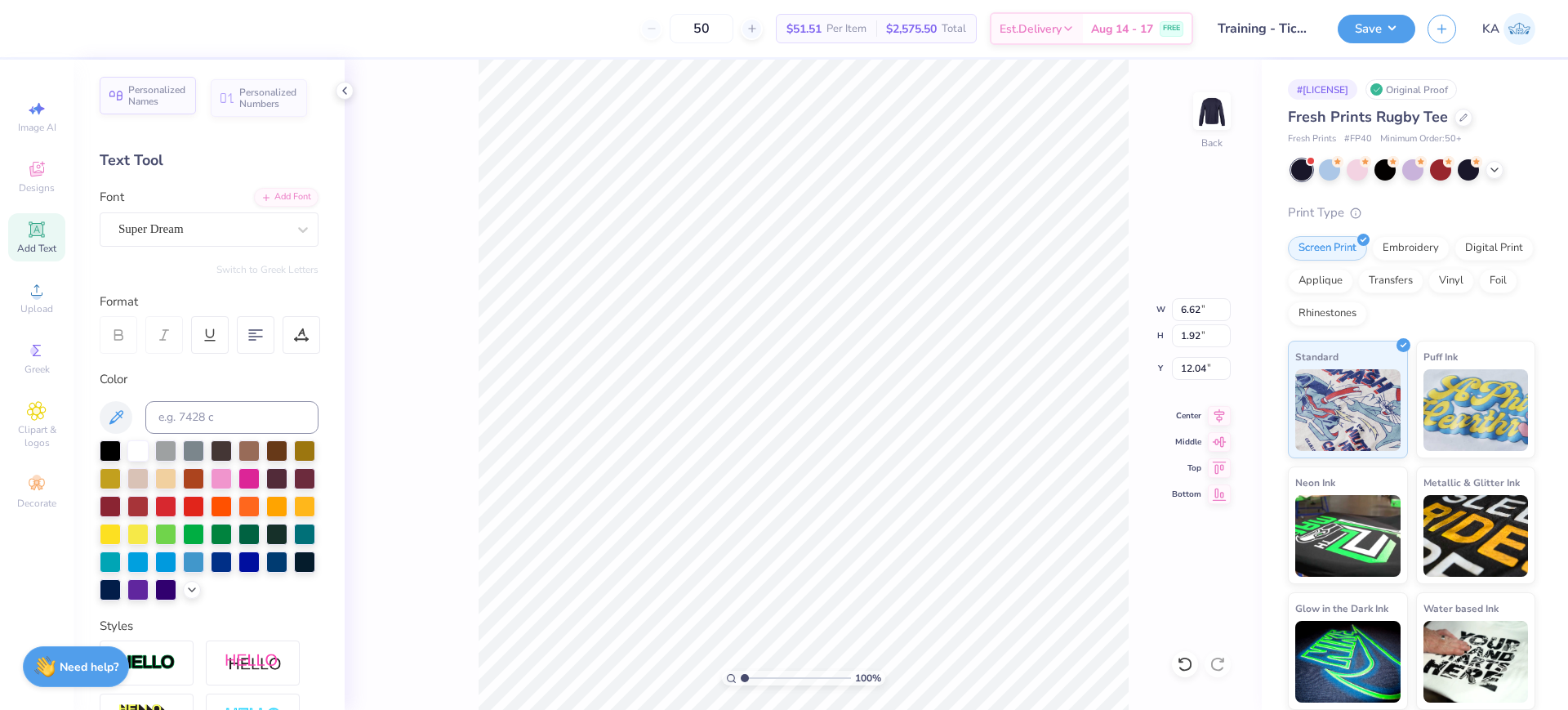 click on "Personalized Names" at bounding box center [157, 96] 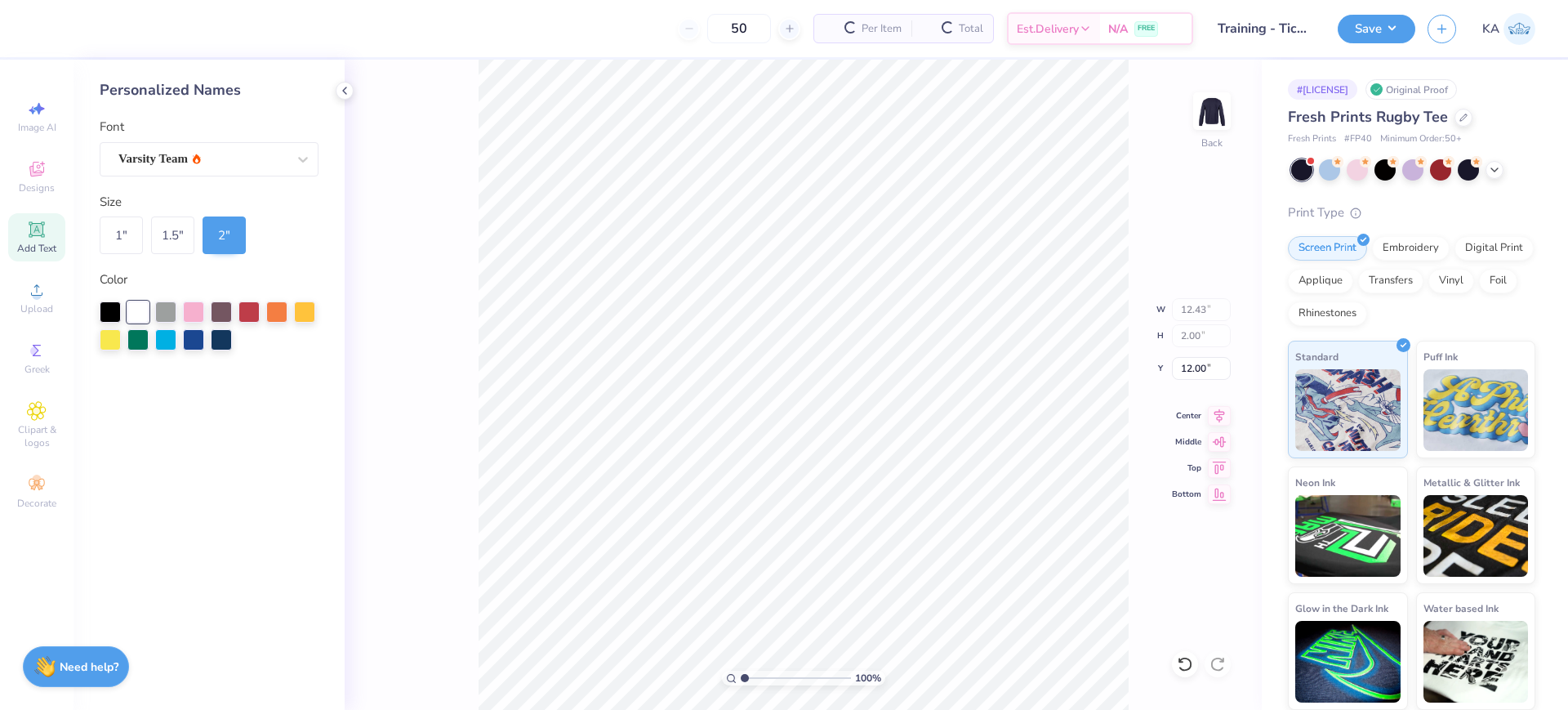 type on "12.43" 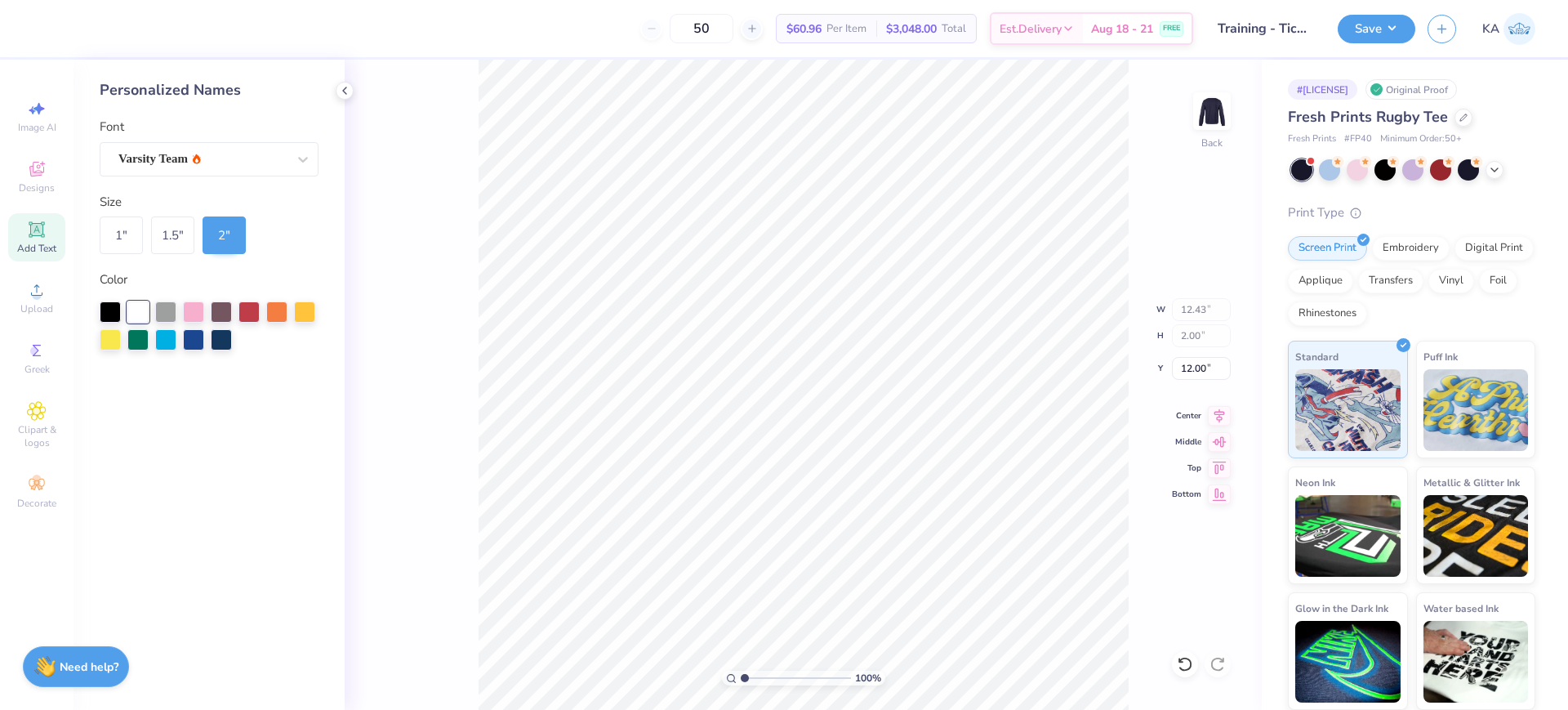 type on "7.44" 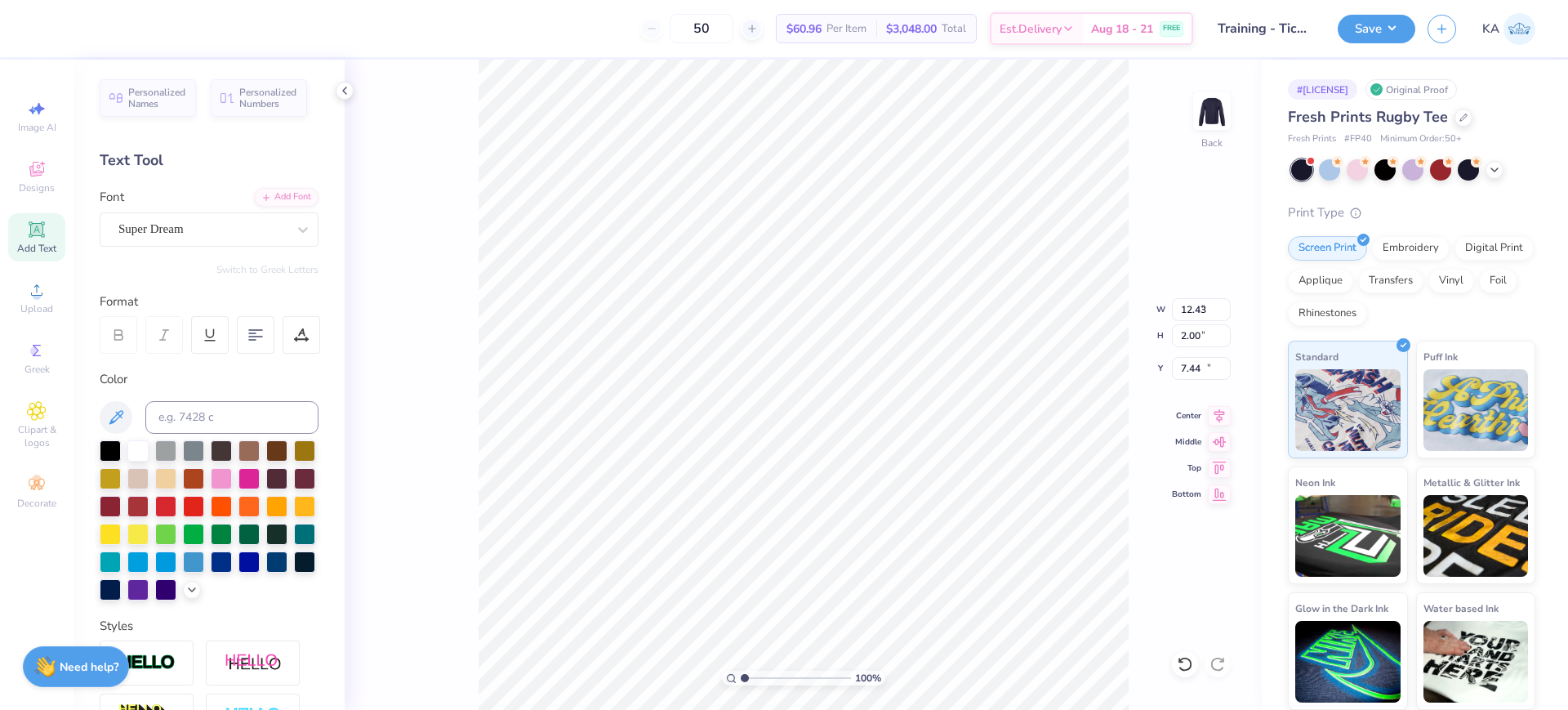 type on "6.62" 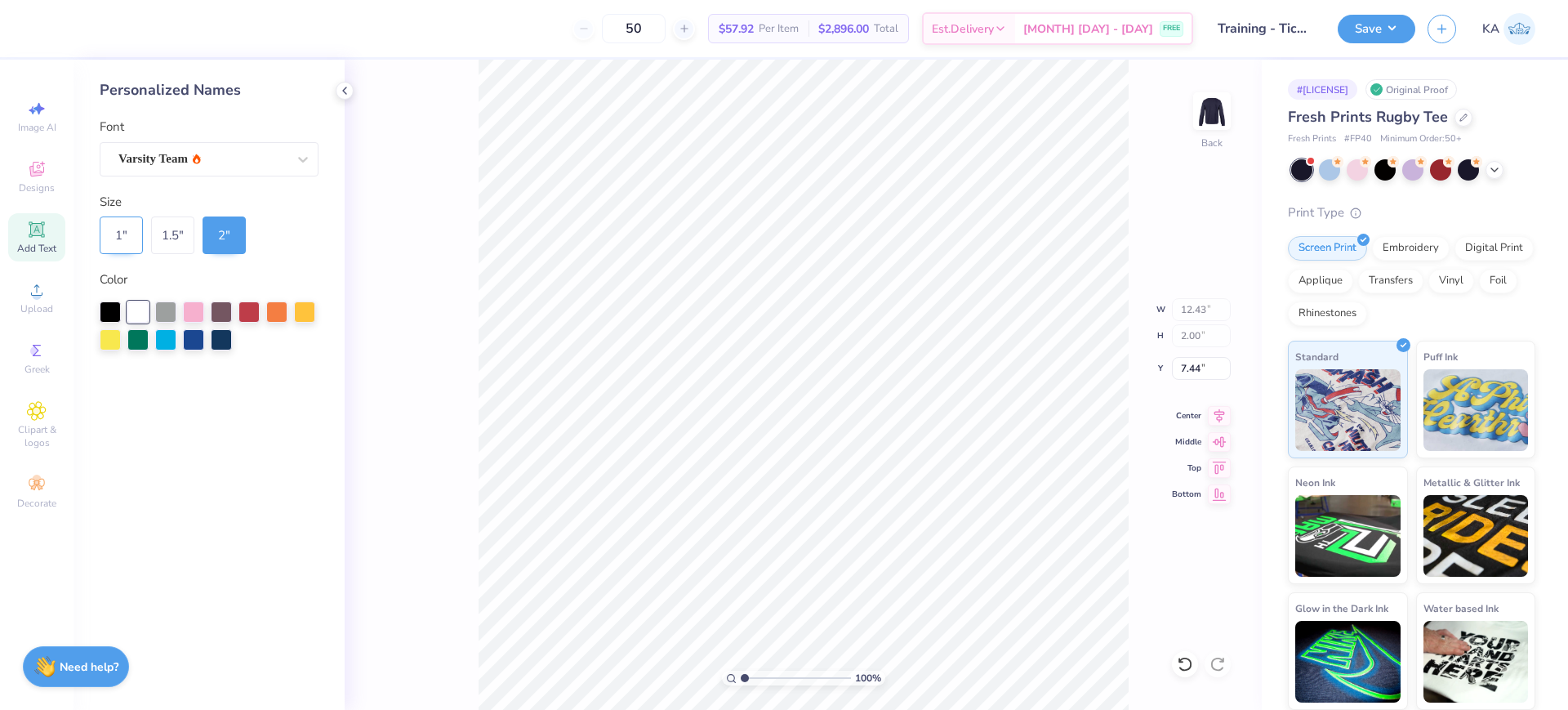 click on "1 "" at bounding box center (121, 235) 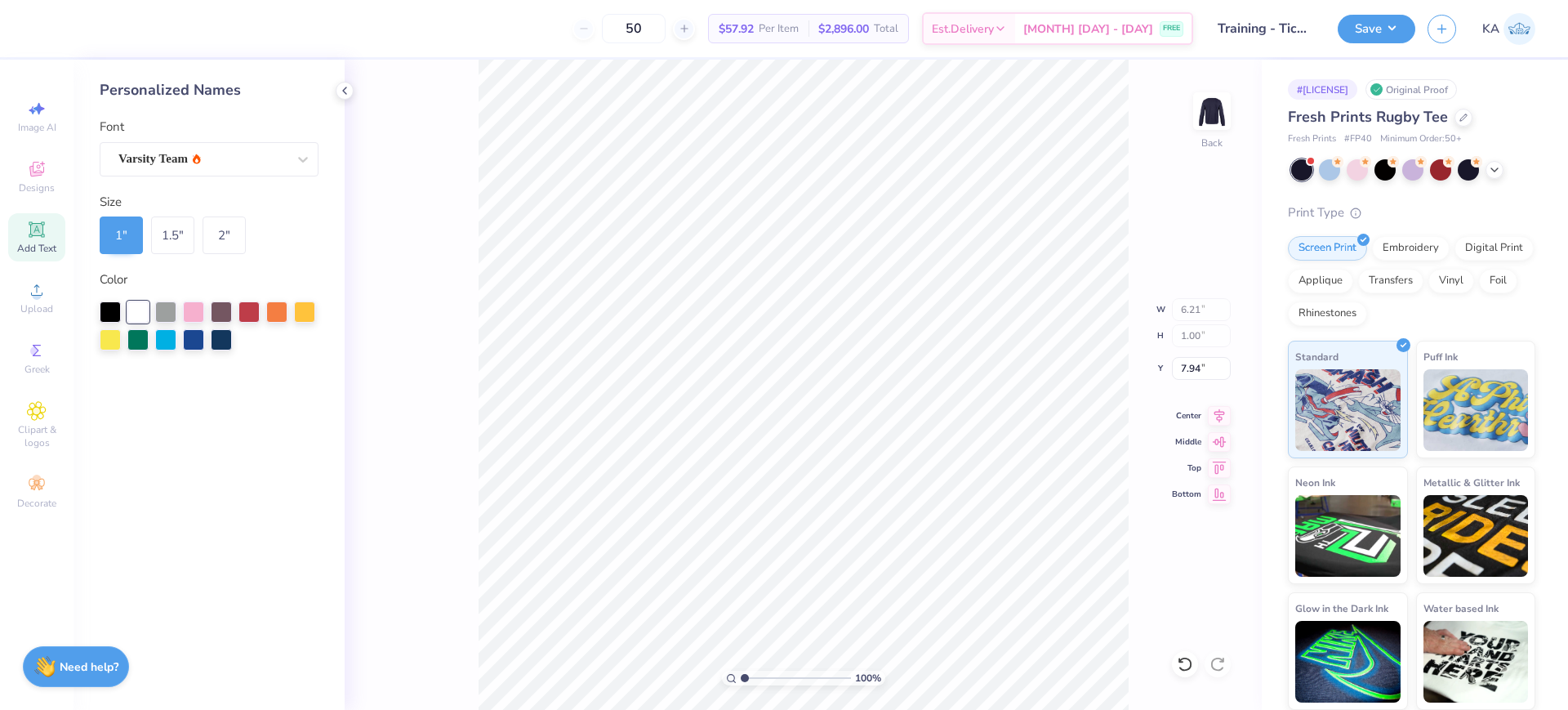 type on "6.21" 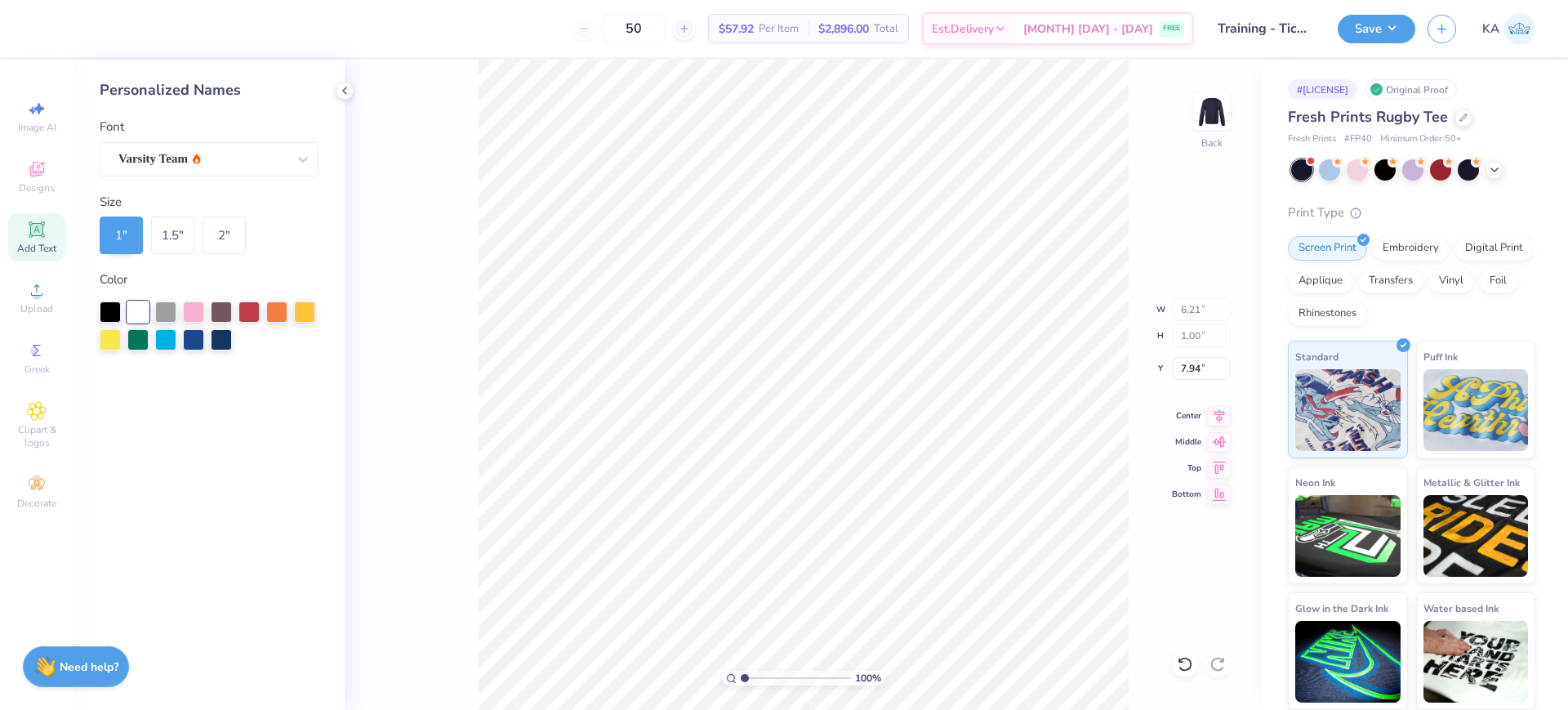 type on "3.00" 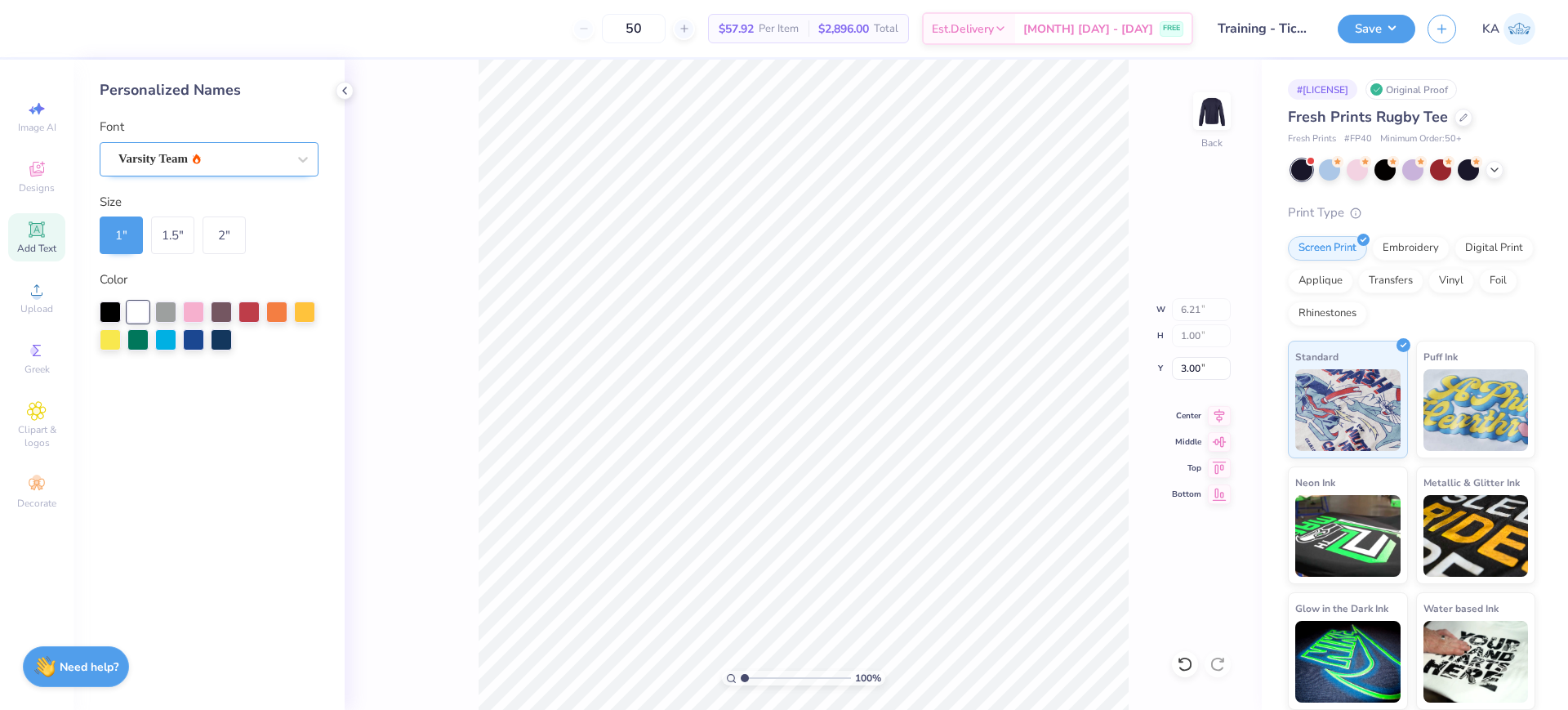 click on "Varsity Team" at bounding box center (203, 159) 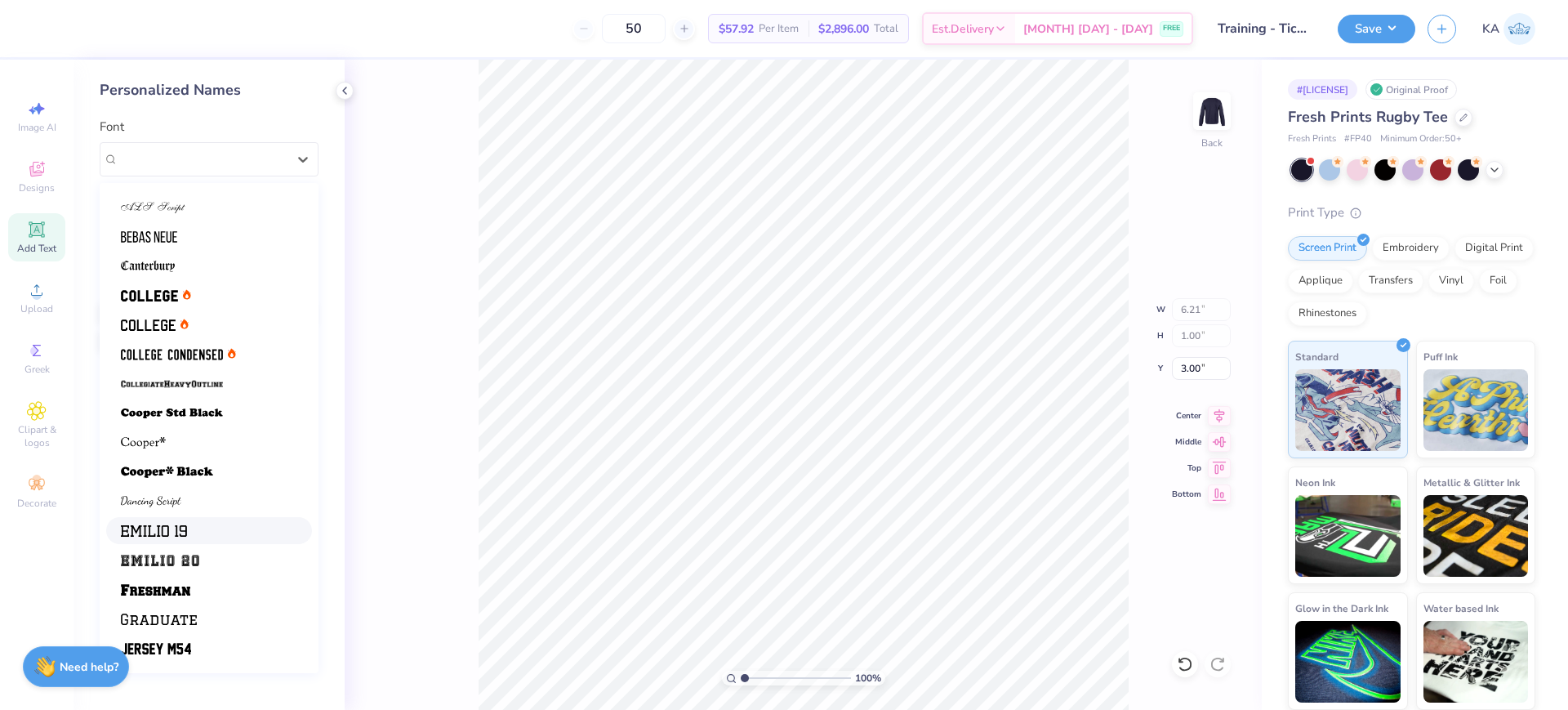 scroll, scrollTop: 0, scrollLeft: 0, axis: both 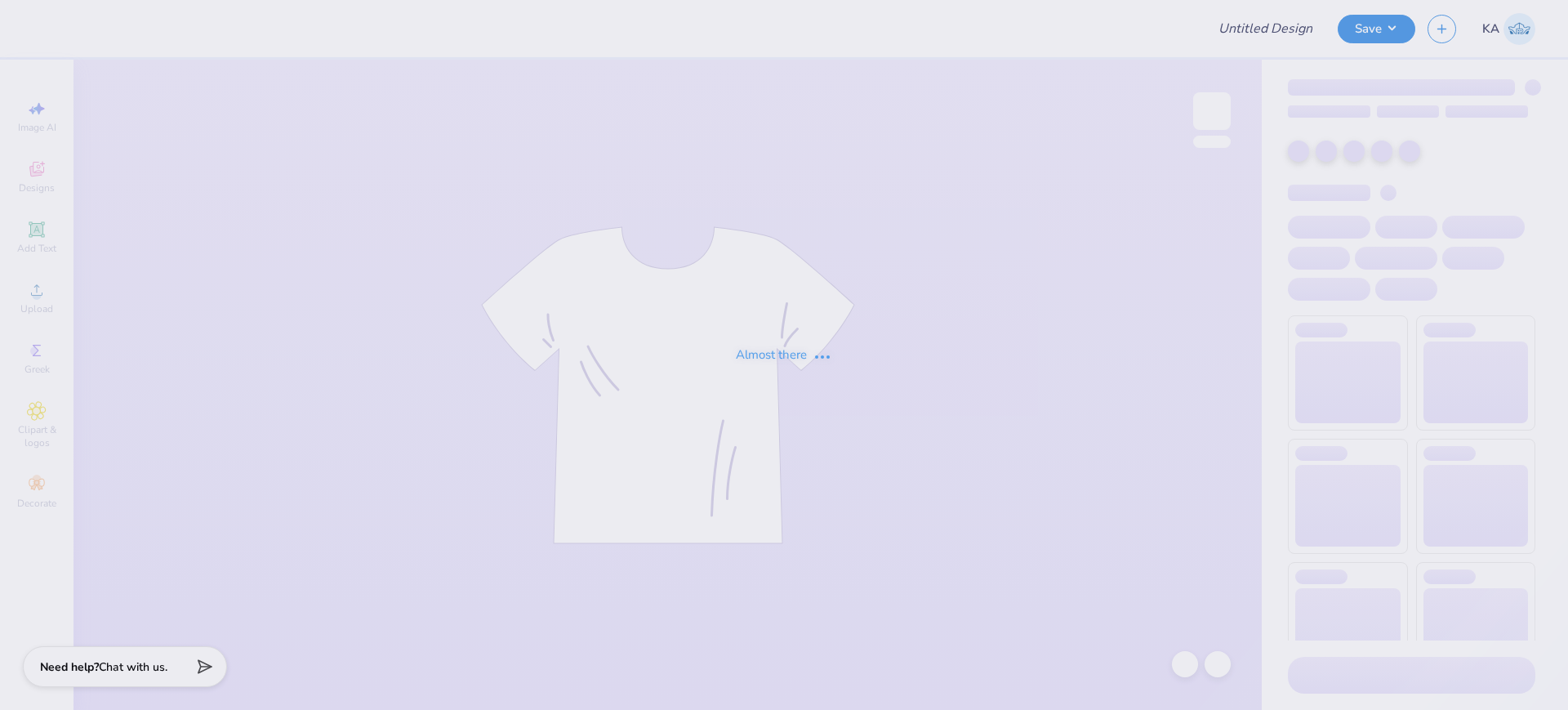 type on "Training - Ticket Activities 8" 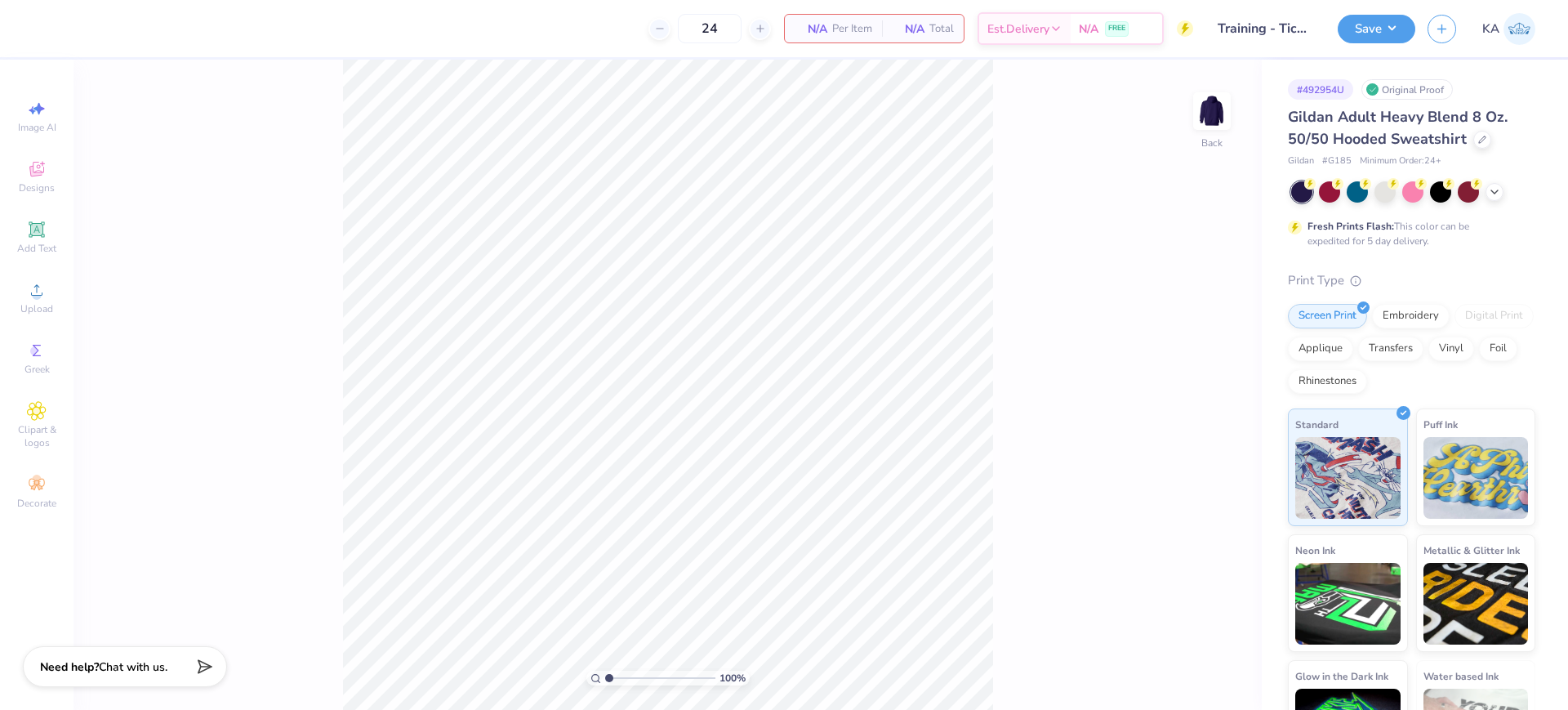 scroll, scrollTop: 0, scrollLeft: 0, axis: both 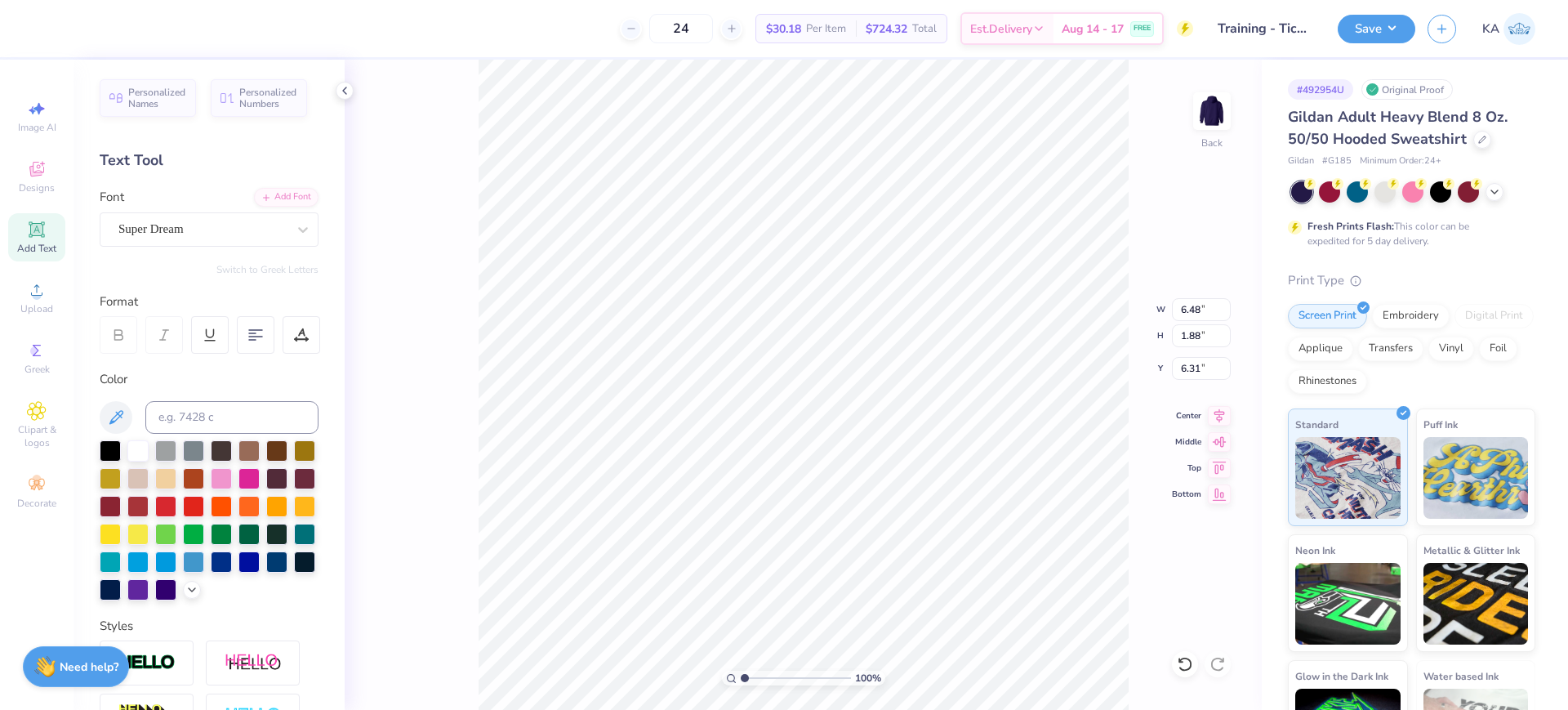 type on "Sigma Delta Tau" 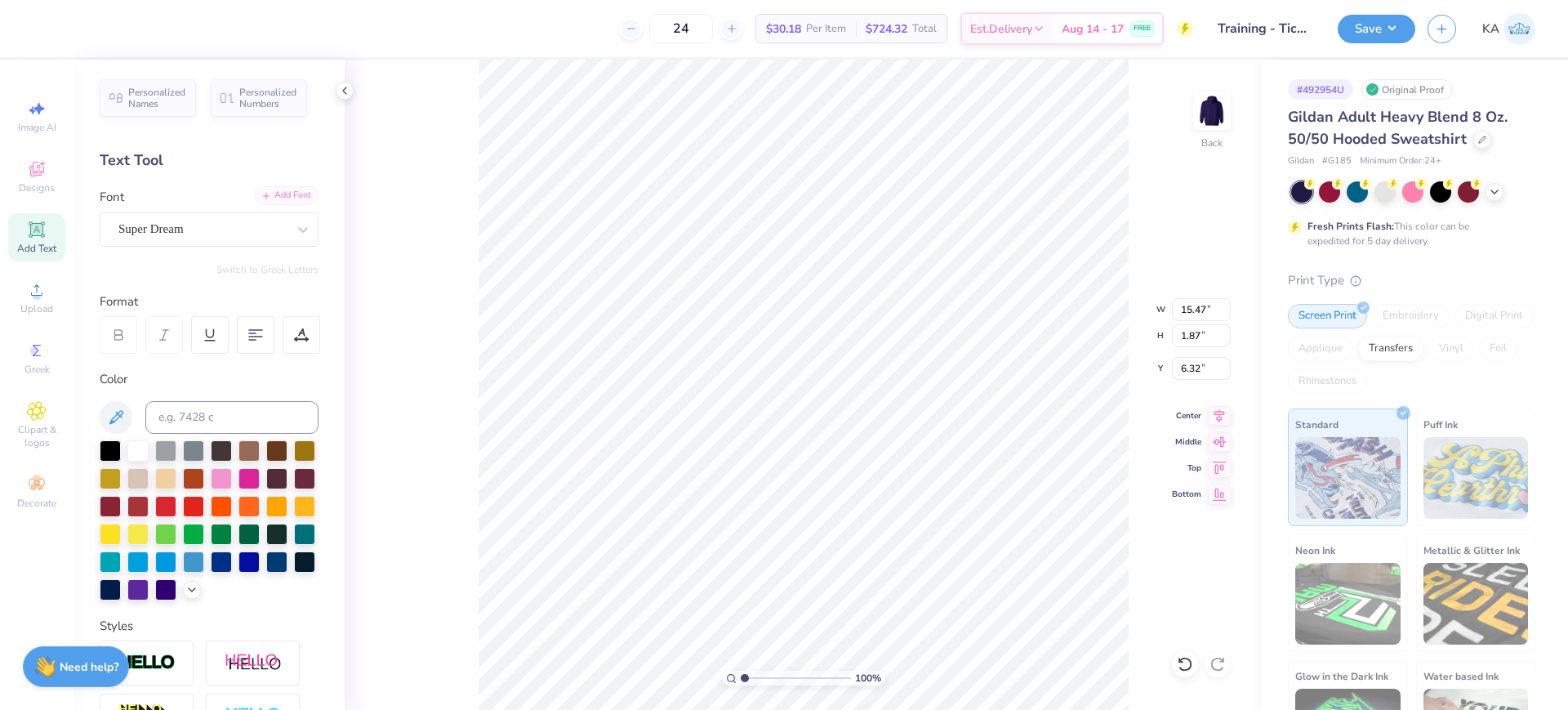 click on "Add Font" at bounding box center (286, 195) 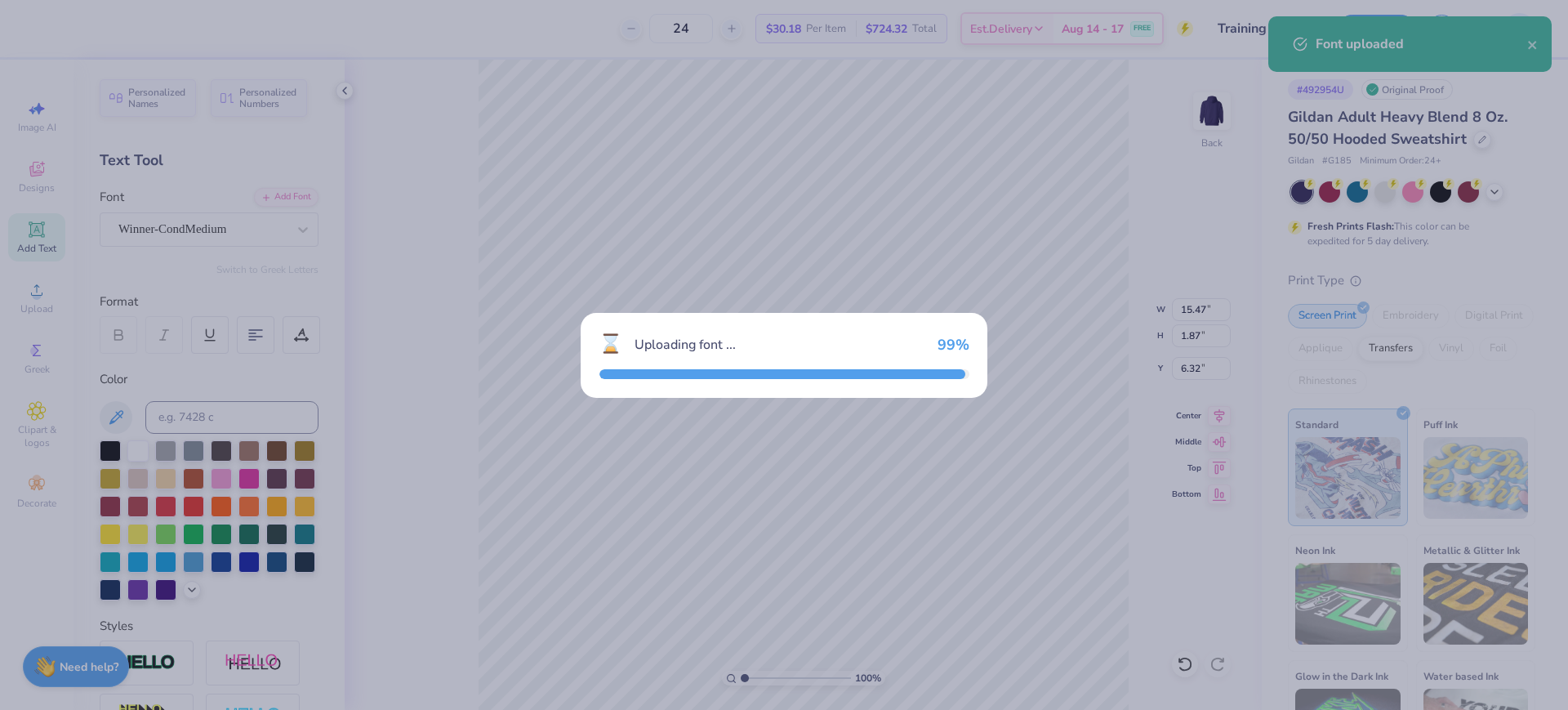 type on "14.34" 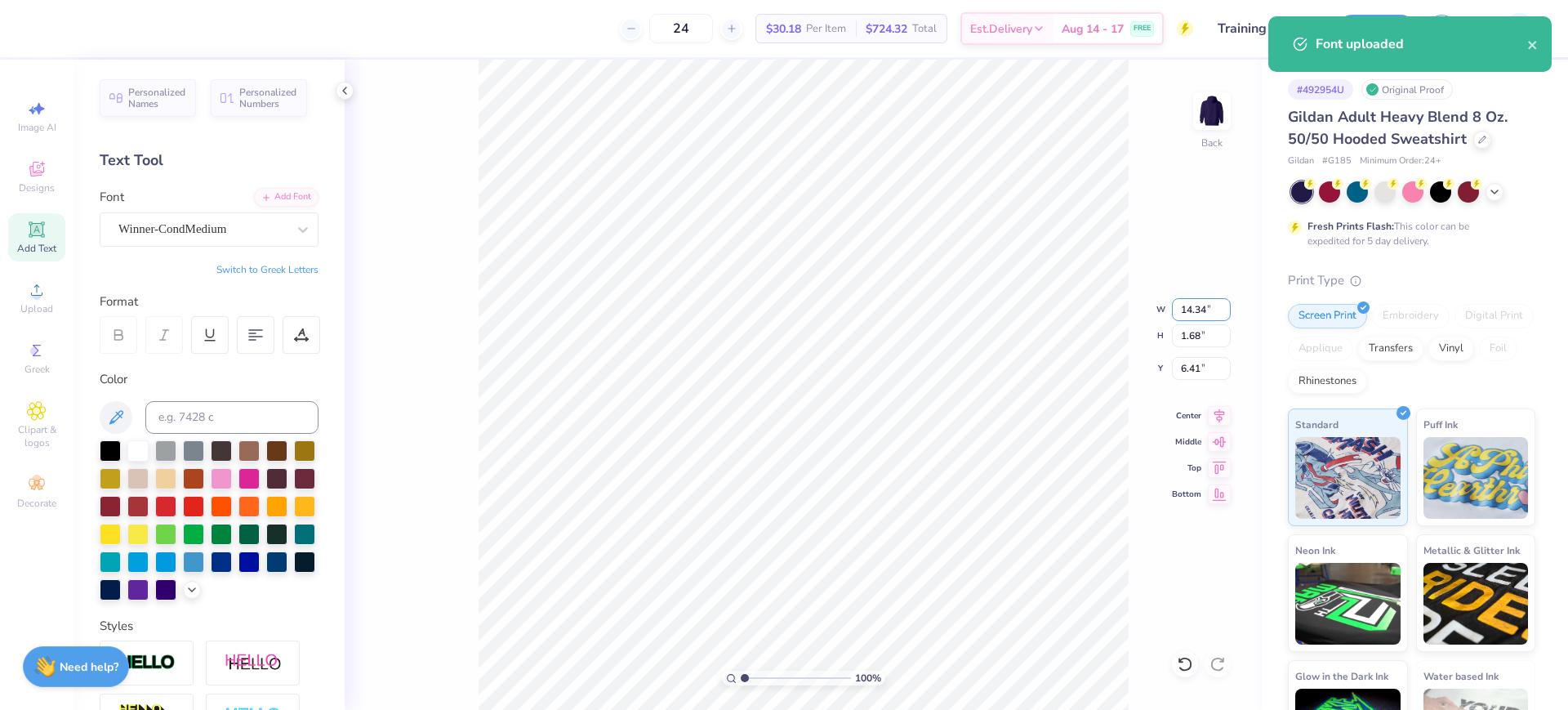 drag, startPoint x: 1216, startPoint y: 305, endPoint x: 1167, endPoint y: 305, distance: 49 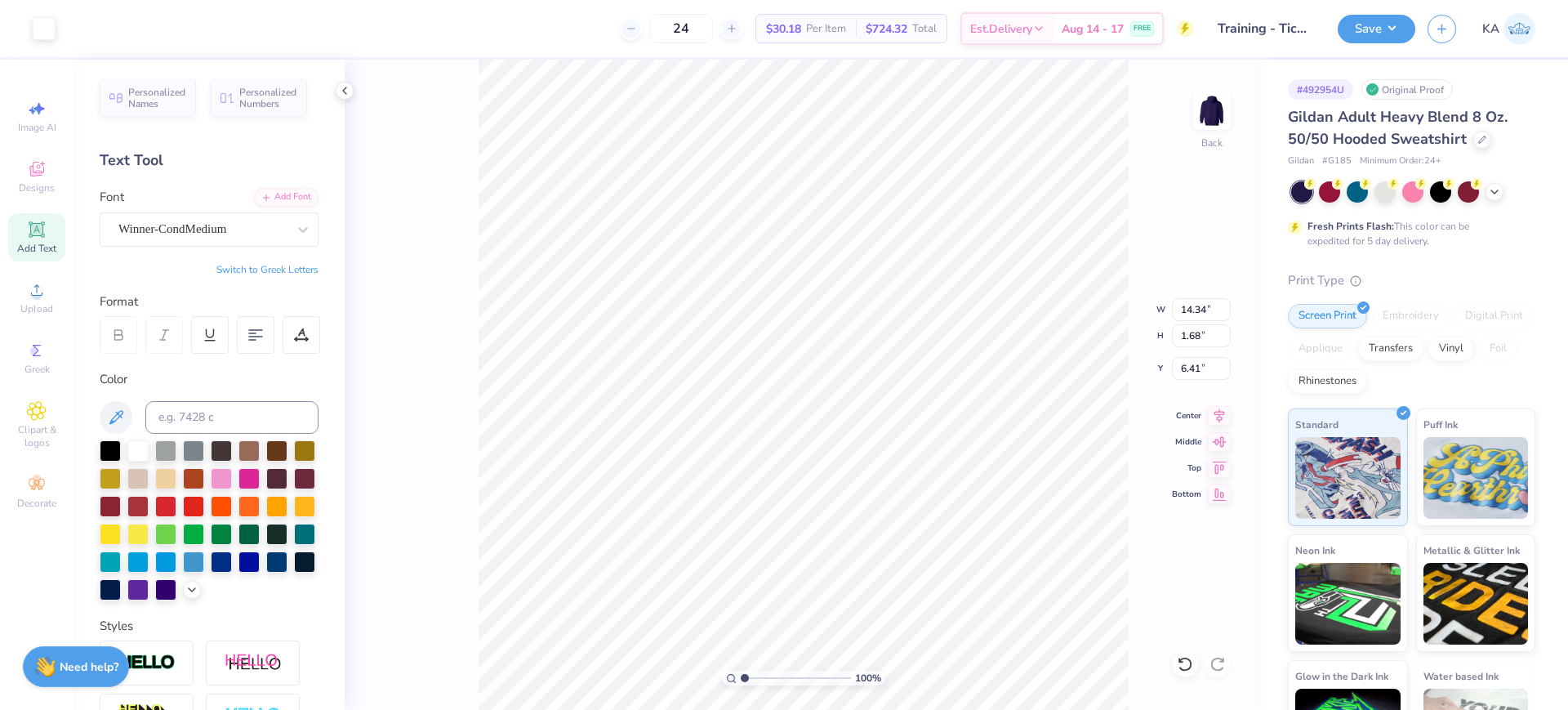 scroll, scrollTop: 17, scrollLeft: 2, axis: both 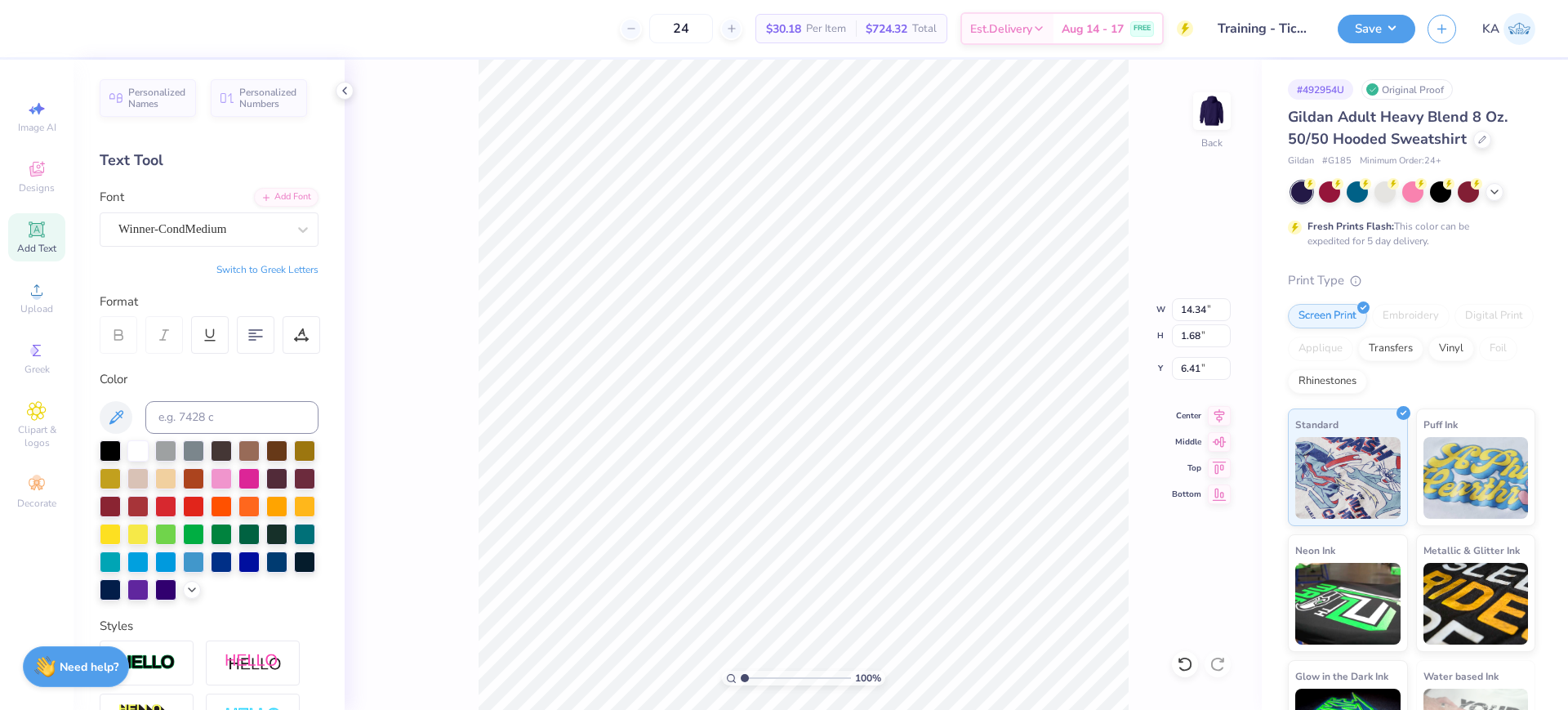 type on "8.77" 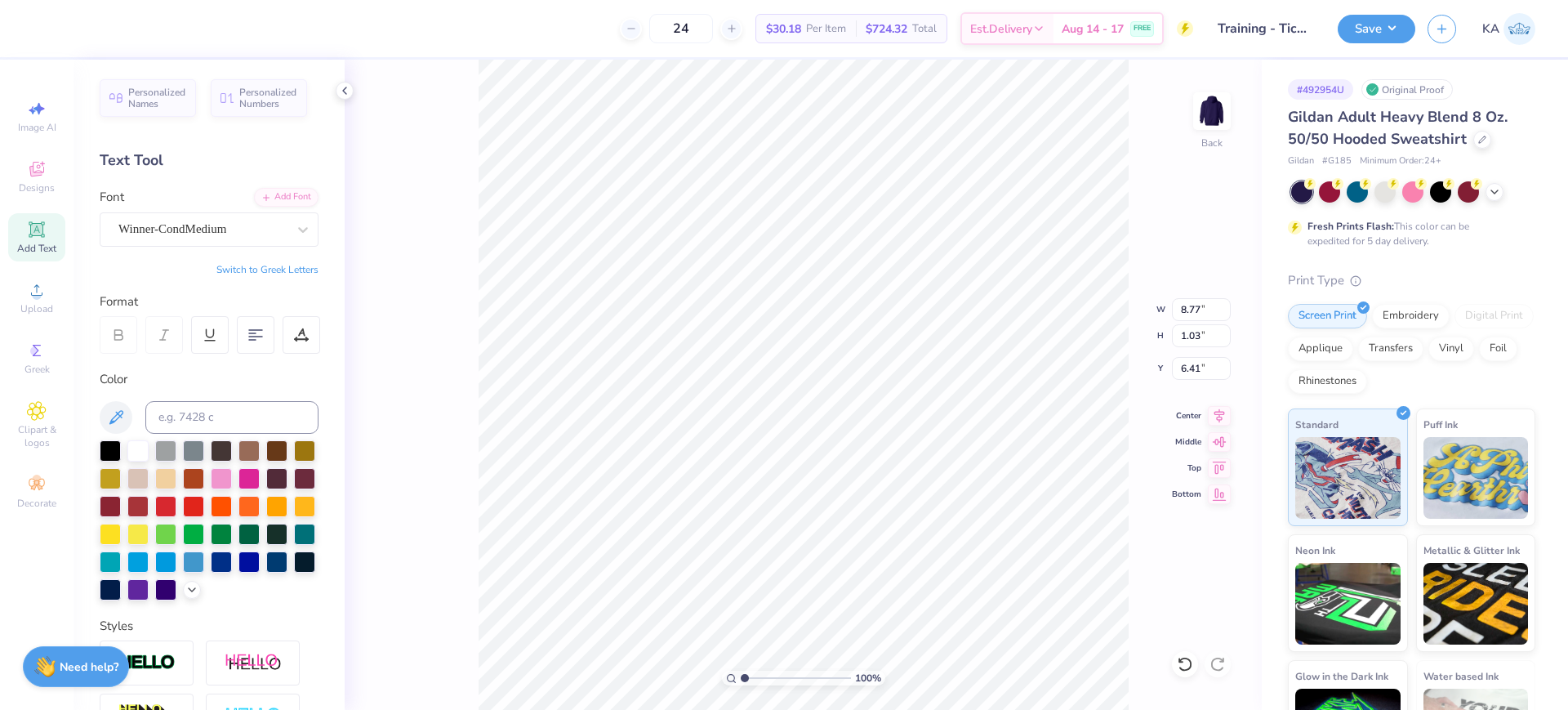 type on "5.74" 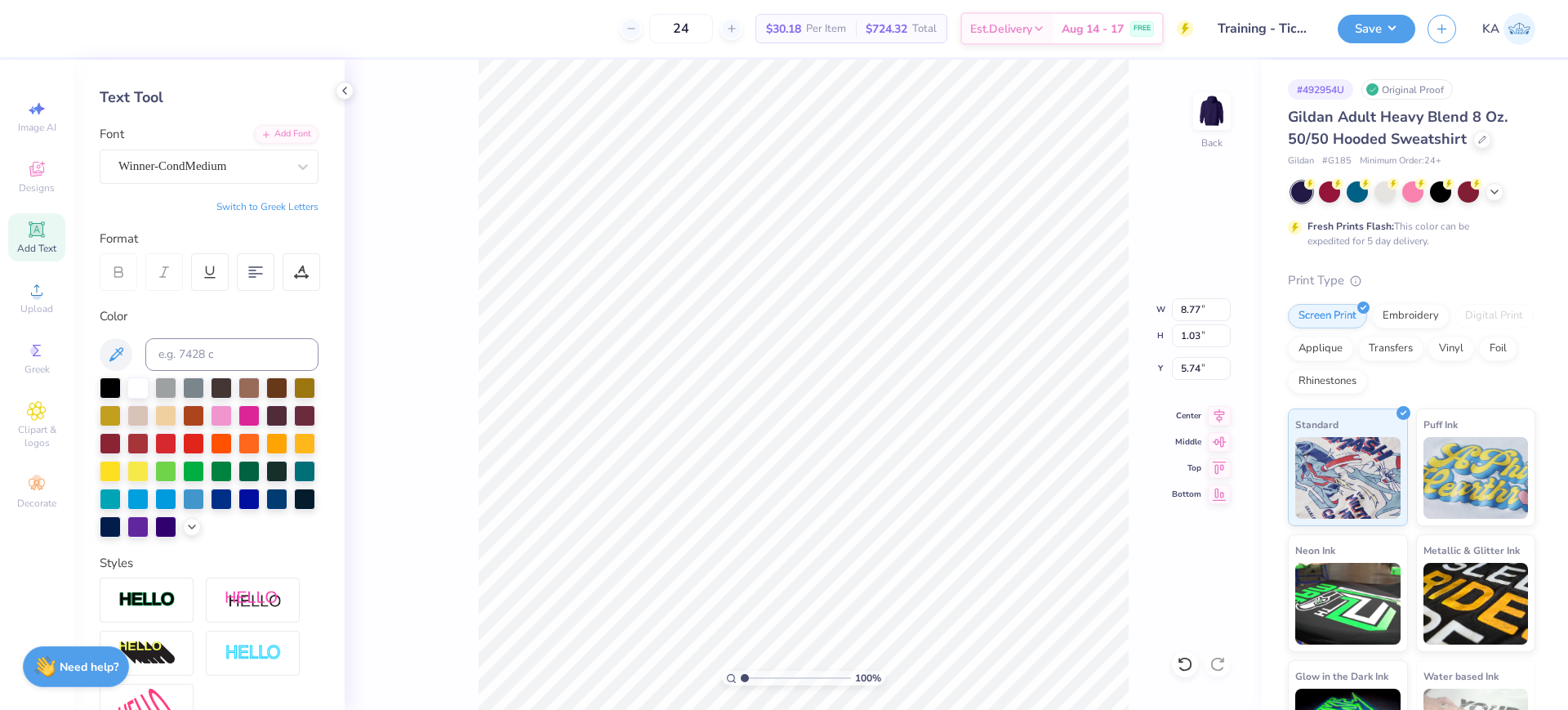 scroll, scrollTop: 268, scrollLeft: 0, axis: vertical 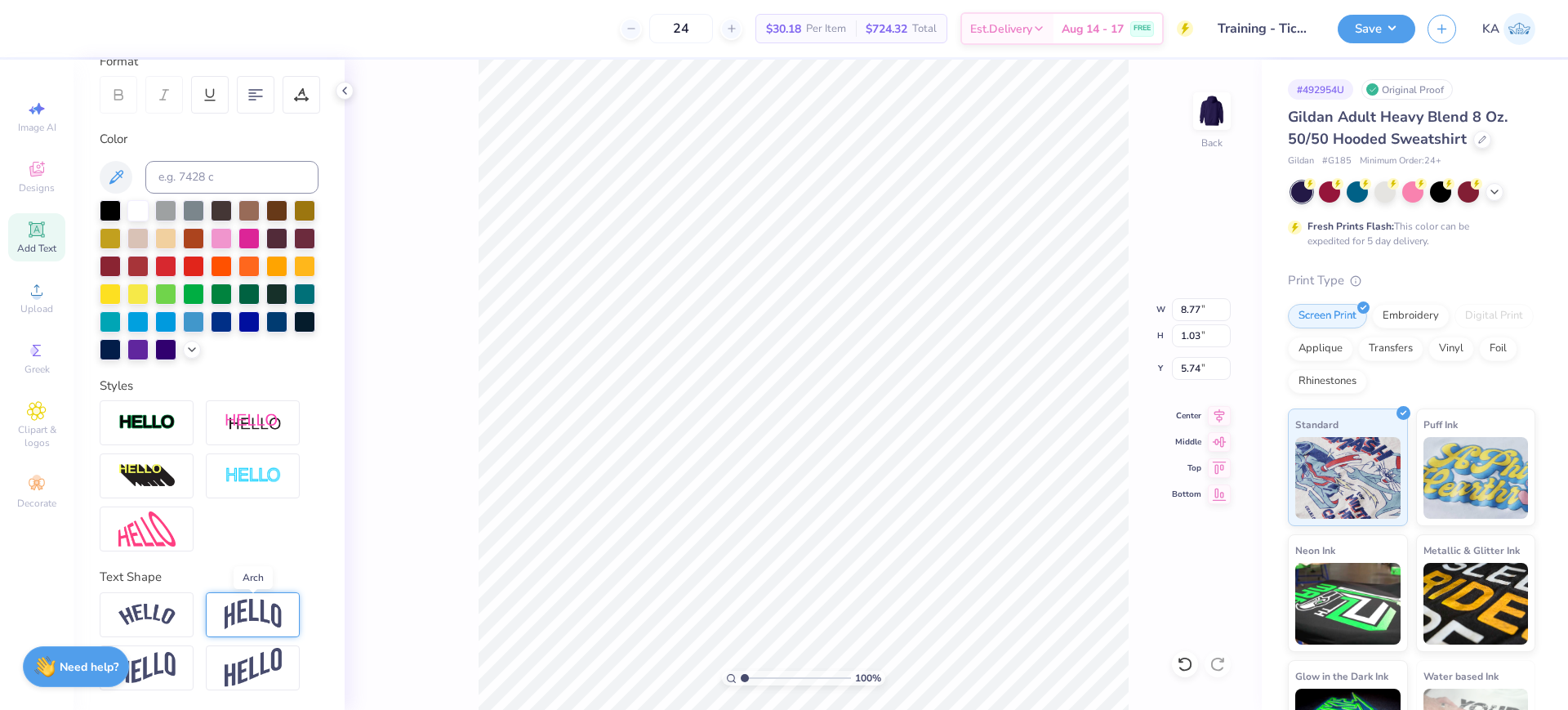 click at bounding box center [253, 614] 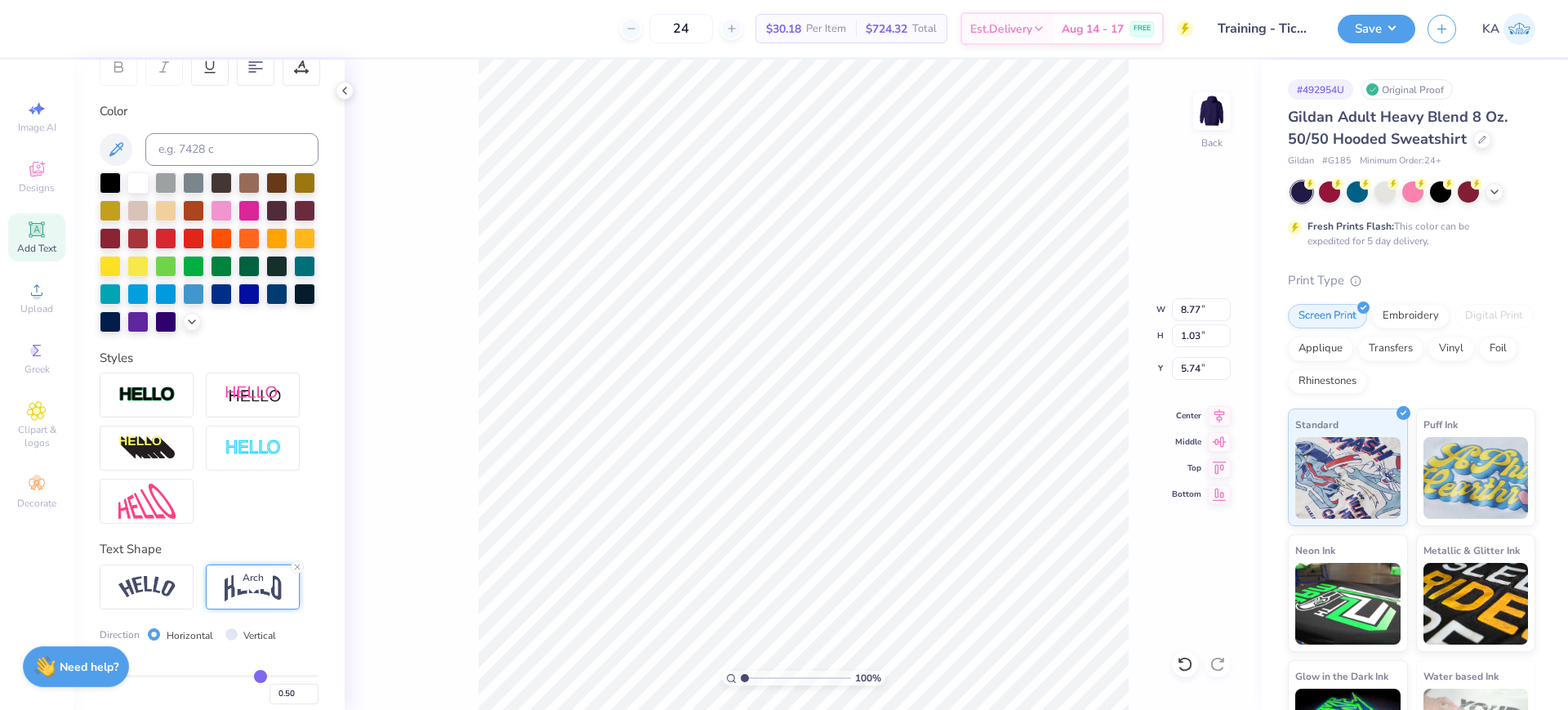 type on "2.76" 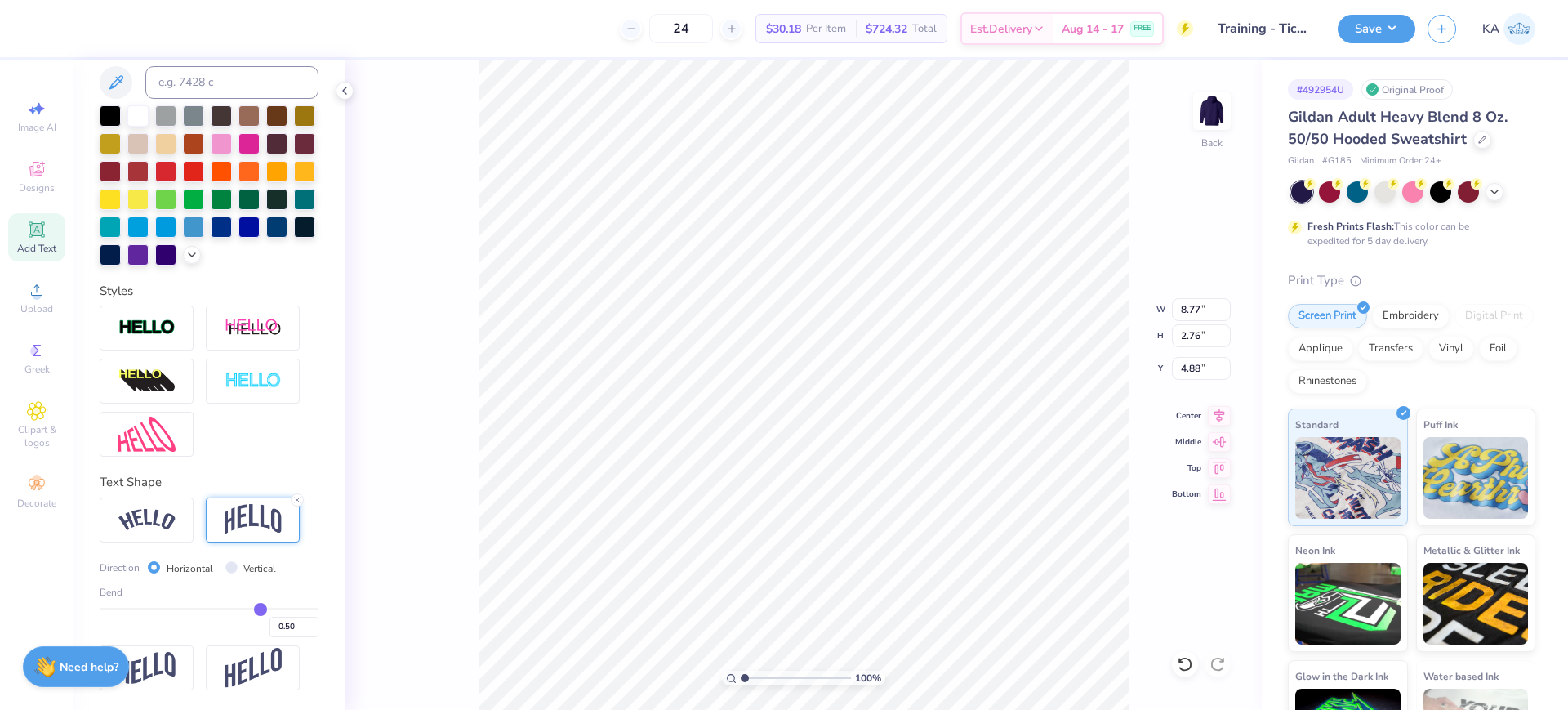 scroll, scrollTop: 363, scrollLeft: 0, axis: vertical 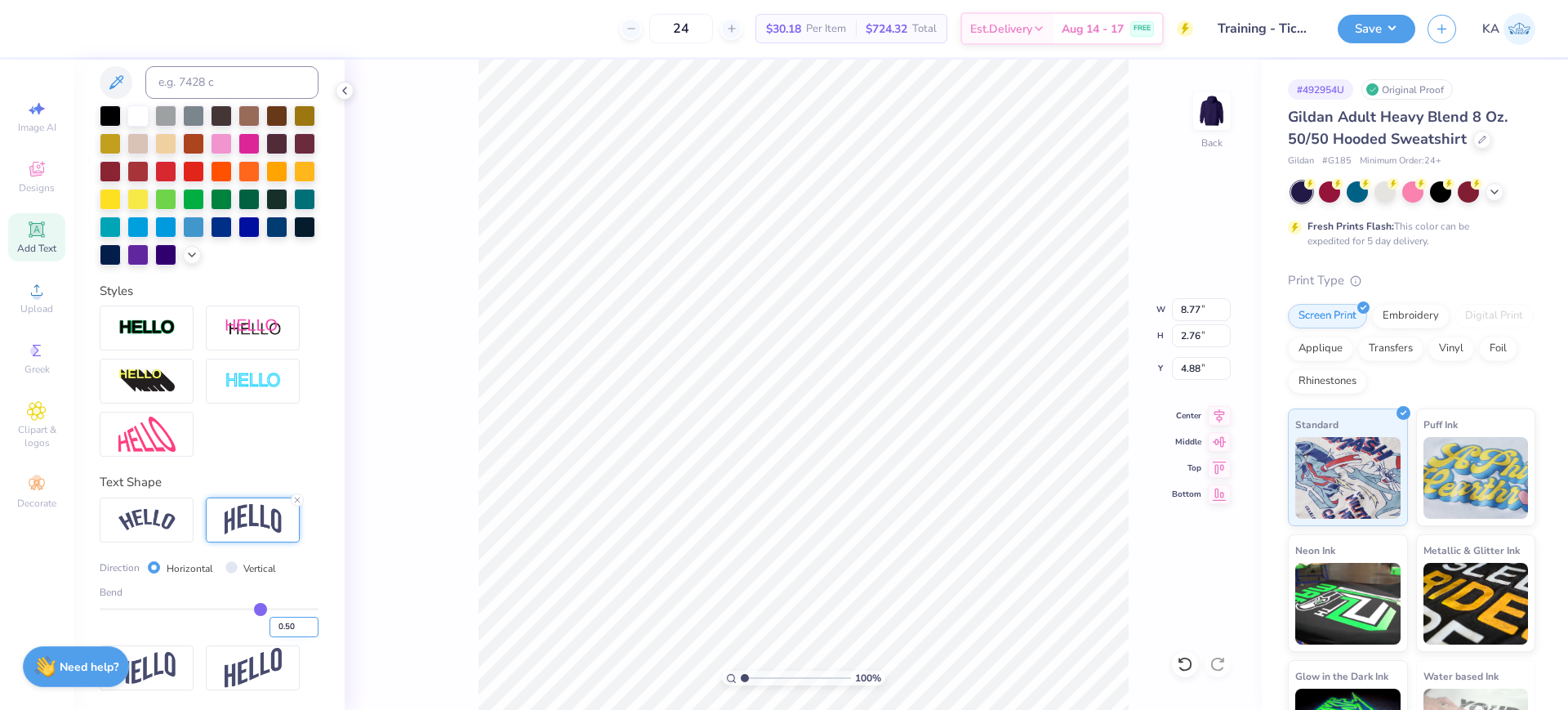 drag, startPoint x: 280, startPoint y: 623, endPoint x: 260, endPoint y: 623, distance: 20 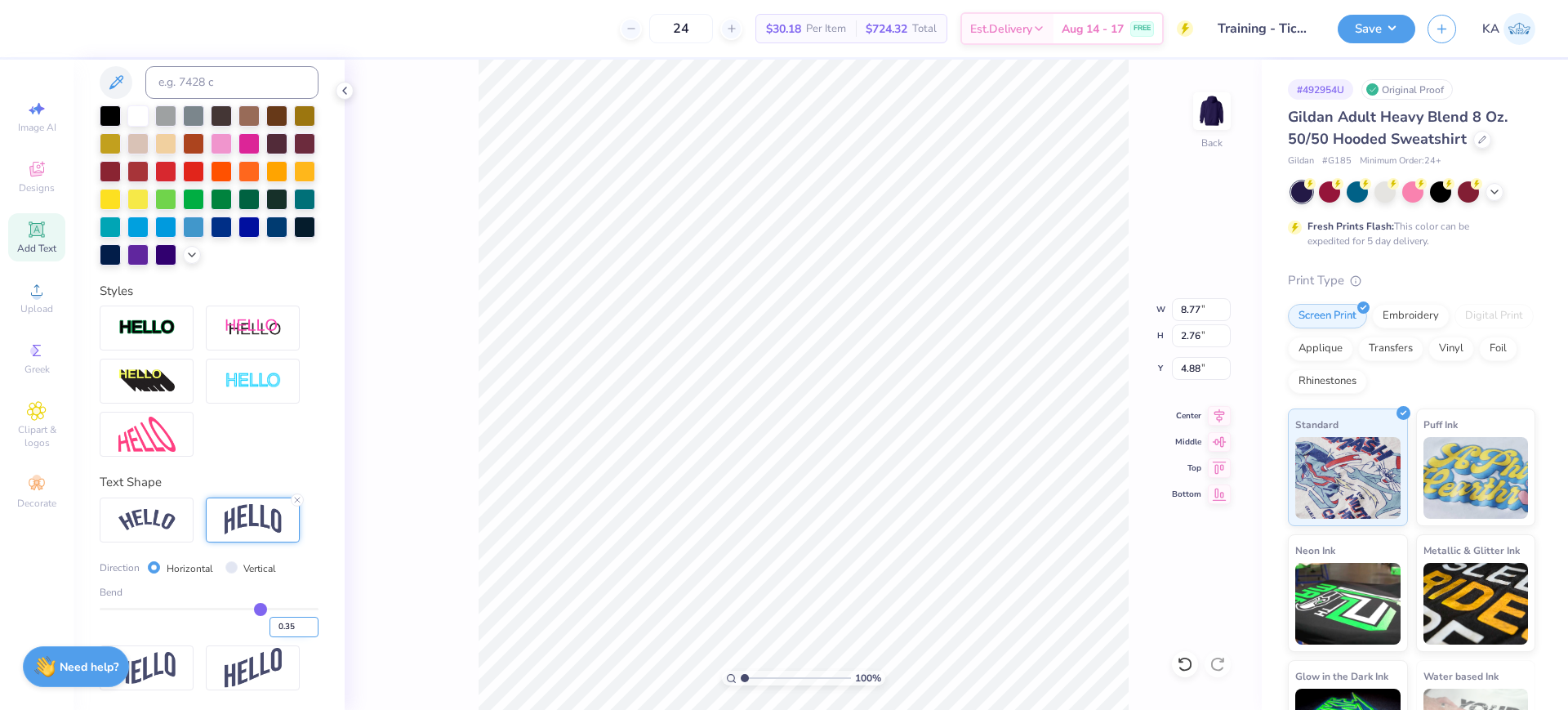 type on "0.35" 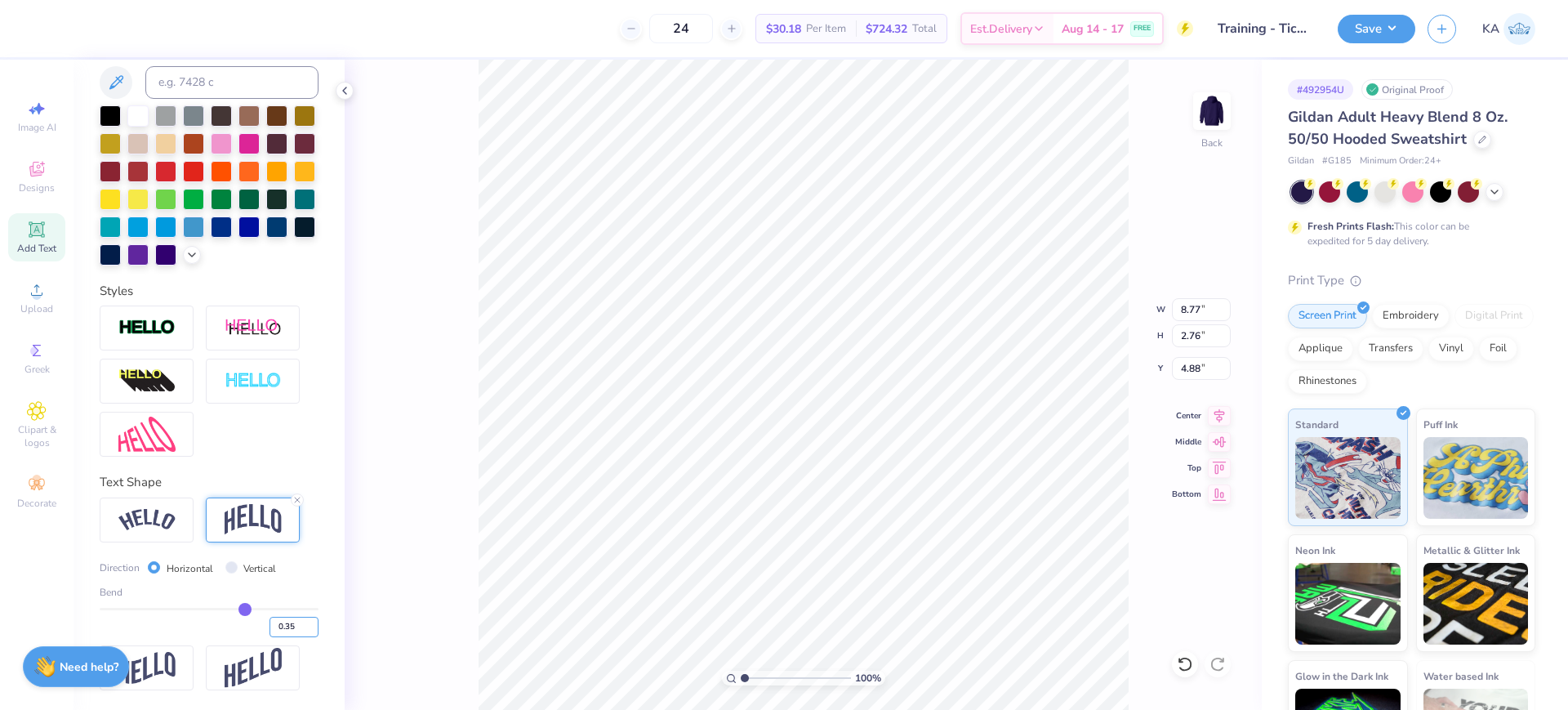 type on "2.21" 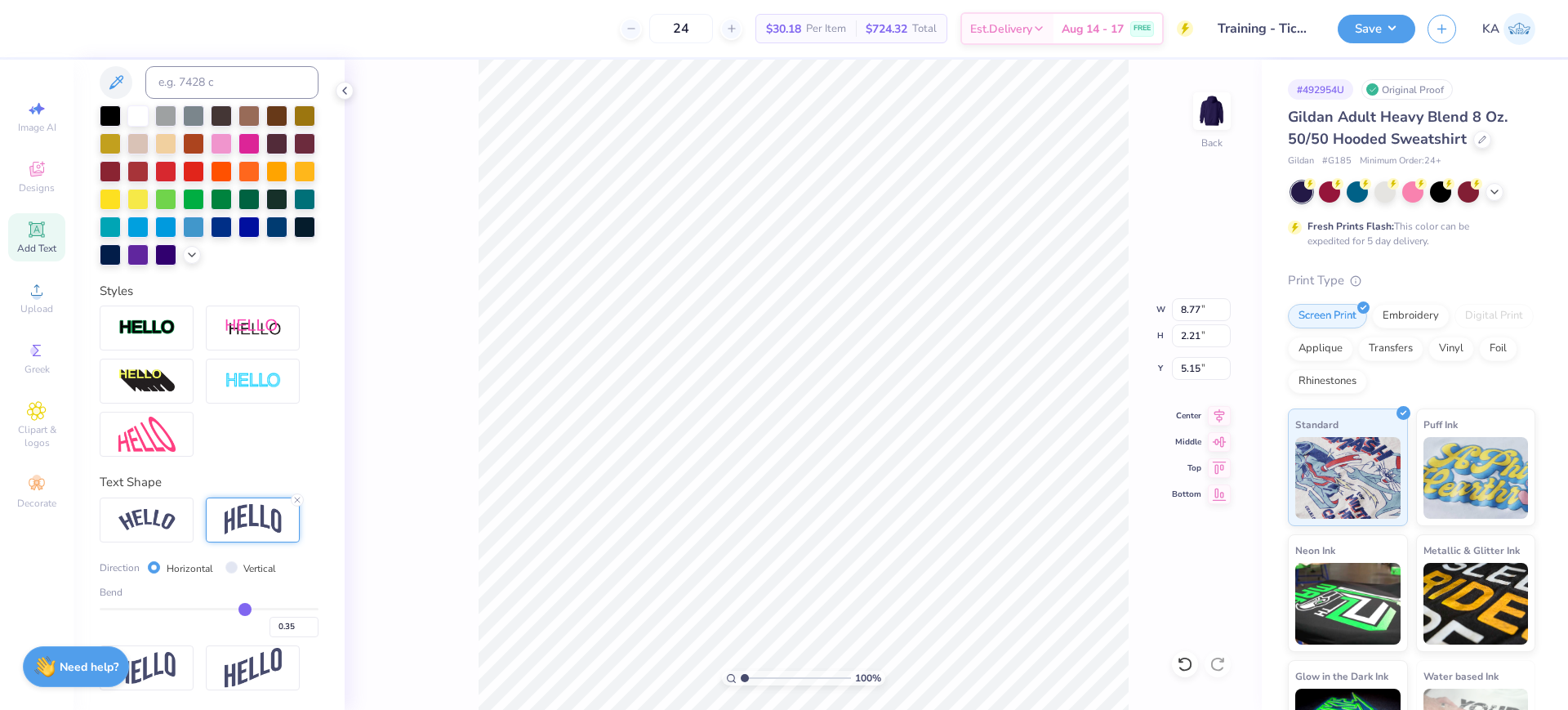 type on "3.51" 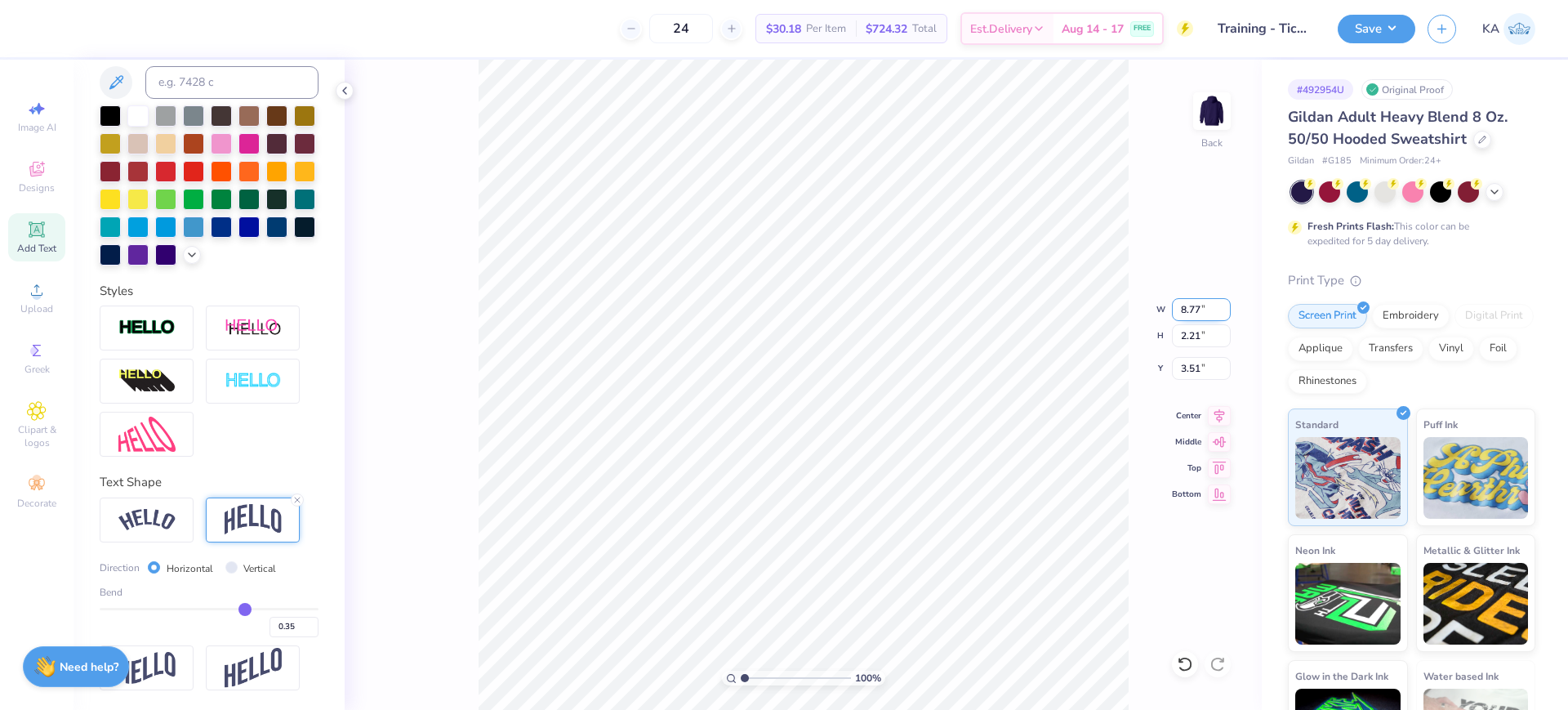 drag, startPoint x: 1175, startPoint y: 315, endPoint x: 1206, endPoint y: 314, distance: 31.016125 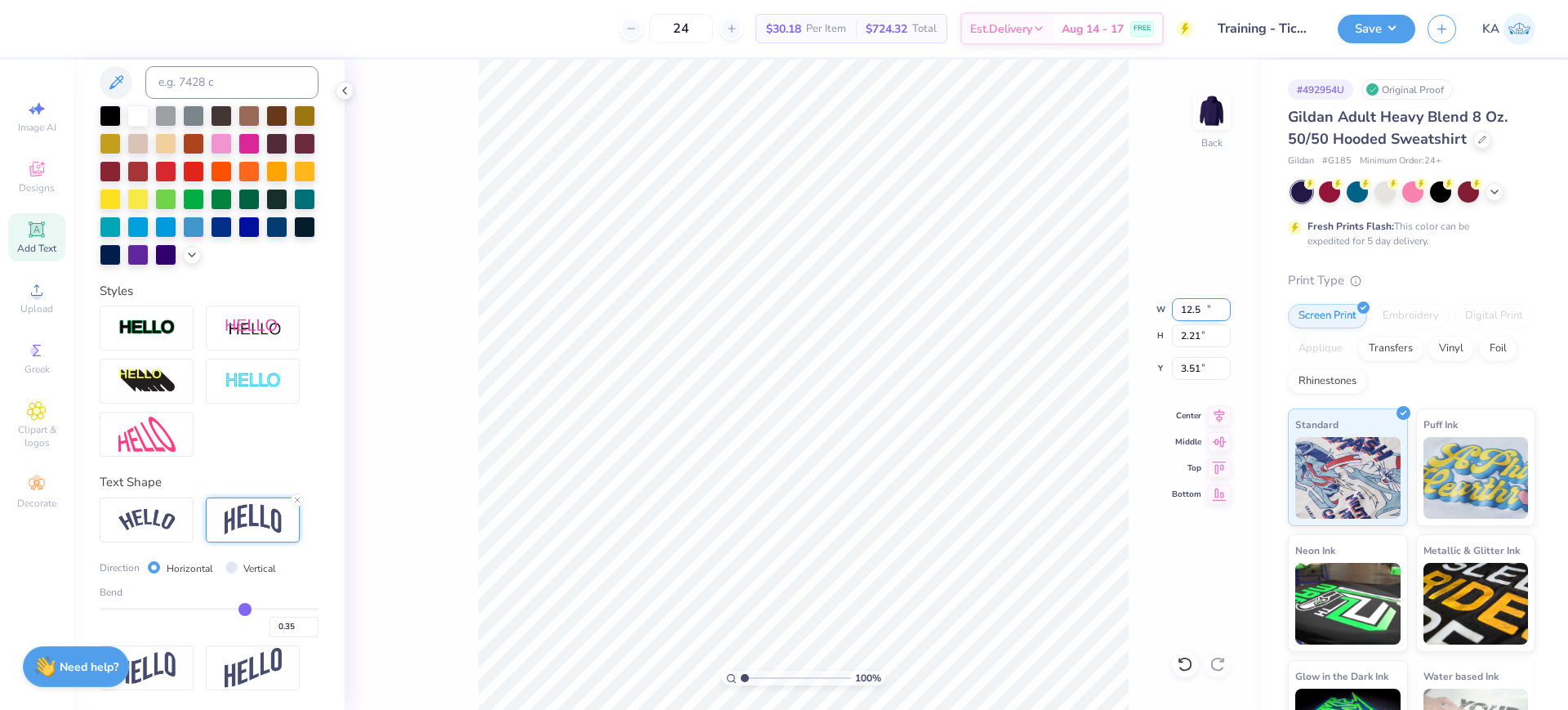 type on "12.50" 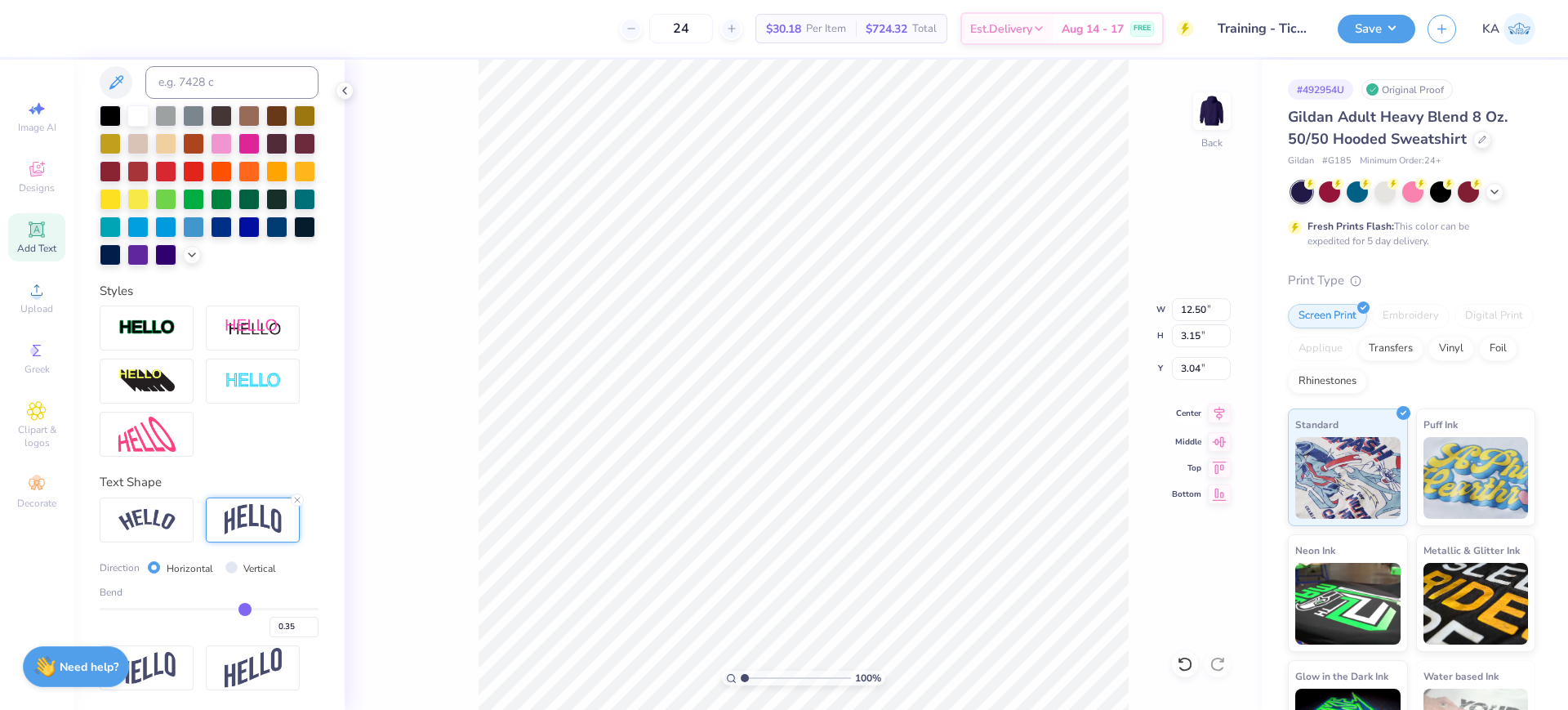 click 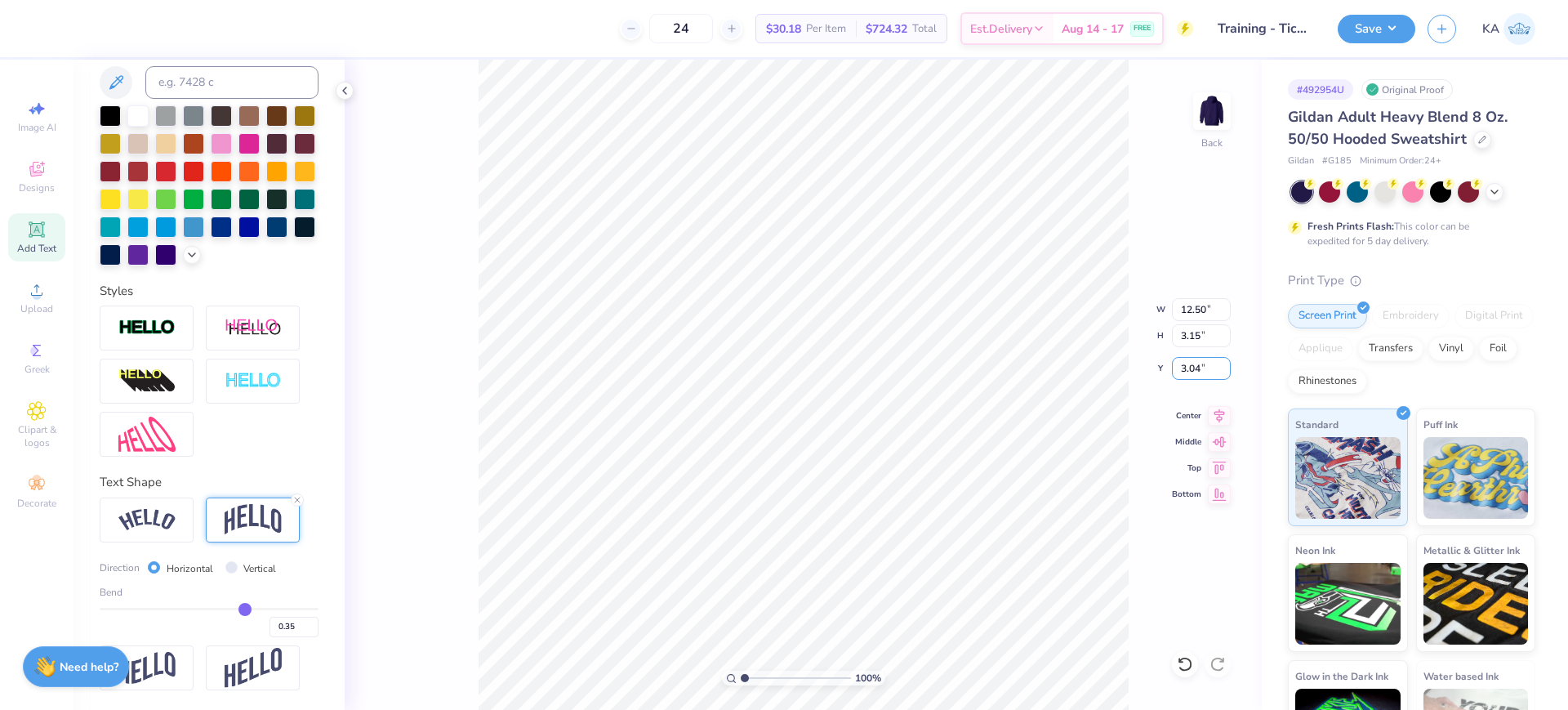 drag, startPoint x: 1203, startPoint y: 373, endPoint x: 1166, endPoint y: 376, distance: 37.12142 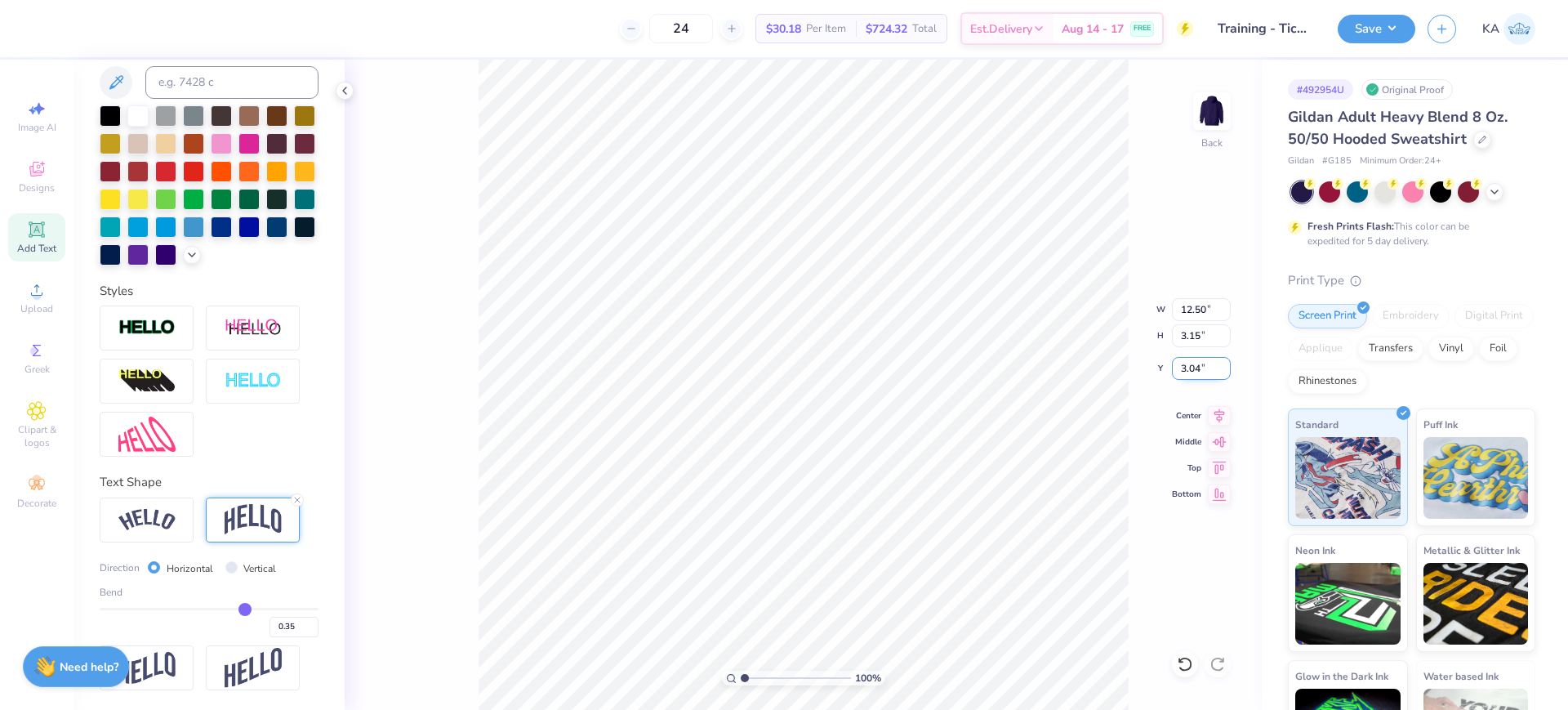 drag, startPoint x: 1208, startPoint y: 369, endPoint x: 1174, endPoint y: 369, distance: 34 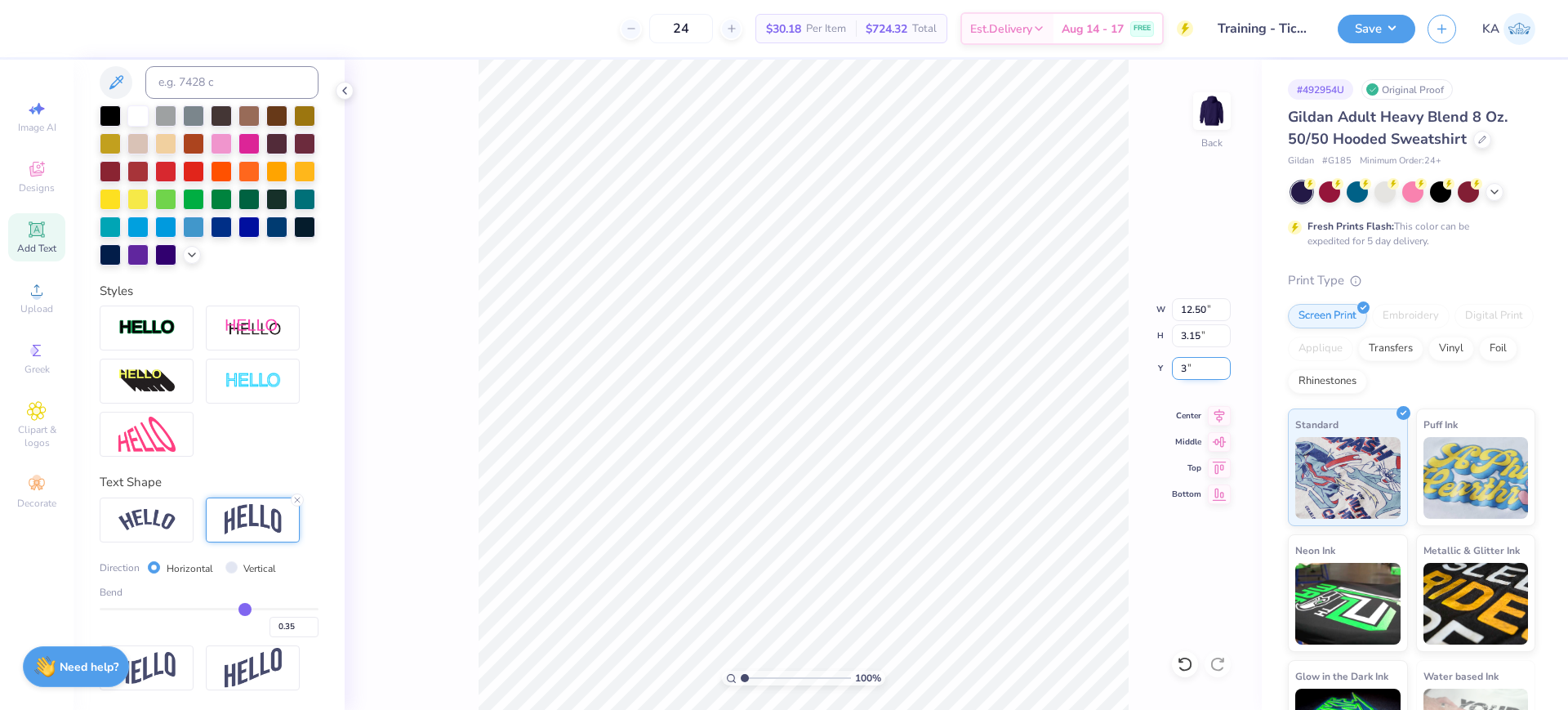 type on "3.00" 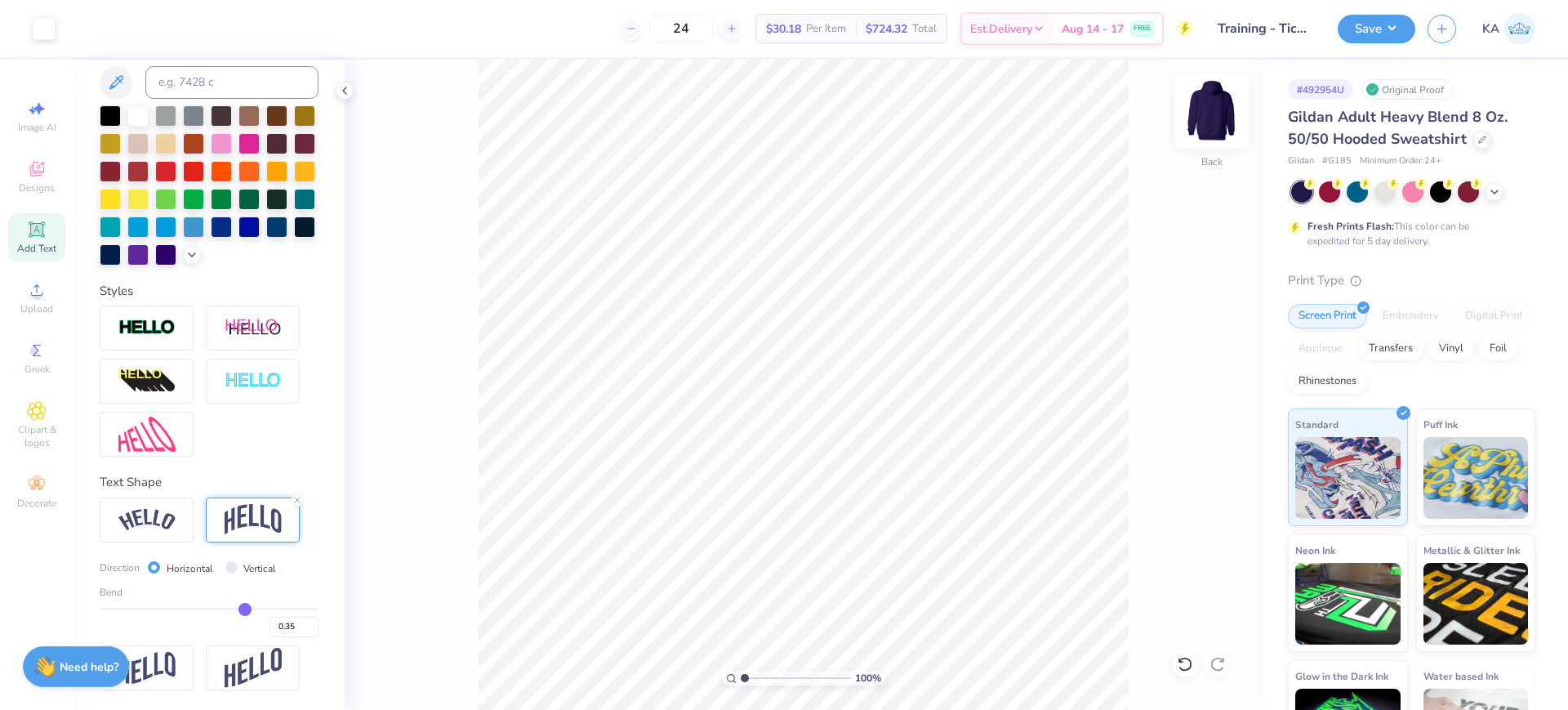 click at bounding box center [1212, 111] 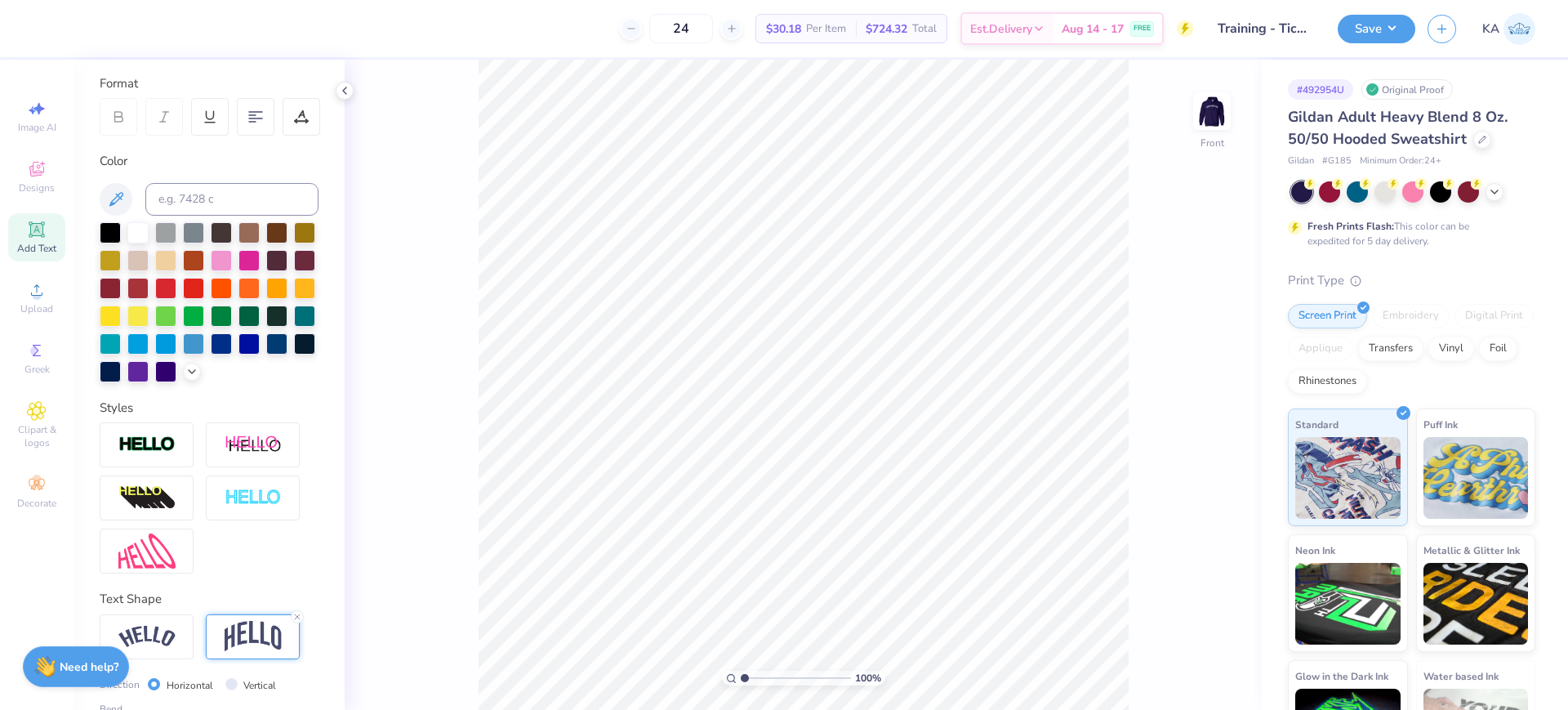 scroll, scrollTop: 0, scrollLeft: 0, axis: both 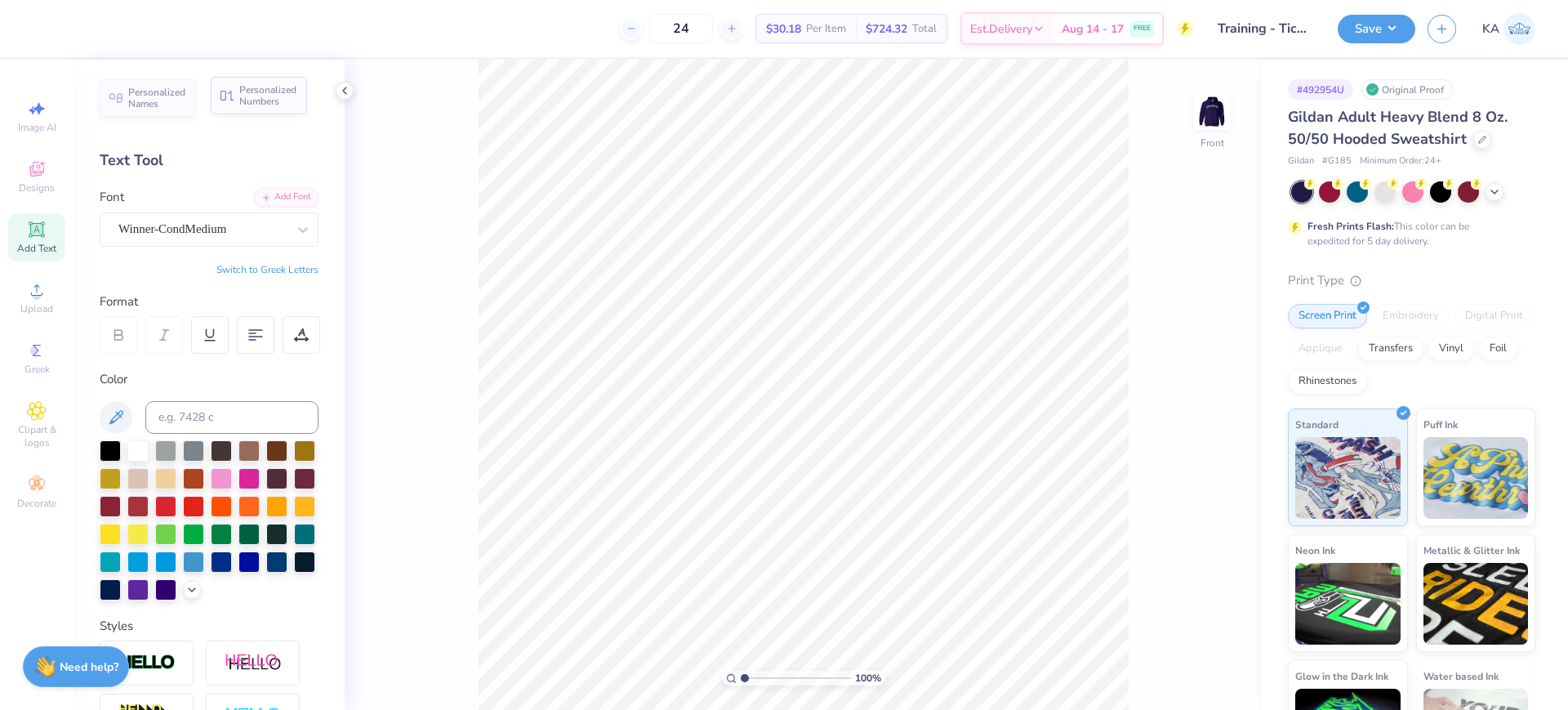 click on "Personalized Numbers" at bounding box center (268, 96) 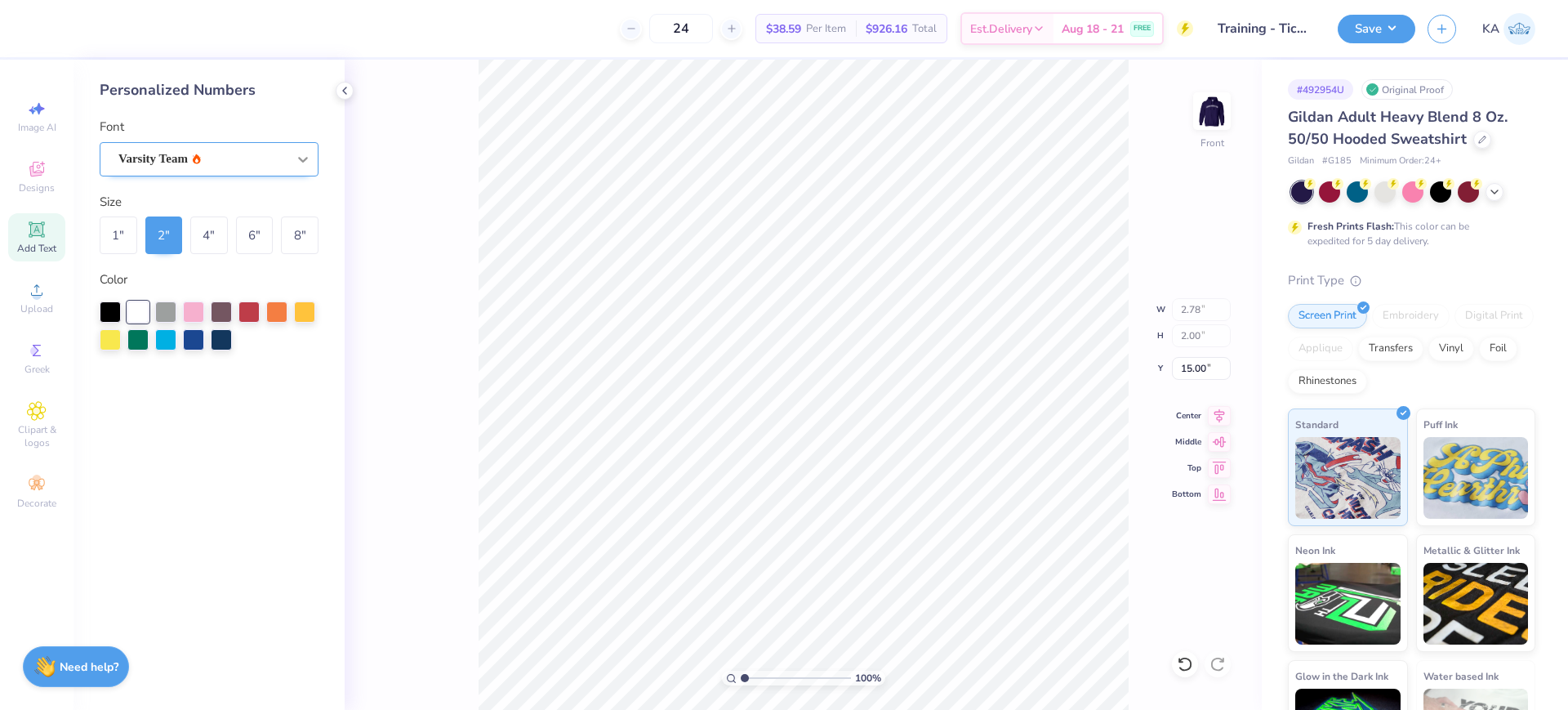 click at bounding box center [303, 159] 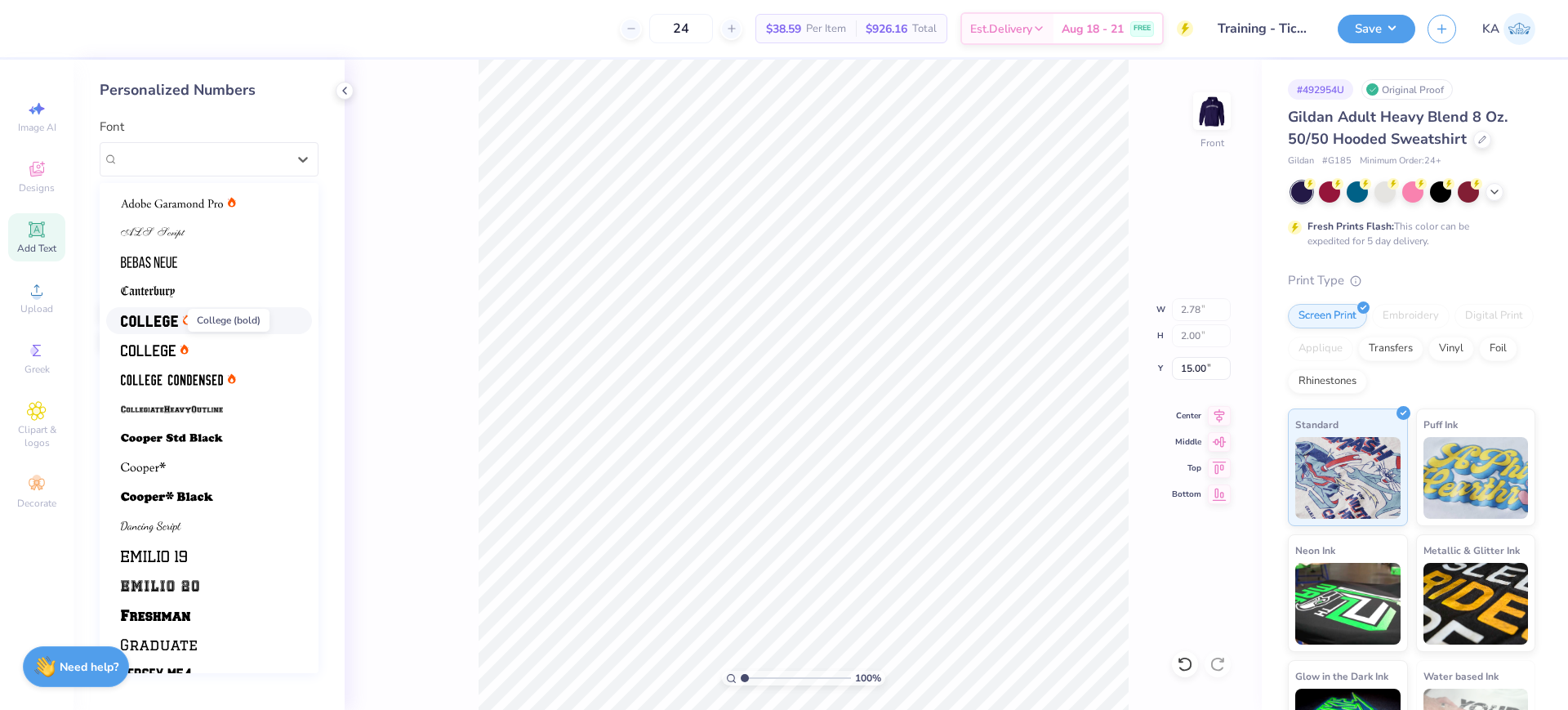 click at bounding box center [149, 321] 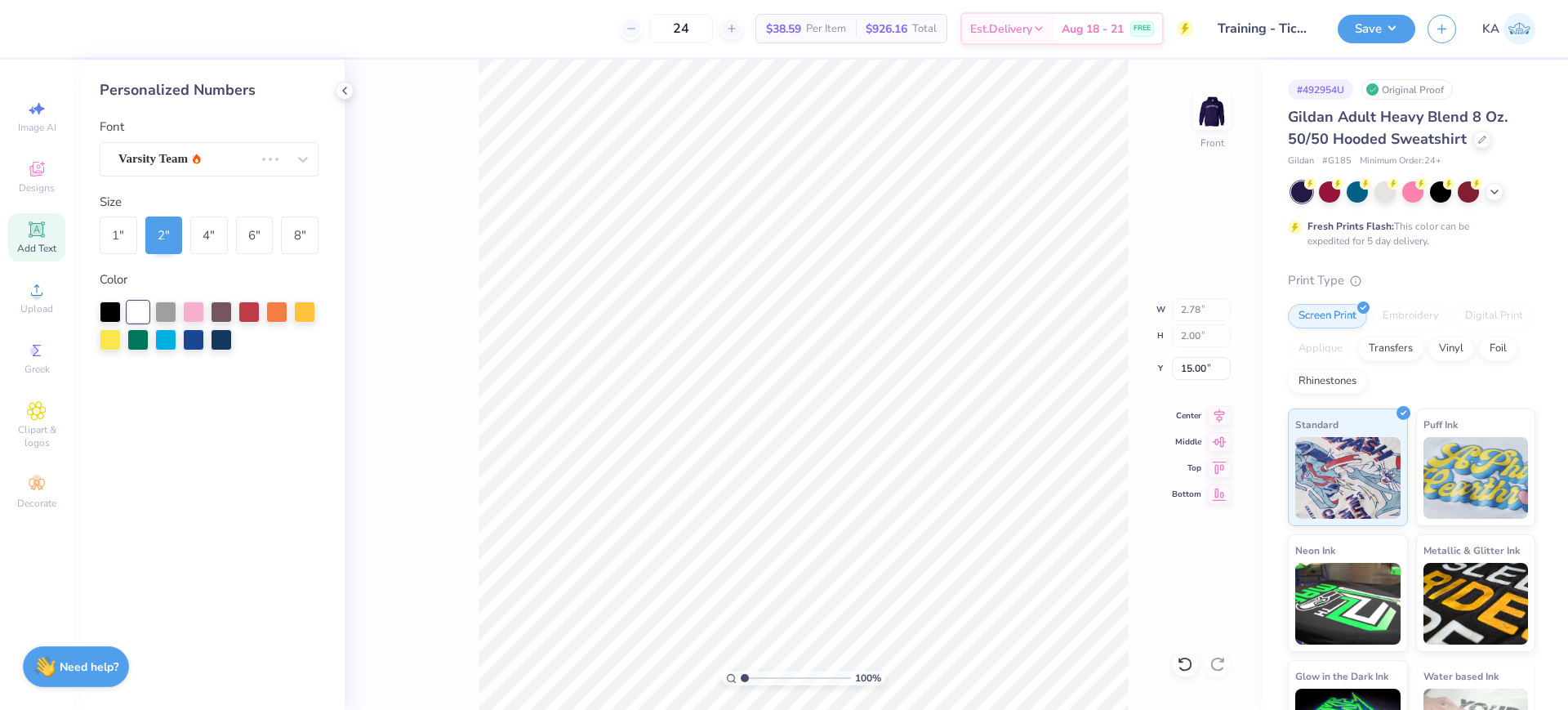type on "2.69" 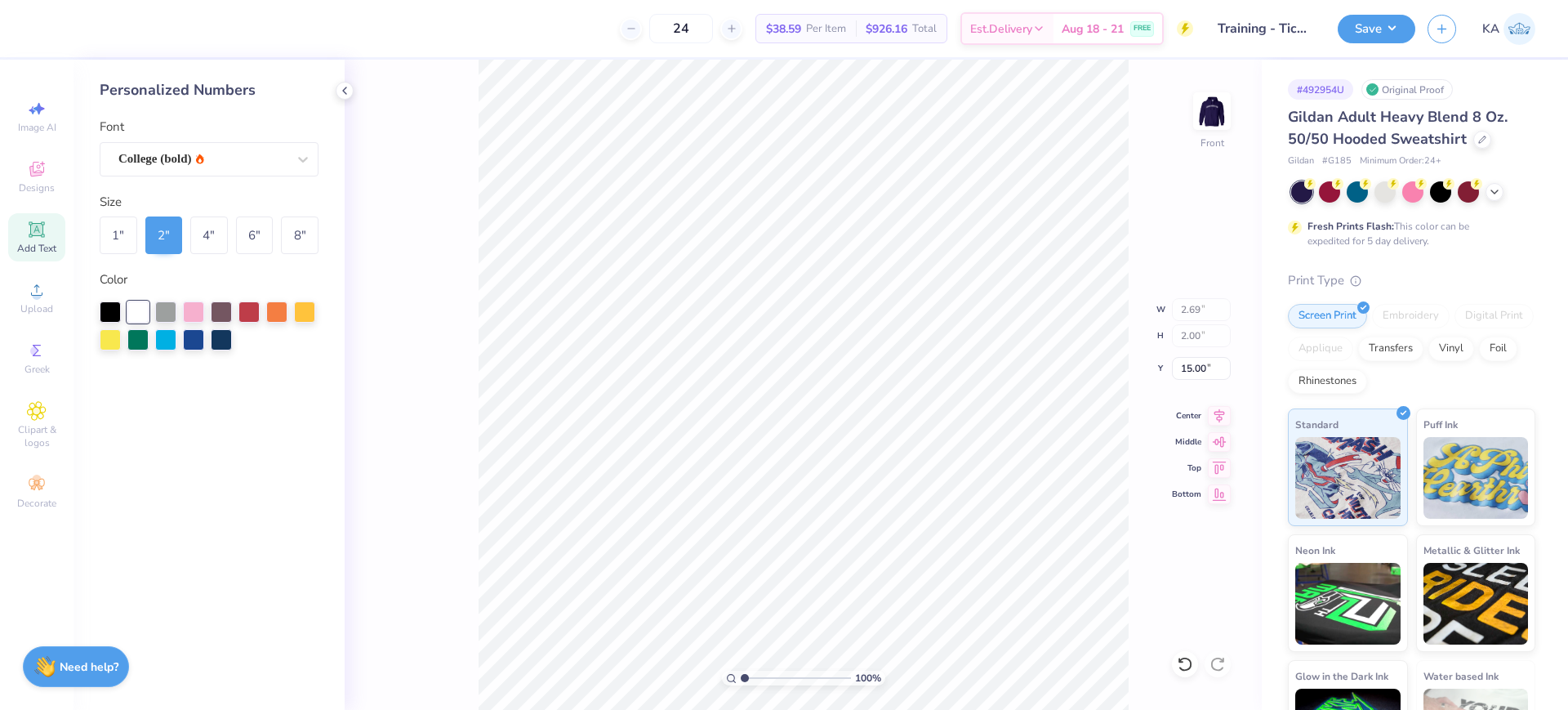 type on "11.63" 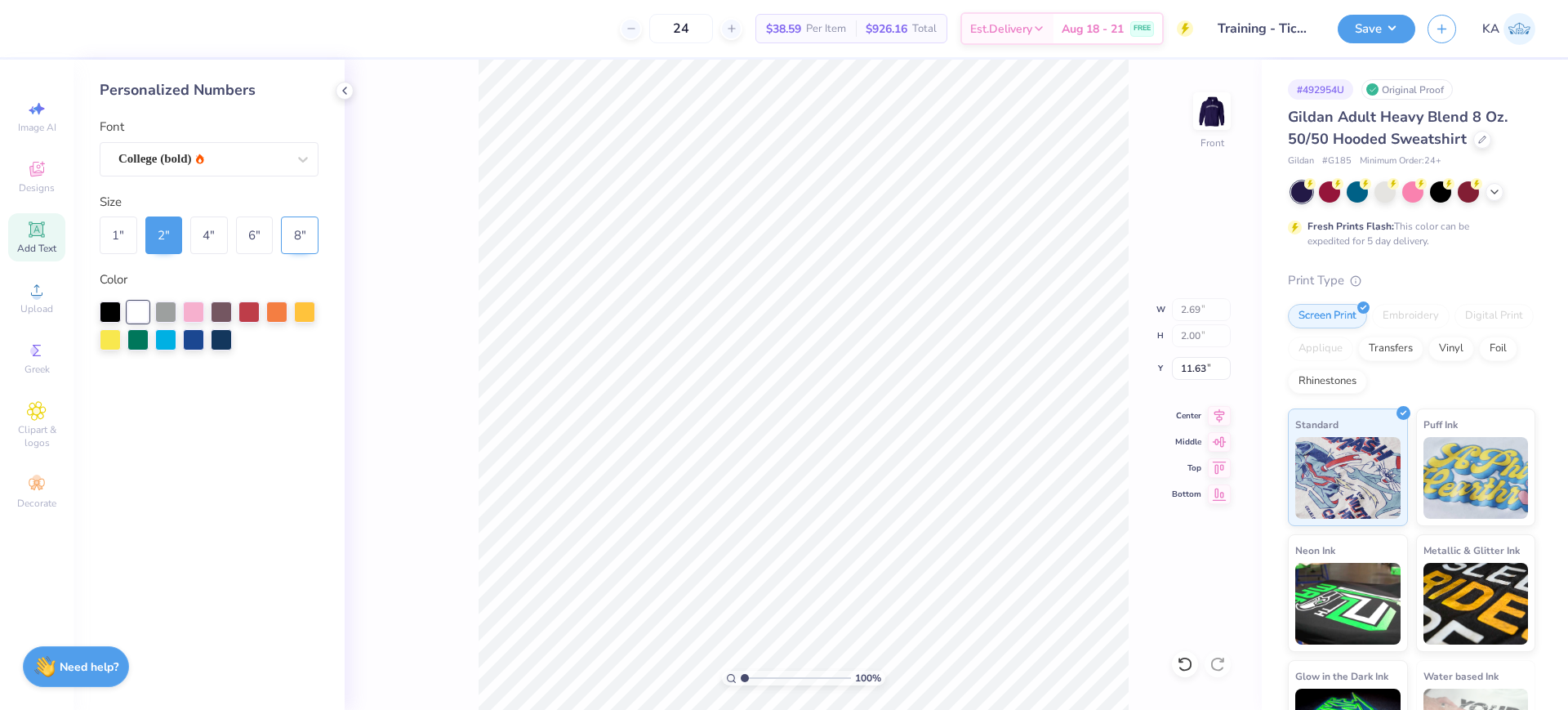 click on "8 "" at bounding box center [300, 235] 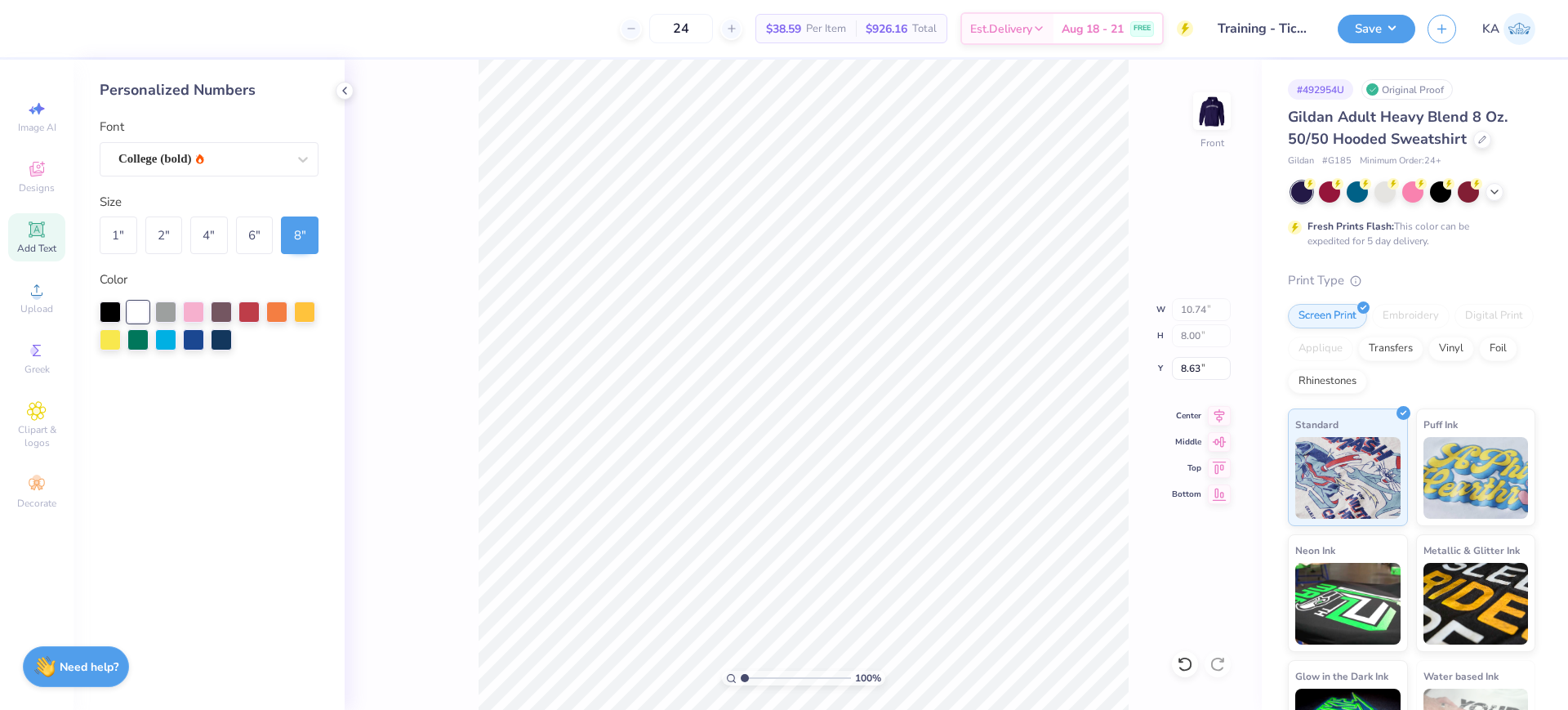 type on "14.97" 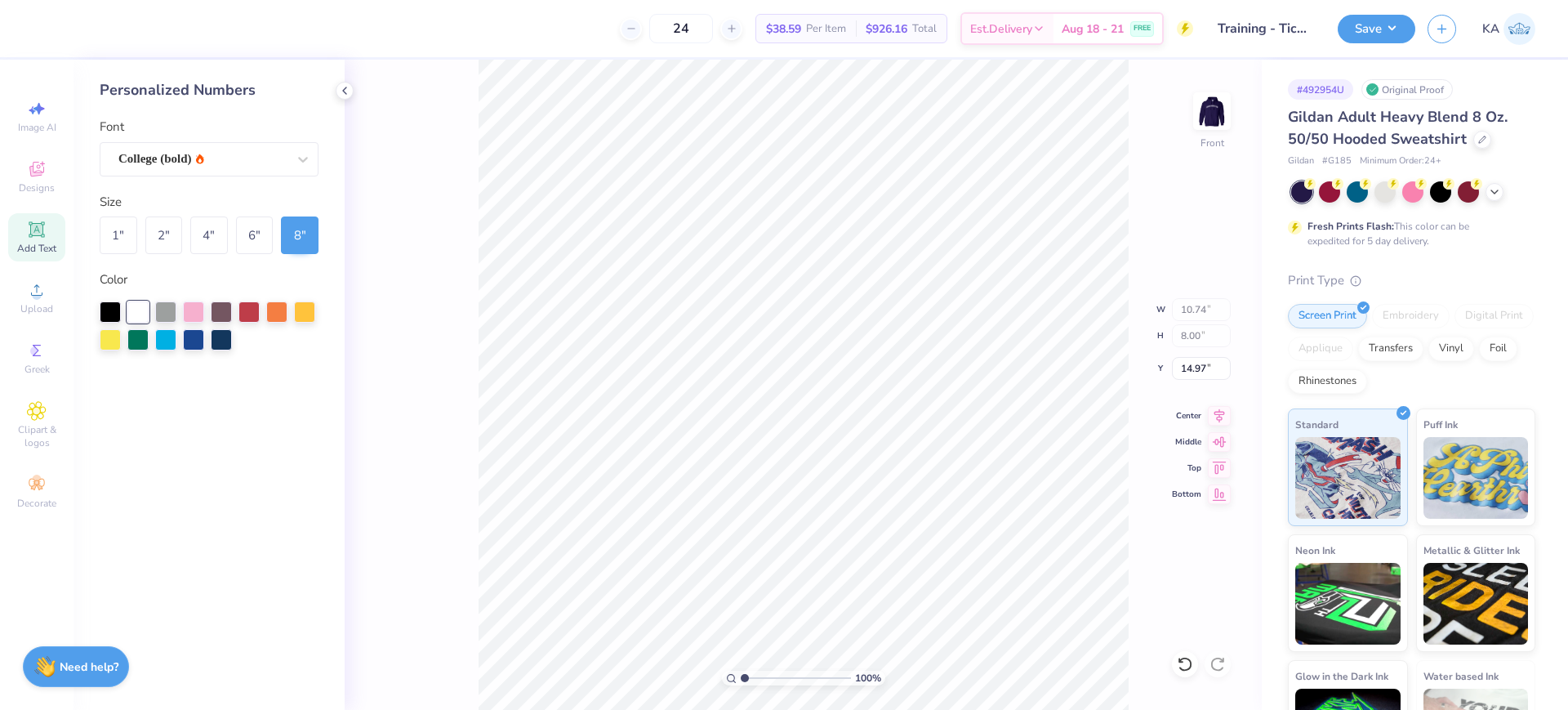 click 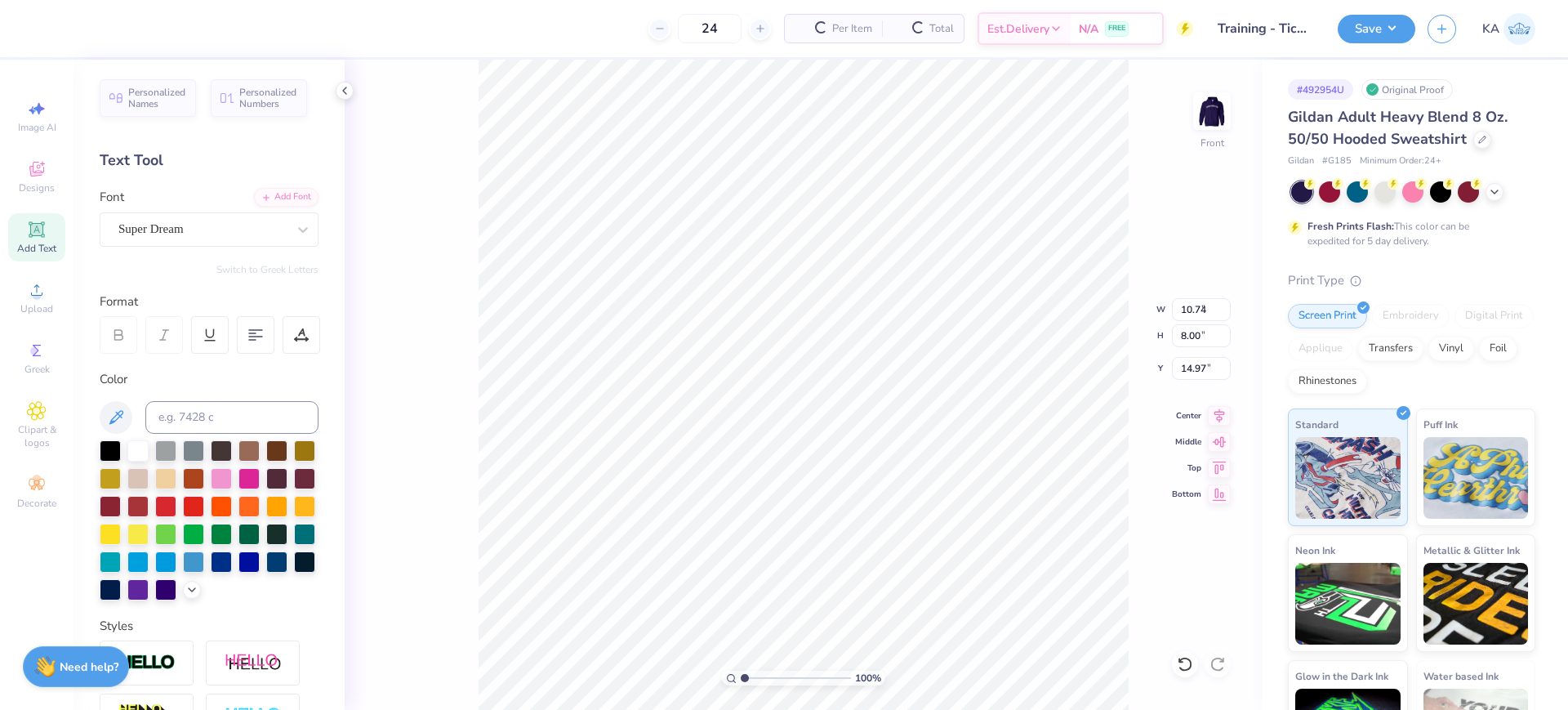 type on "6.58" 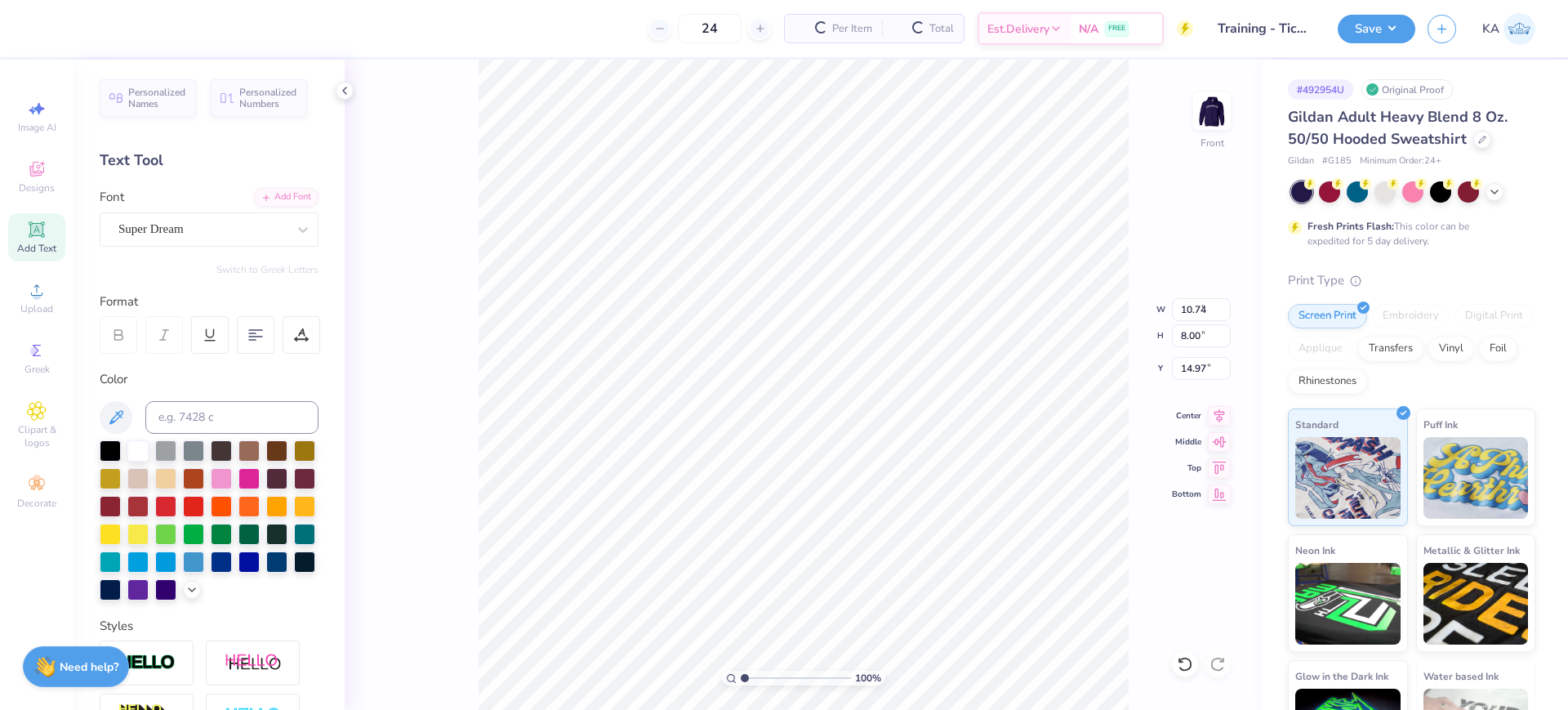 type on "1.91" 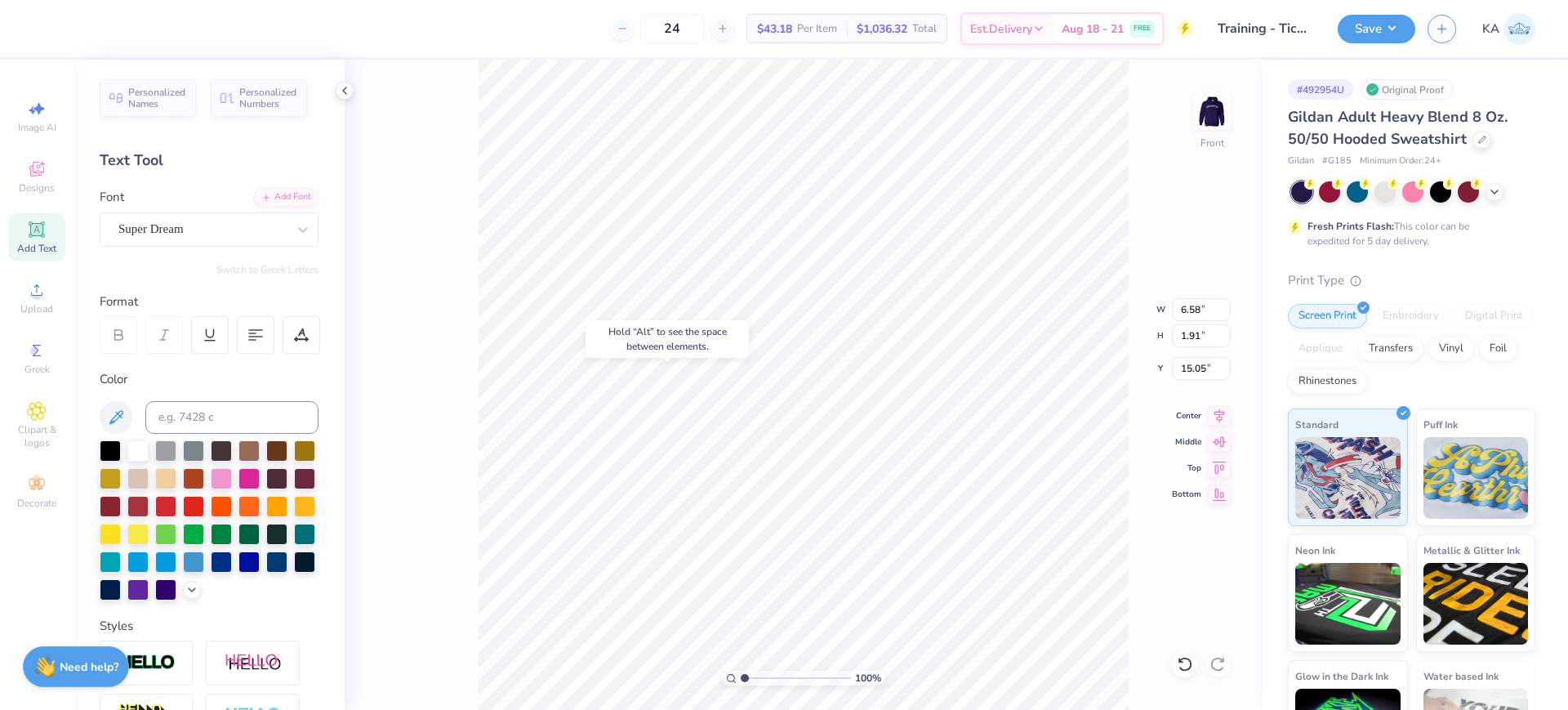 type on "11.27" 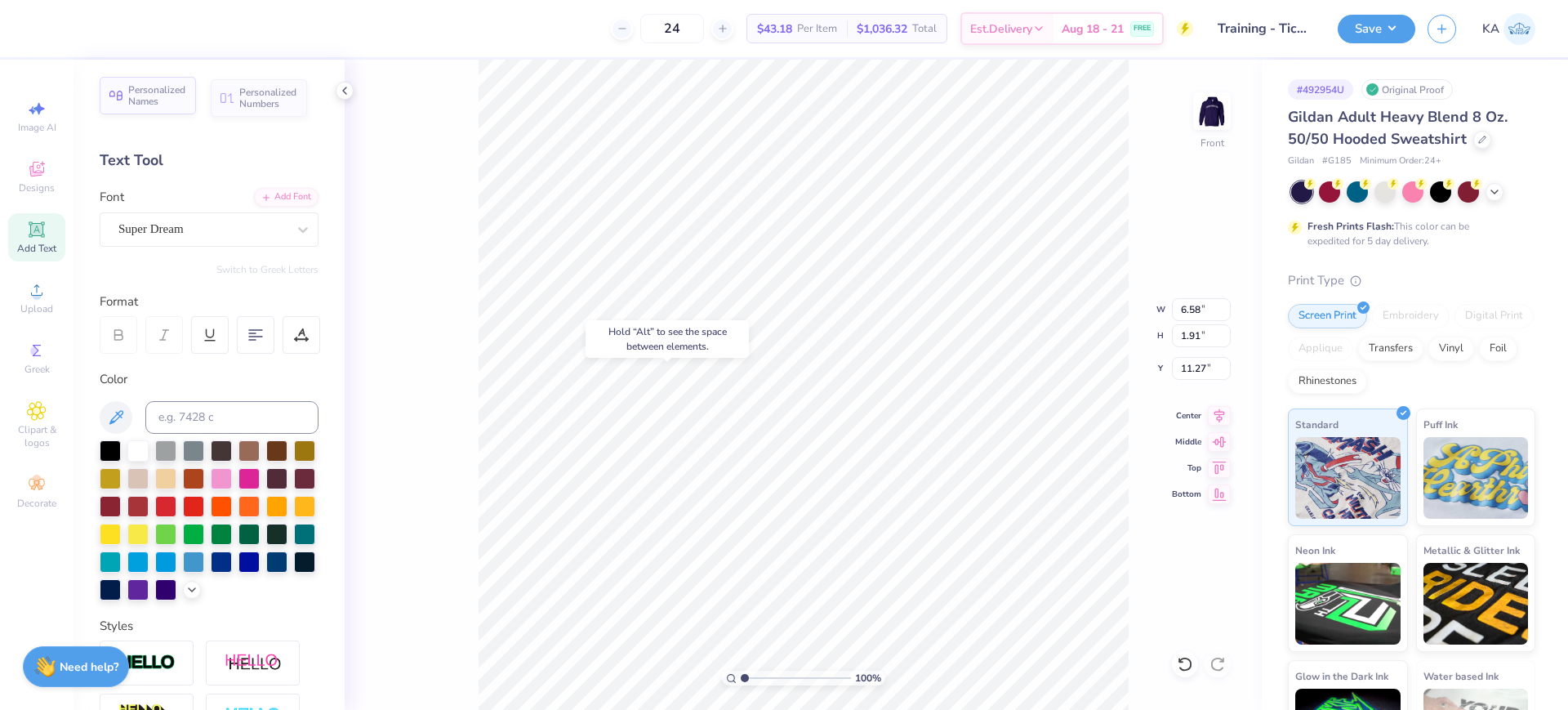 click on "Personalized Names" at bounding box center (157, 96) 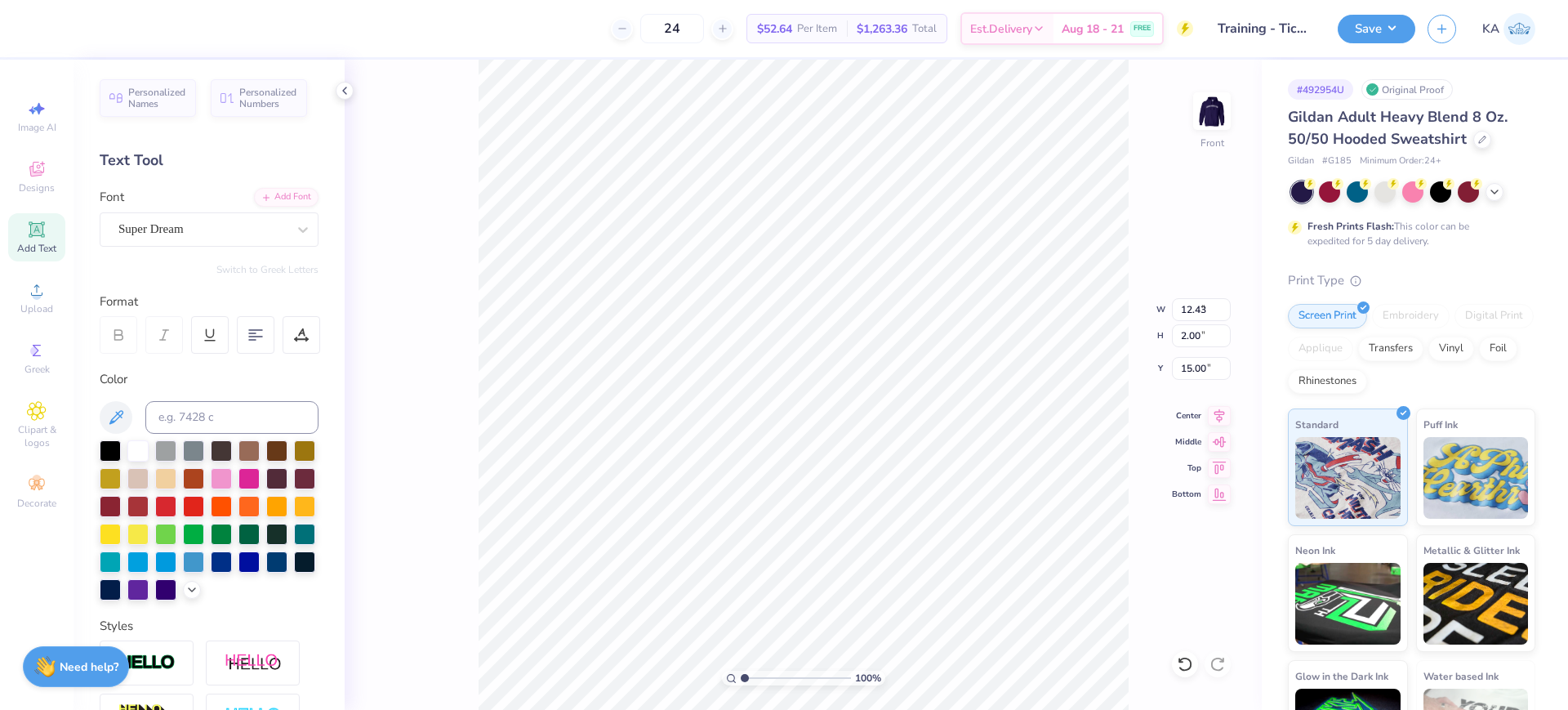 type on "6.58" 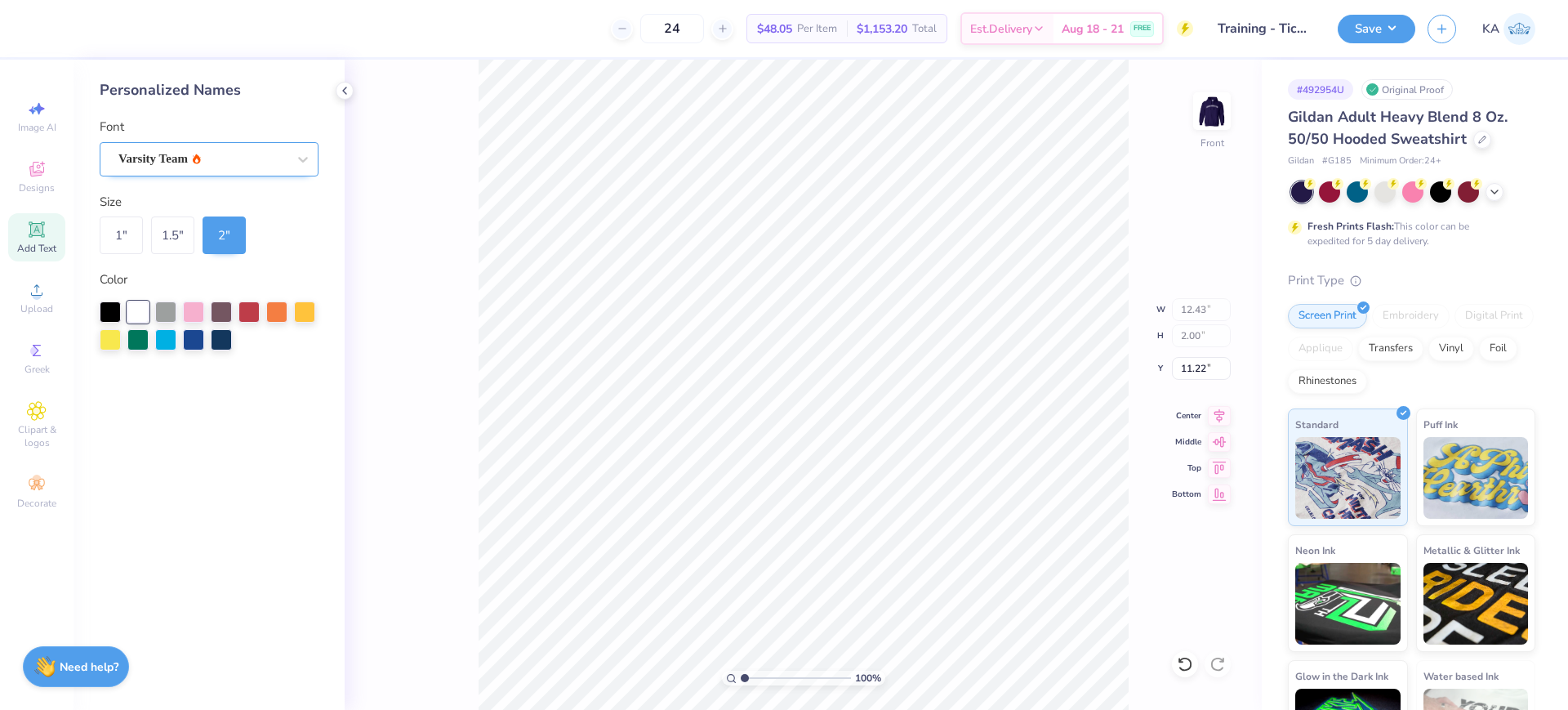click on "Varsity Team" at bounding box center (203, 159) 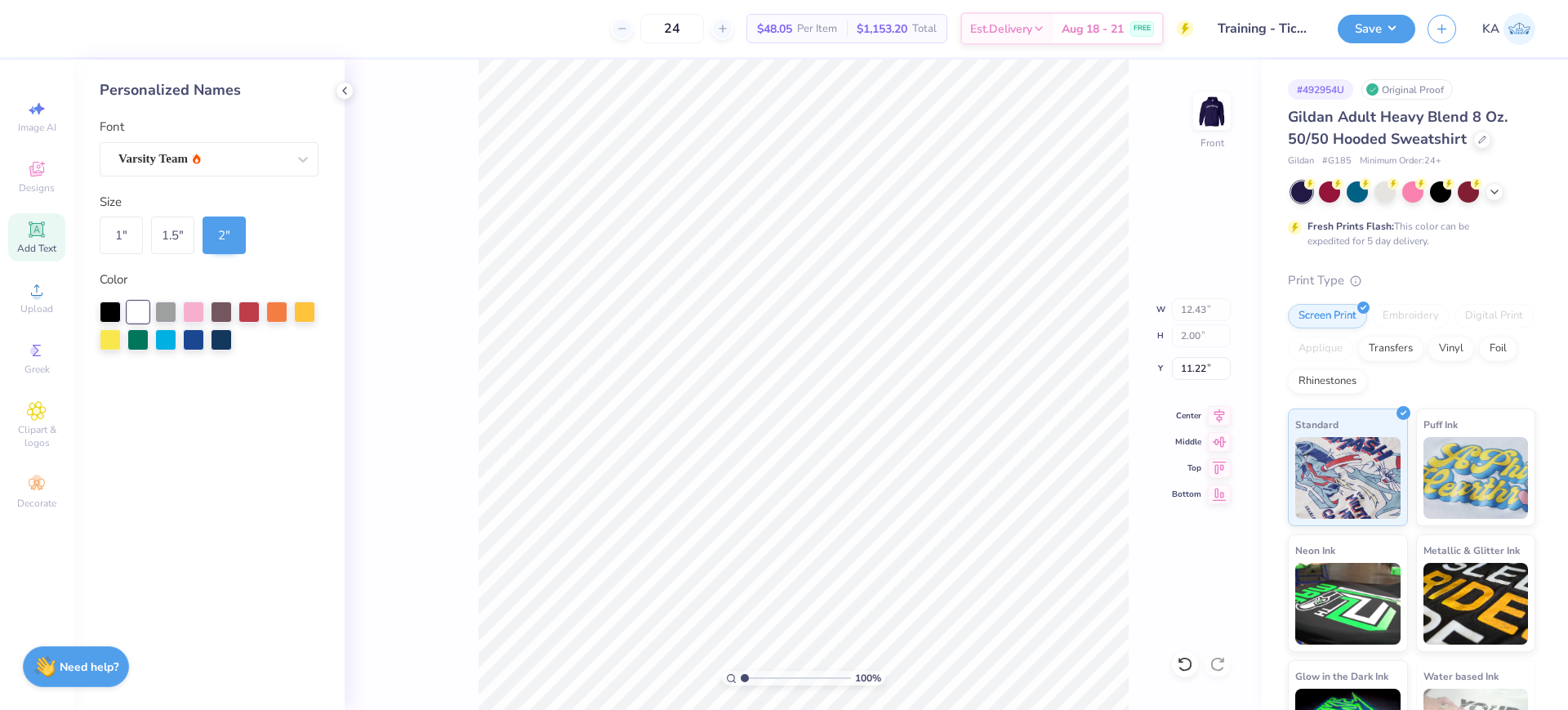 type on "12.21" 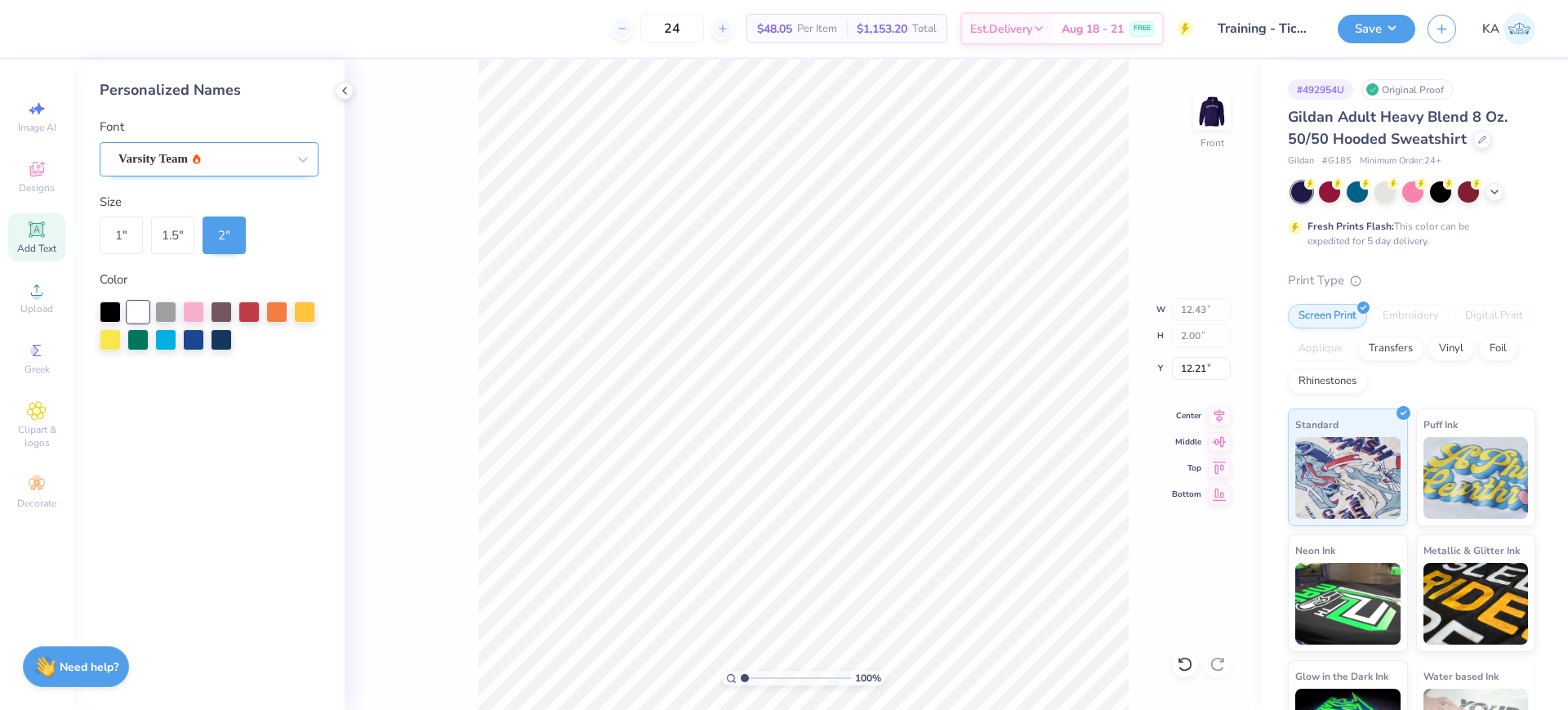 drag, startPoint x: 234, startPoint y: 138, endPoint x: 237, endPoint y: 149, distance: 11.401754 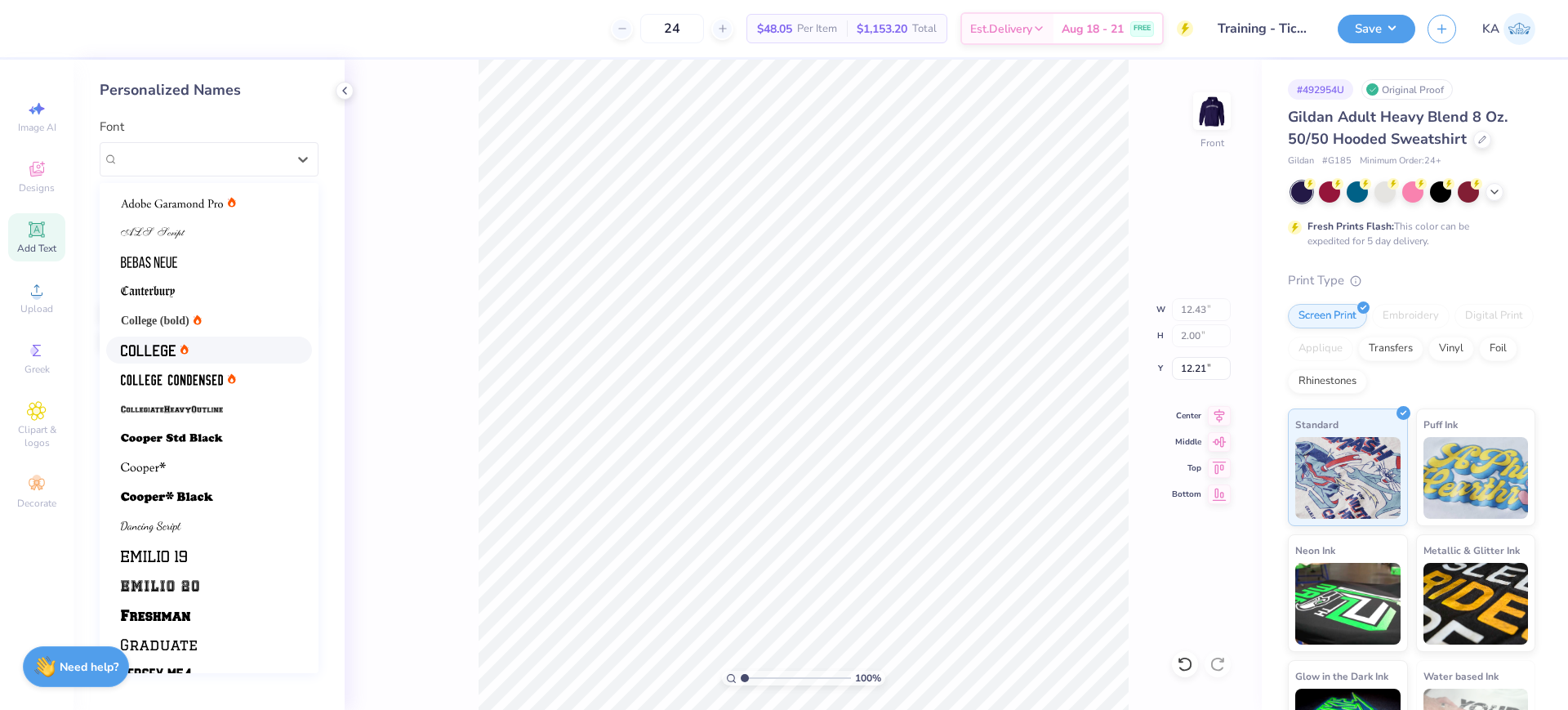 click at bounding box center (148, 350) 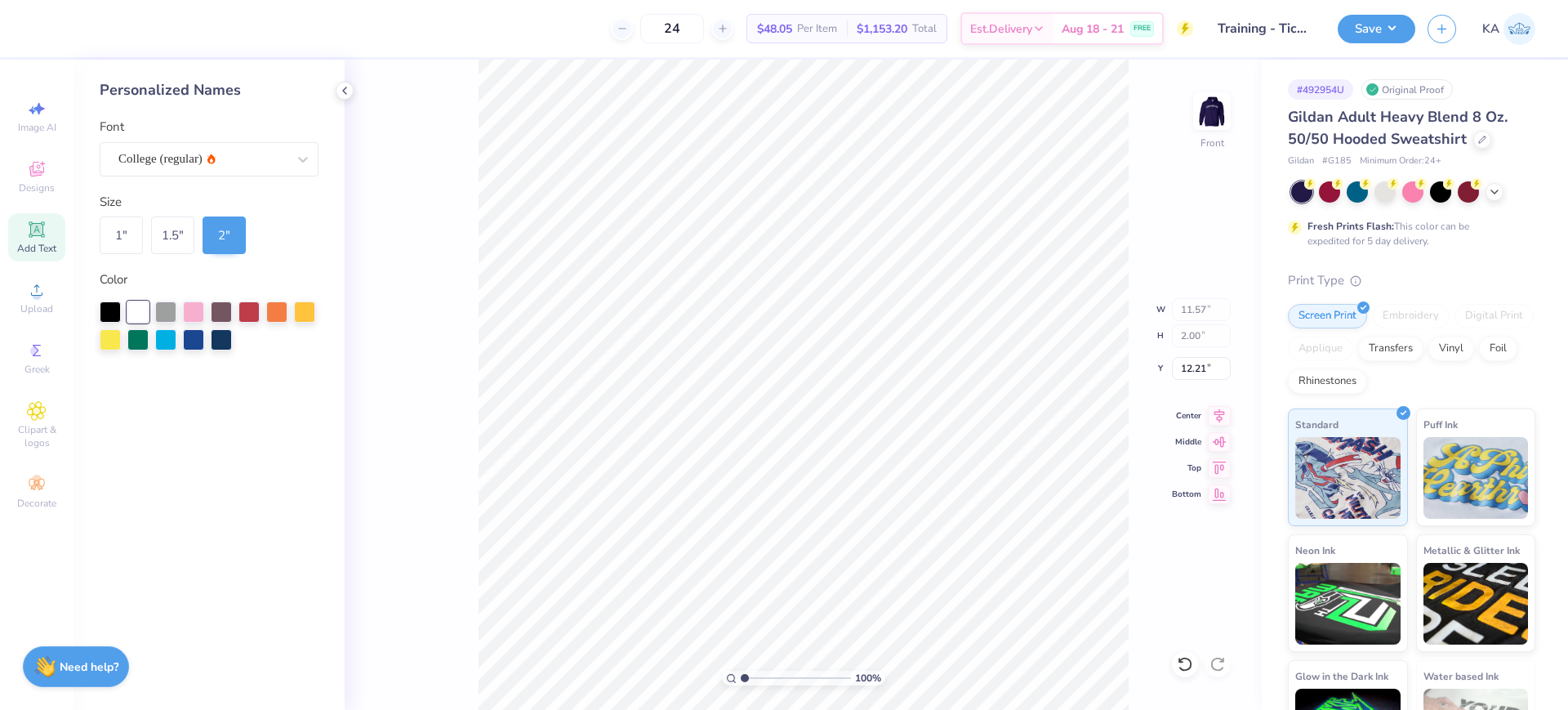 type on "10.74" 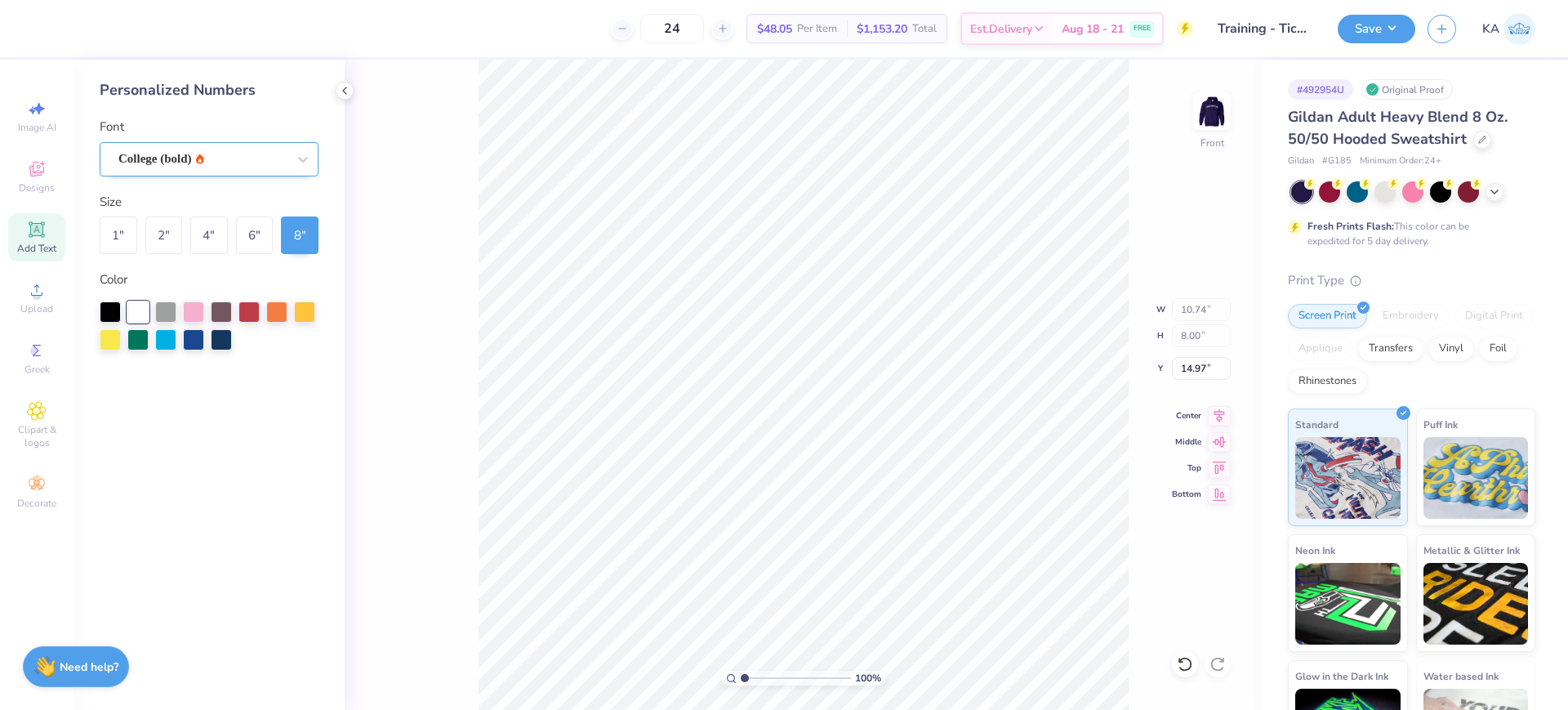 click on "College (bold)" at bounding box center (209, 159) 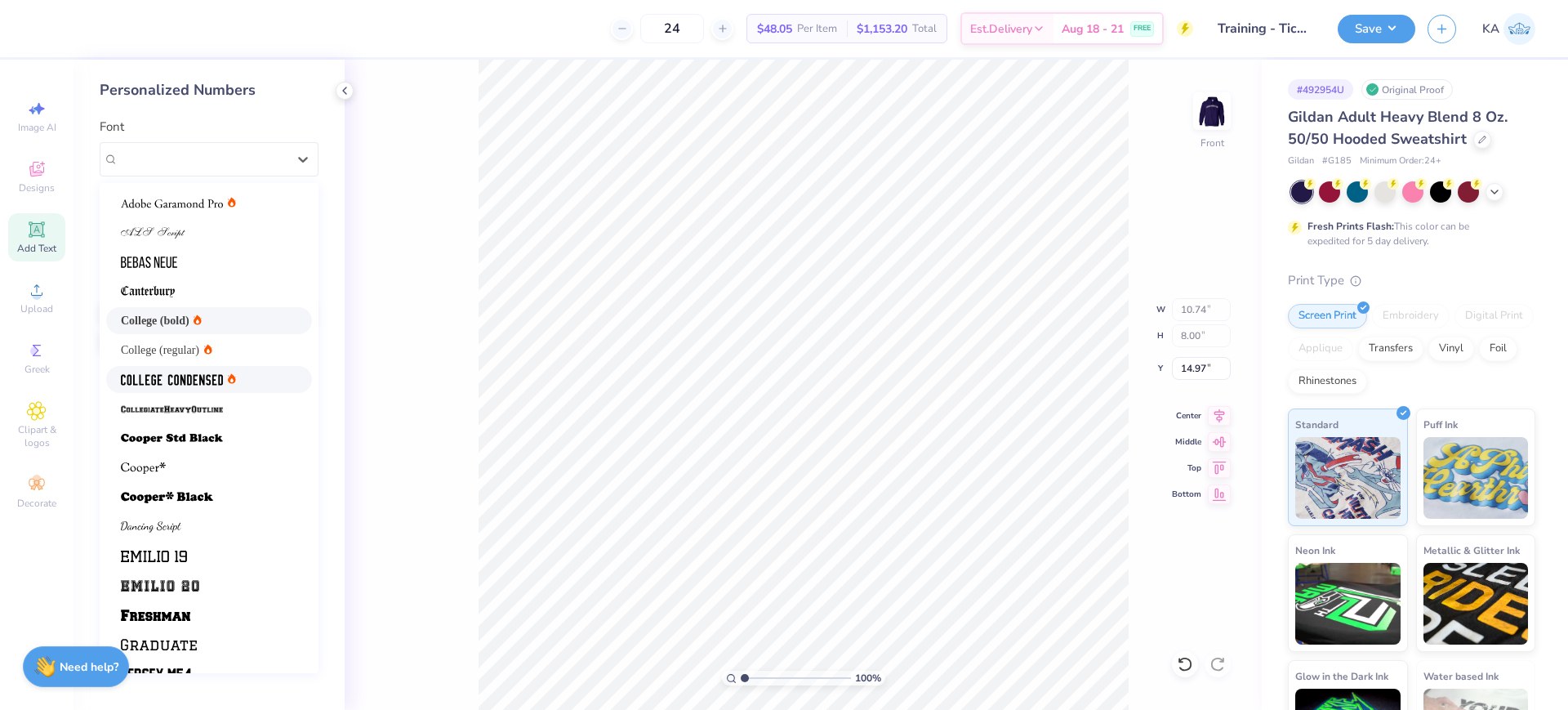 click at bounding box center [172, 380] 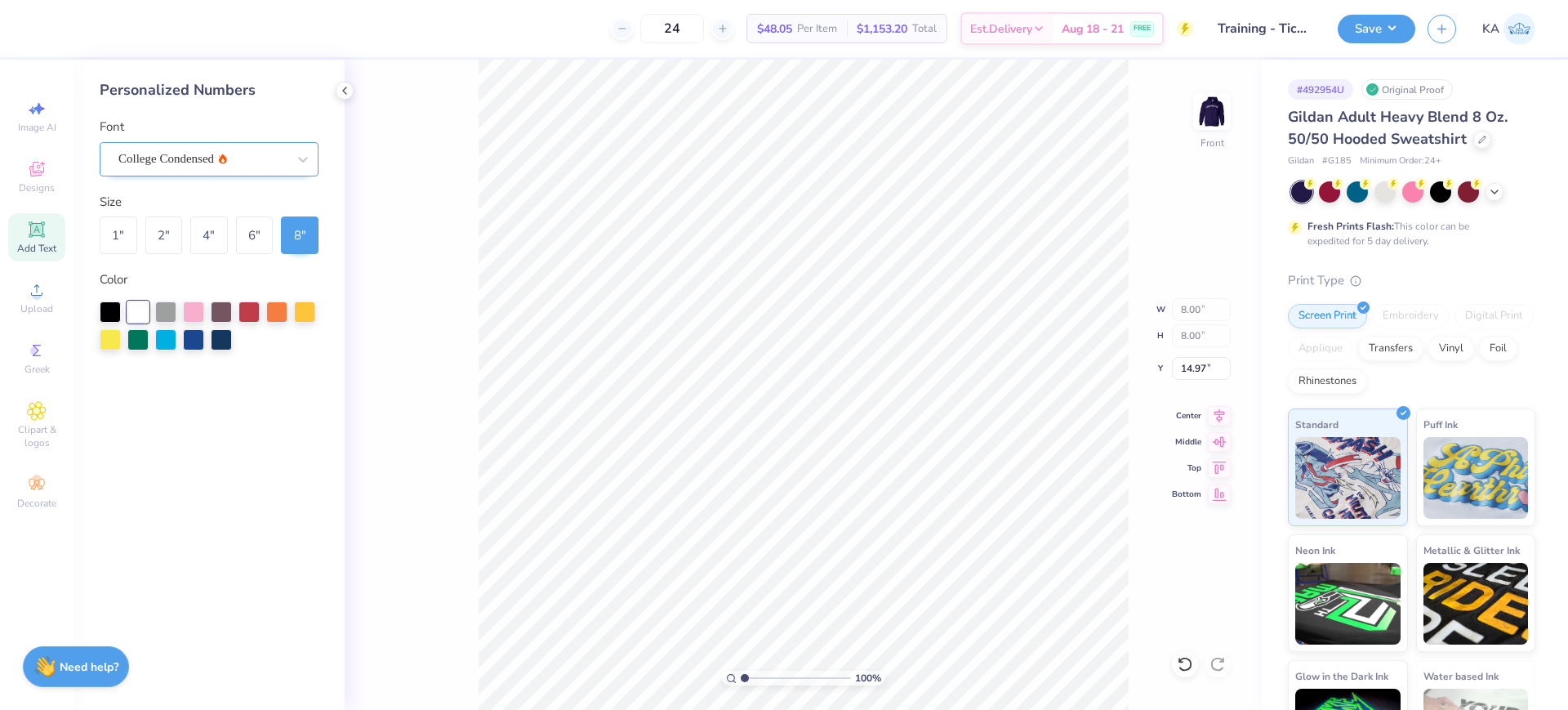 click on "College Condensed" at bounding box center (203, 159) 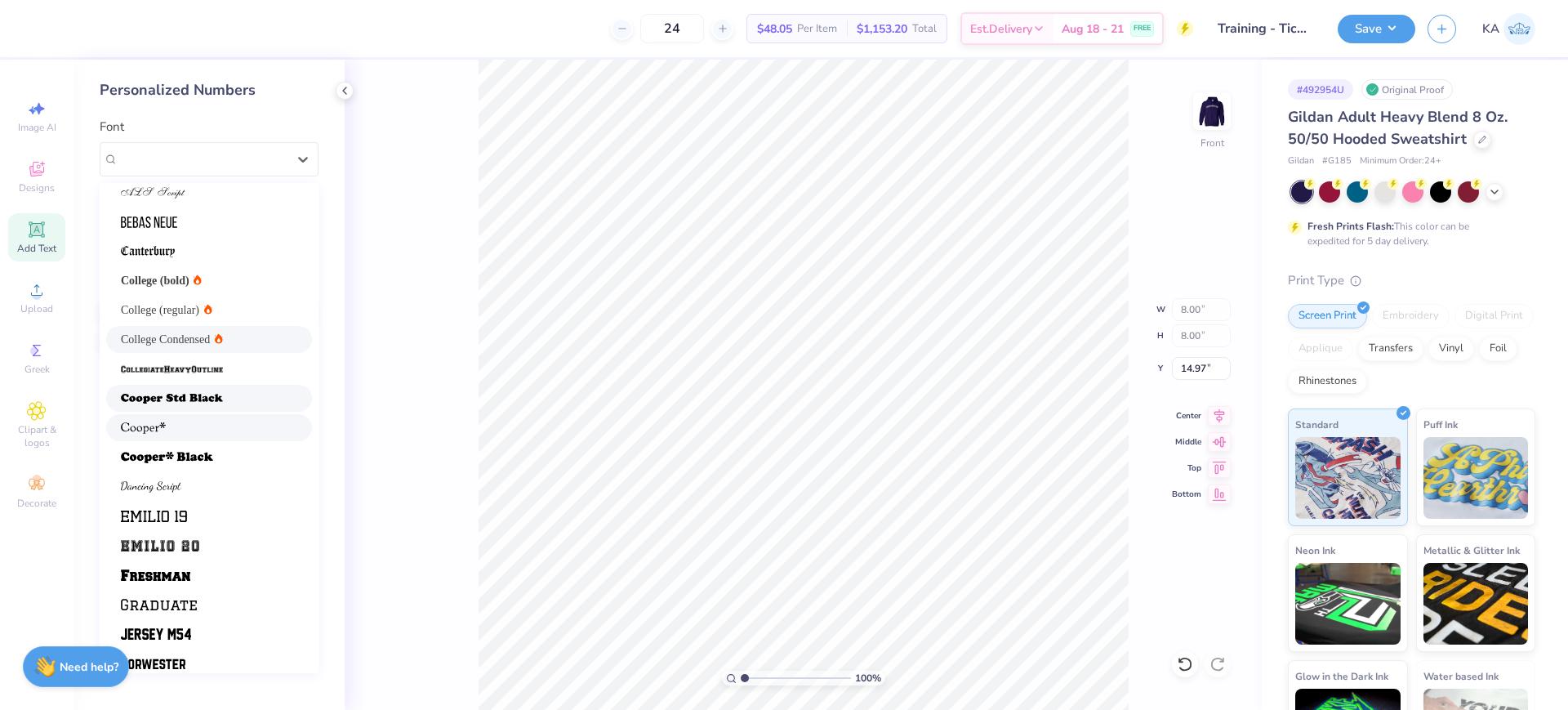 scroll, scrollTop: 138, scrollLeft: 0, axis: vertical 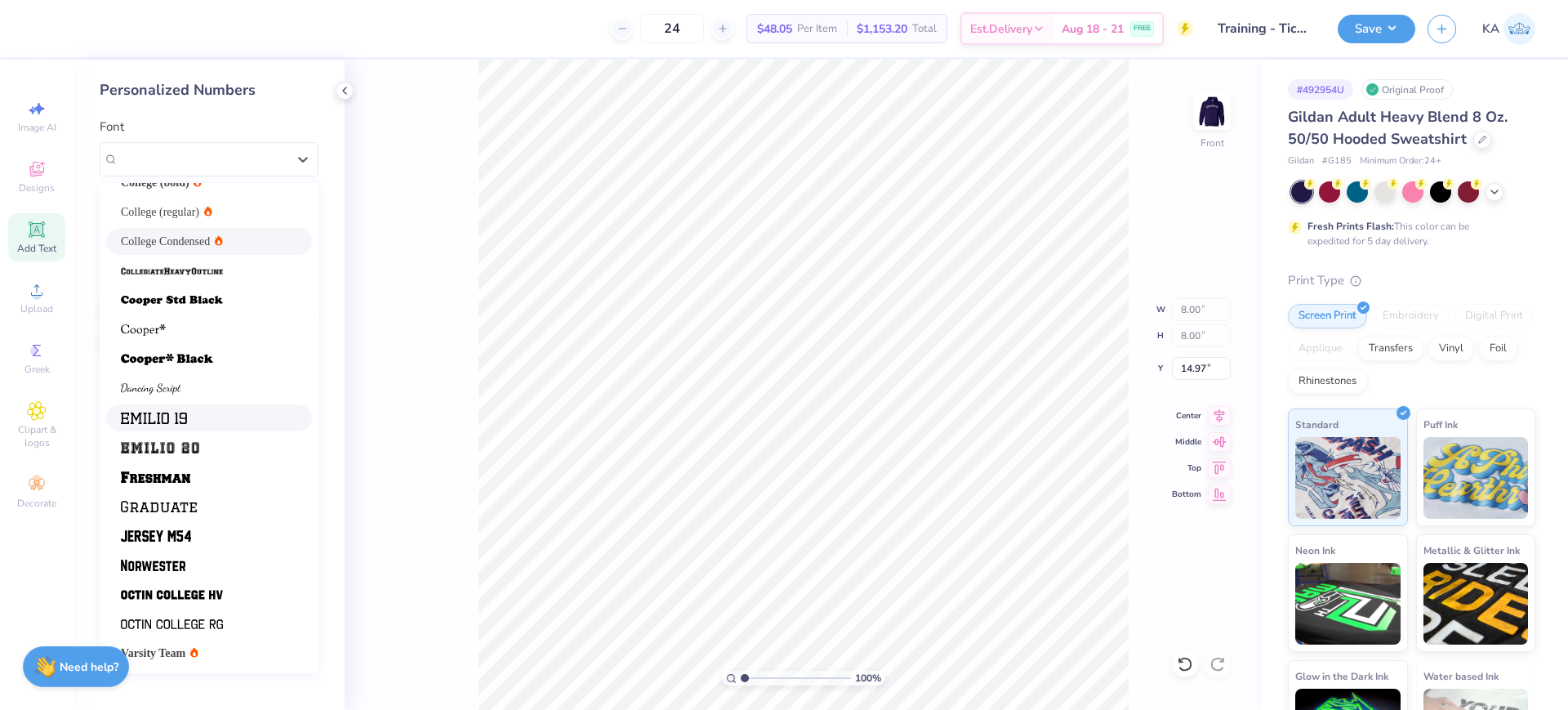 click at bounding box center [154, 418] 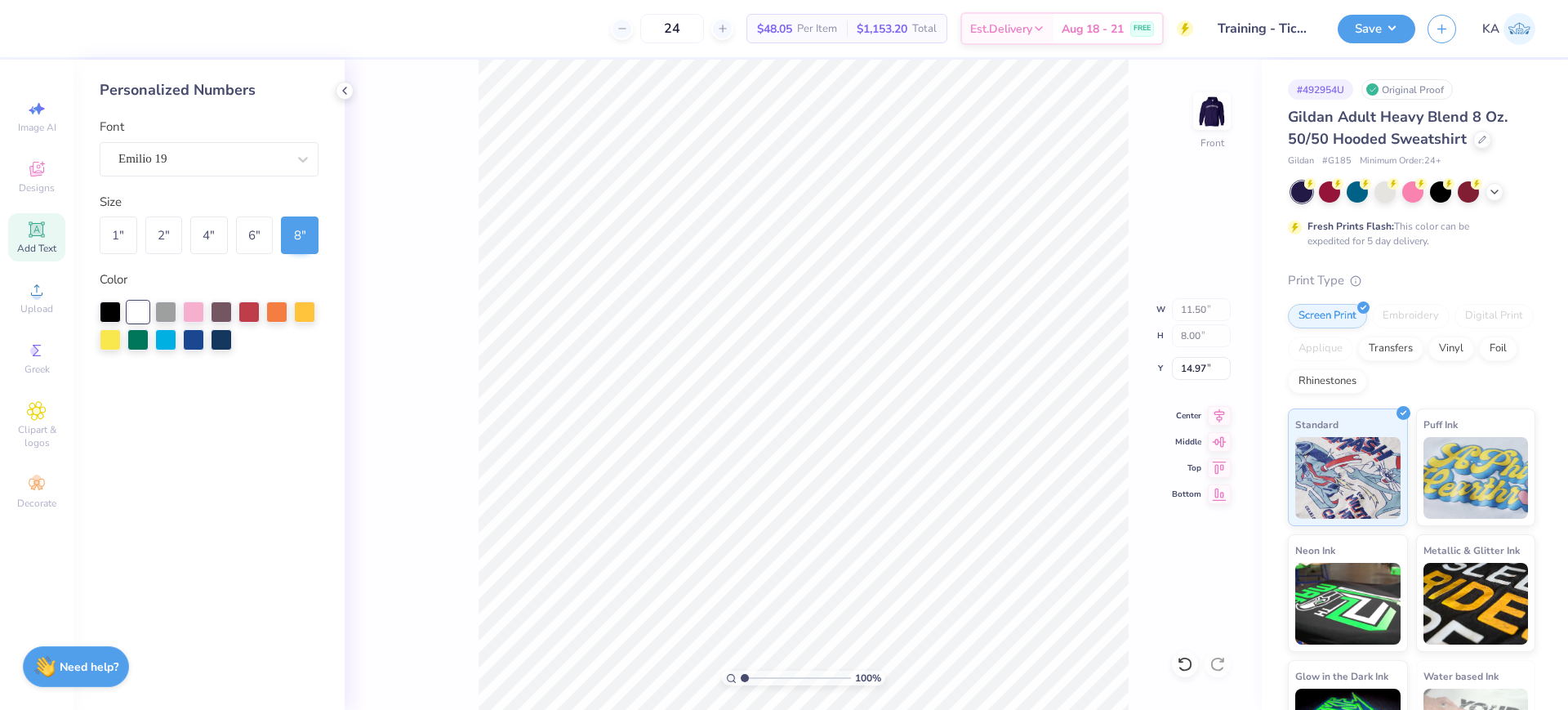 type on "14.79" 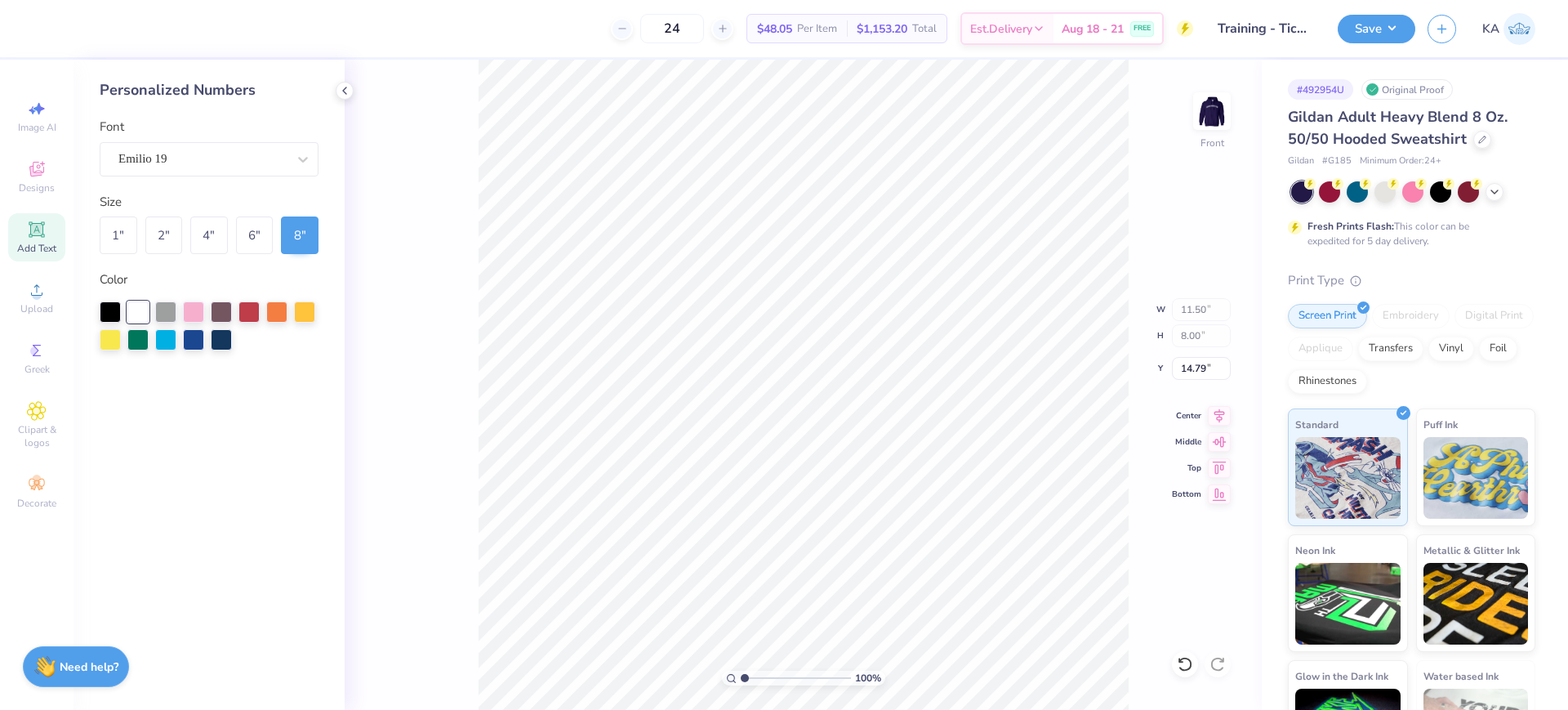 type on "11.57" 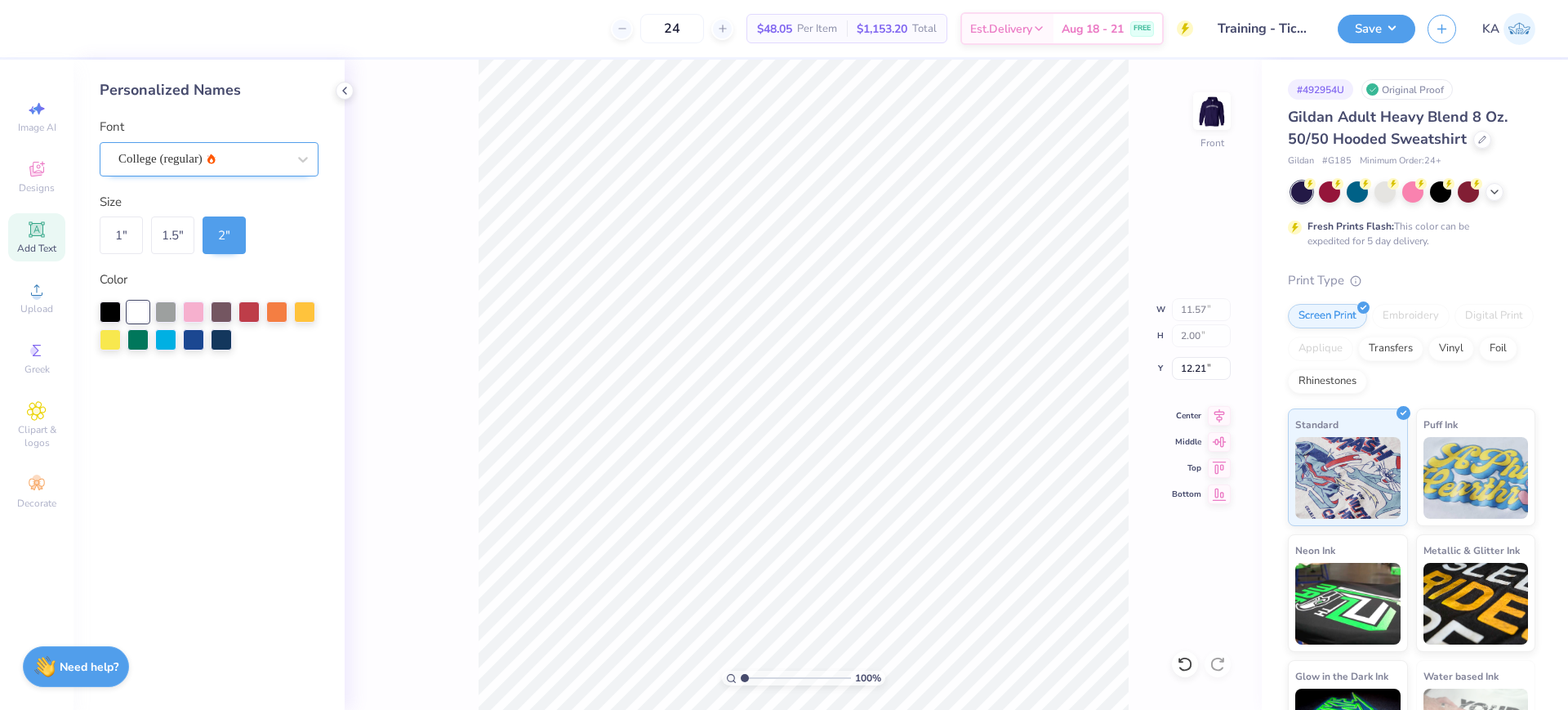 click on "College (regular)" at bounding box center (203, 159) 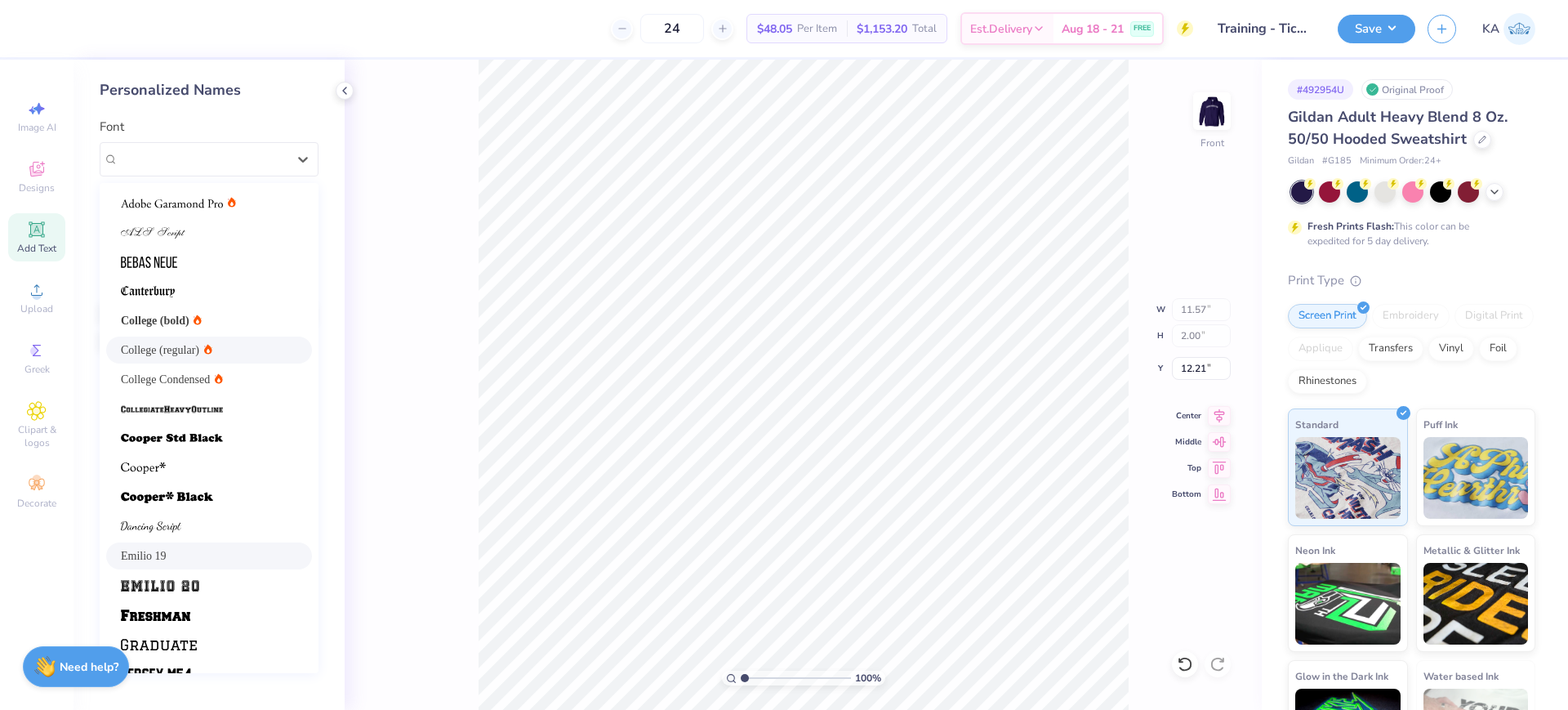 click on "Emilio 19" at bounding box center (209, 556) 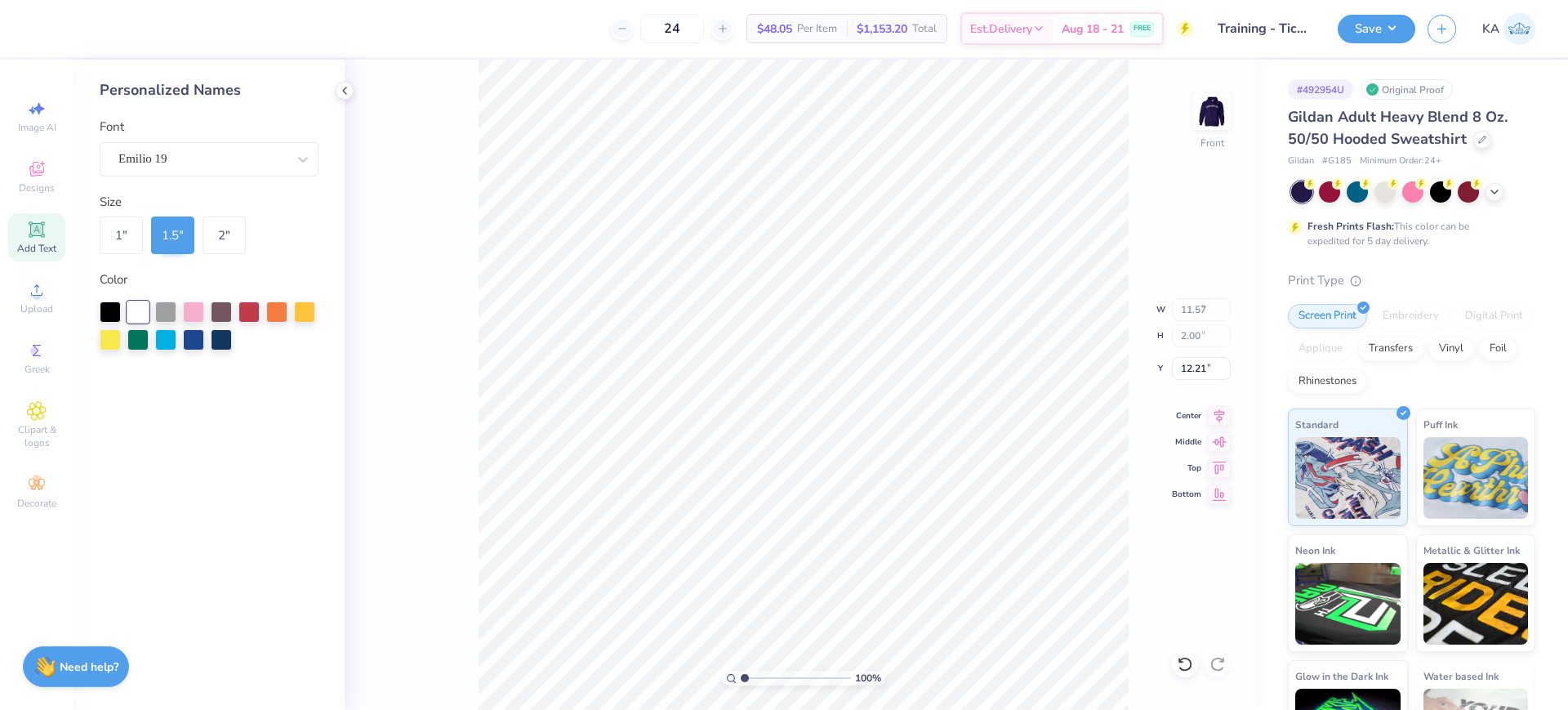 type on "9.49" 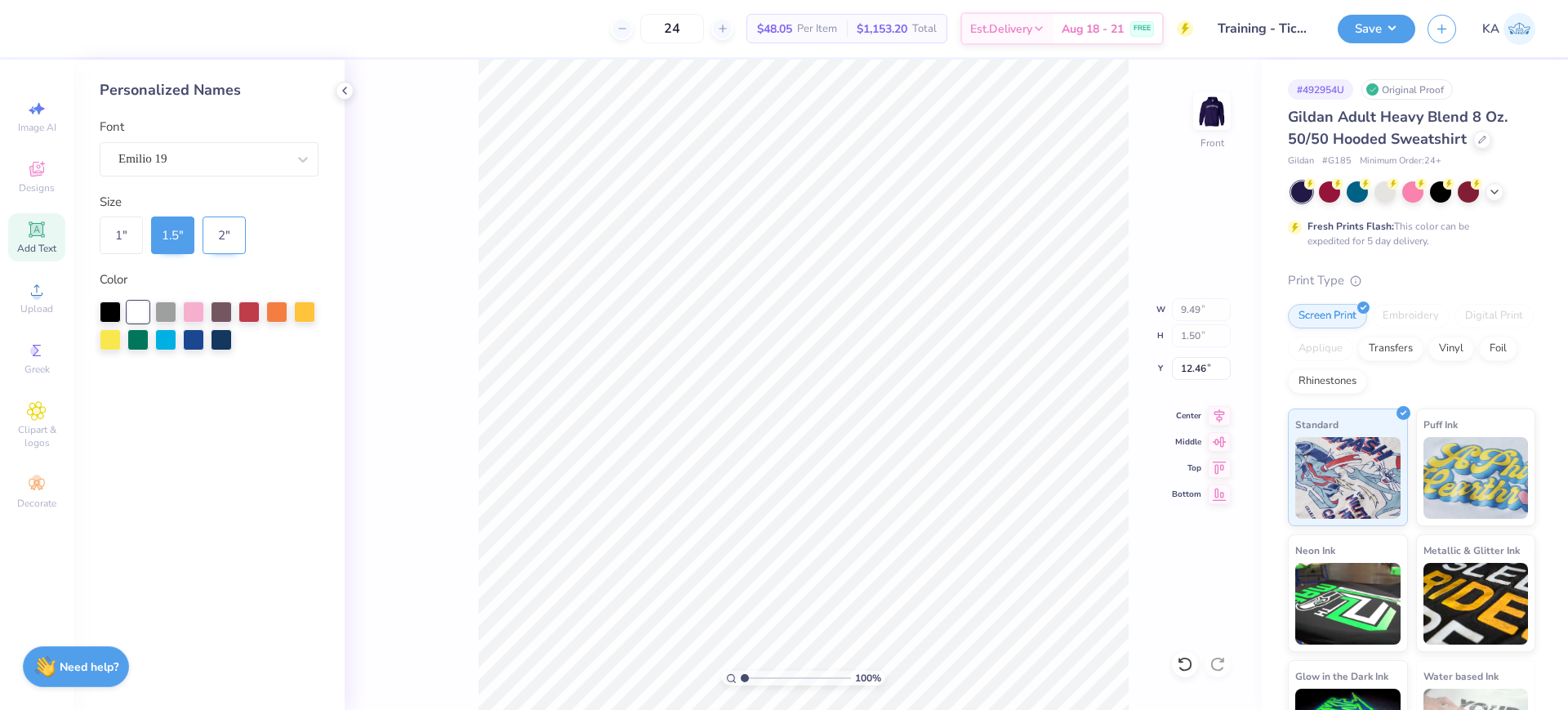 click on "2 "" at bounding box center (224, 235) 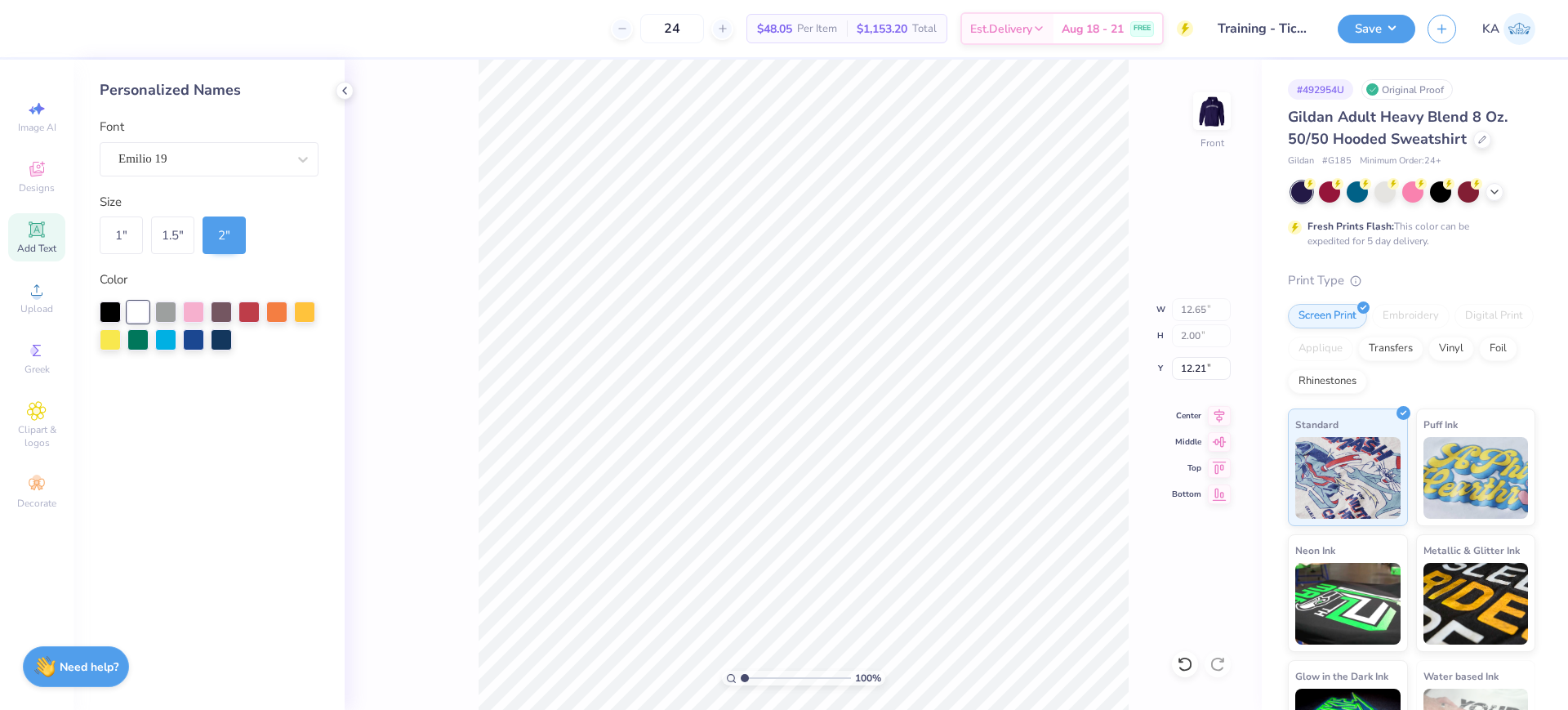type on "12.65" 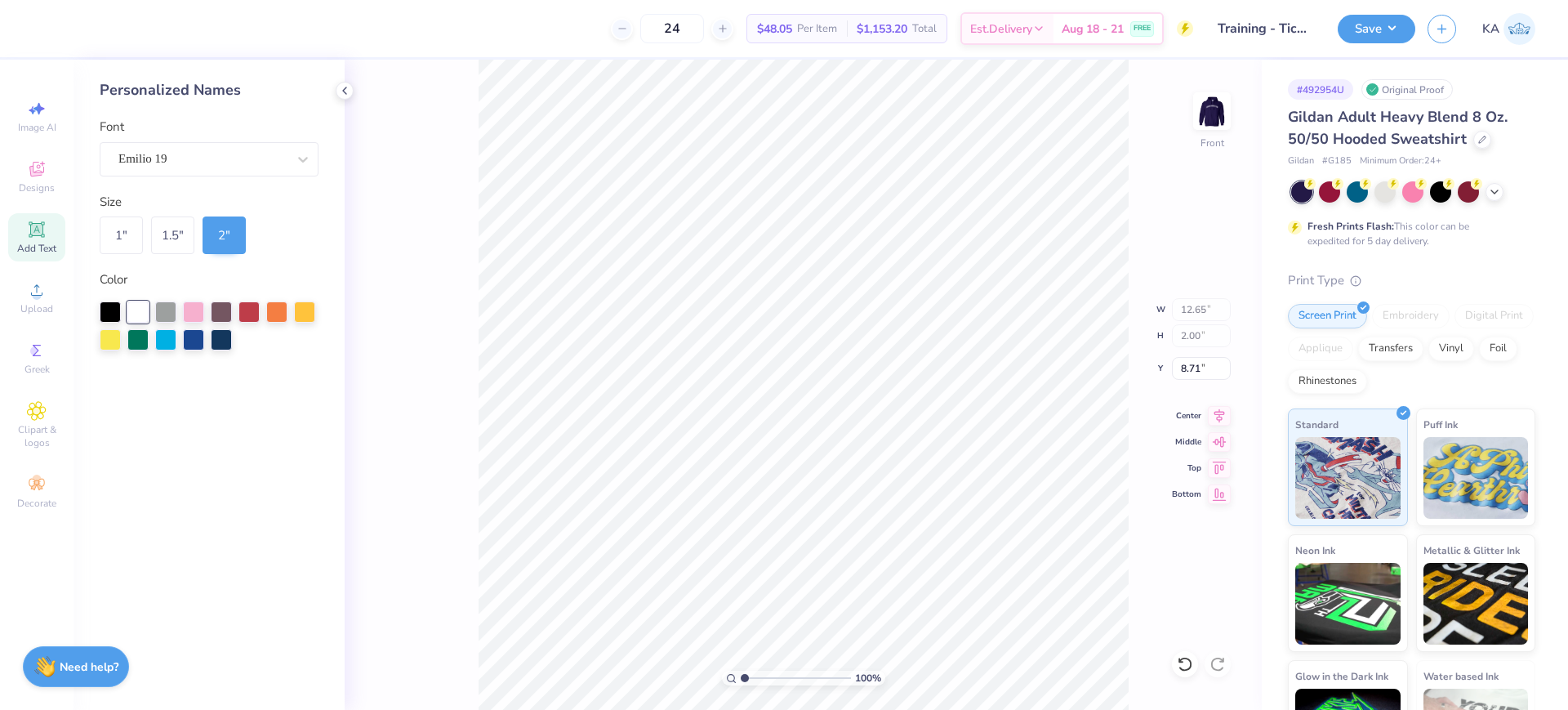 type on "11.50" 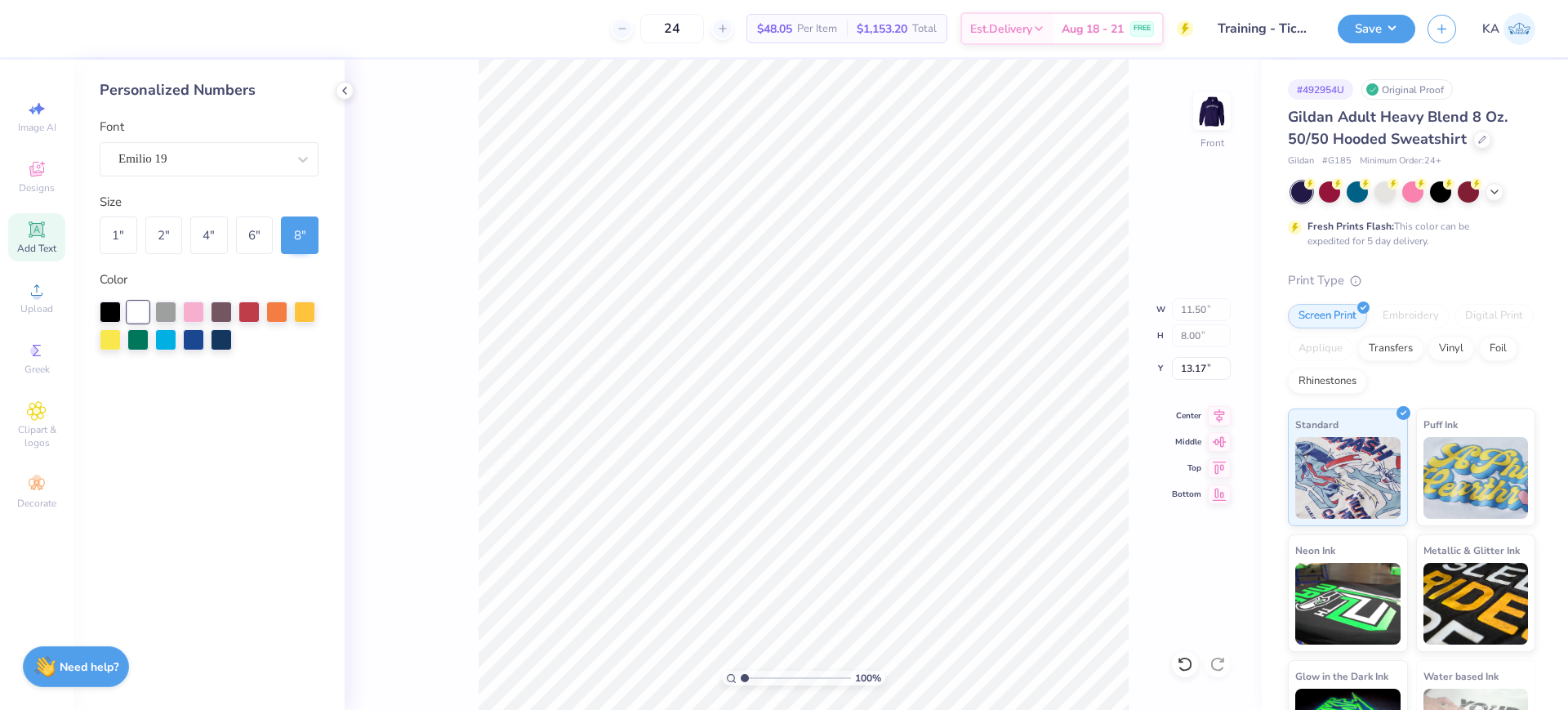type on "11.01" 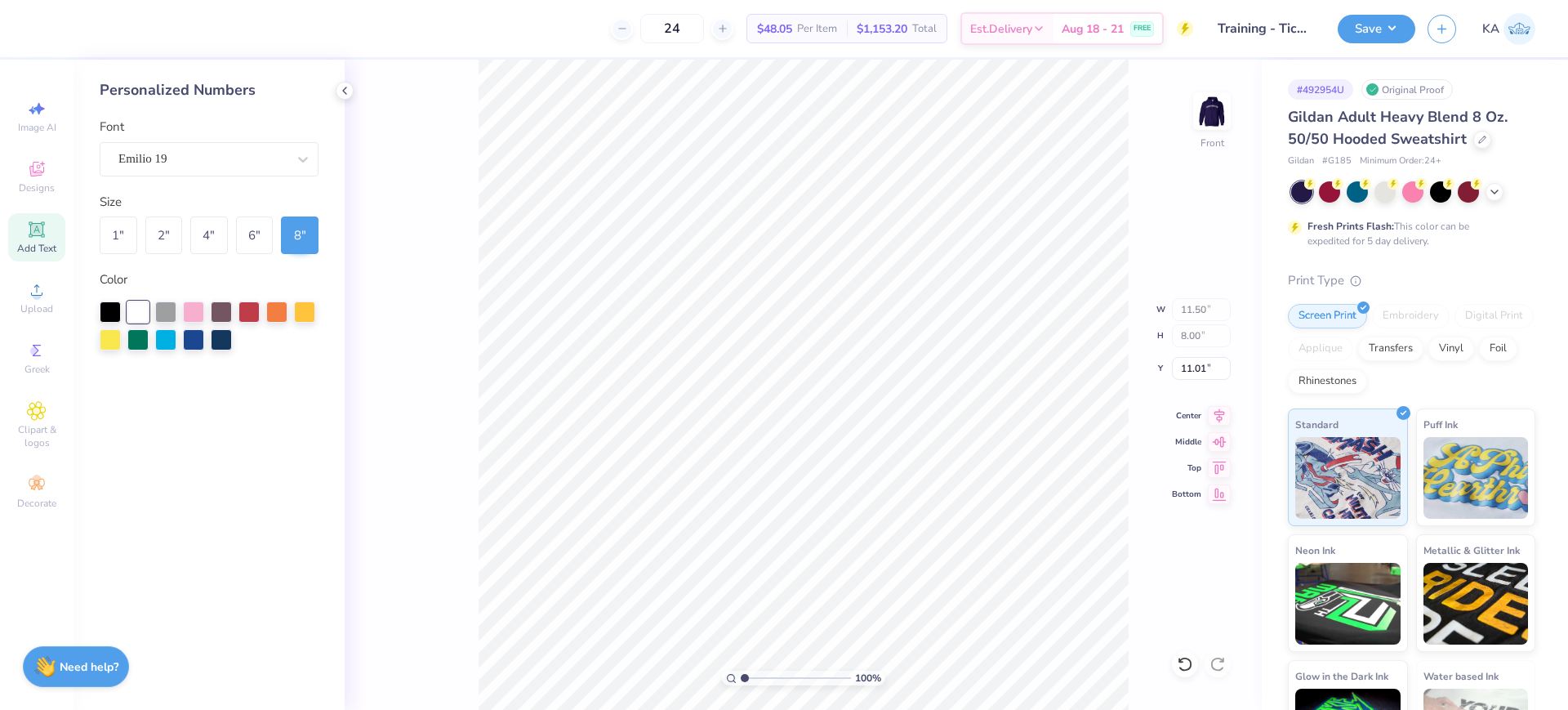 type on "12.65" 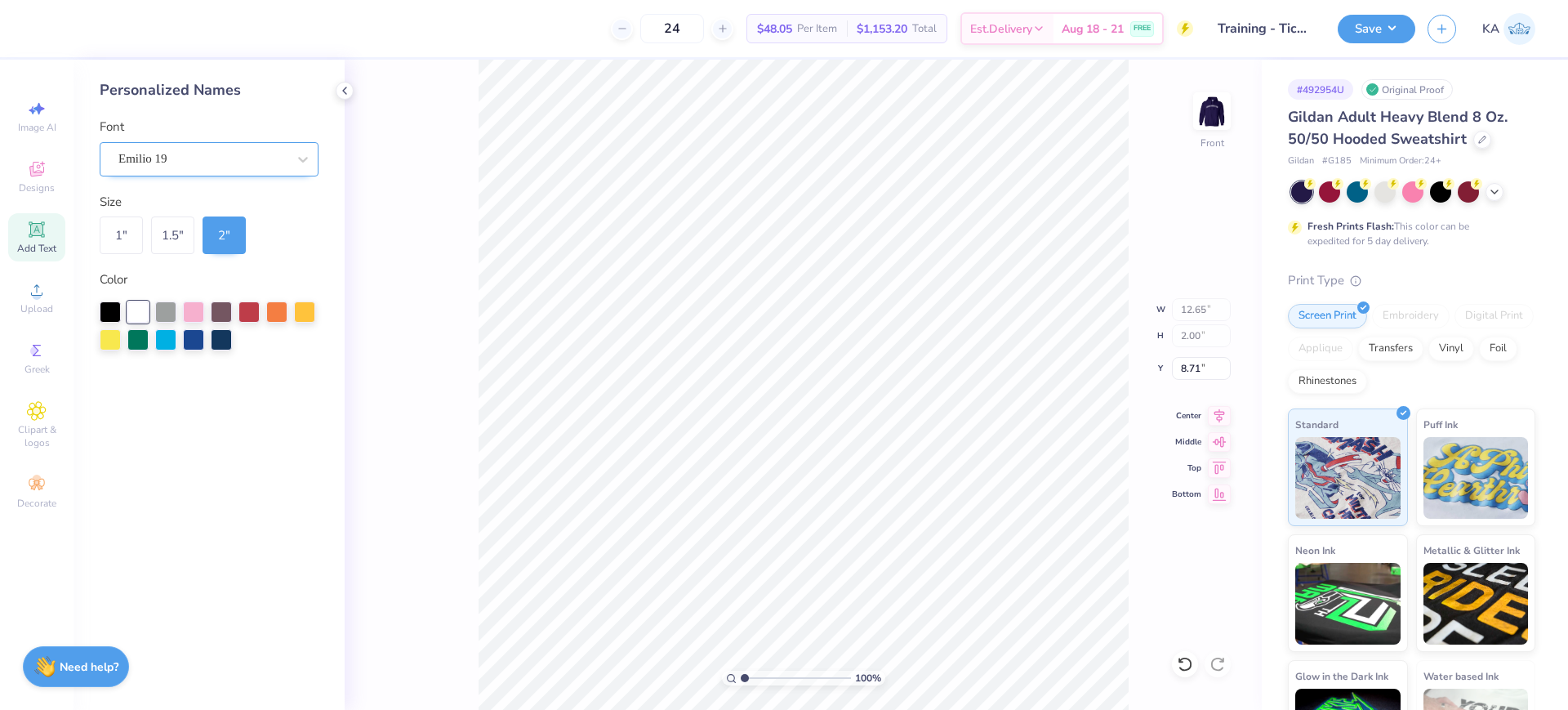 click on "Emilio 19" at bounding box center [203, 159] 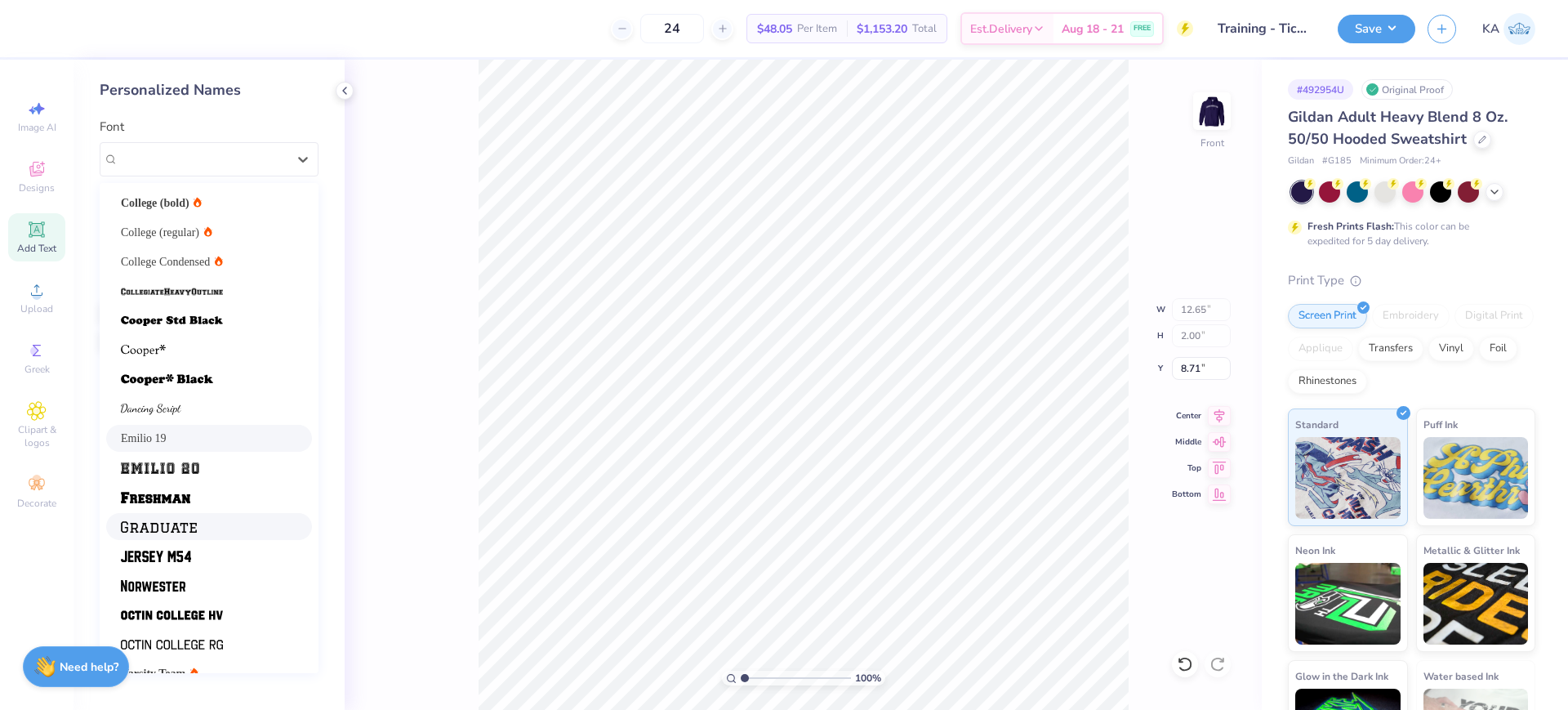 scroll, scrollTop: 138, scrollLeft: 0, axis: vertical 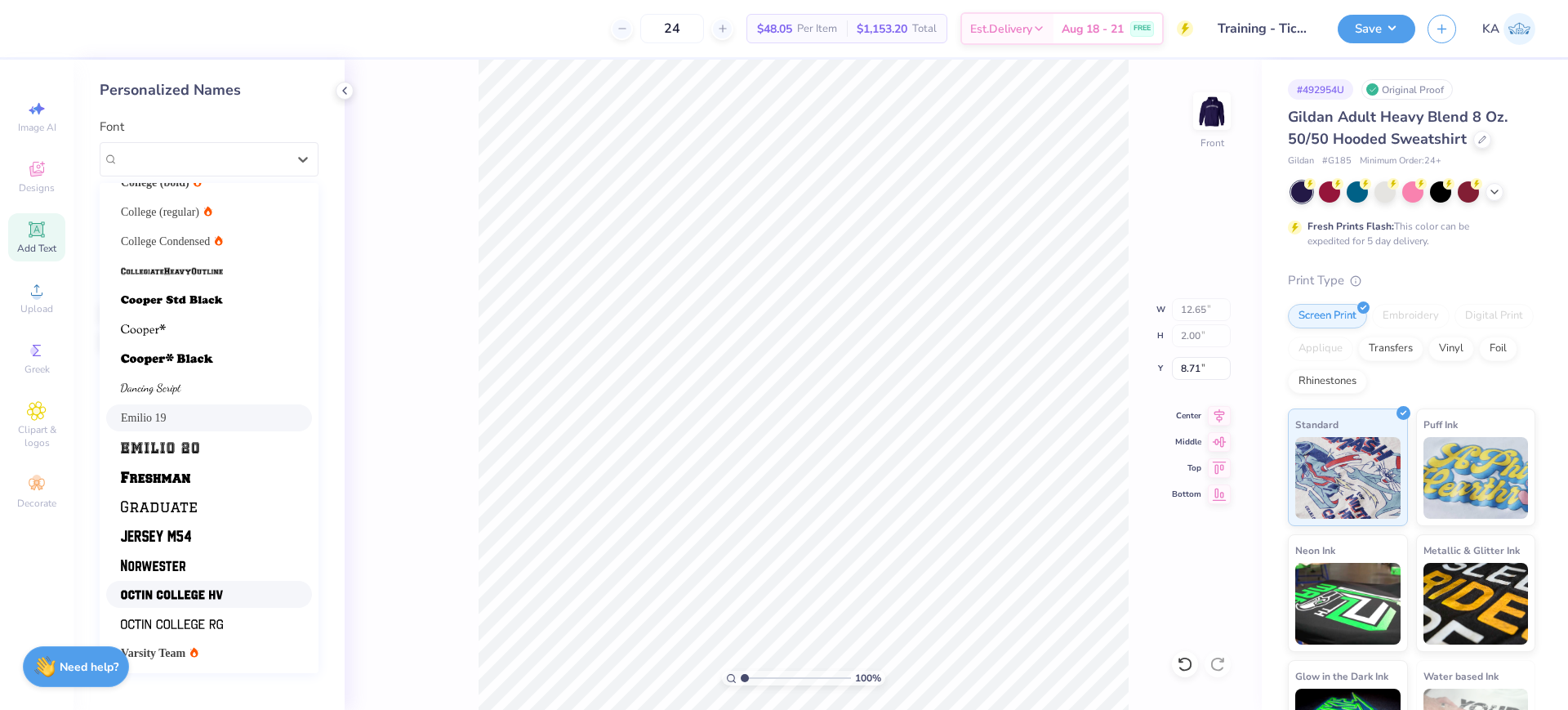 click at bounding box center [172, 595] 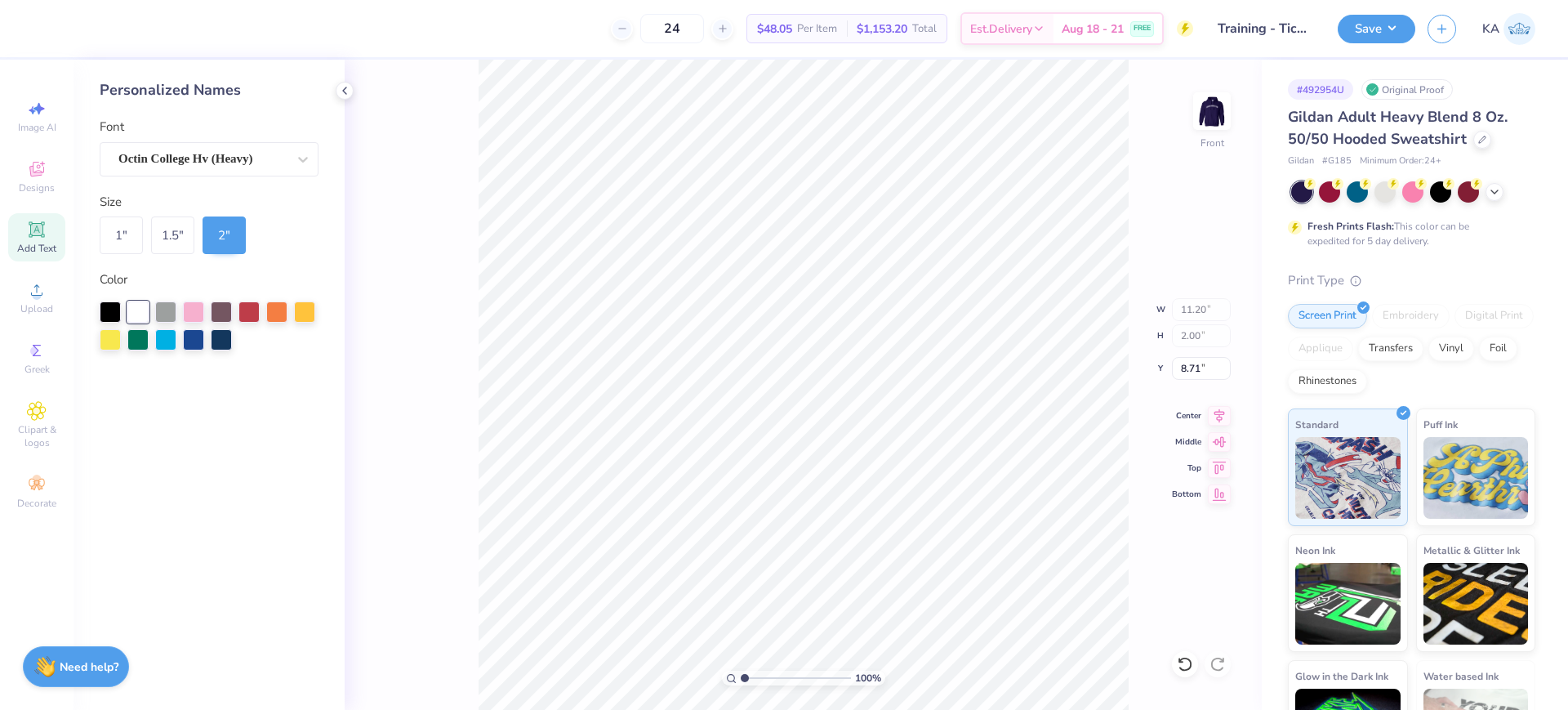 type on "11.50" 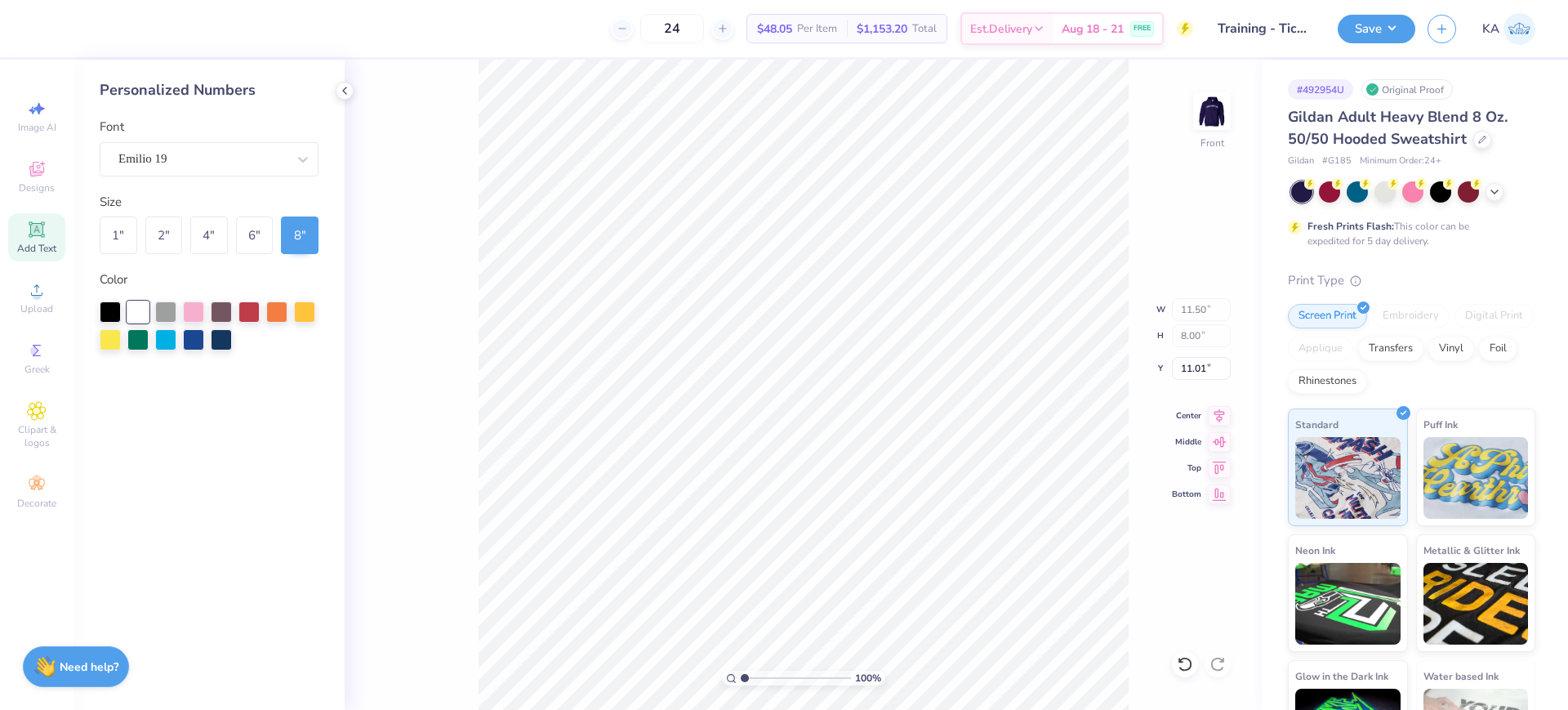 type on "11.10" 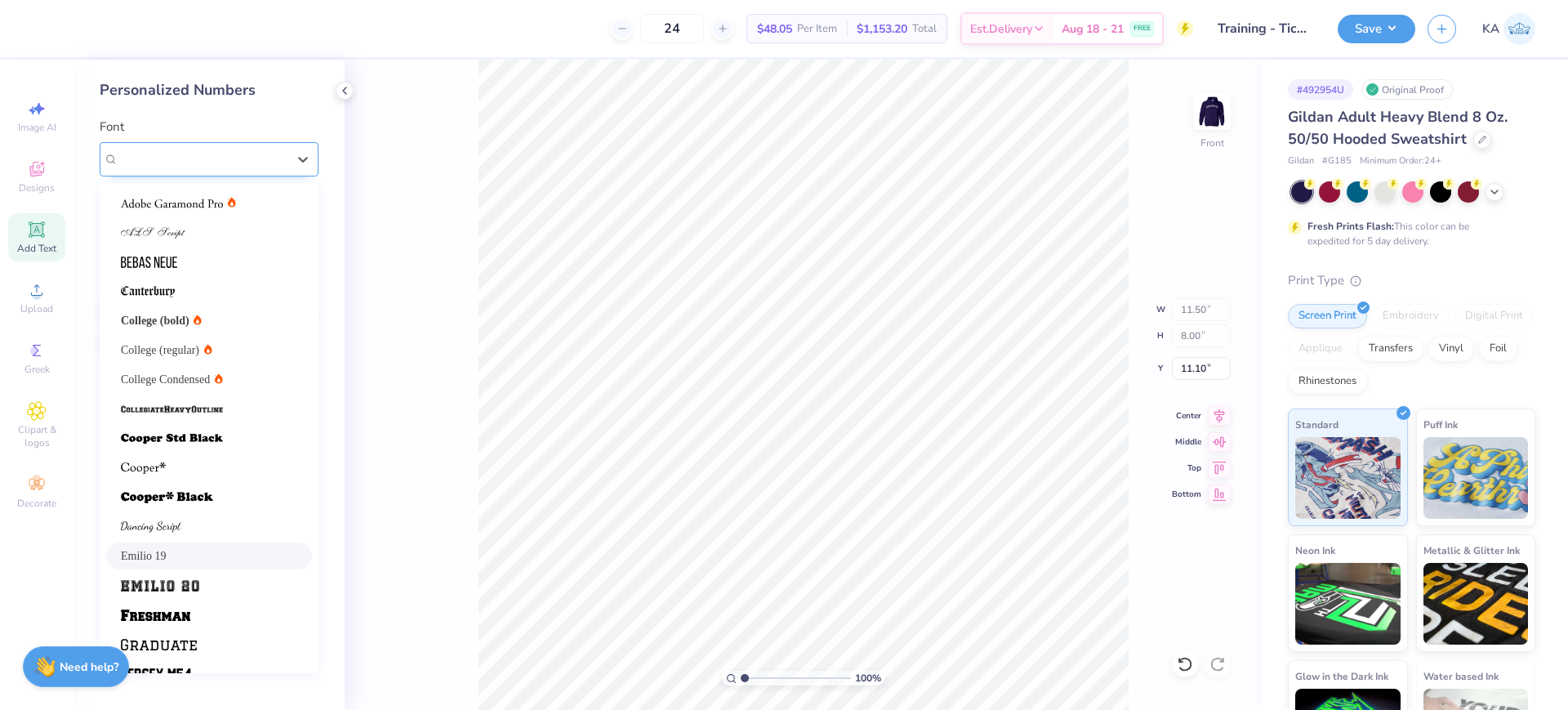 click on "Emilio 19" at bounding box center (203, 159) 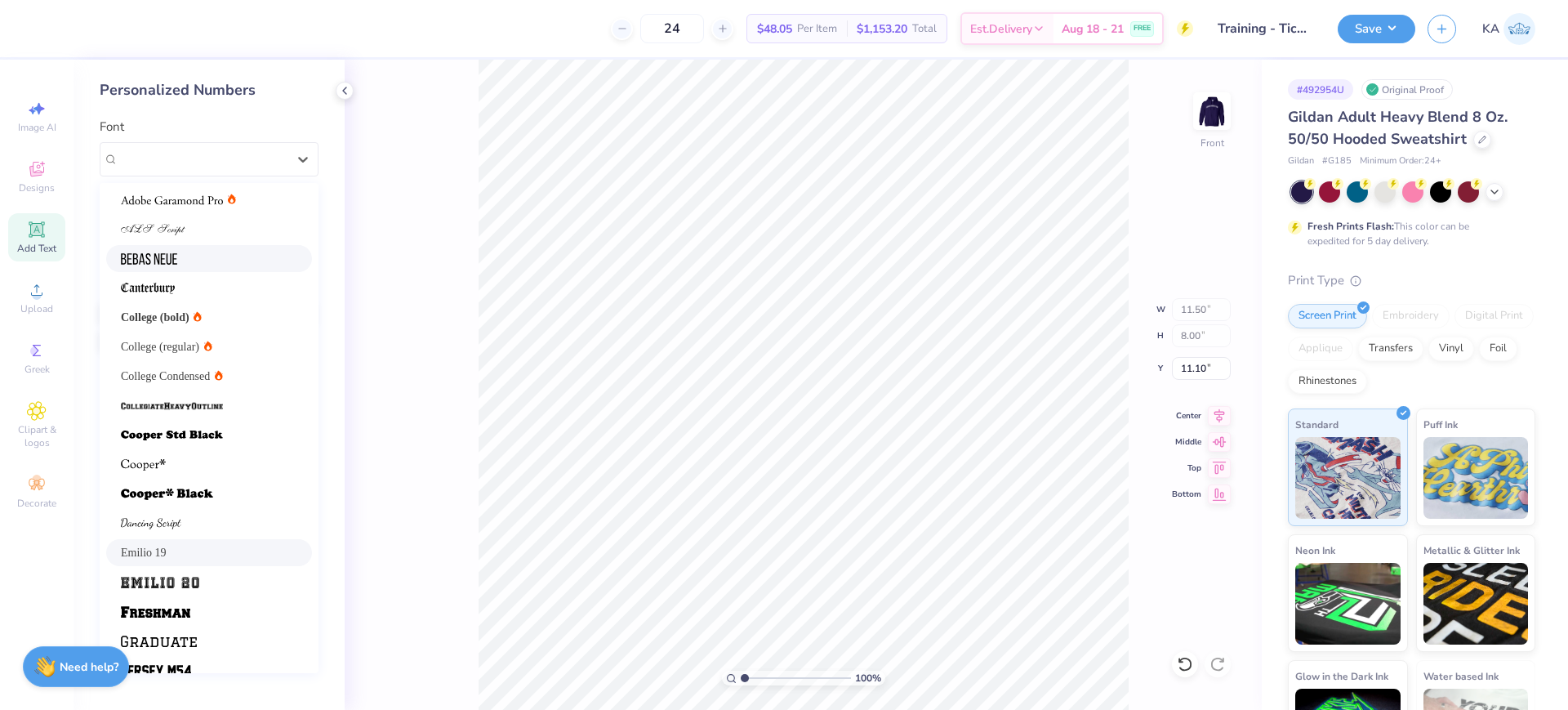 scroll, scrollTop: 0, scrollLeft: 0, axis: both 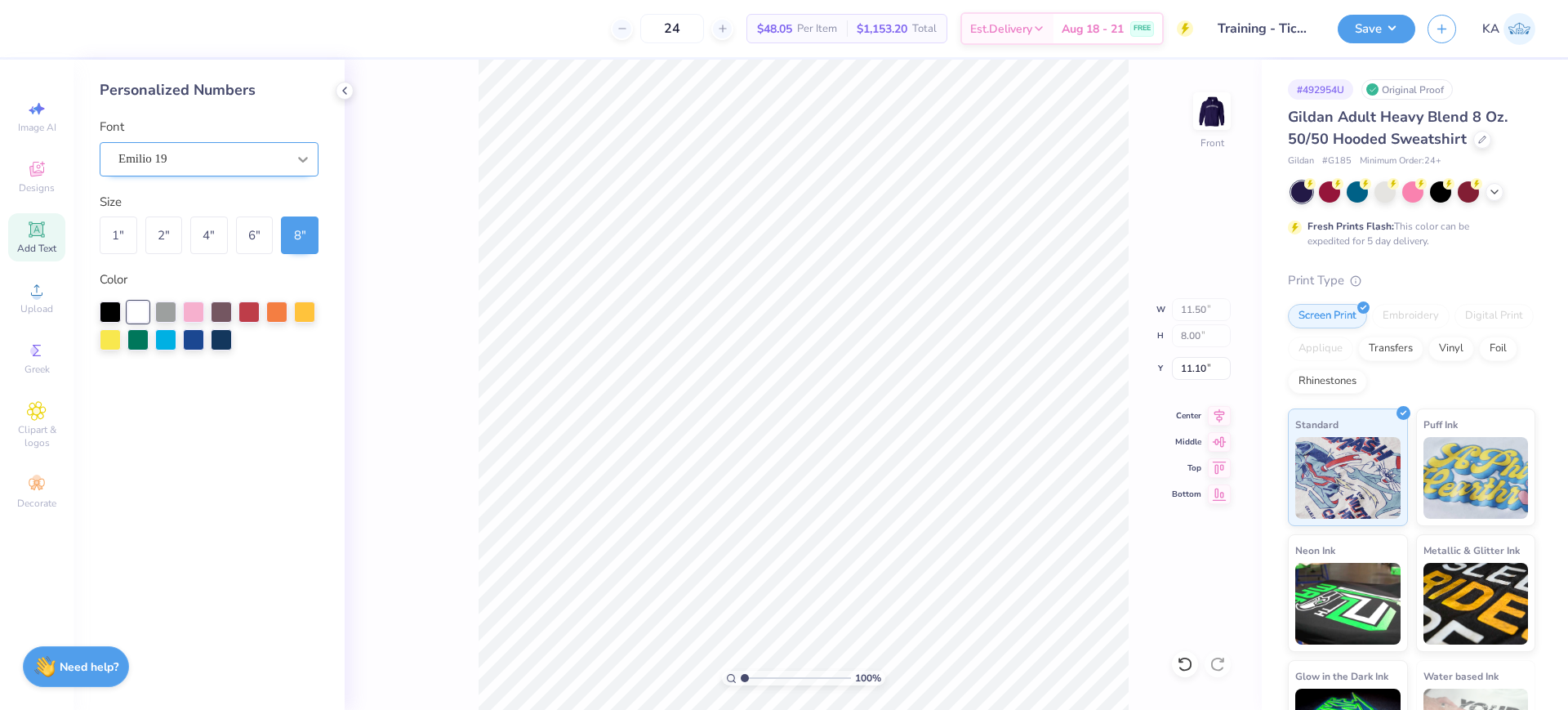 click at bounding box center [303, 159] 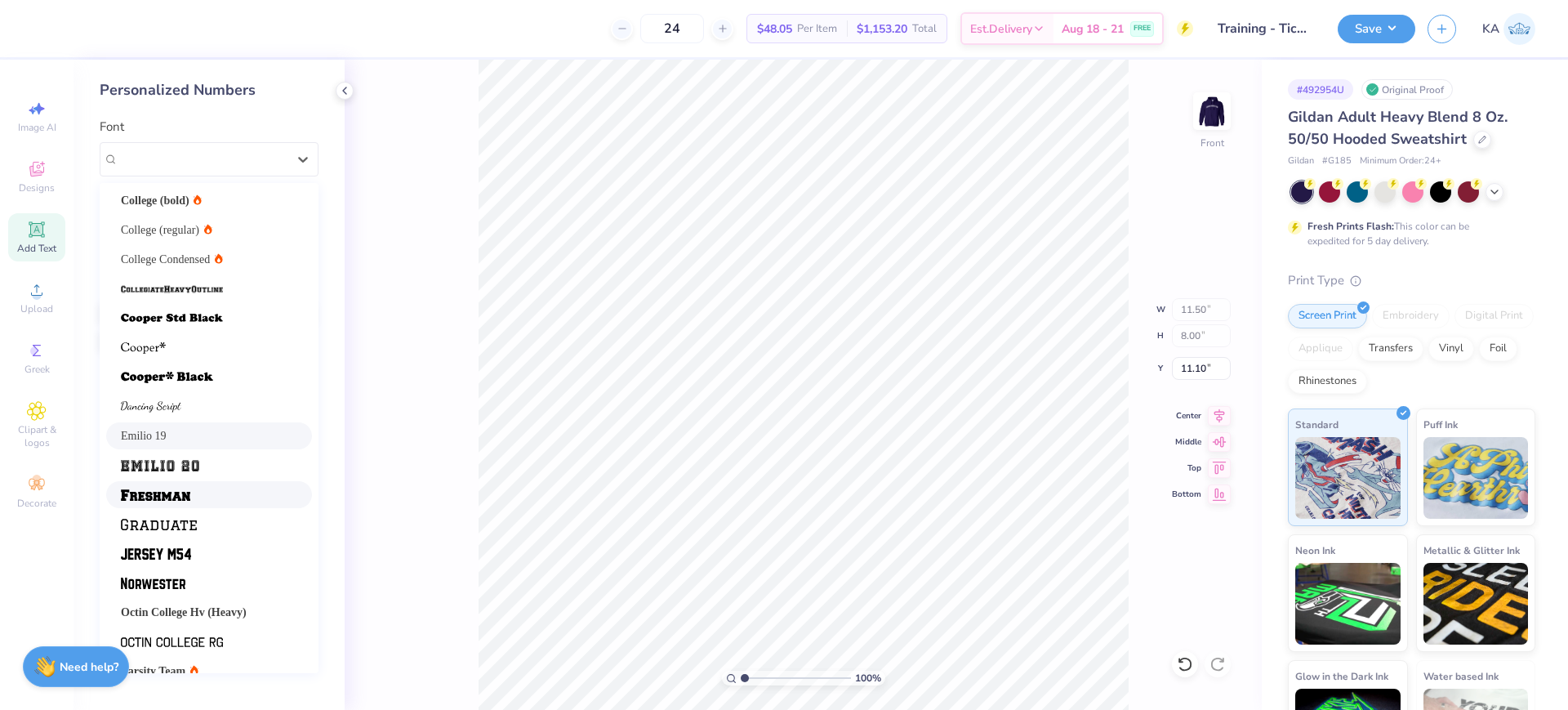 scroll, scrollTop: 138, scrollLeft: 0, axis: vertical 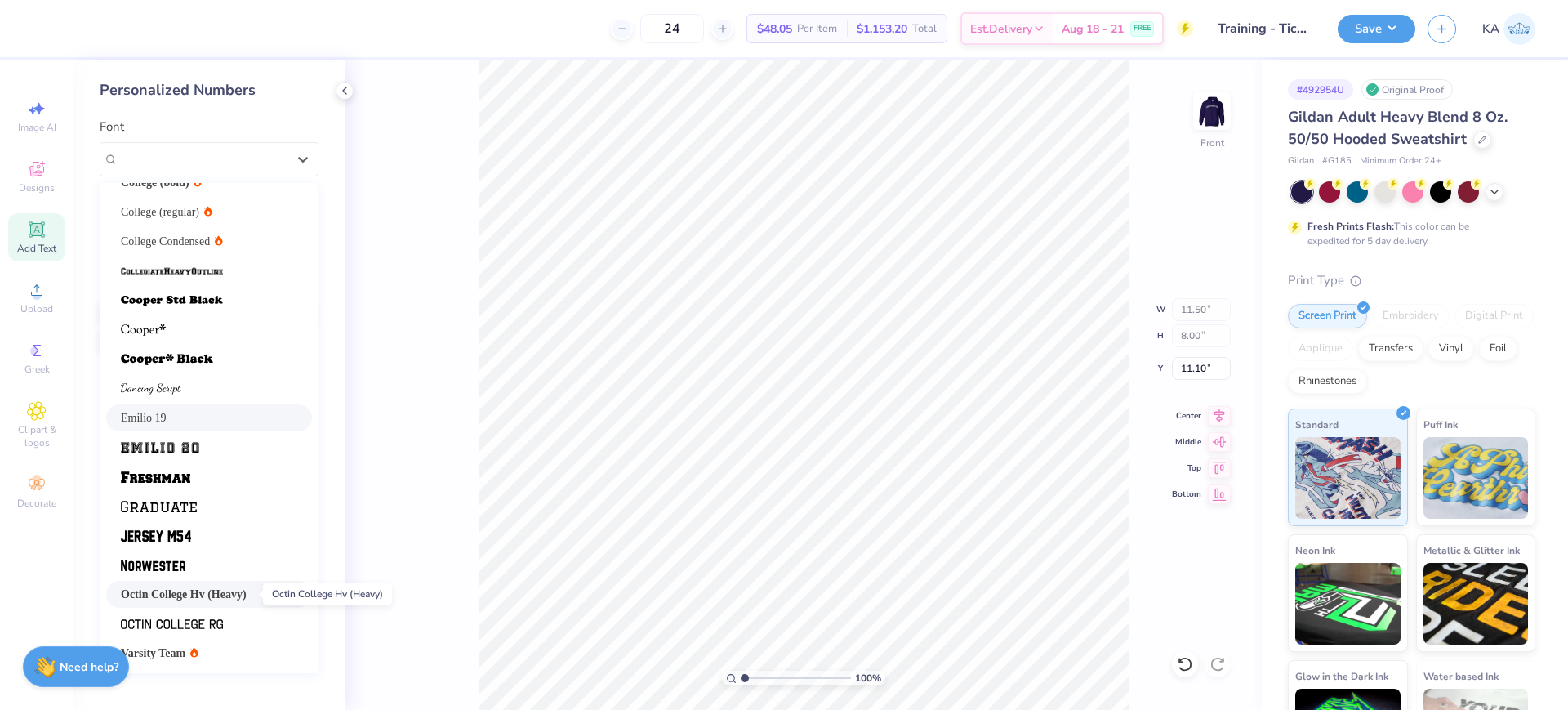 click on "Octin College Hv (Heavy)" at bounding box center (184, 594) 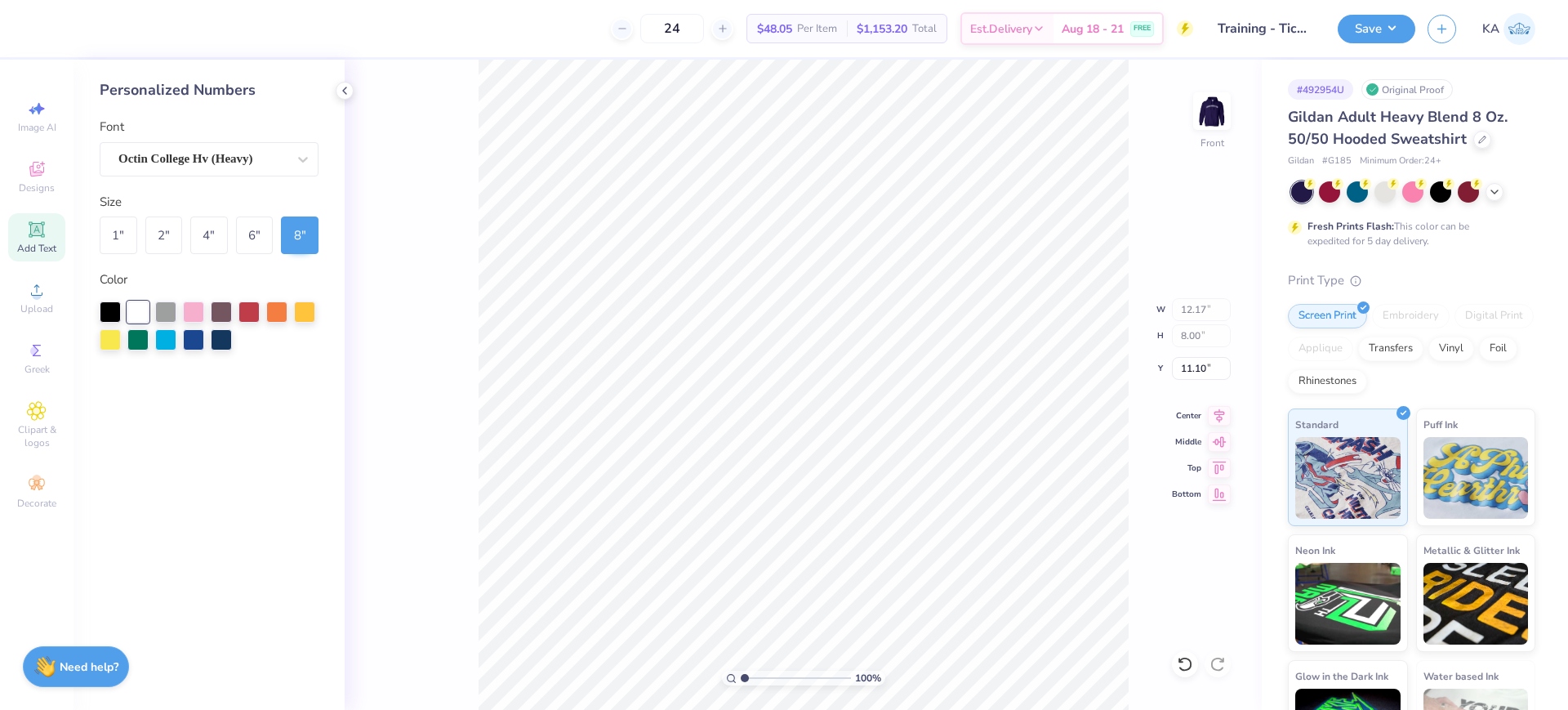type on "11.20" 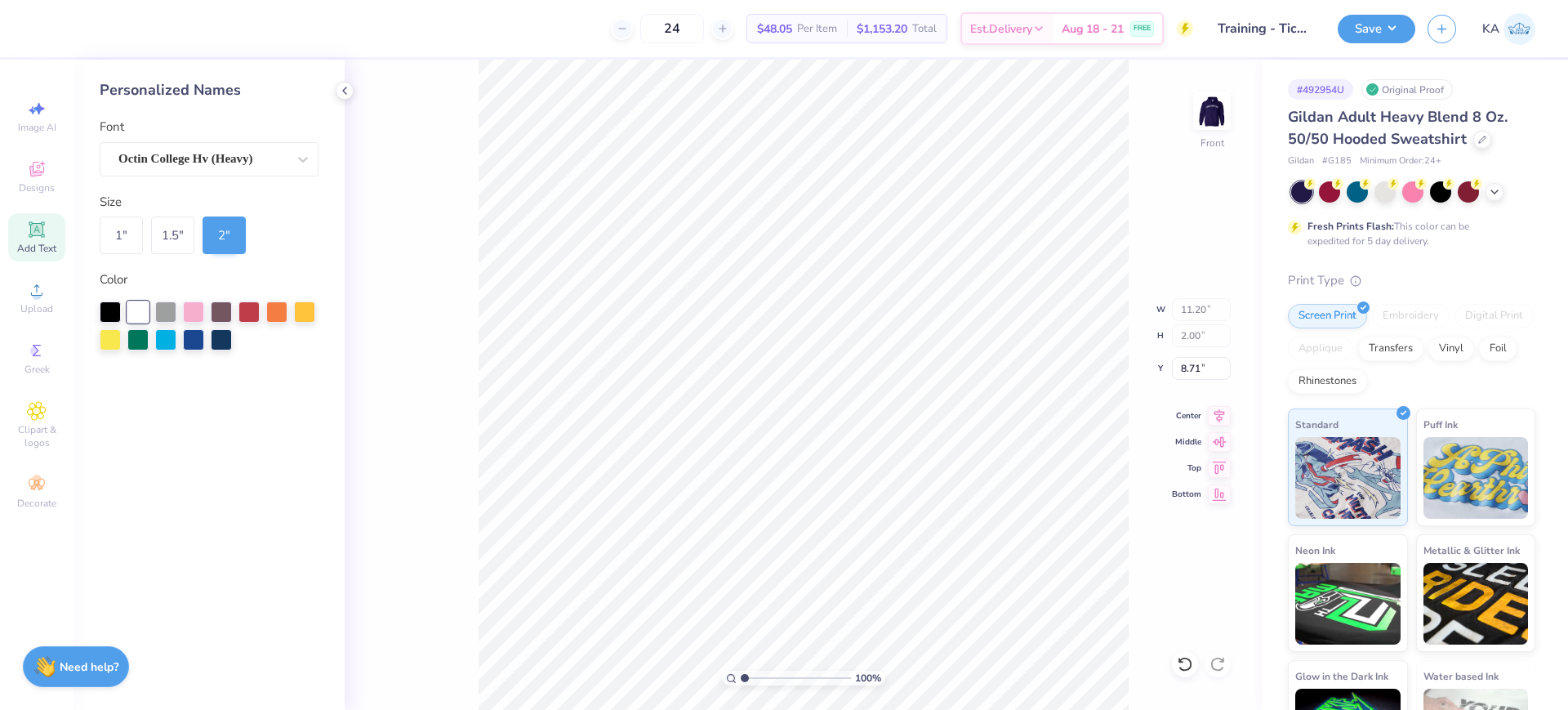 type on "12.17" 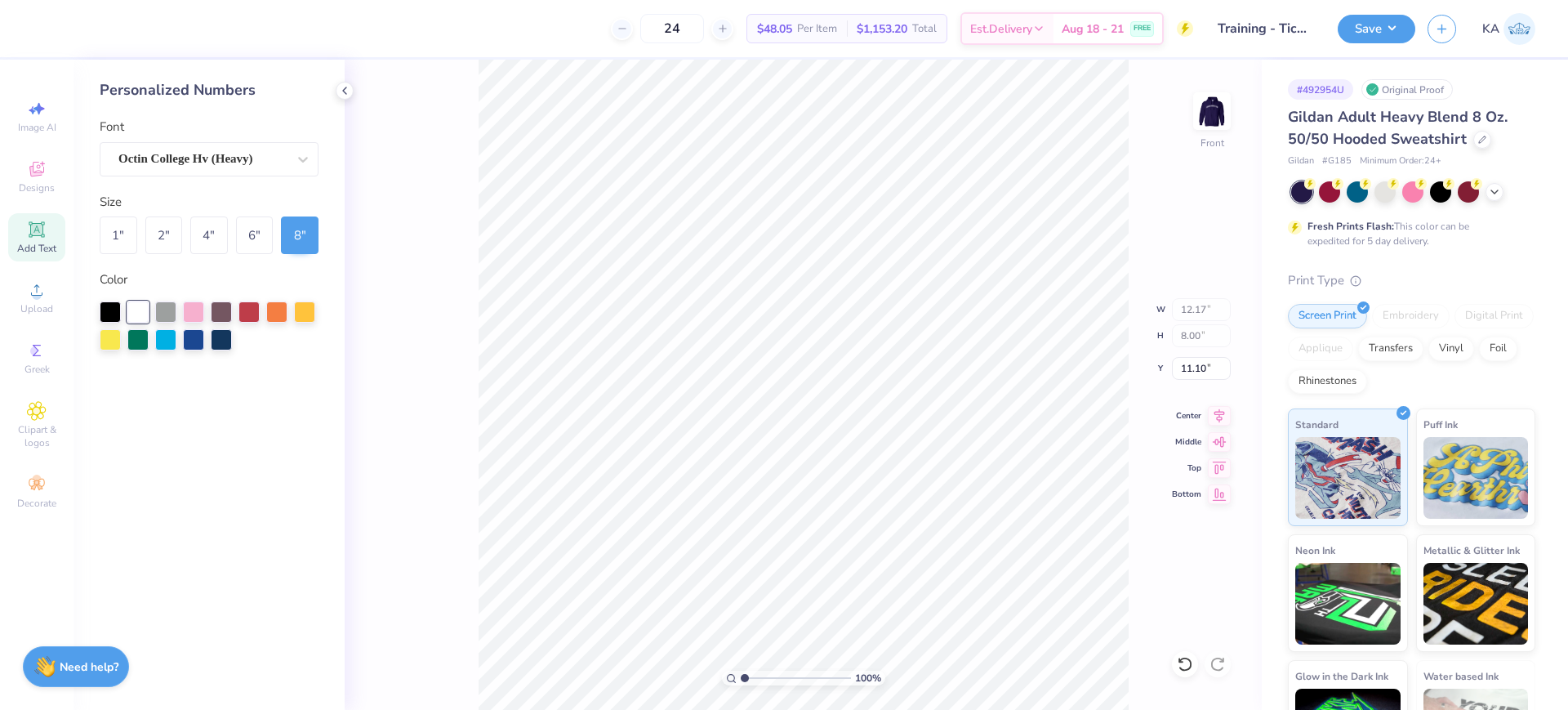 type on "11.20" 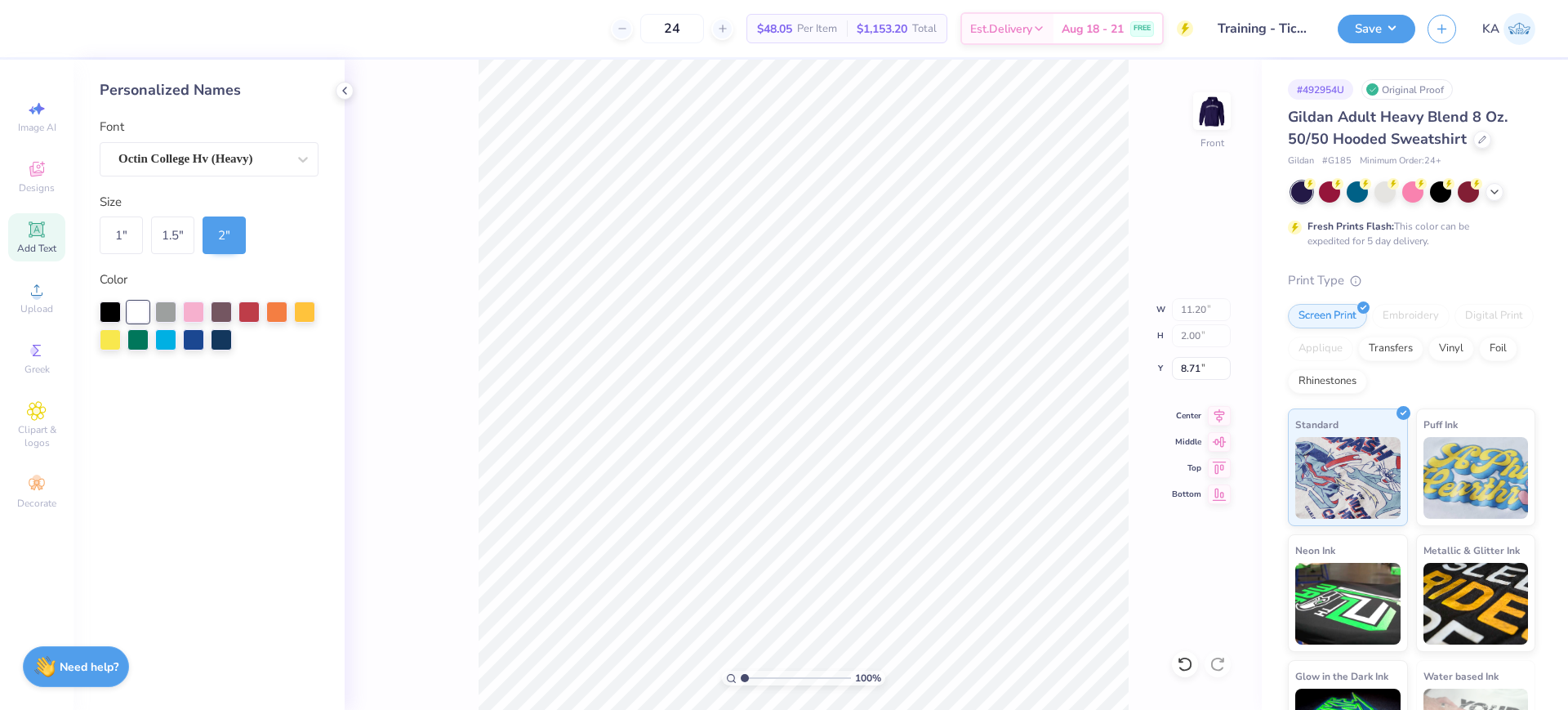 type on "7.49" 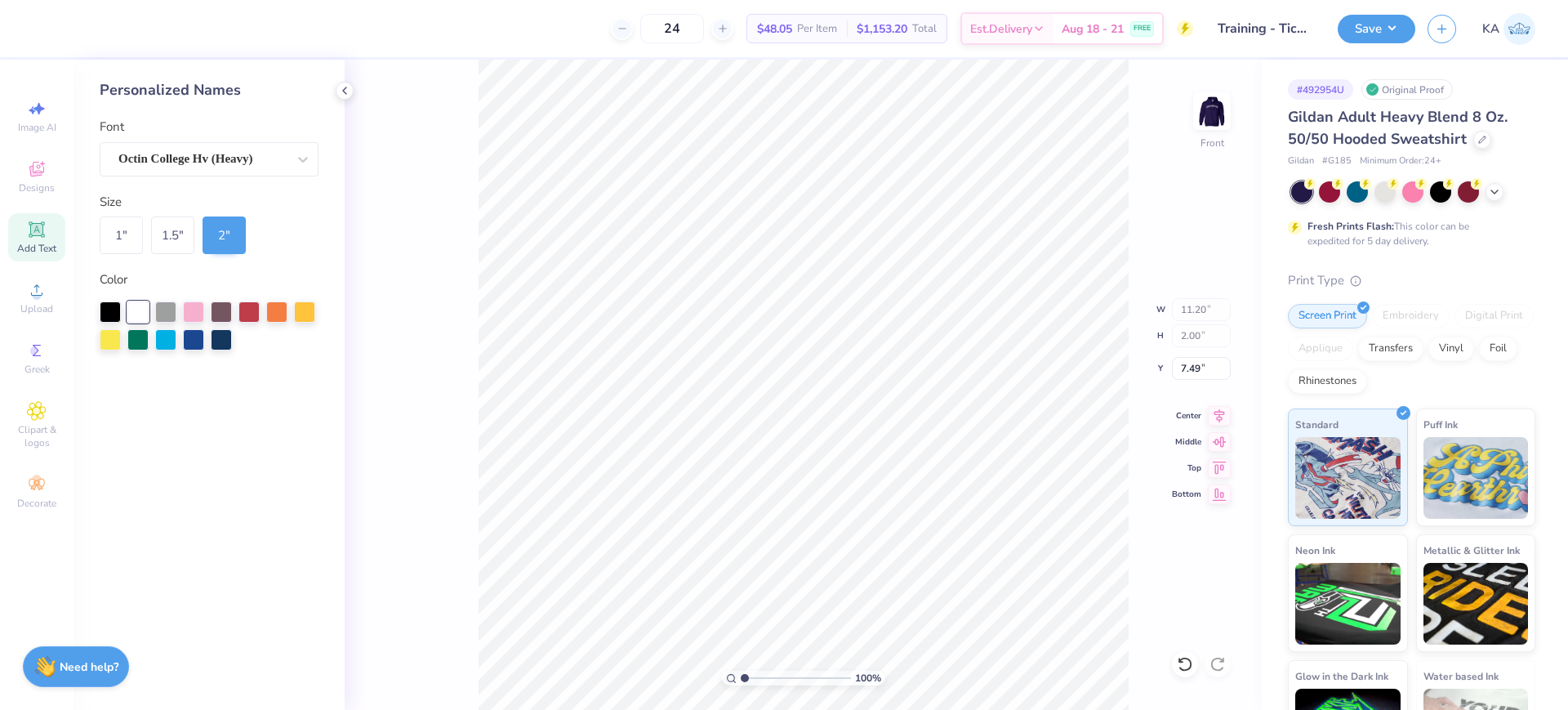 type on "12.17" 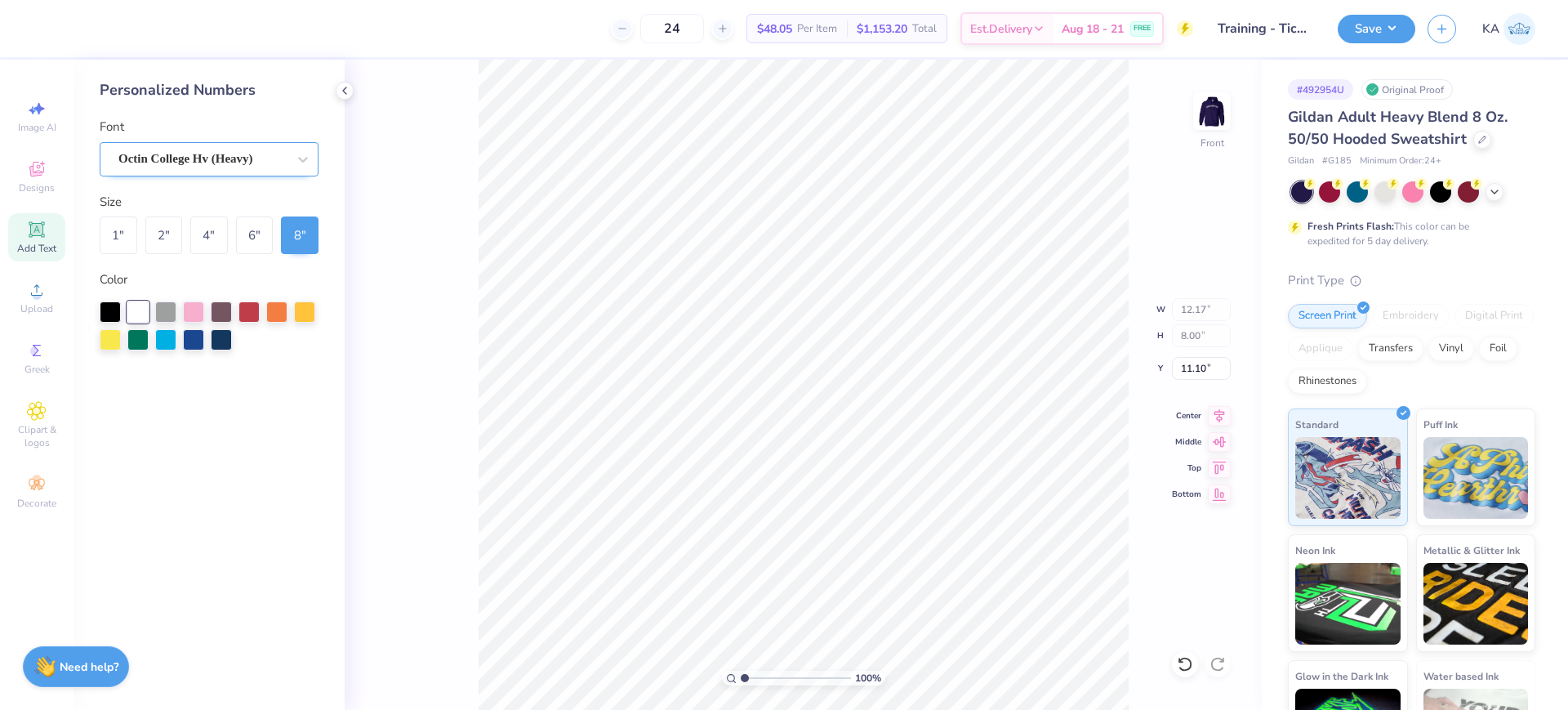 click on "Octin College Hv (Heavy)" at bounding box center [203, 159] 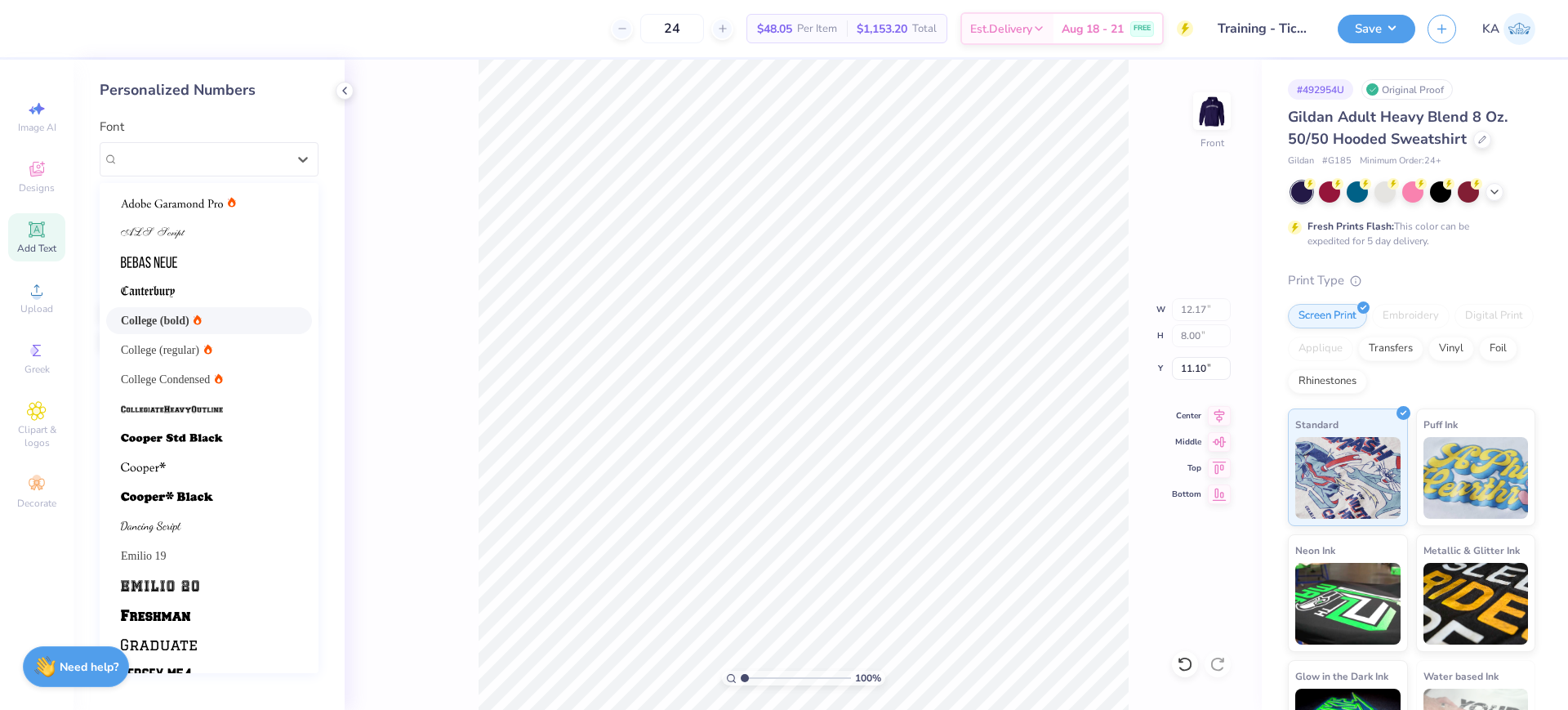 click on "College (bold)" at bounding box center [155, 320] 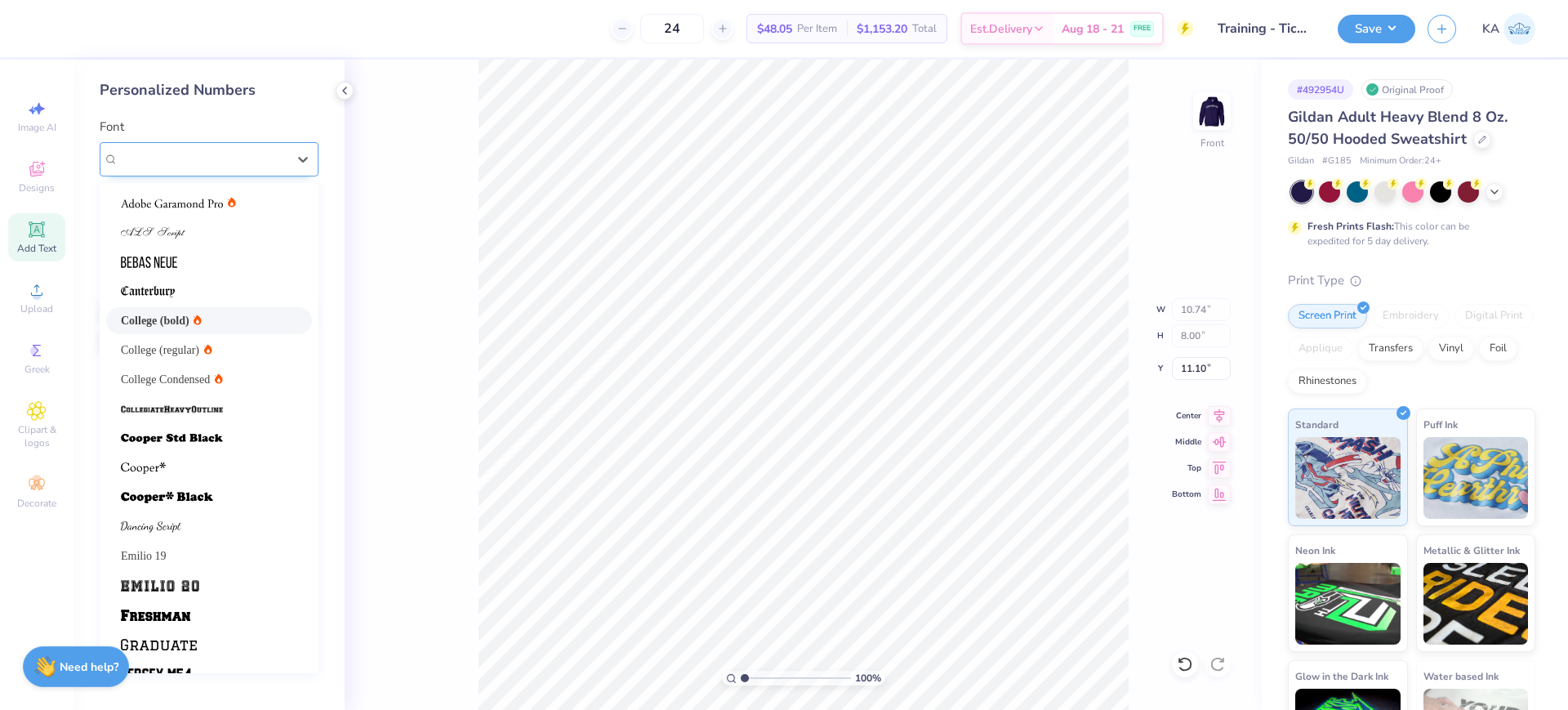 click on "College (bold)" at bounding box center [203, 159] 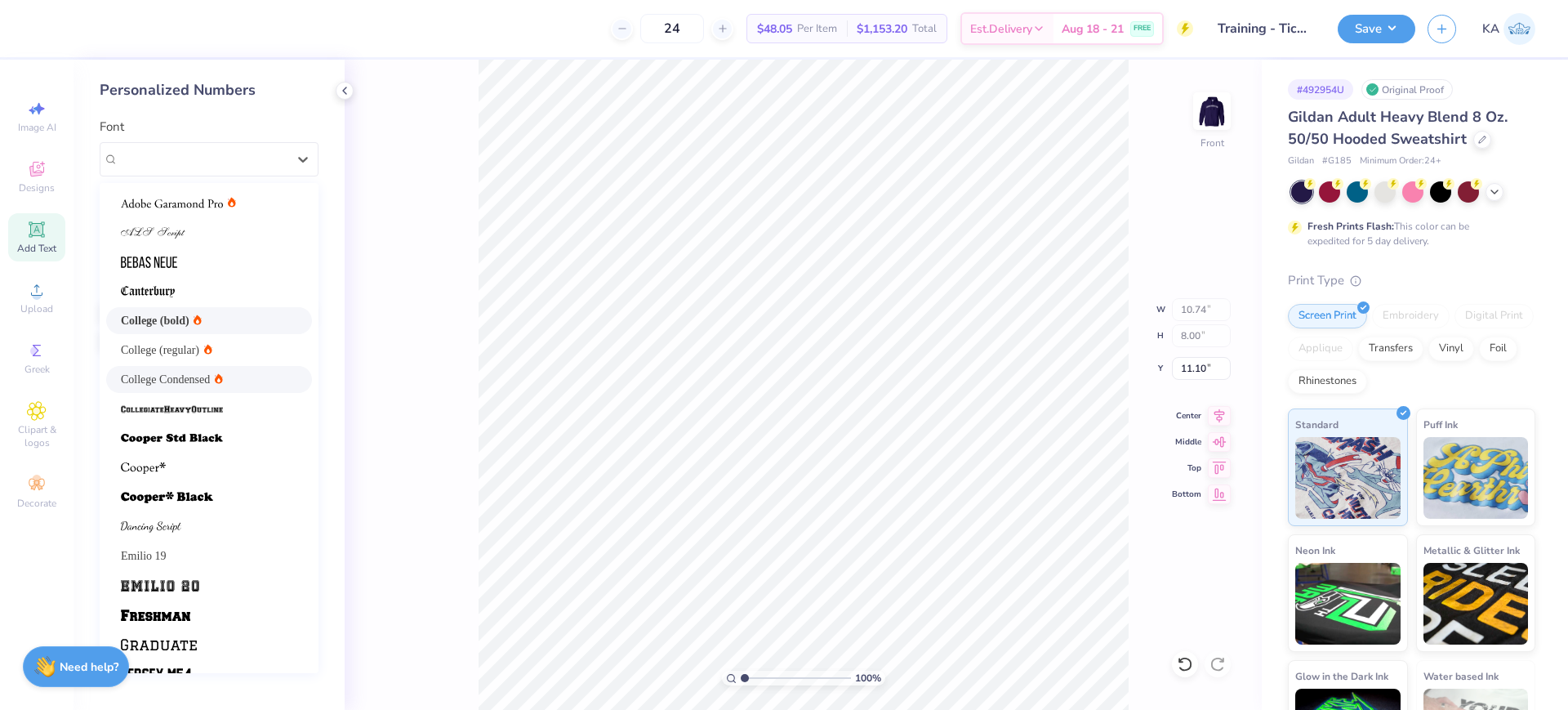 click on "College Condensed" at bounding box center (165, 379) 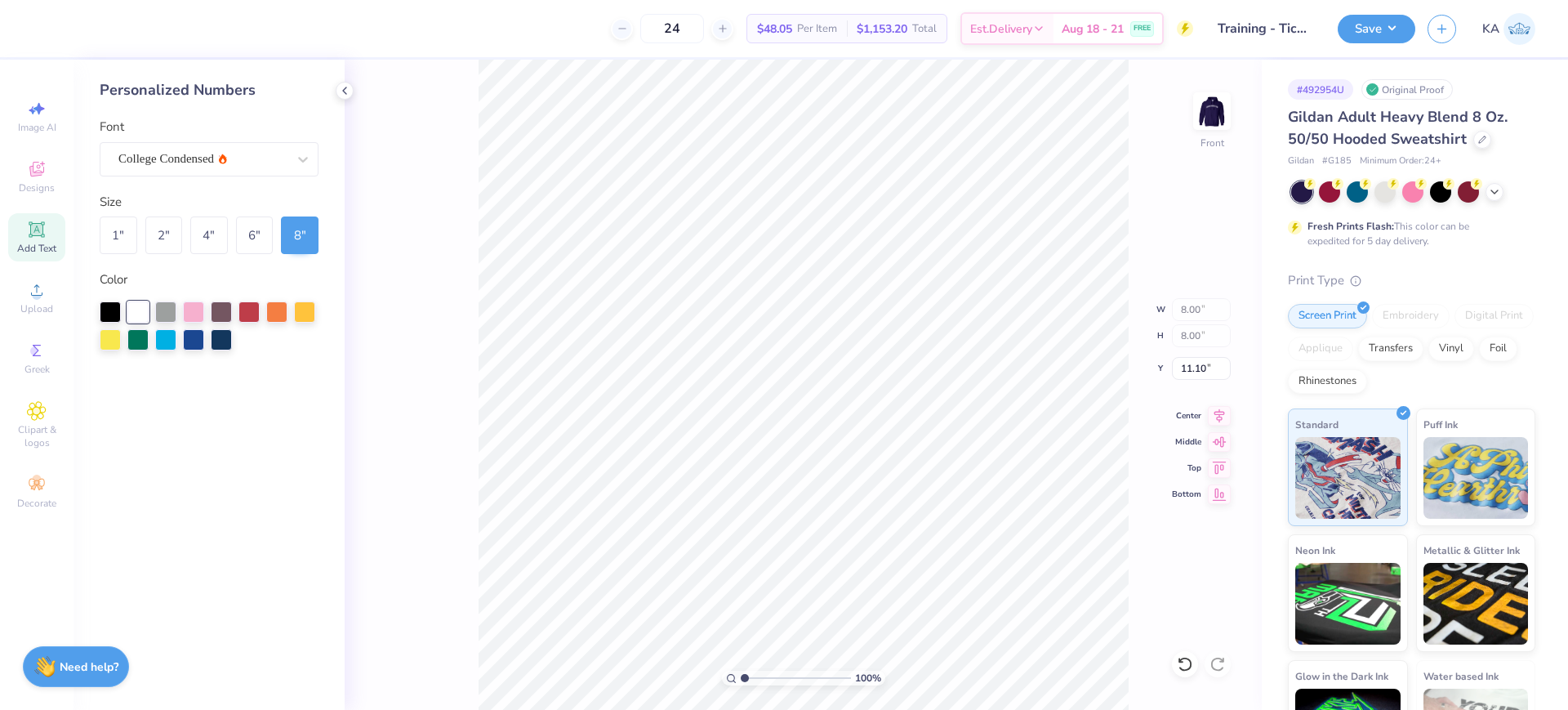 click on "Font College Condensed" at bounding box center (209, 147) 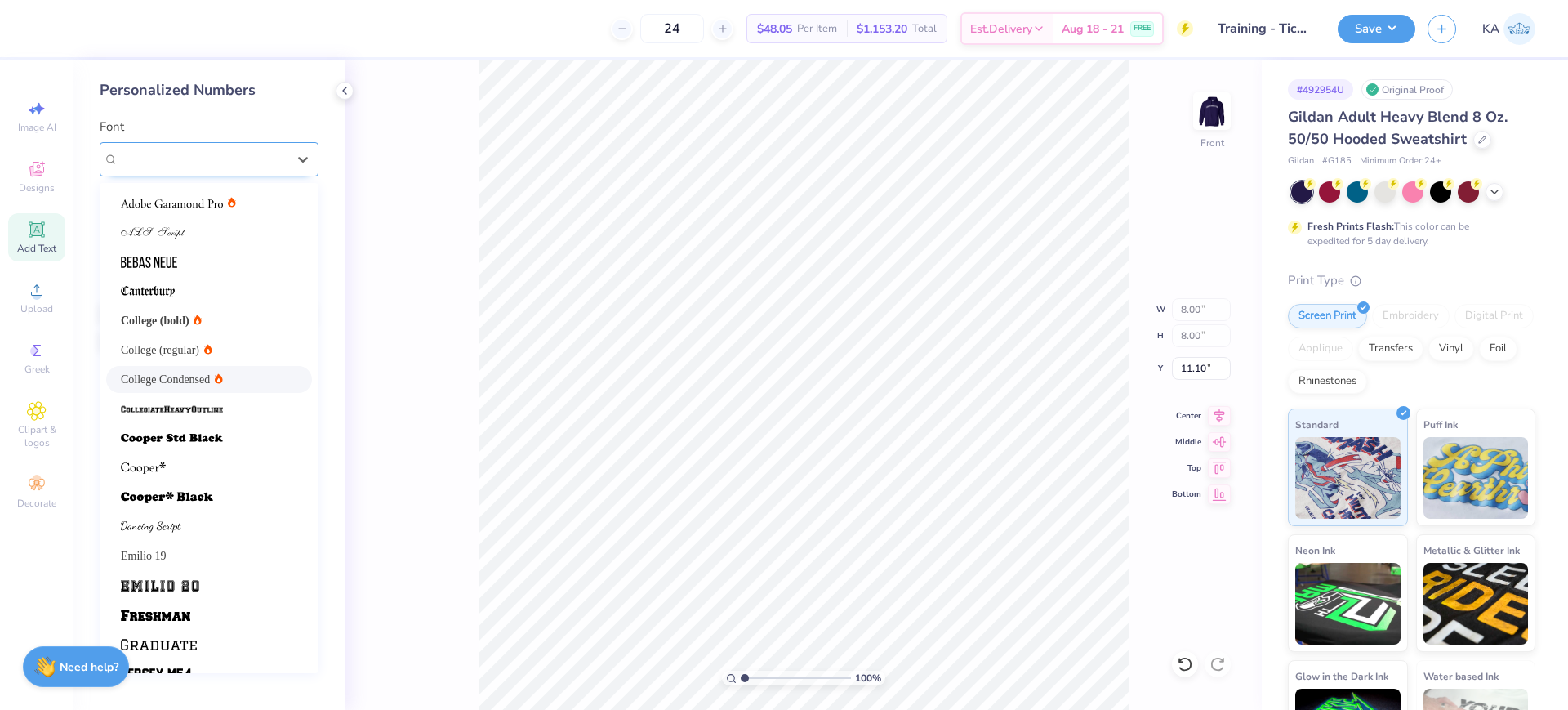 click on "College Condensed" at bounding box center [203, 159] 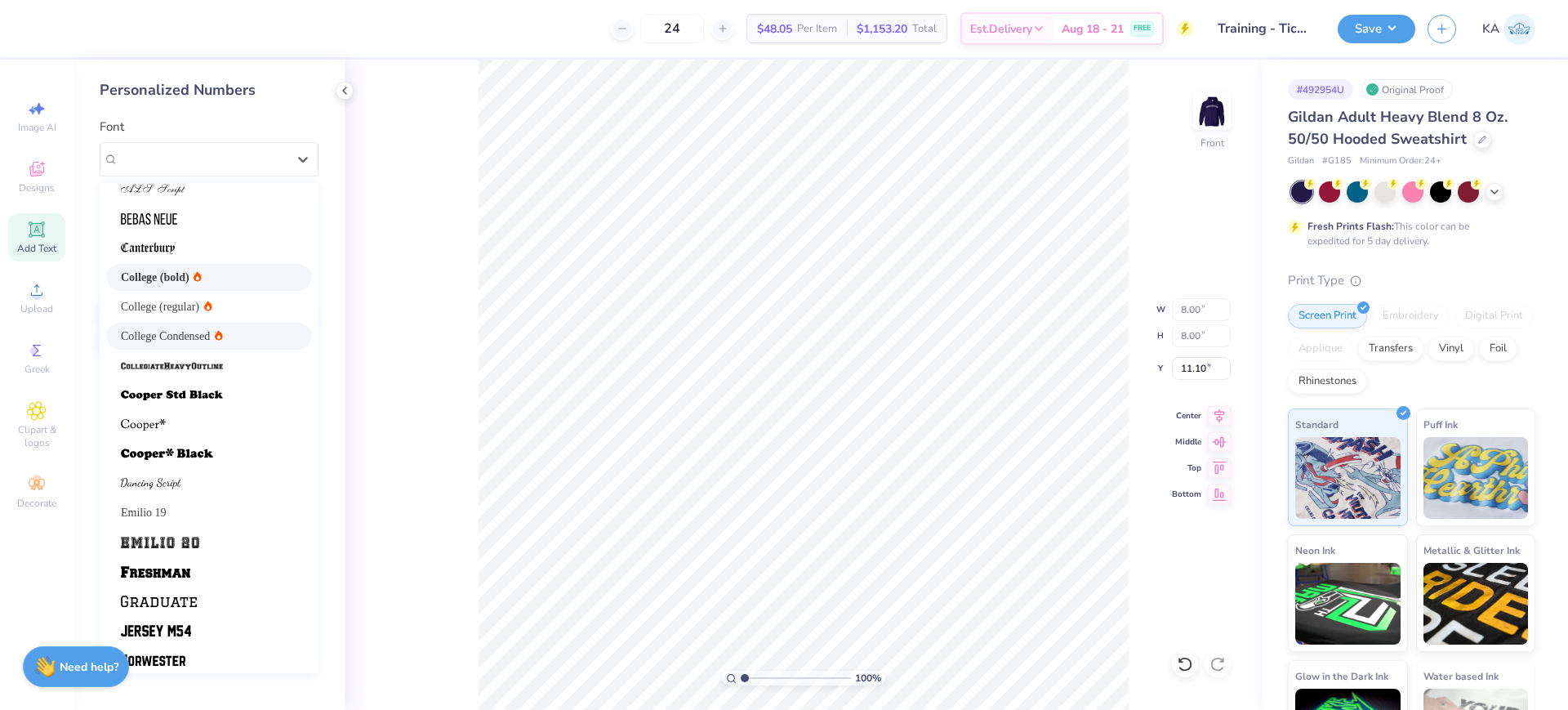 scroll, scrollTop: 138, scrollLeft: 0, axis: vertical 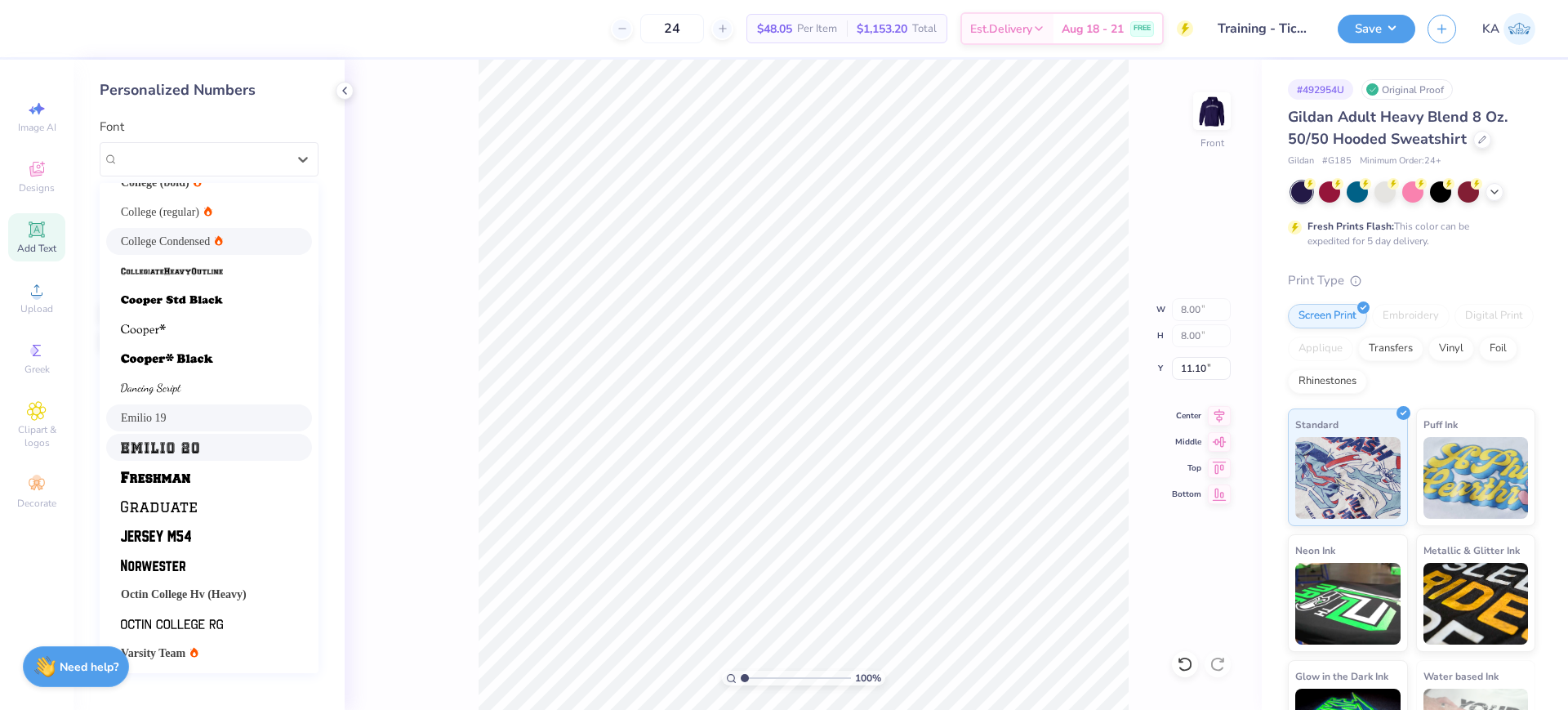 click at bounding box center [160, 448] 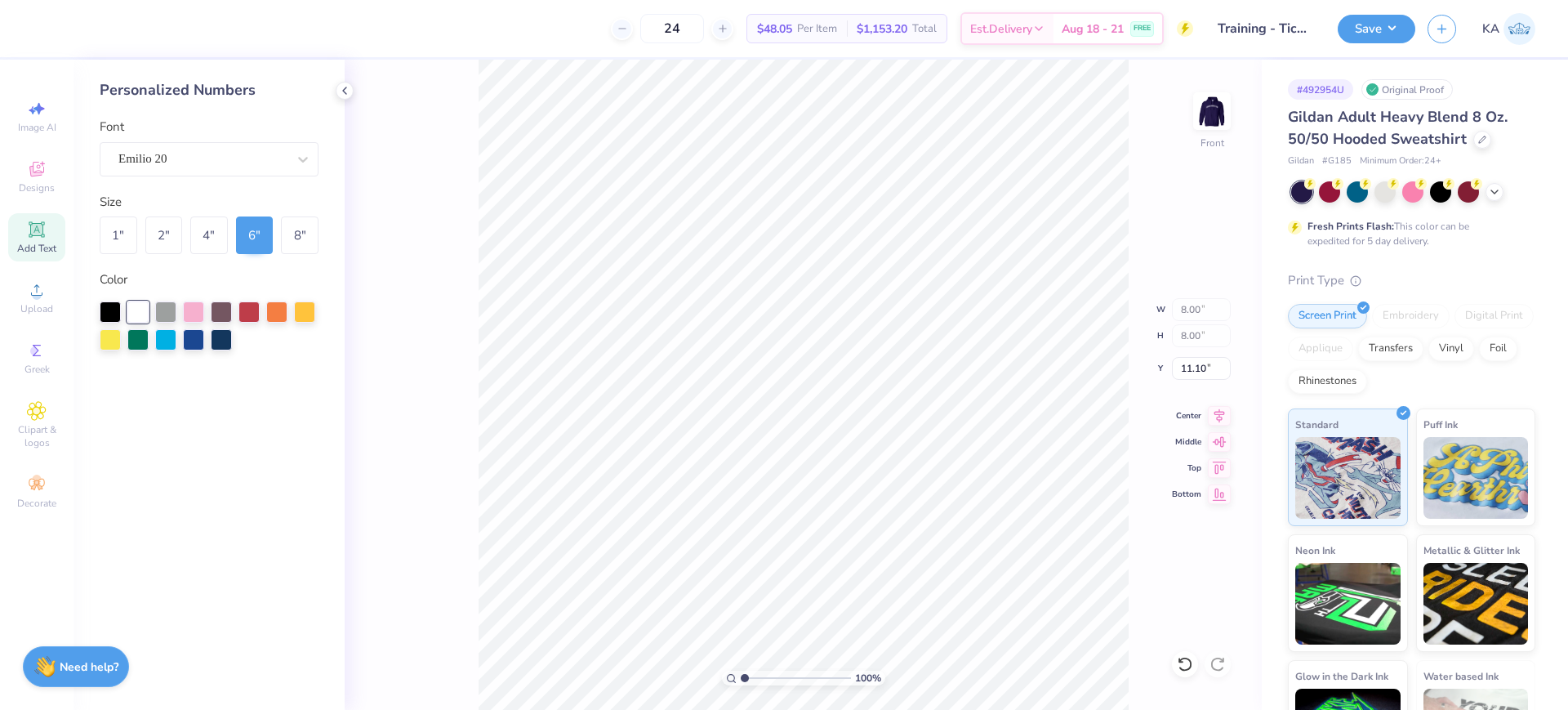 type on "9.05" 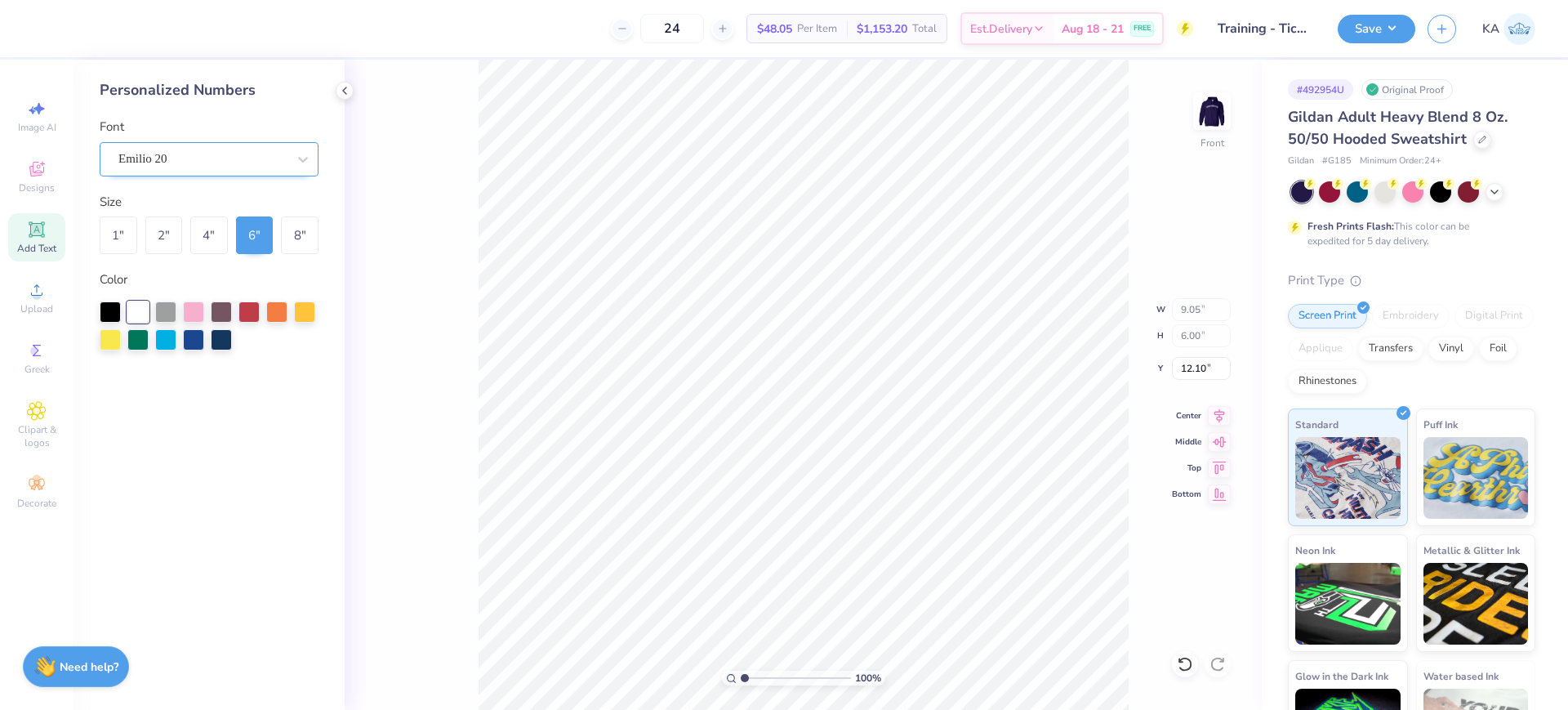 click on "Emilio 20" at bounding box center (203, 159) 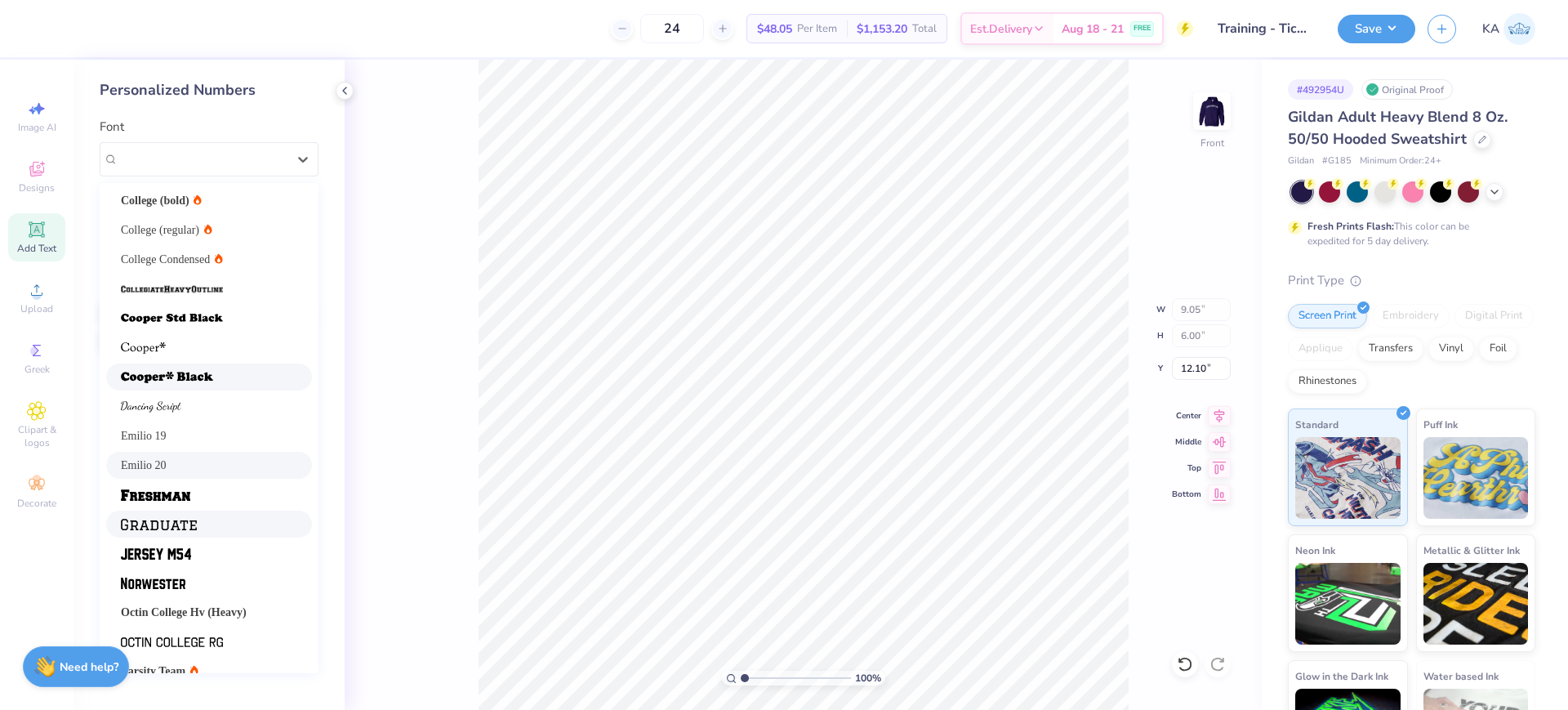 scroll, scrollTop: 138, scrollLeft: 0, axis: vertical 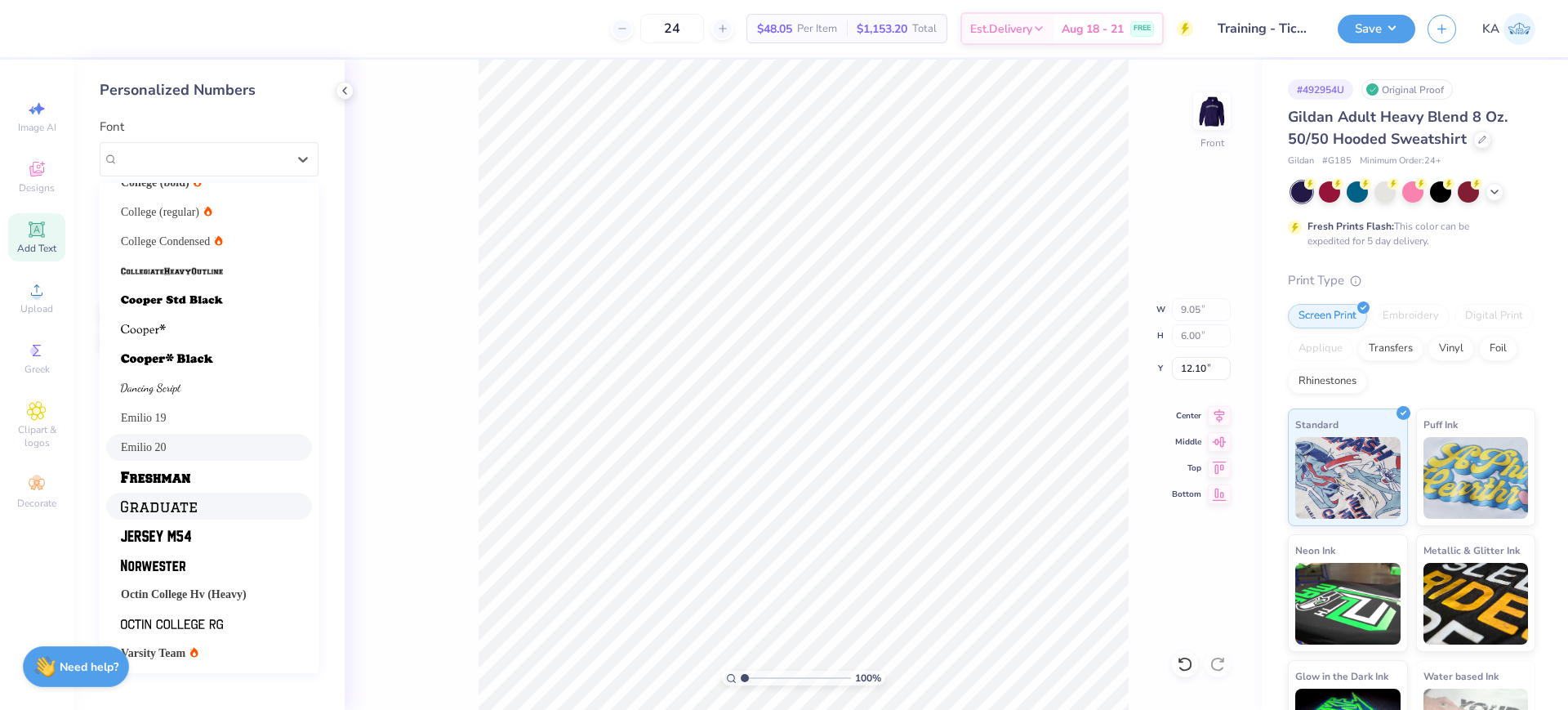 click at bounding box center (209, 506) 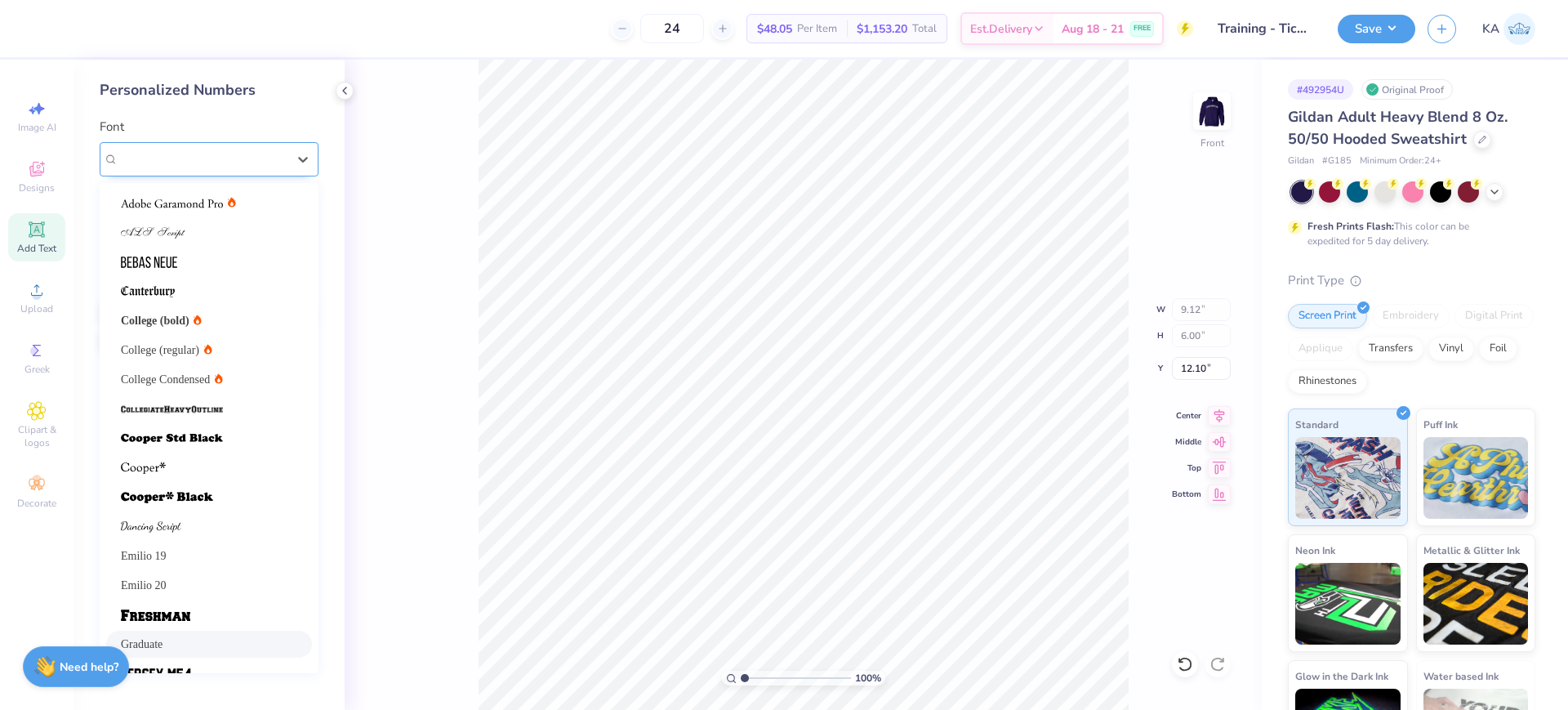 click on "Graduate" at bounding box center [209, 159] 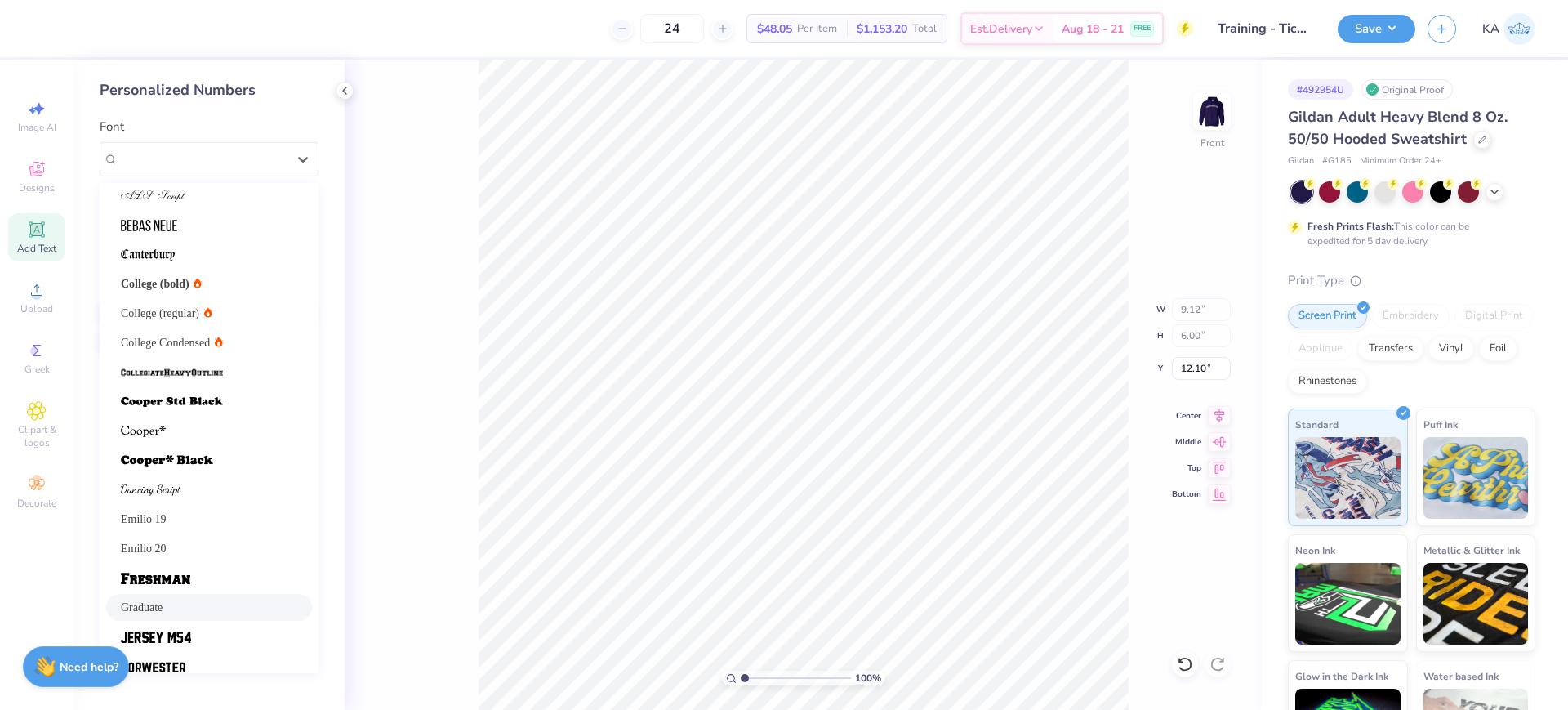 scroll, scrollTop: 138, scrollLeft: 0, axis: vertical 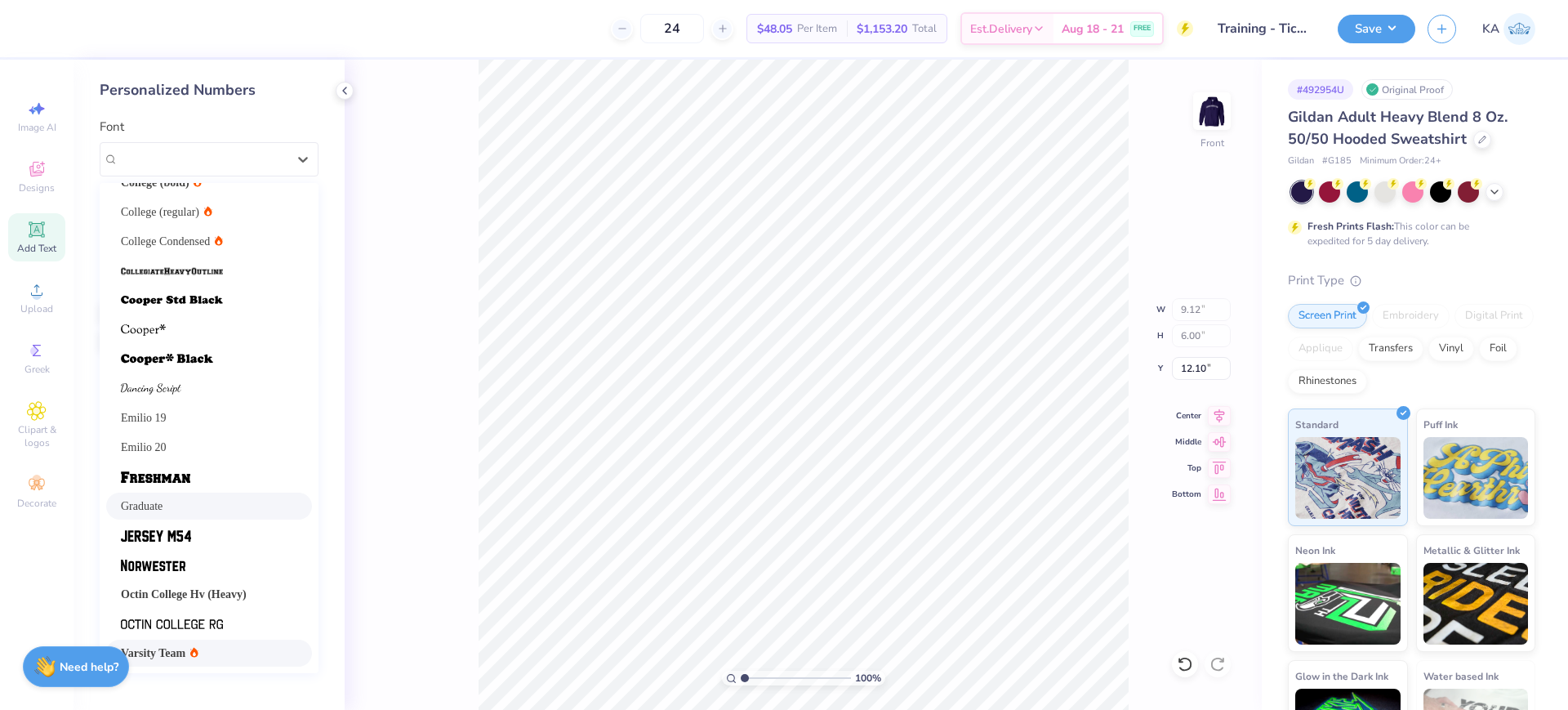 click on "Varsity Team" at bounding box center (209, 653) 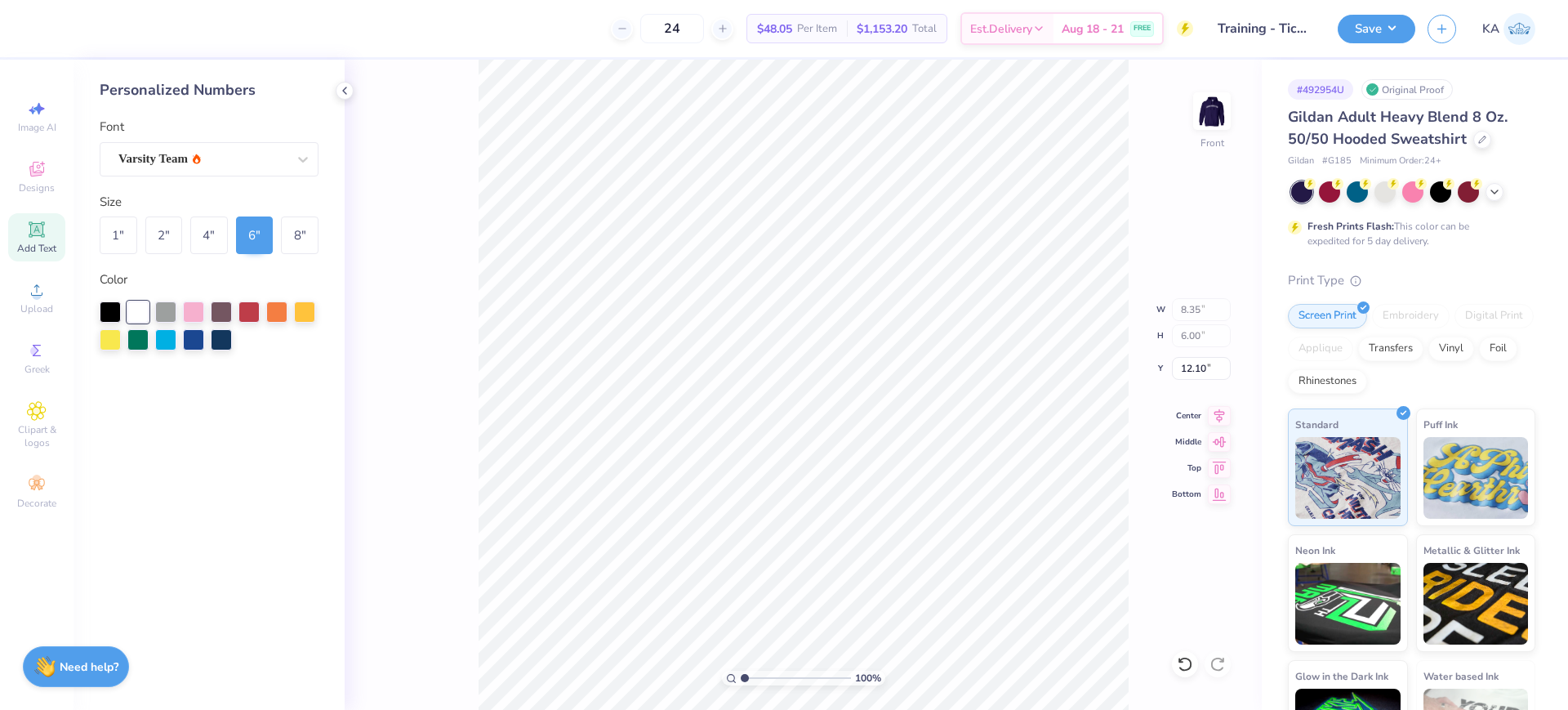 type on "11.20" 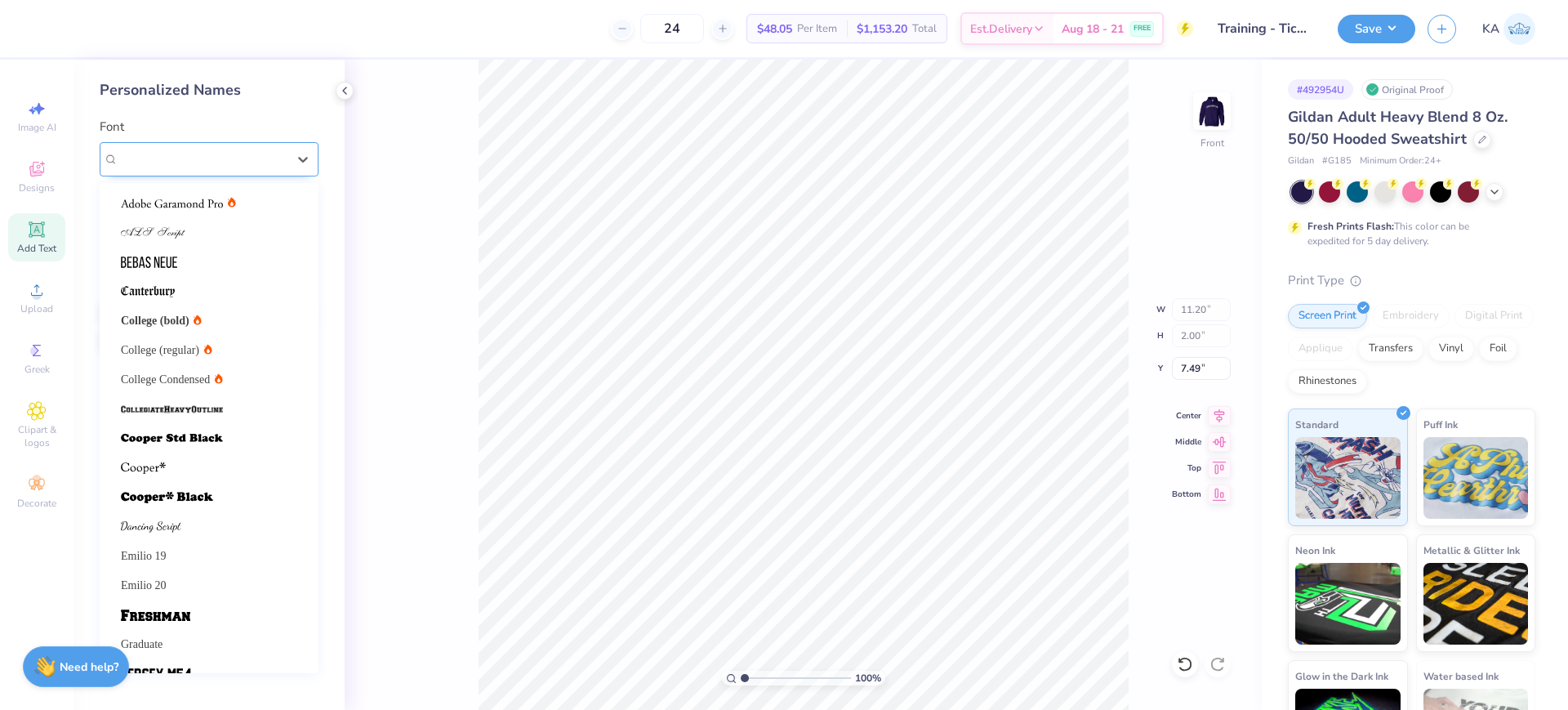 click on "Octin College Hv (Heavy)" at bounding box center (203, 159) 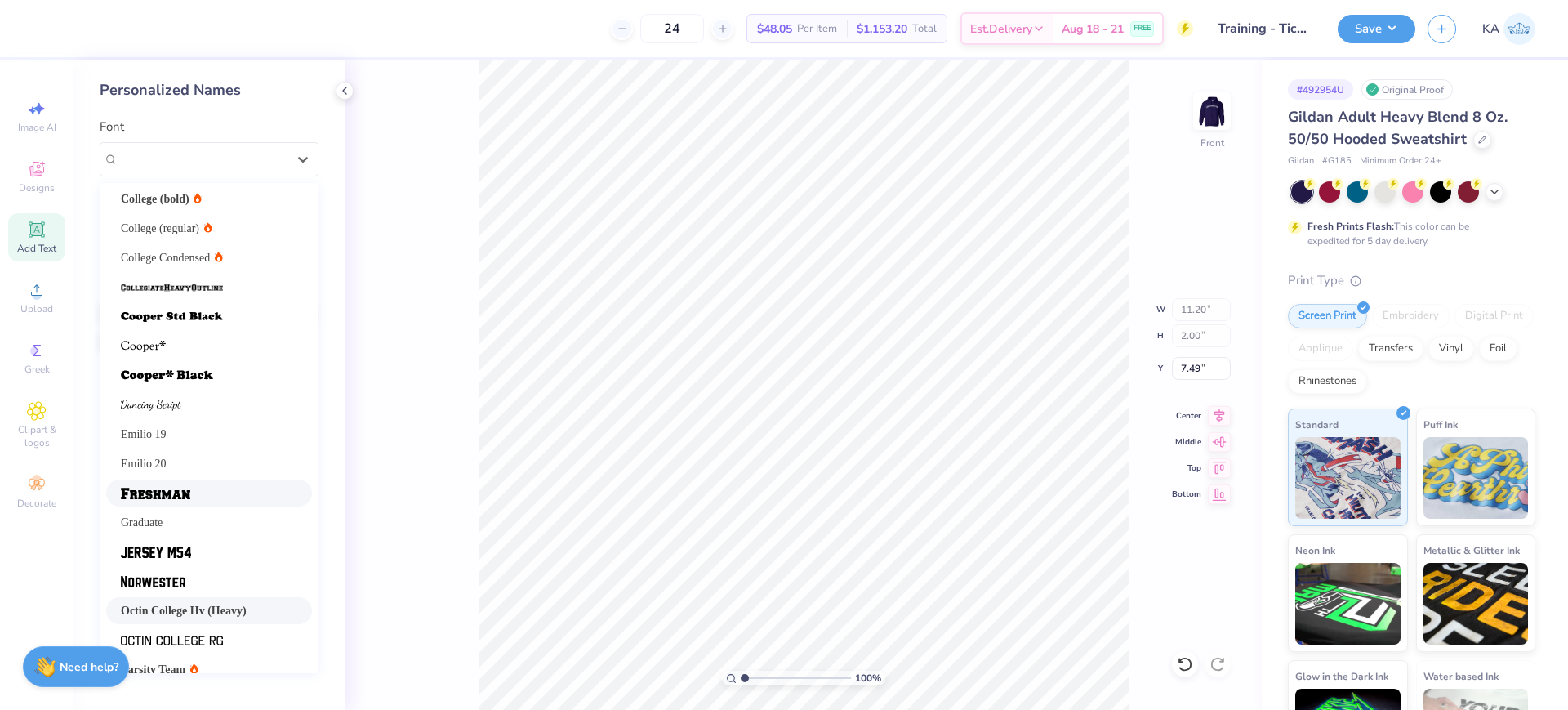 scroll, scrollTop: 138, scrollLeft: 0, axis: vertical 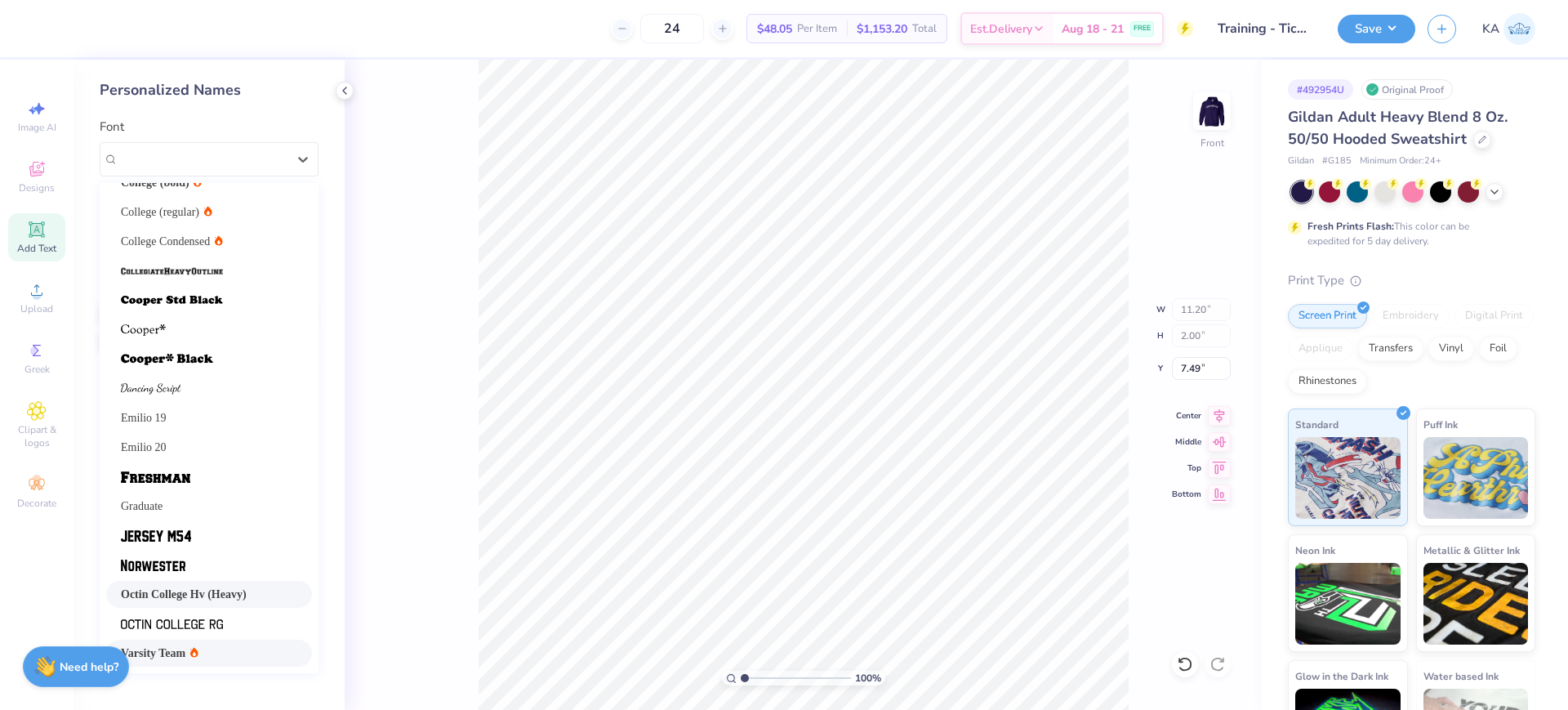 click on "Varsity Team" at bounding box center (159, 653) 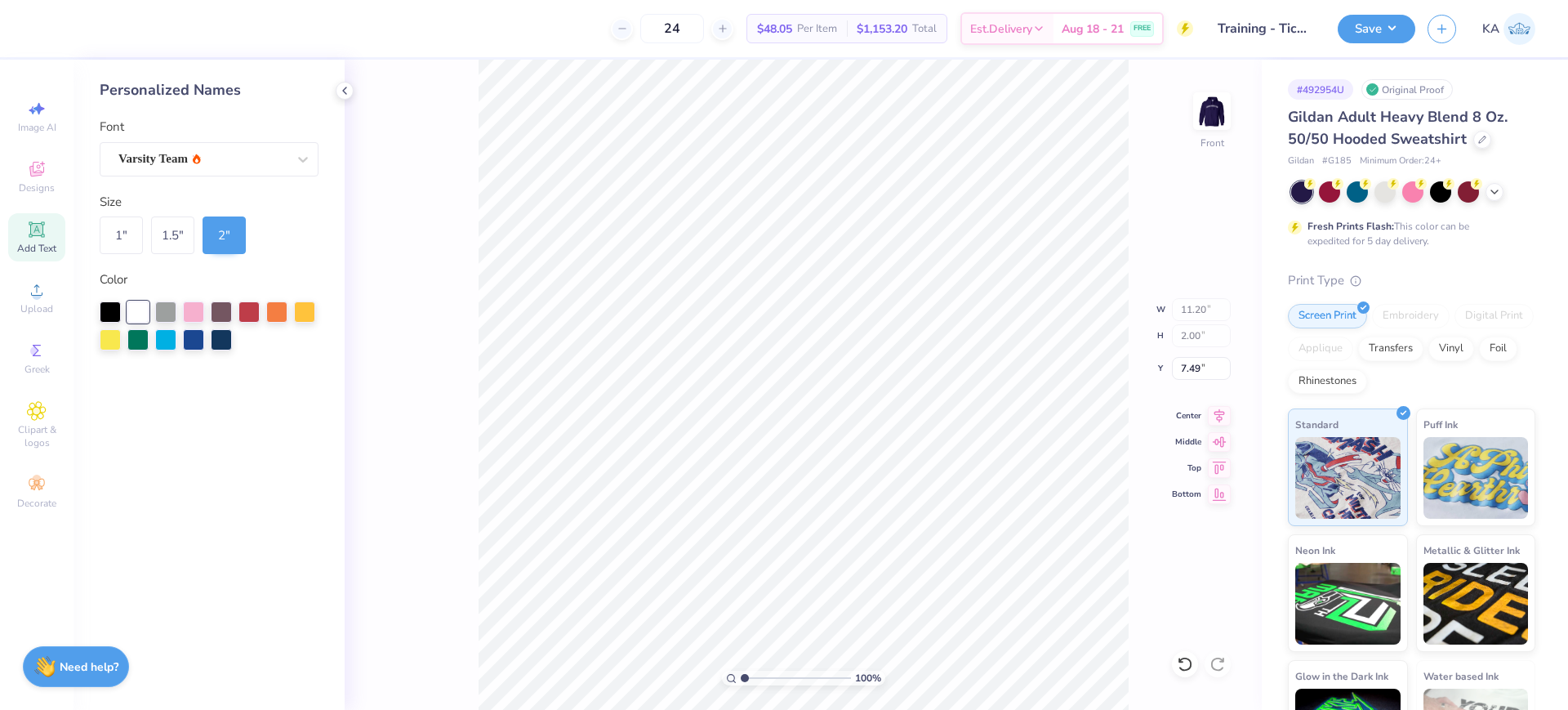 type on "12.43" 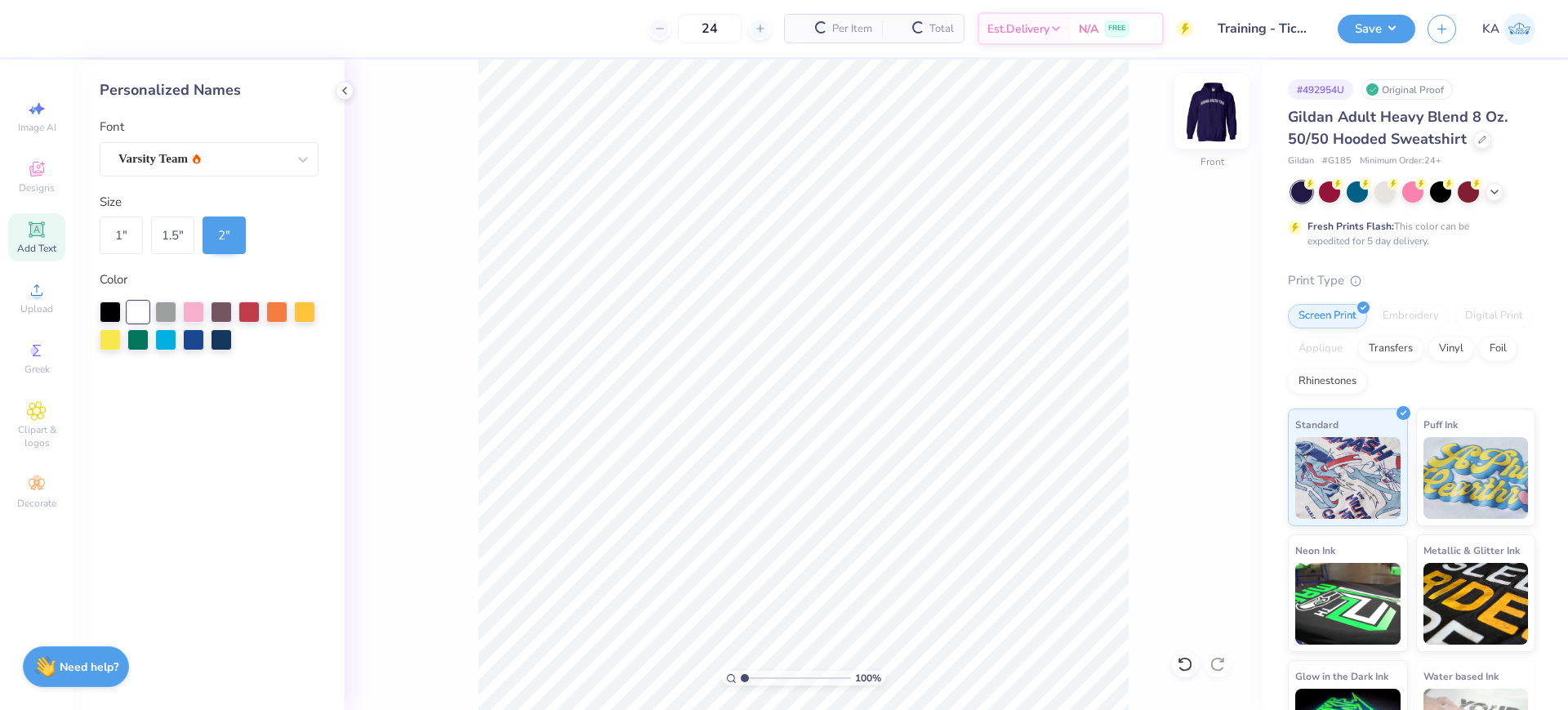 click at bounding box center (1212, 111) 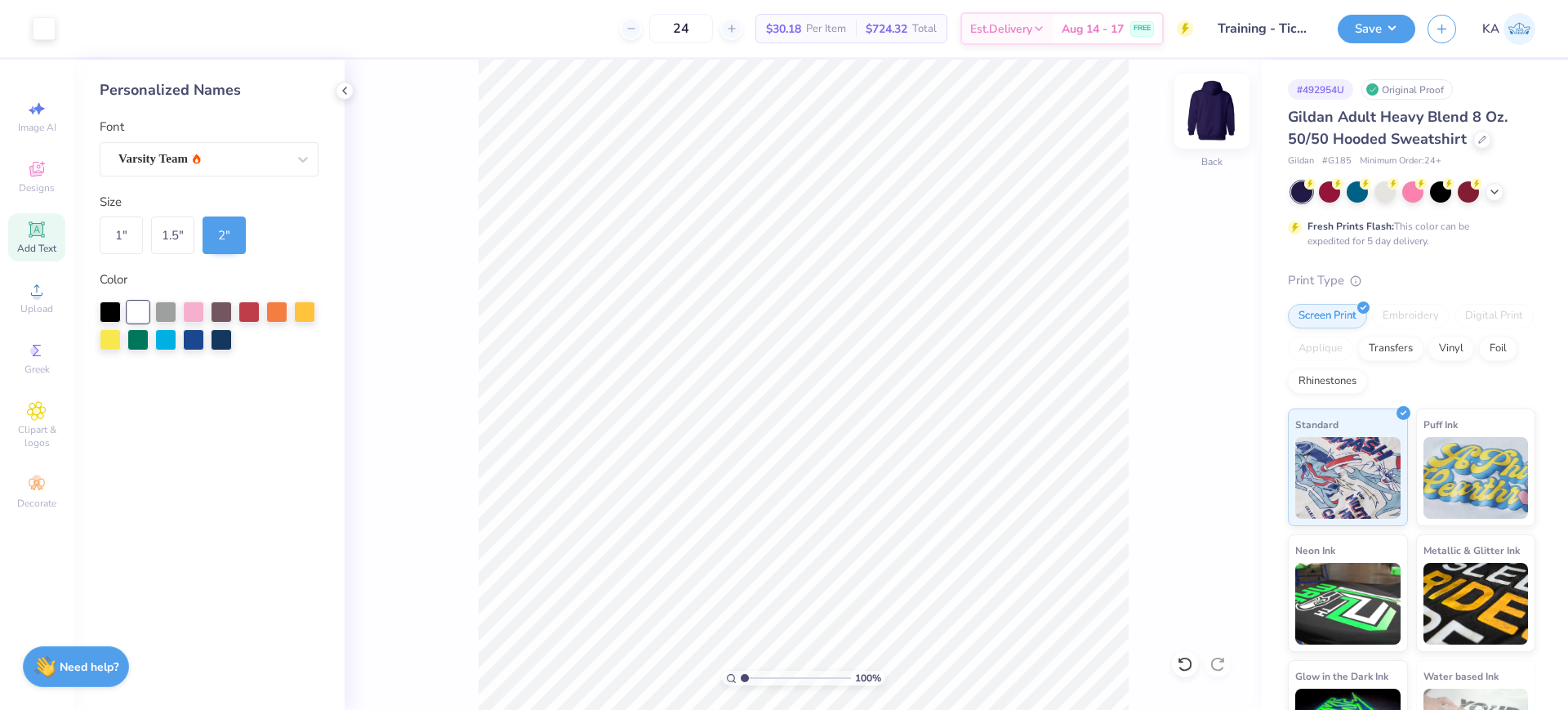 click at bounding box center (1212, 111) 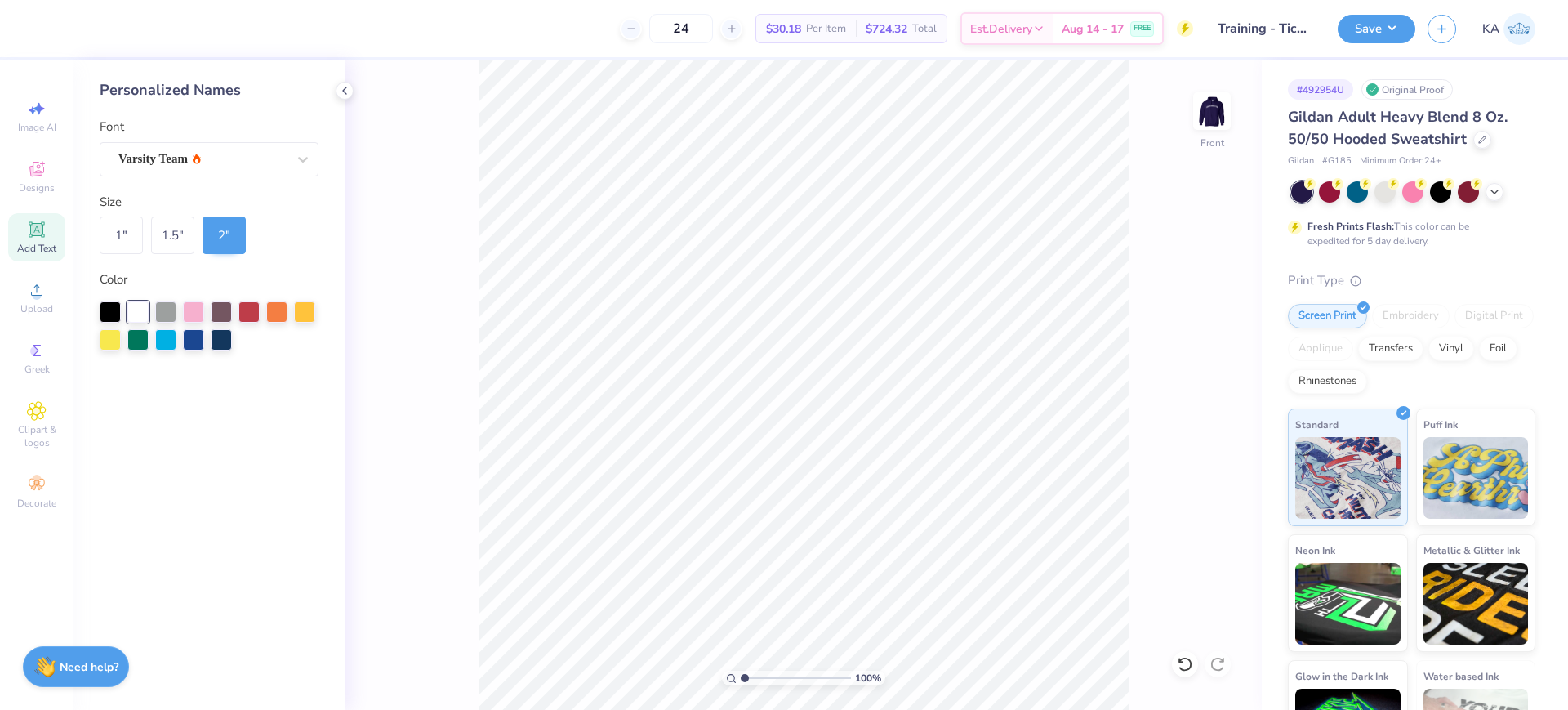 click 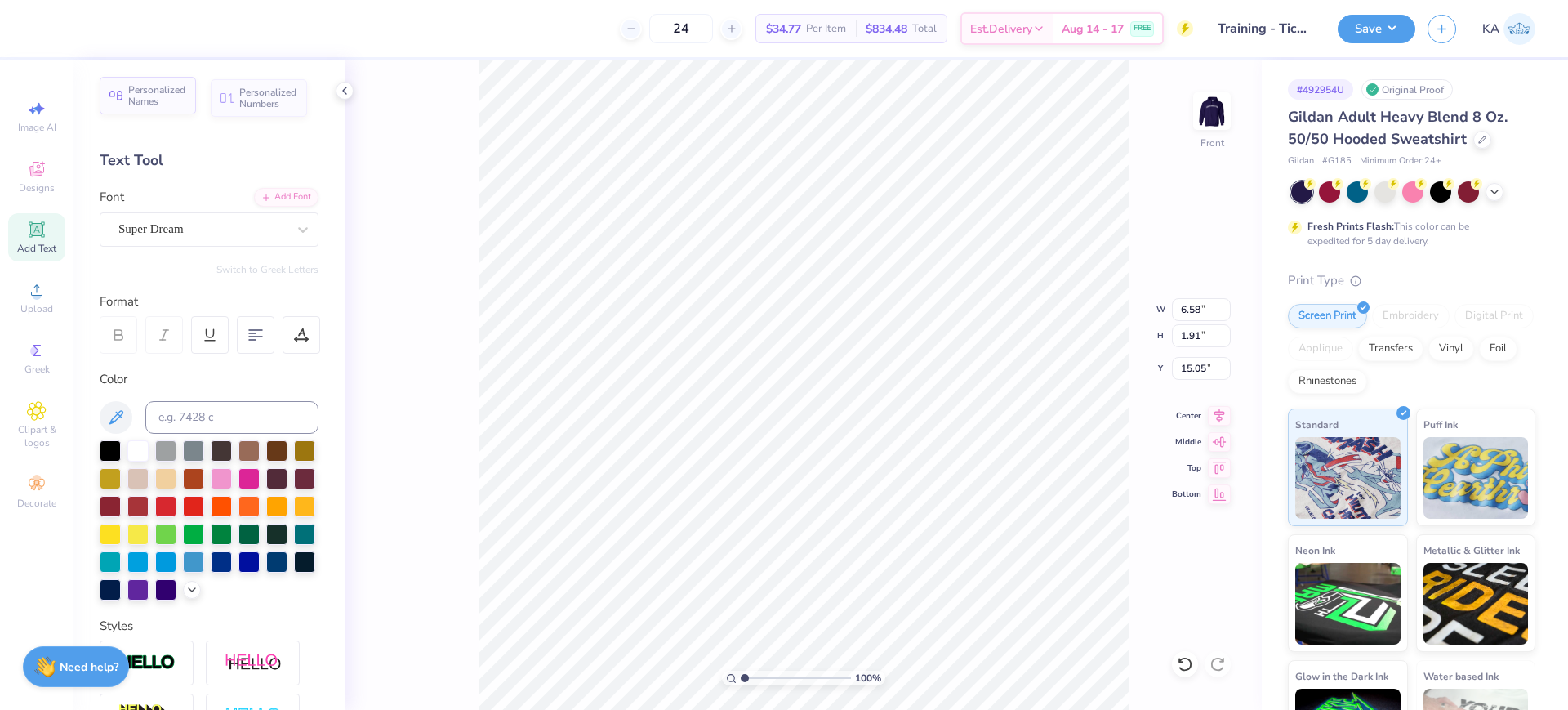 click on "Personalized Names" at bounding box center (157, 96) 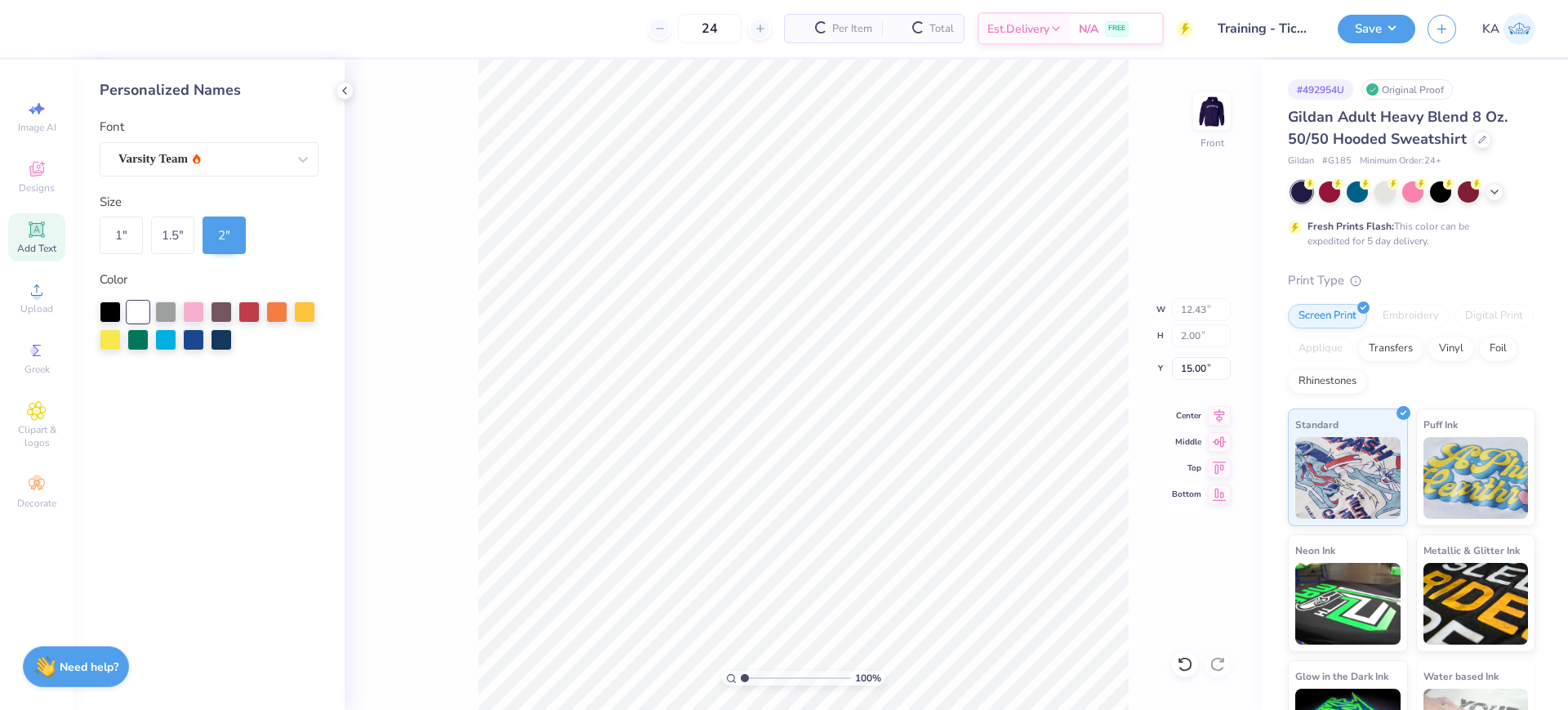 type on "12.43" 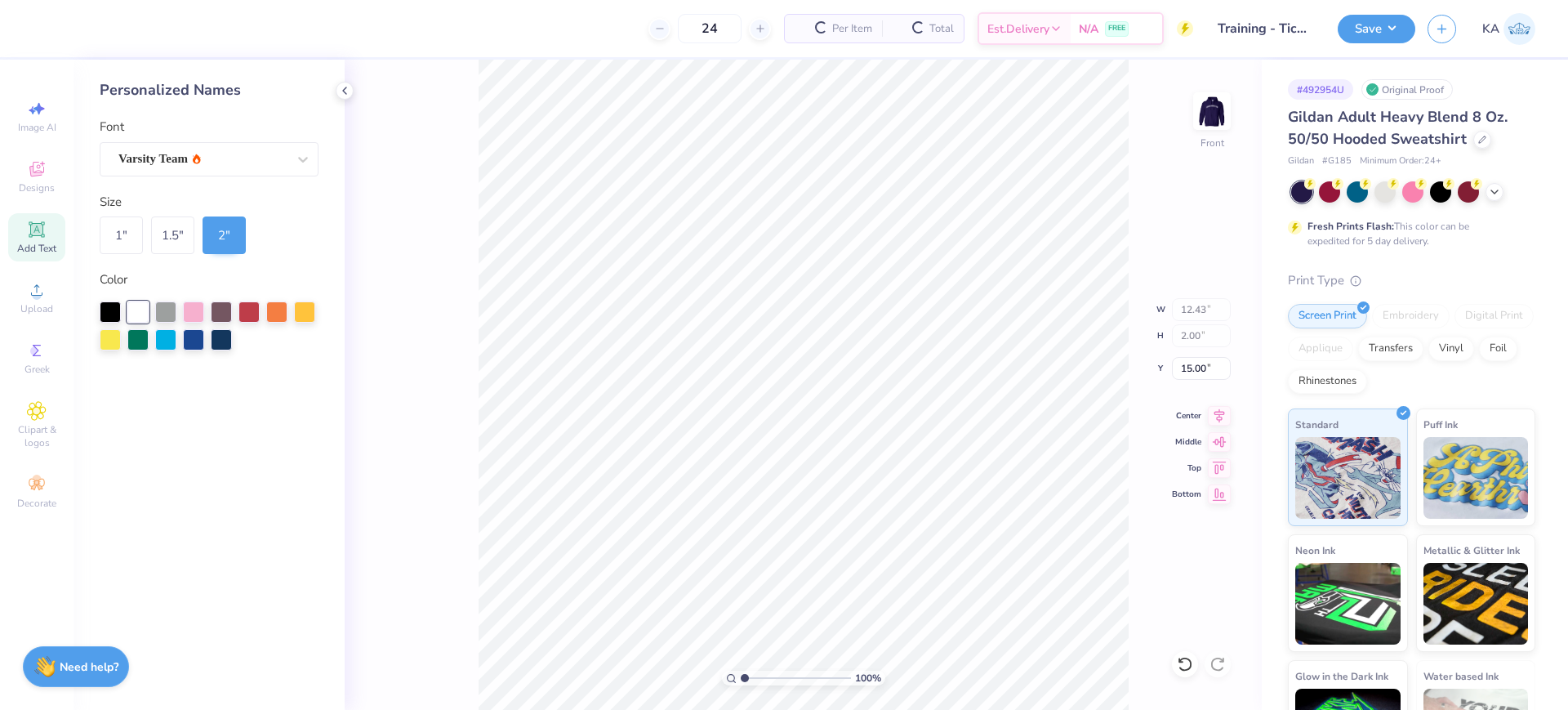 type on "2.00" 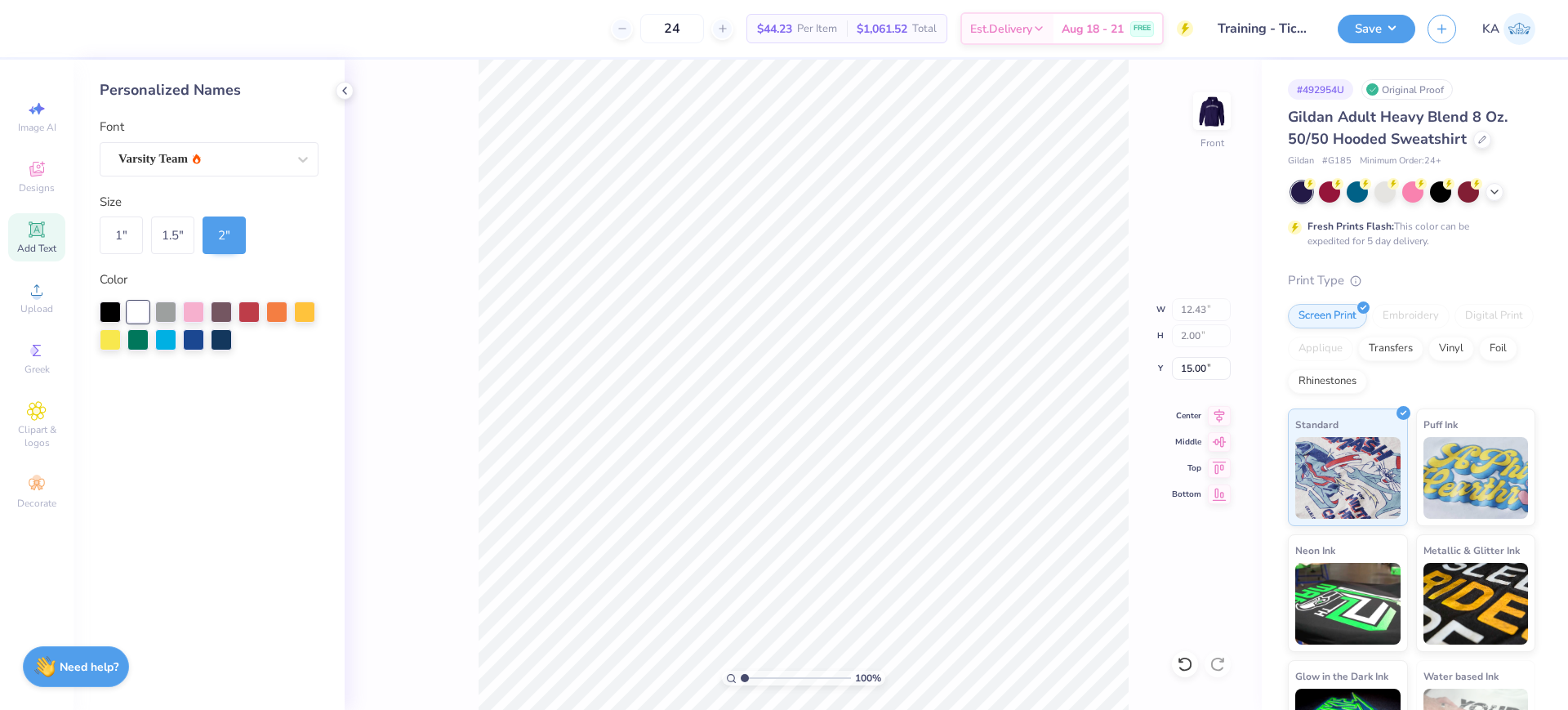 click 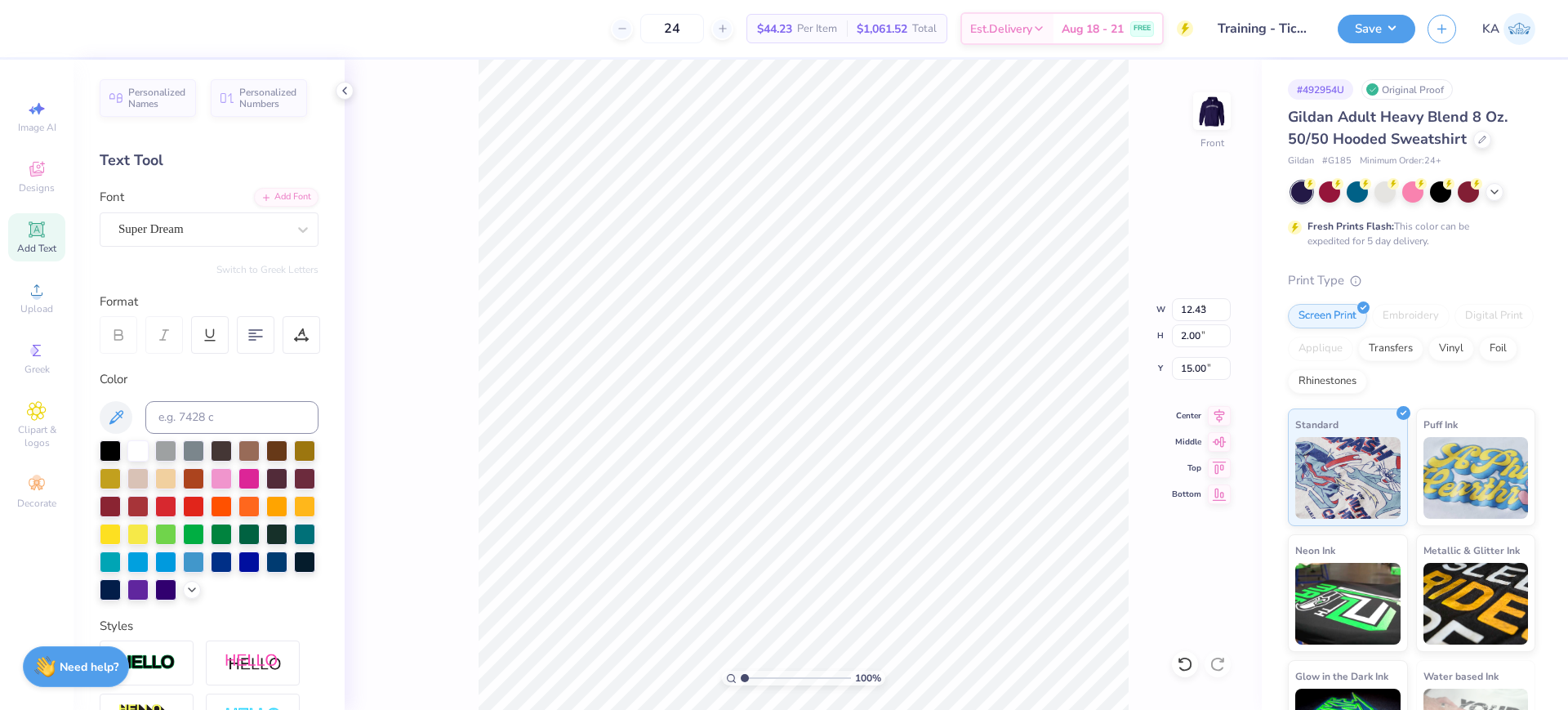 type on "6.58" 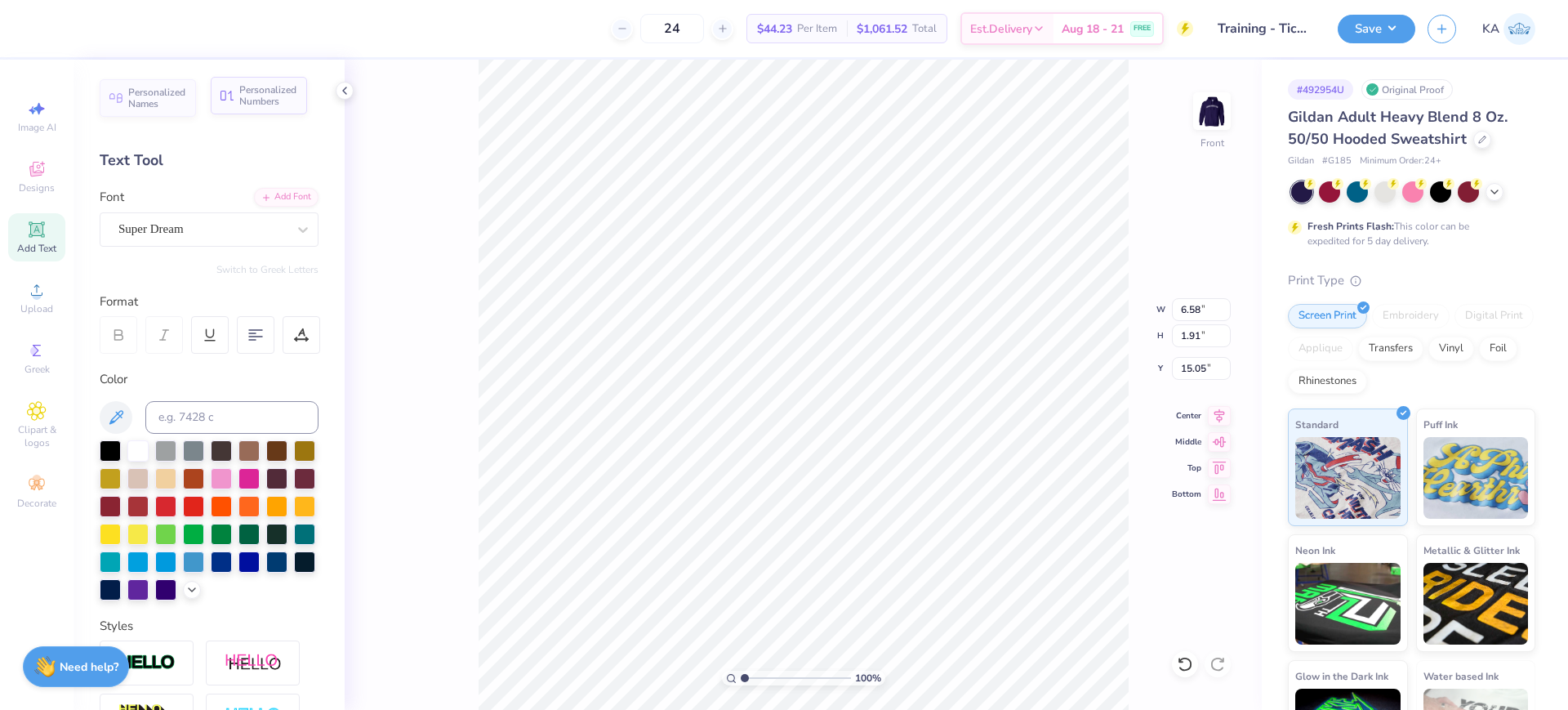 click on "Personalized Numbers" at bounding box center (268, 96) 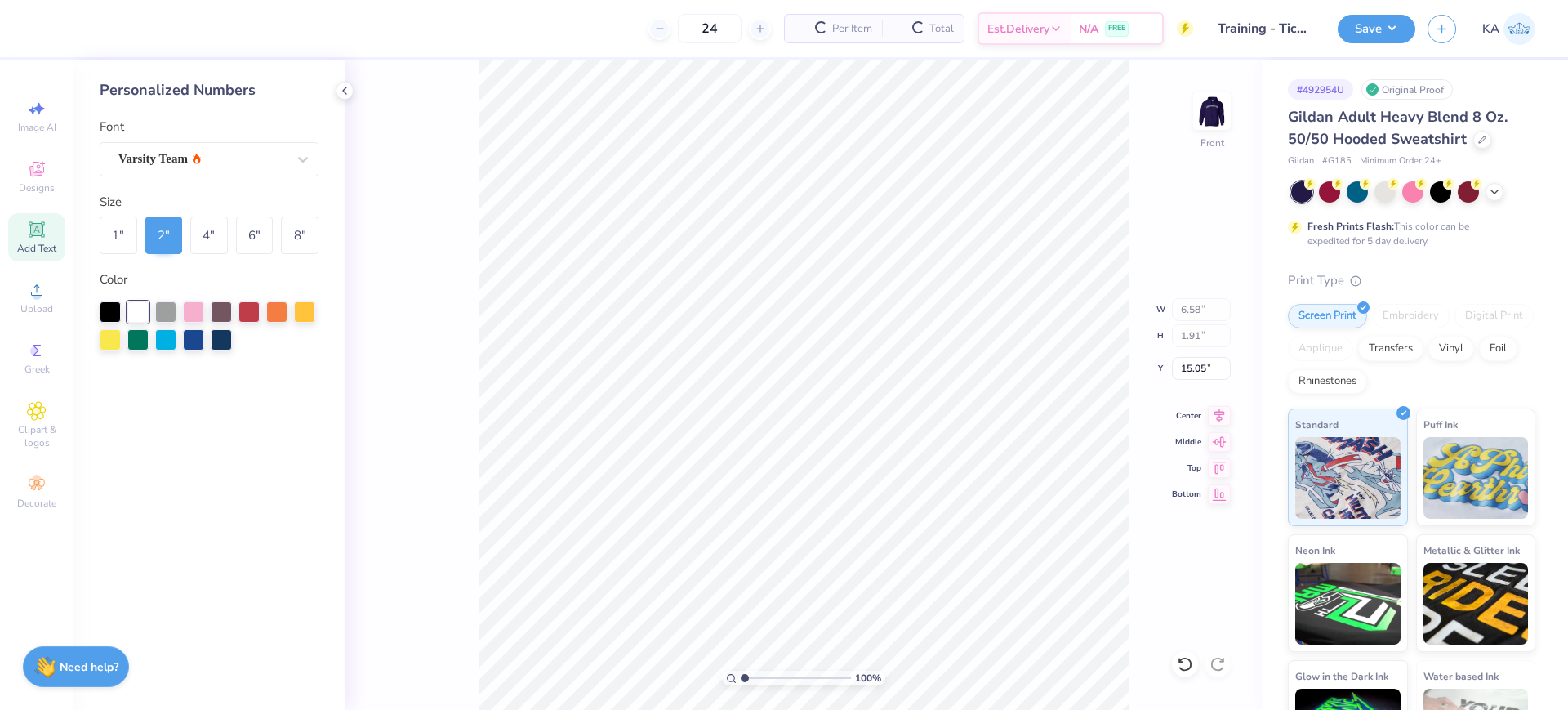 type on "2.78" 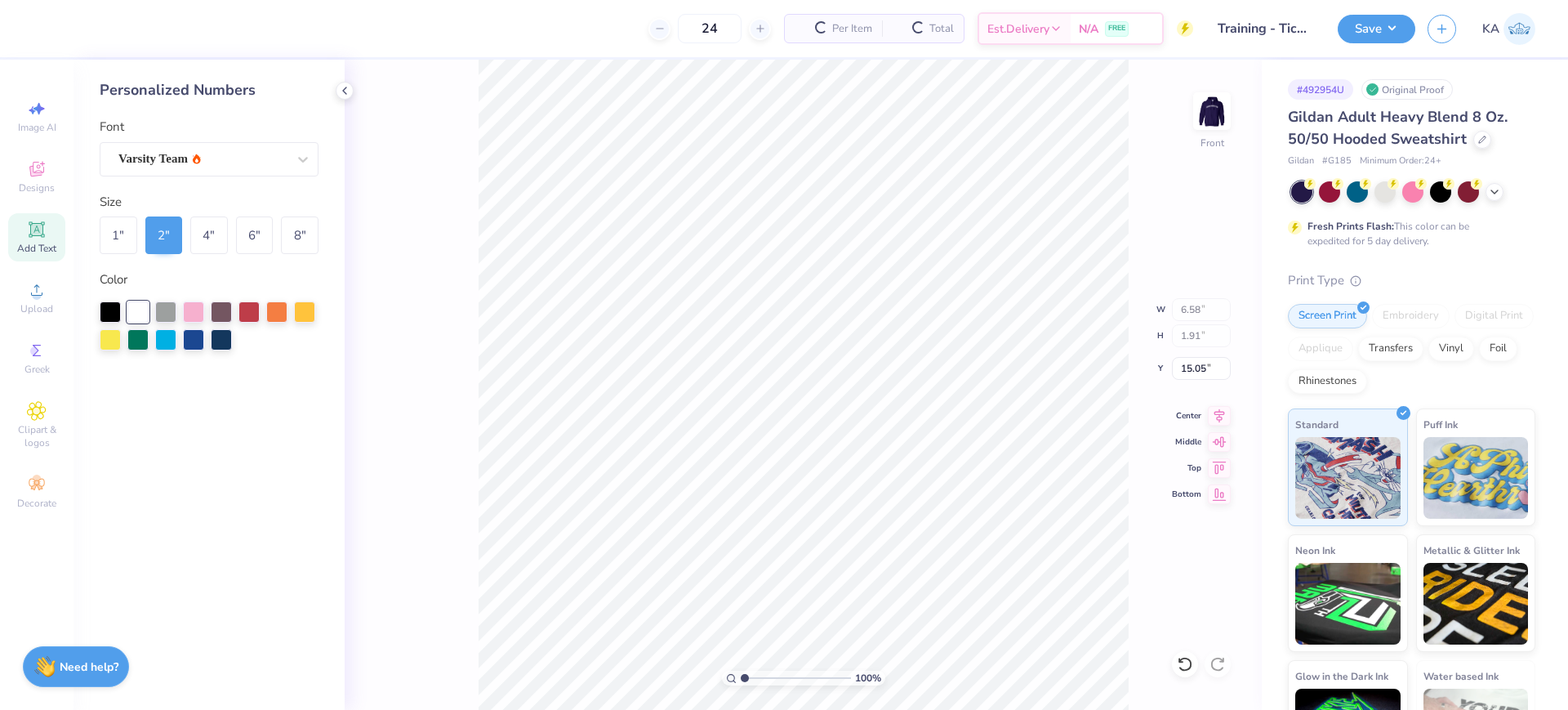 type on "2.00" 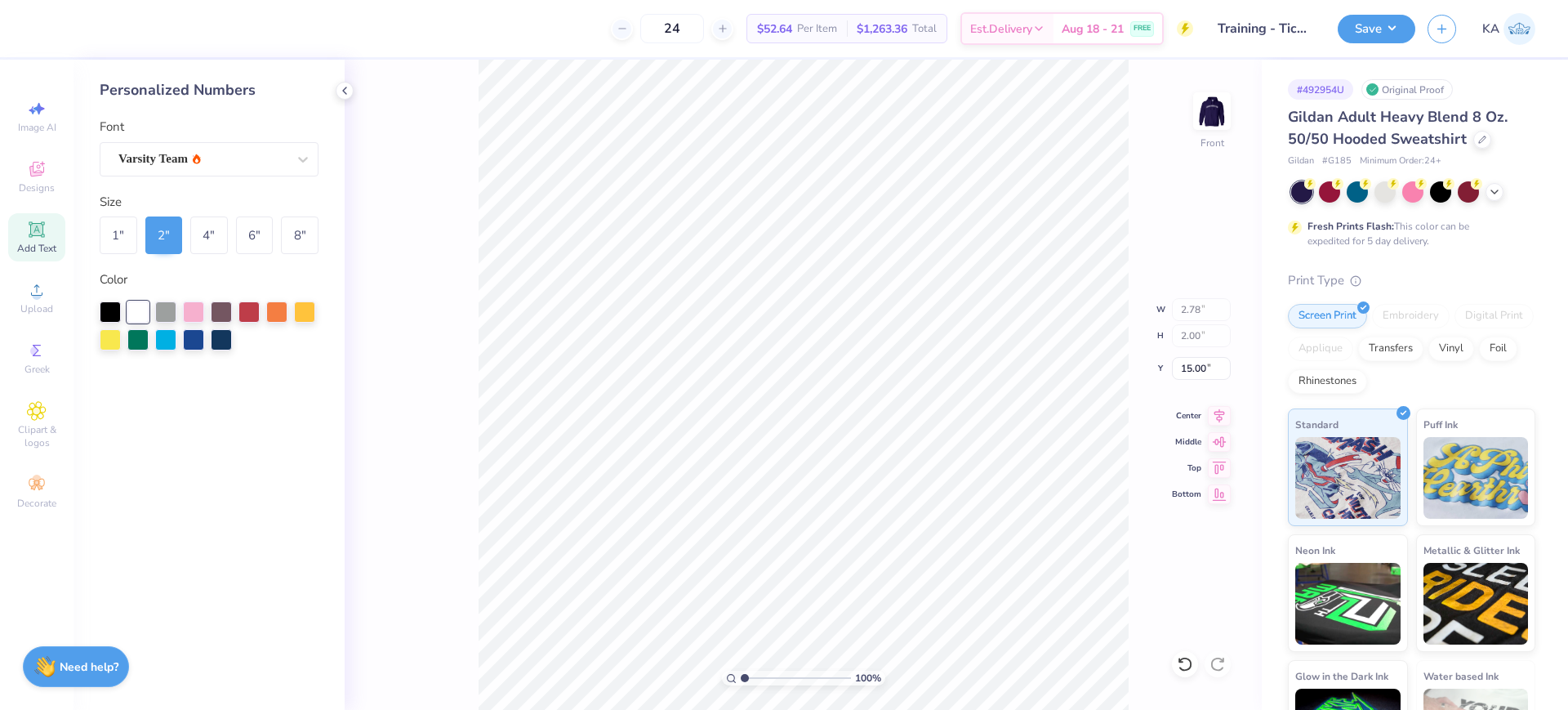 type on "9.25" 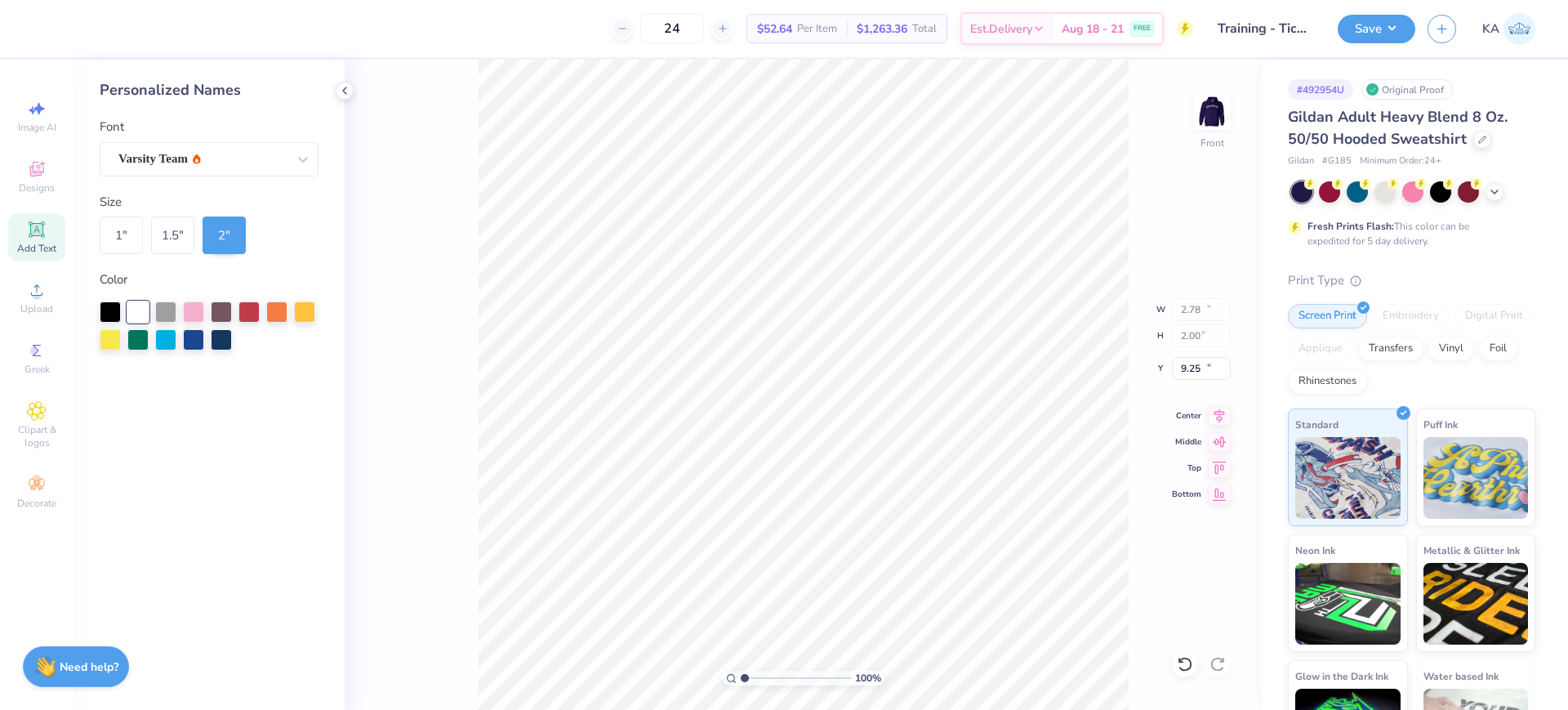 type on "12.43" 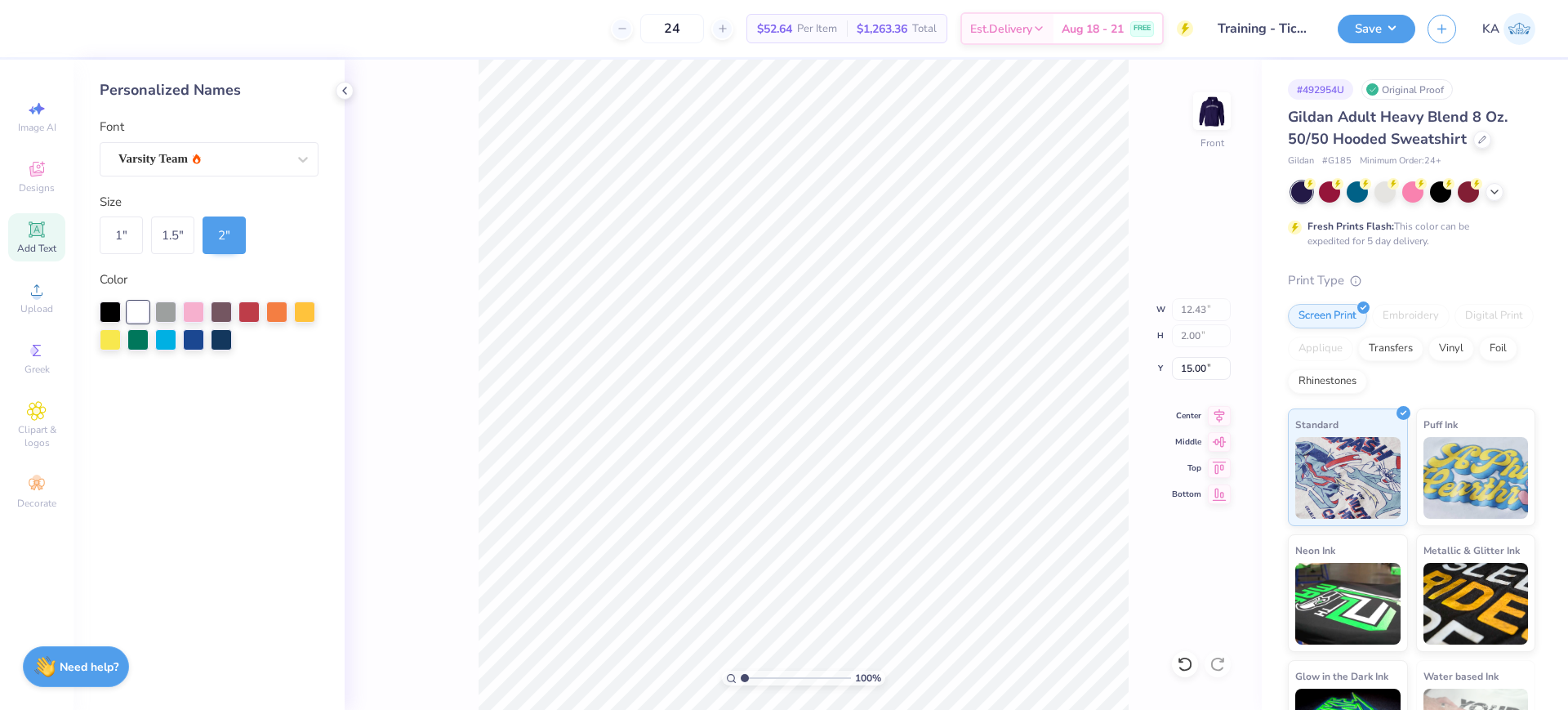 type on "7.54" 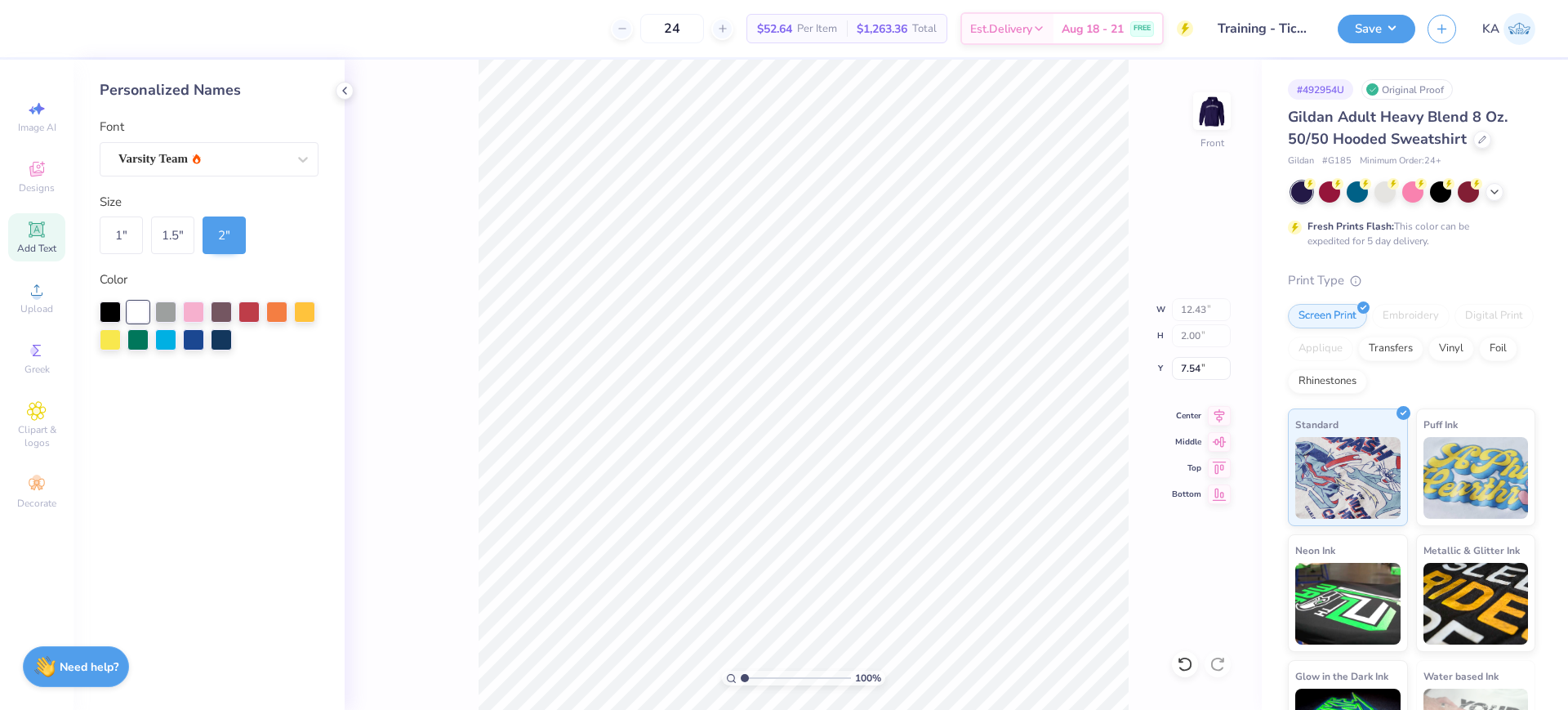 type on "6.58" 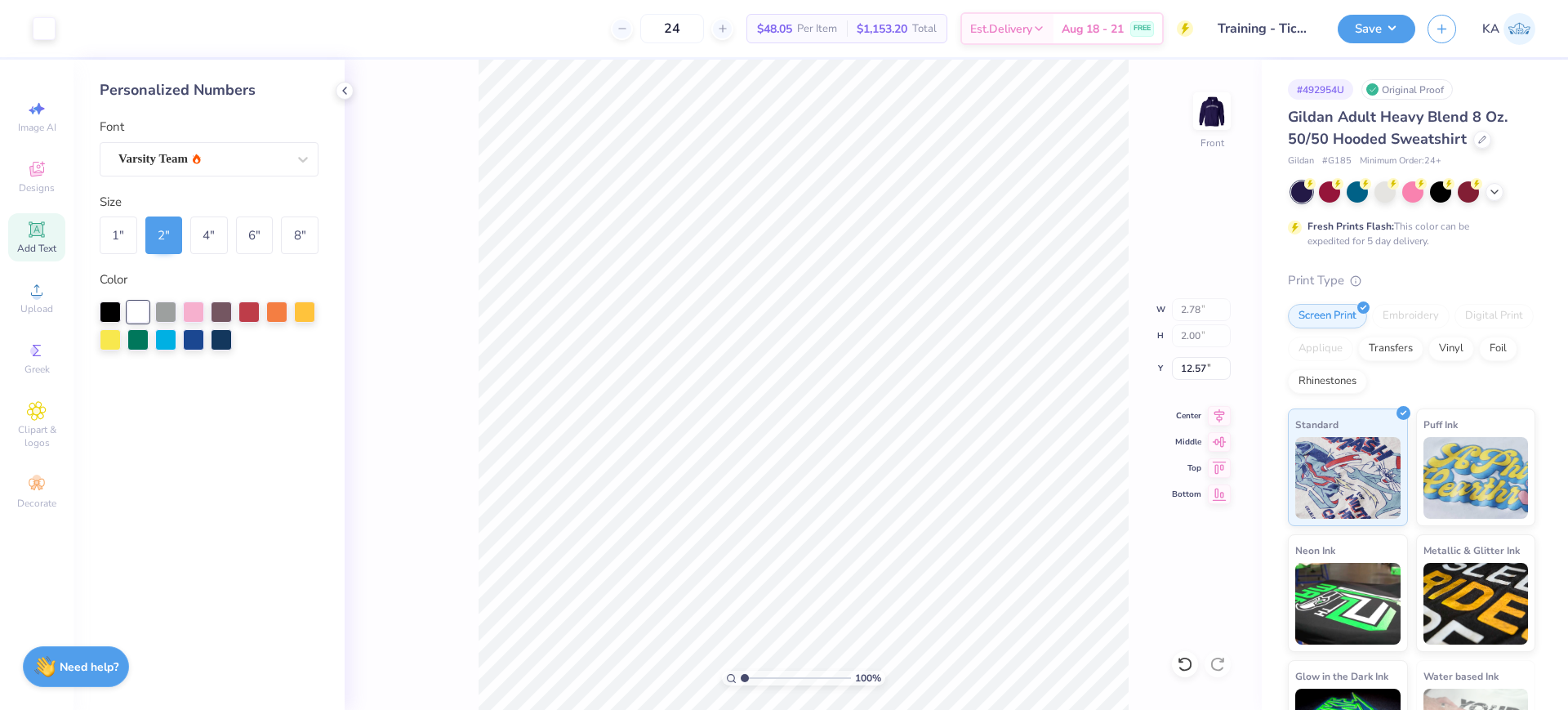 type on "12.57" 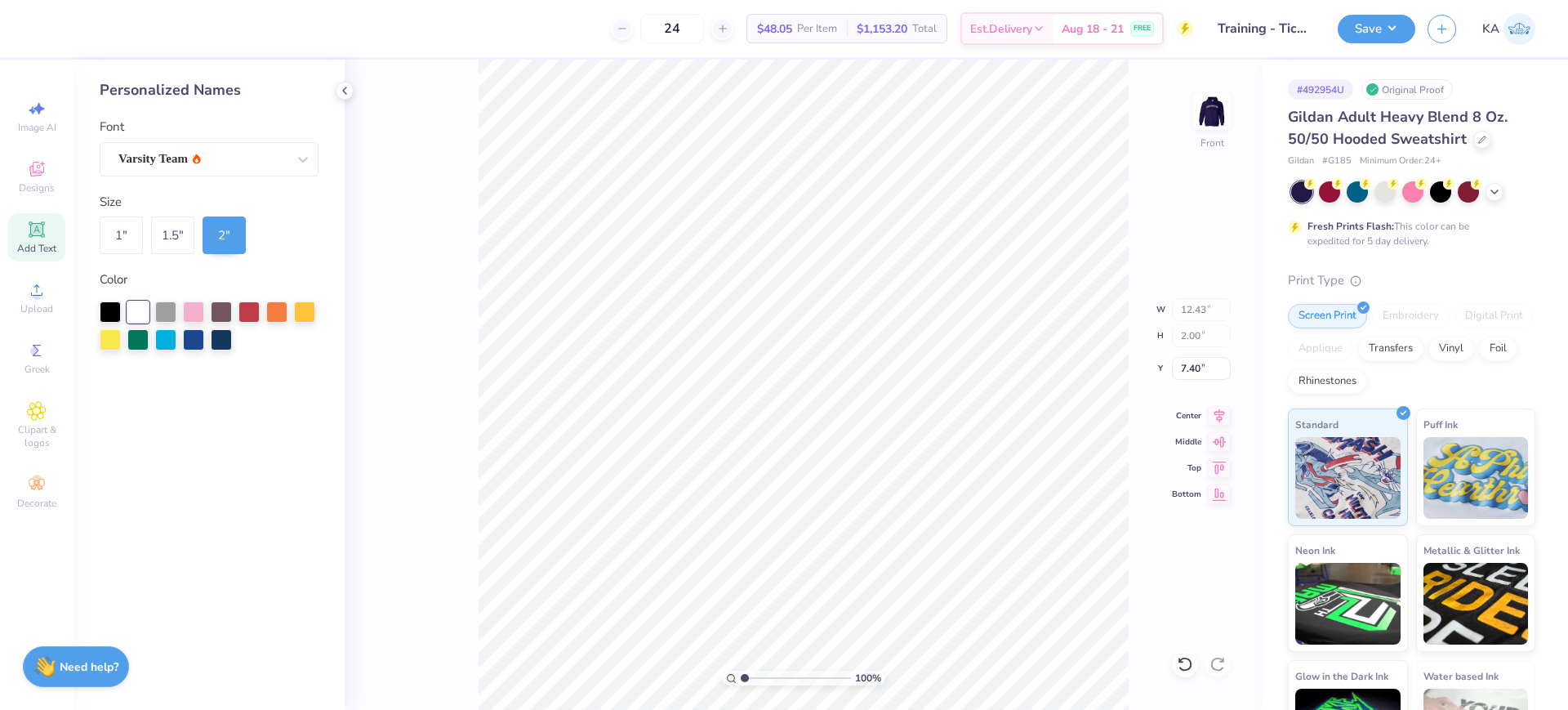 type on "6.28" 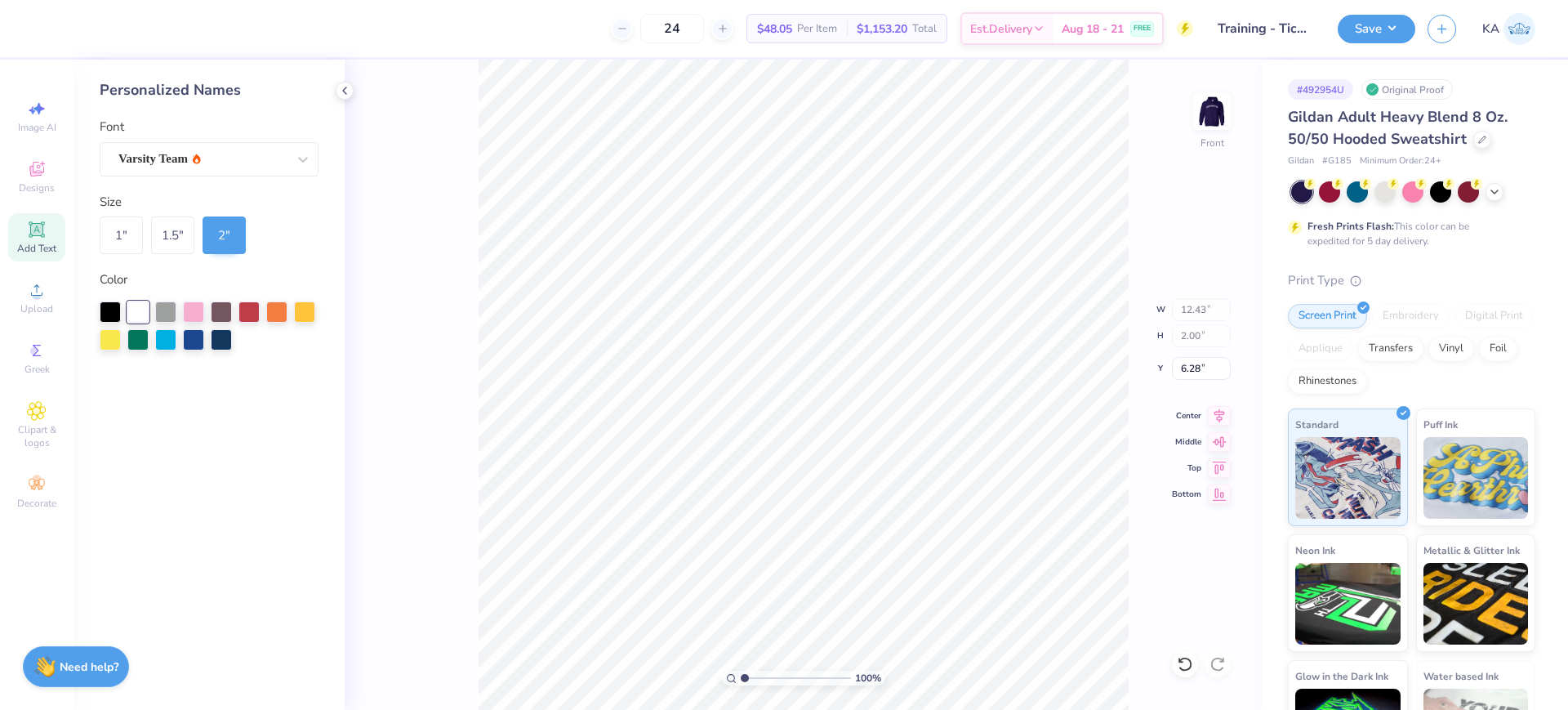 type on "2.78" 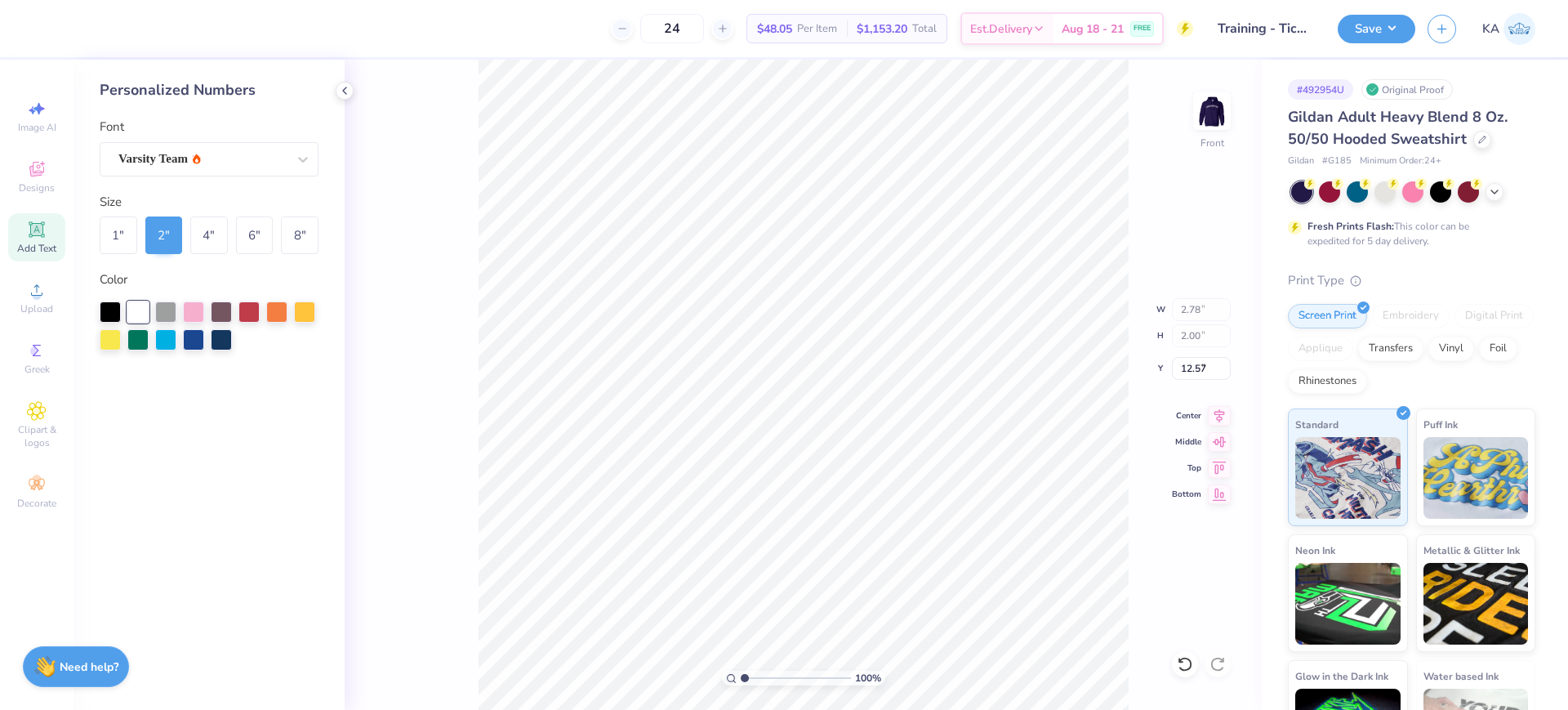 type on "8.71" 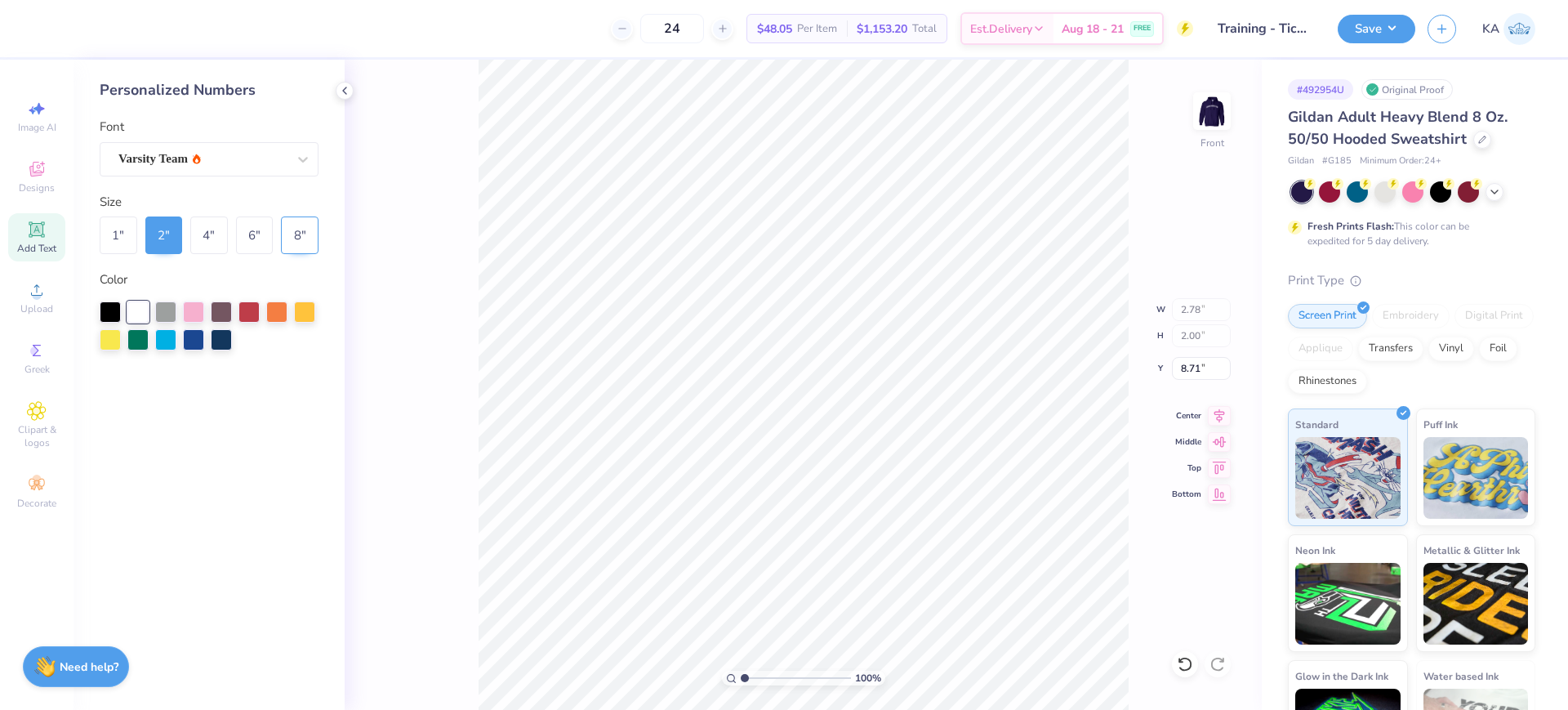click on "8 "" at bounding box center (300, 235) 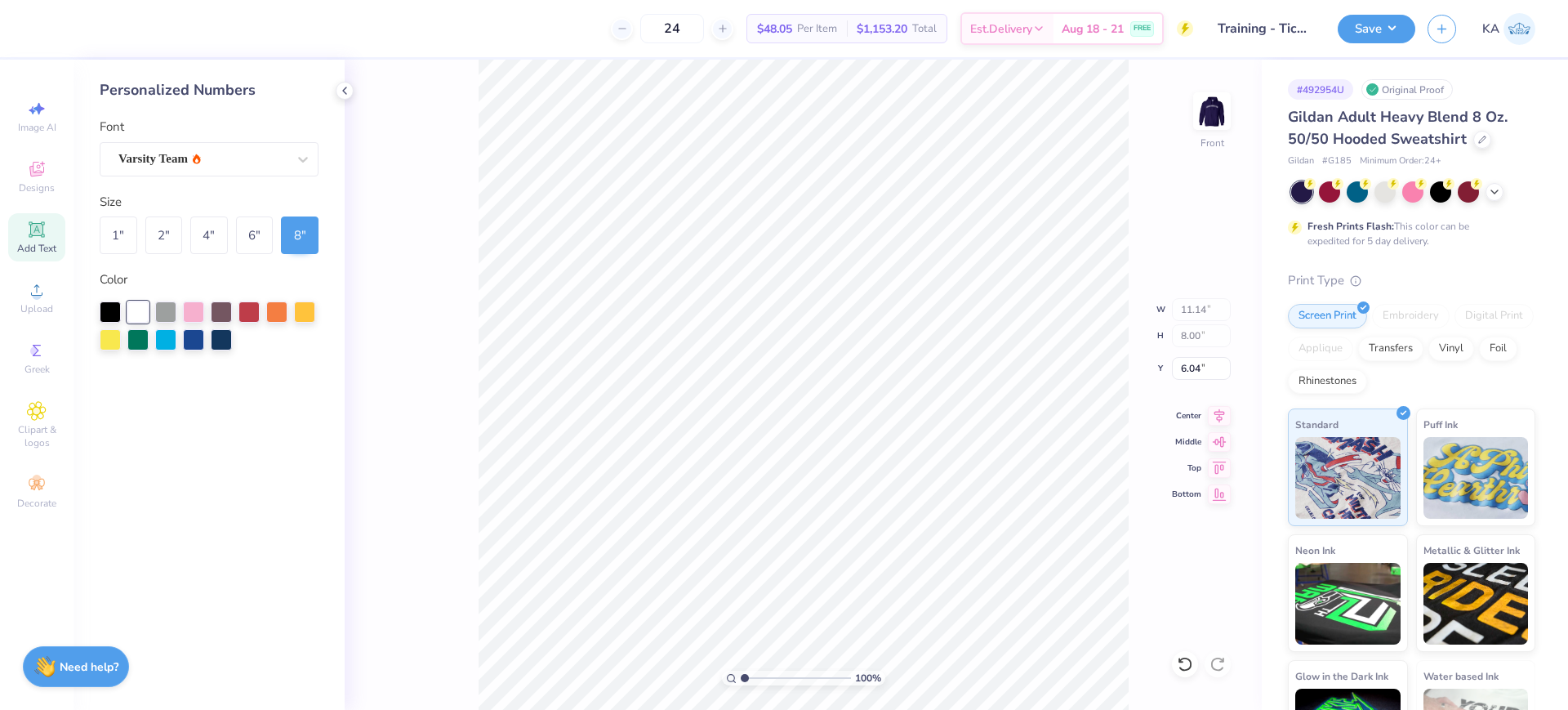 type on "8.69" 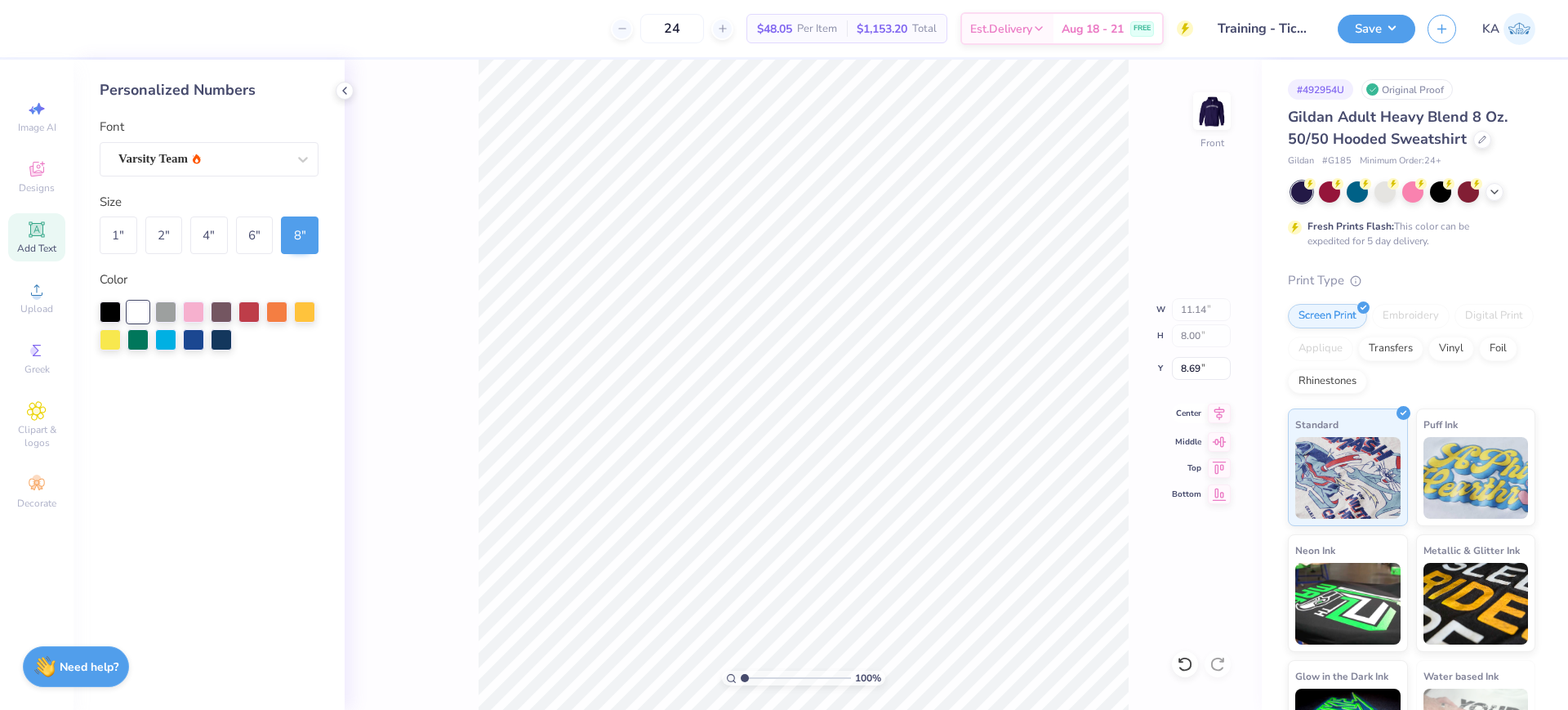 click 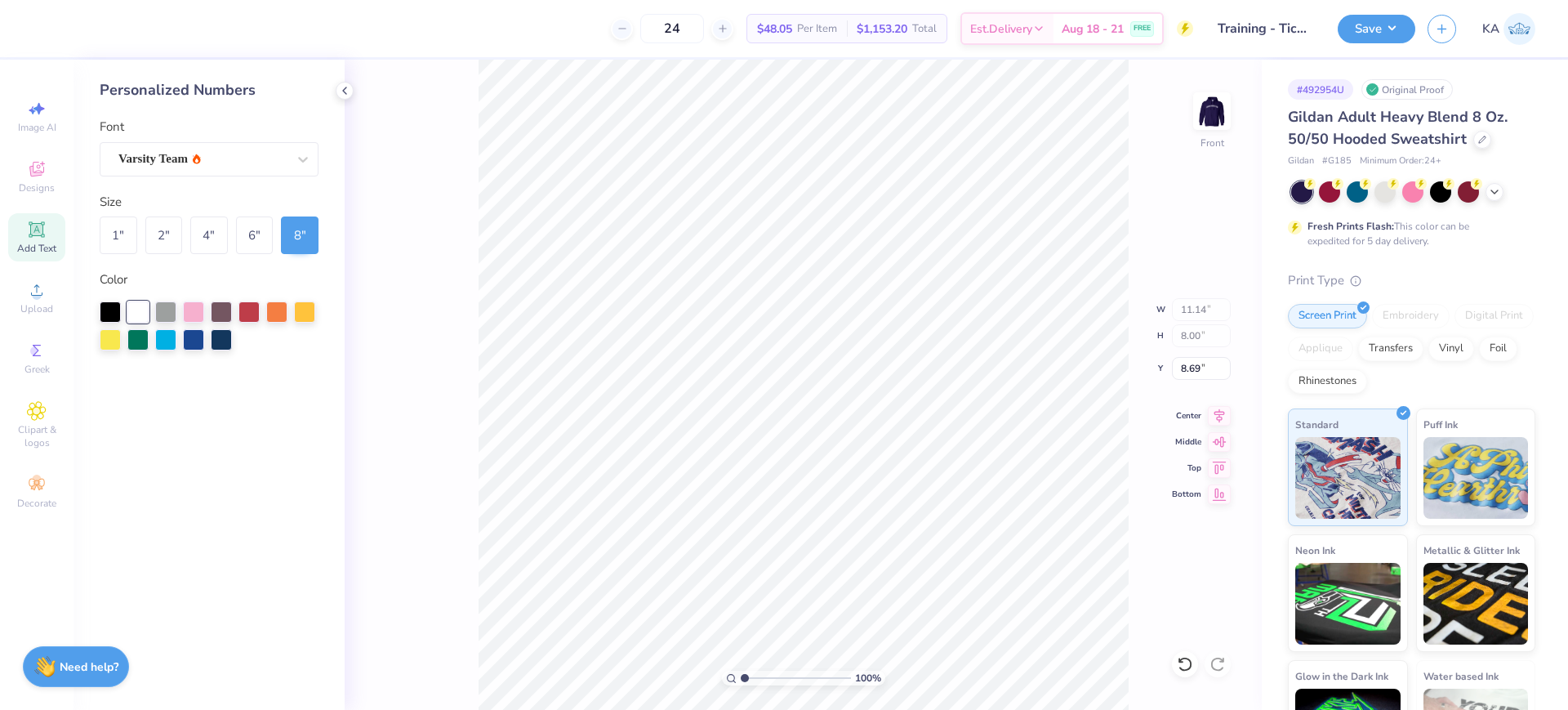 type on "12.43" 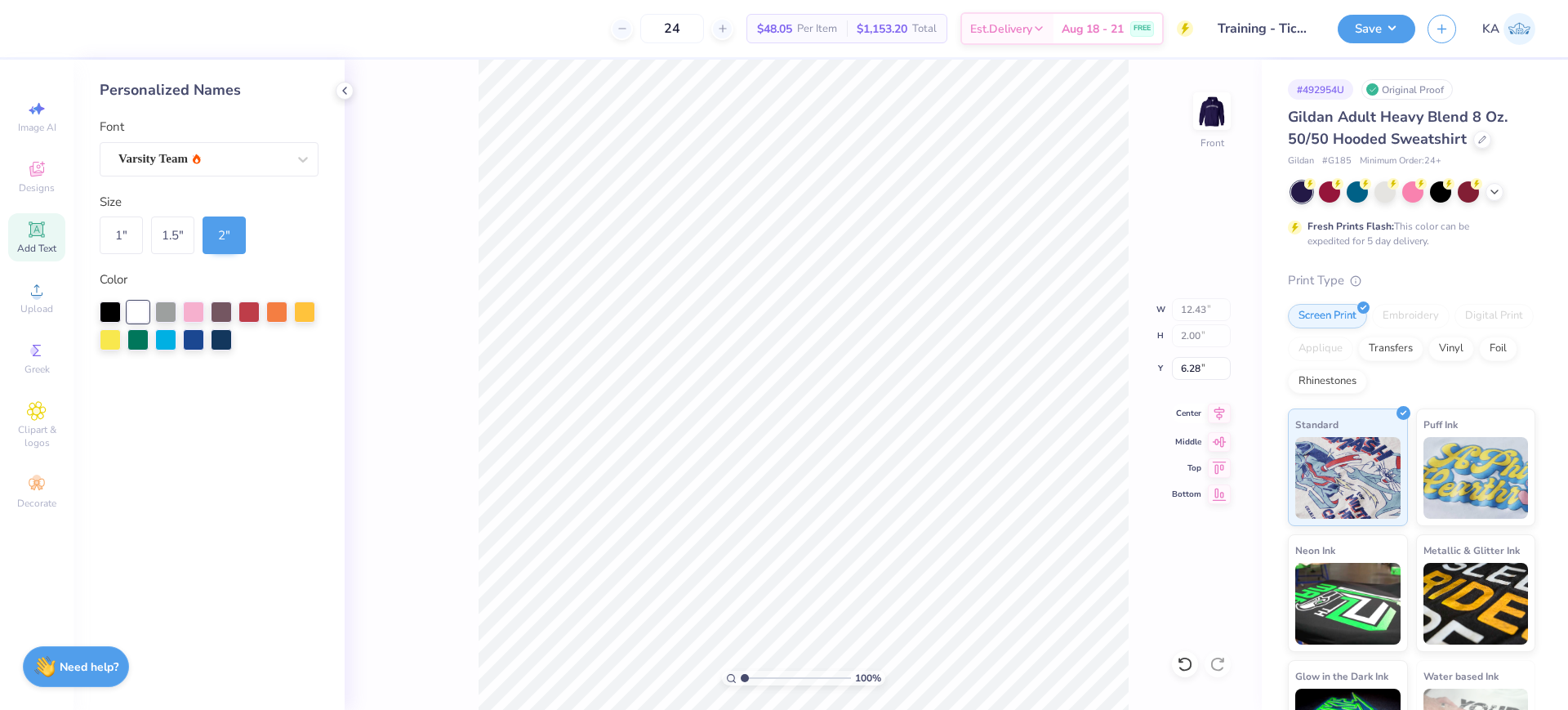 click 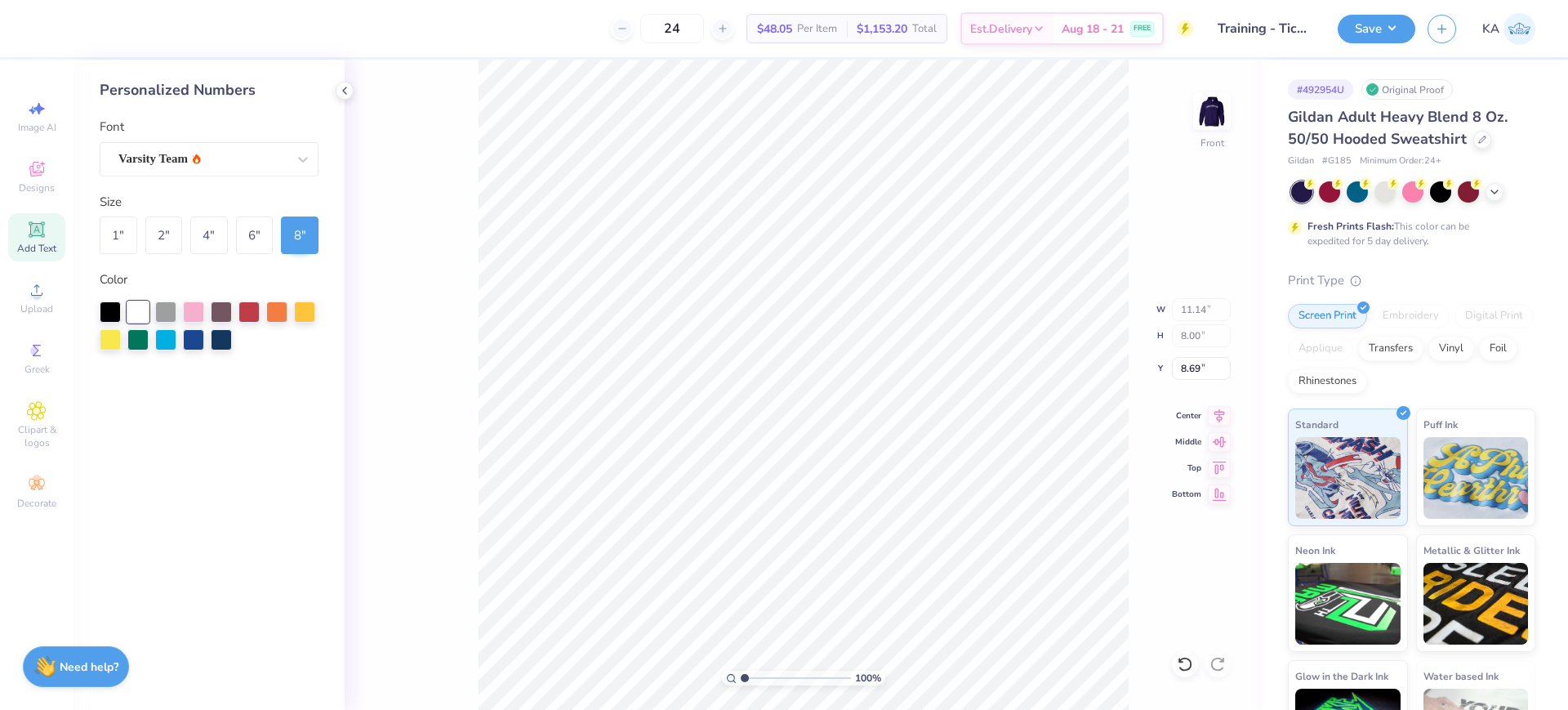 type on "8.96" 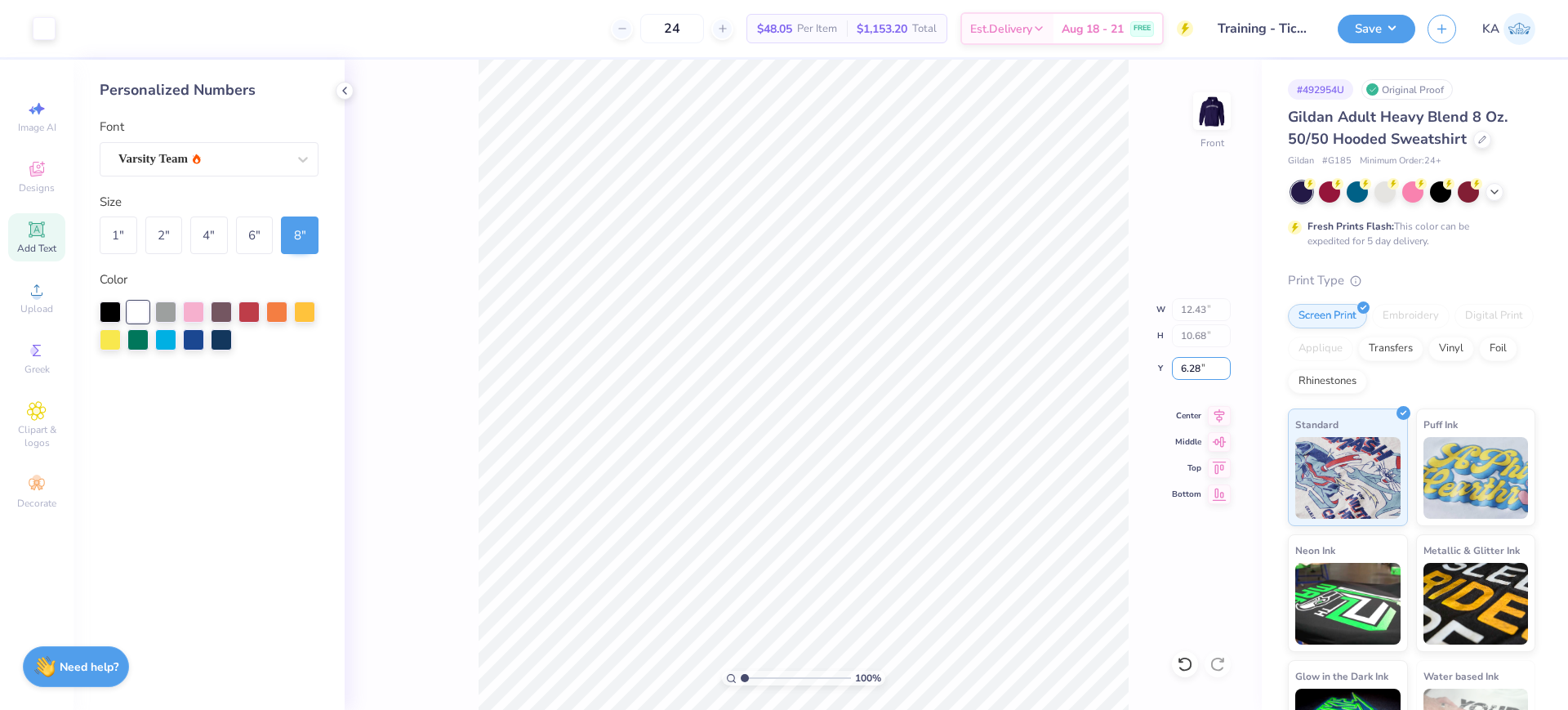 drag, startPoint x: 1203, startPoint y: 368, endPoint x: 1160, endPoint y: 368, distance: 43 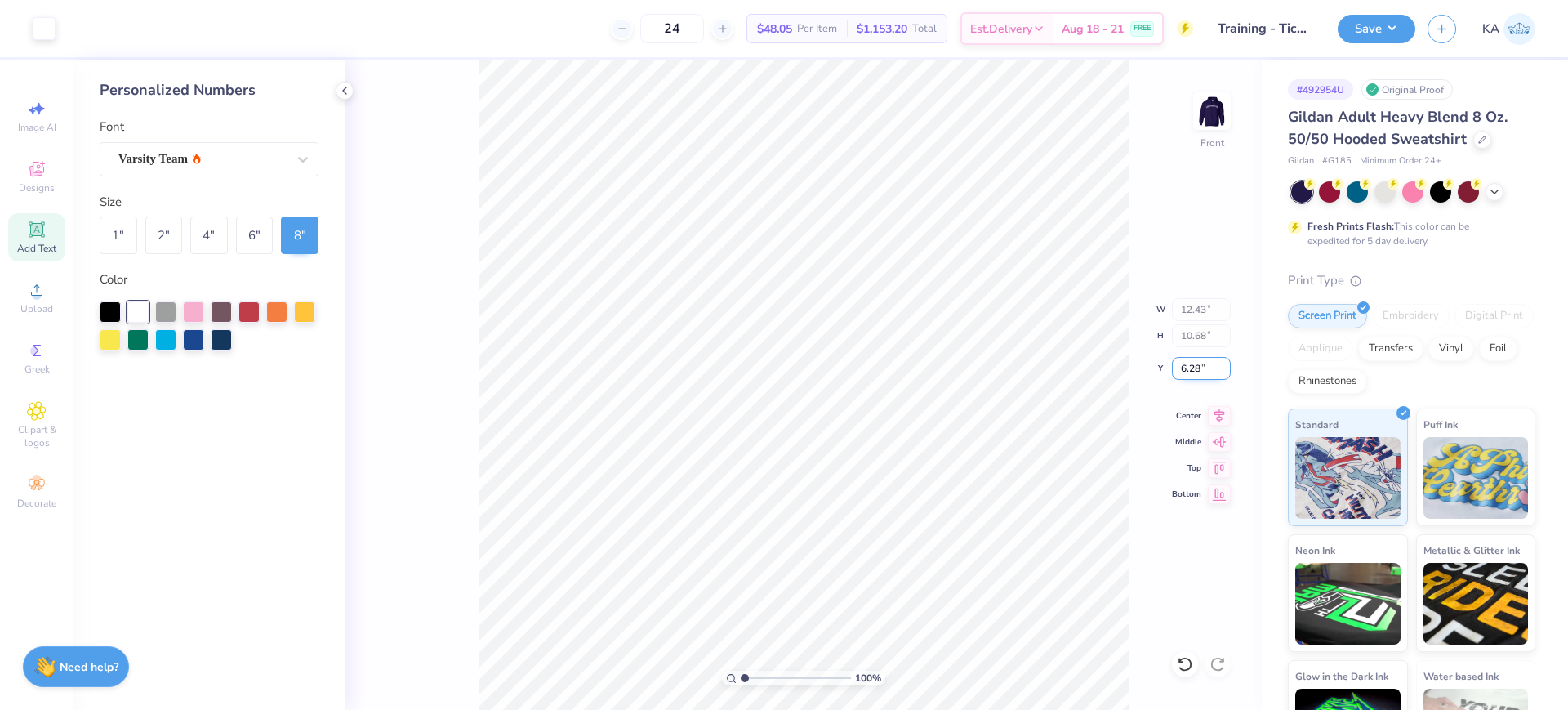 drag, startPoint x: 1204, startPoint y: 368, endPoint x: 1180, endPoint y: 368, distance: 24 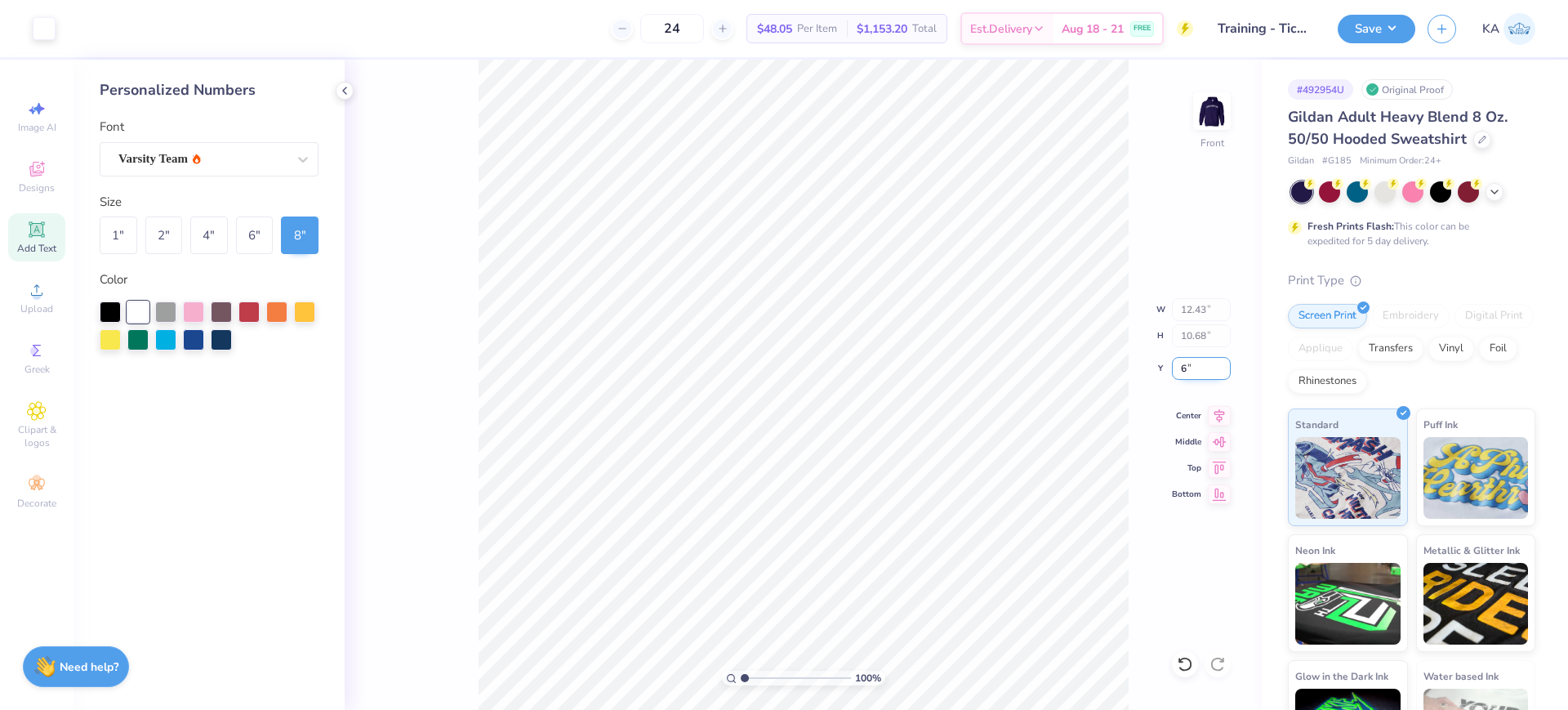 type on "6.00" 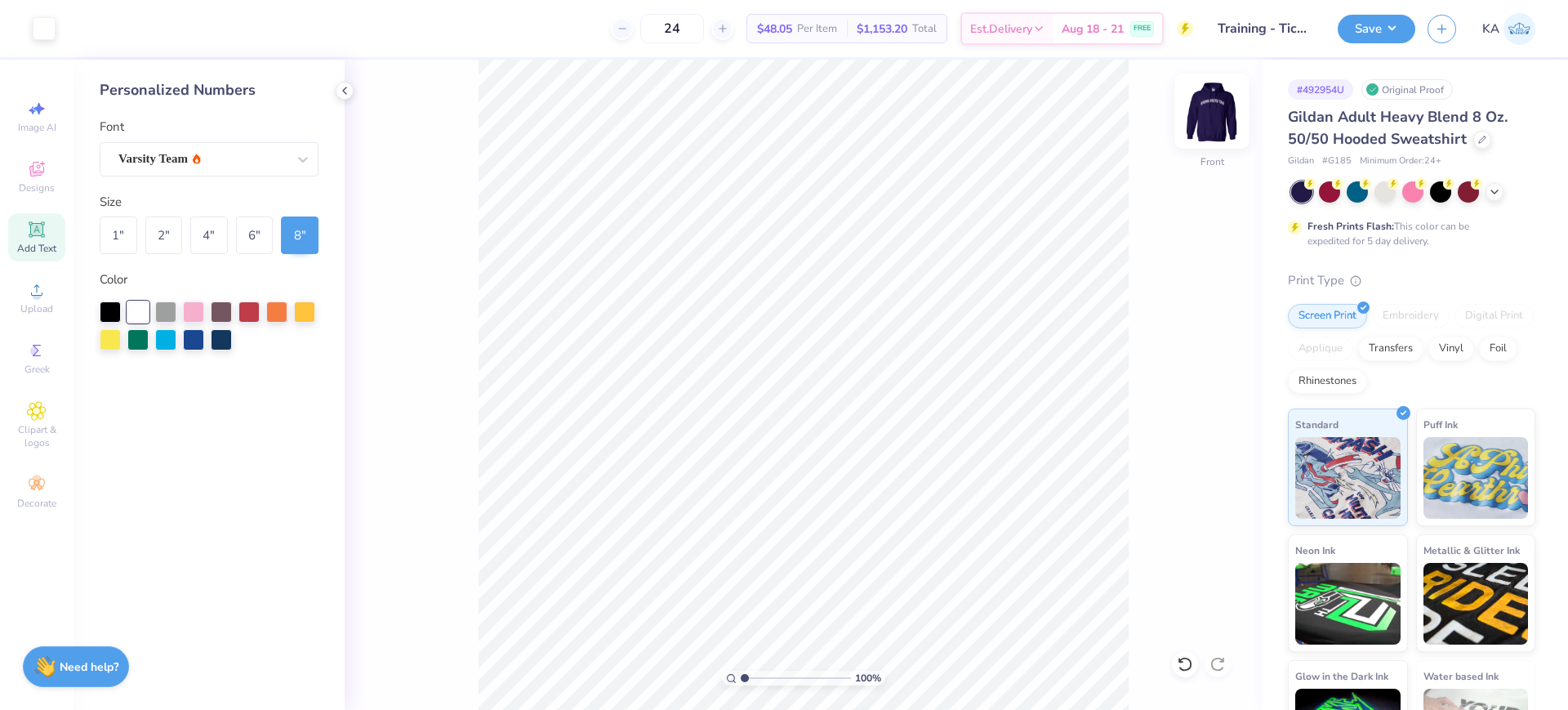 click at bounding box center [1212, 111] 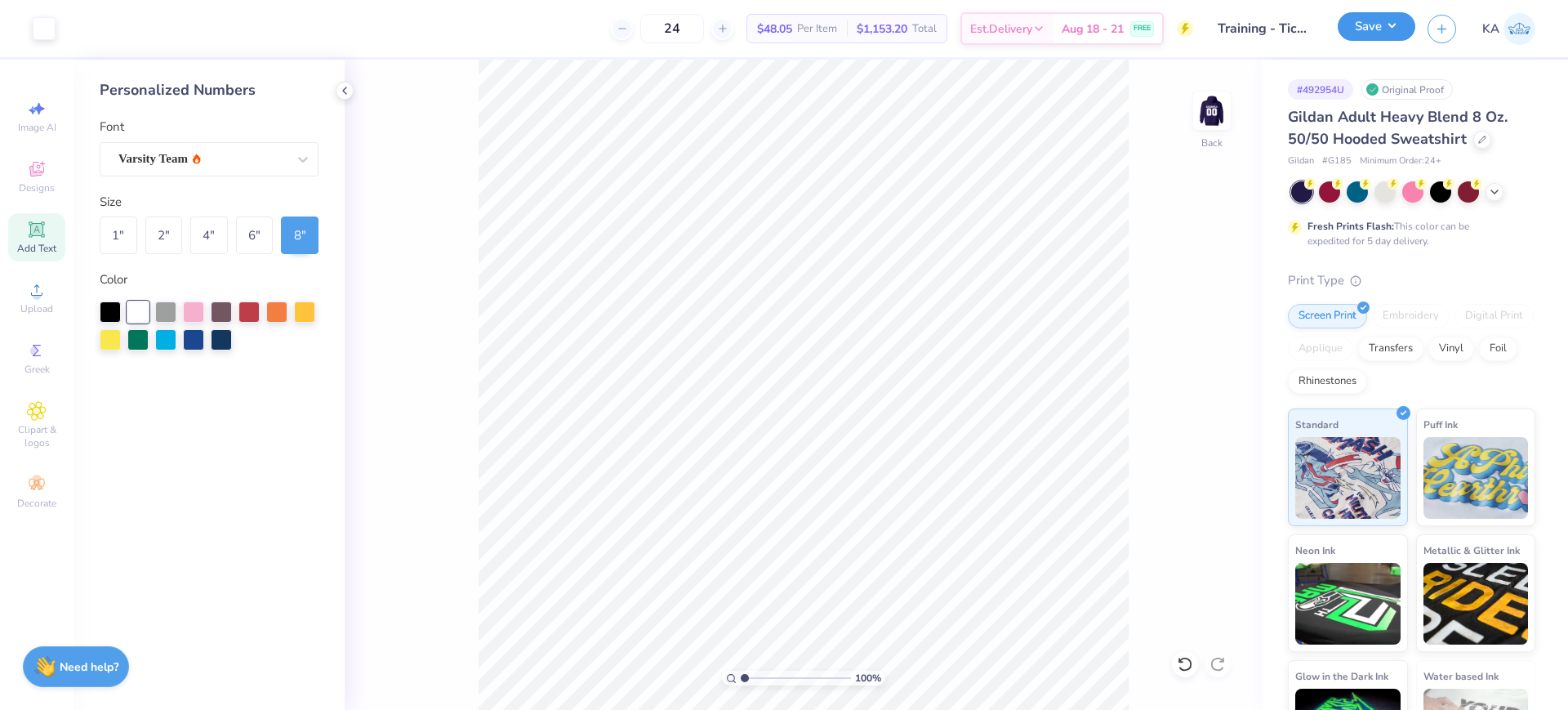 click on "Save" at bounding box center [1376, 26] 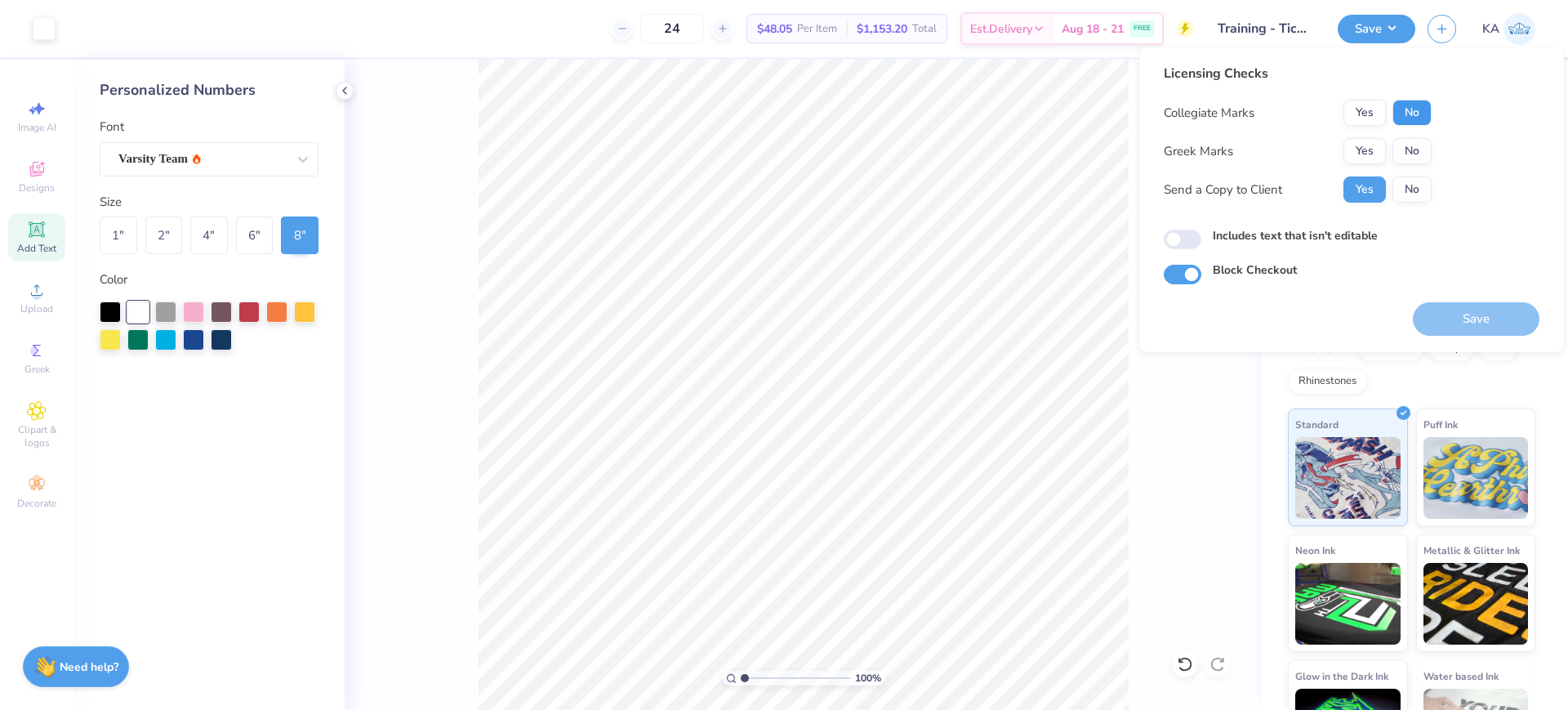 click on "No" at bounding box center (1412, 113) 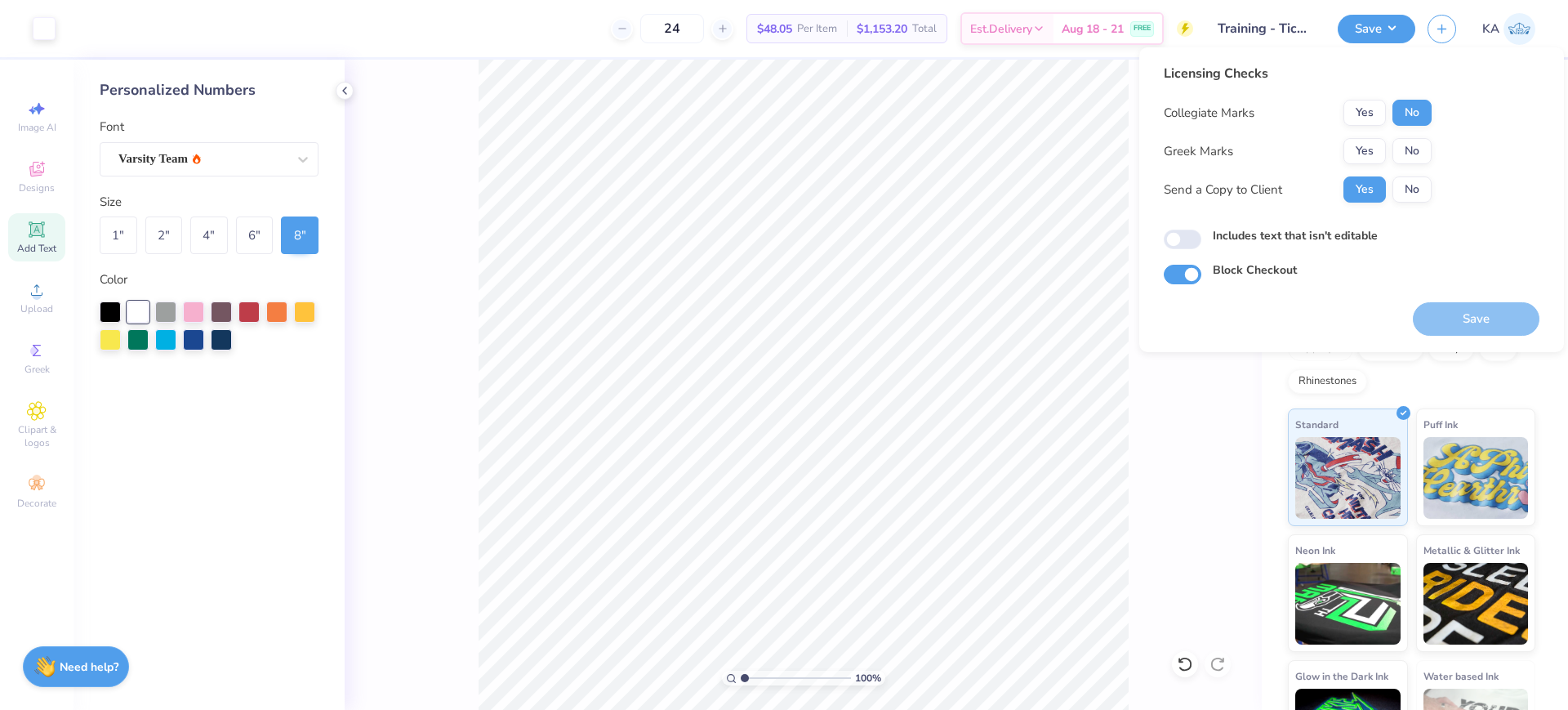 click on "Collegiate Marks Yes No Greek Marks Yes No Send a Copy to Client Yes No" at bounding box center [1298, 151] 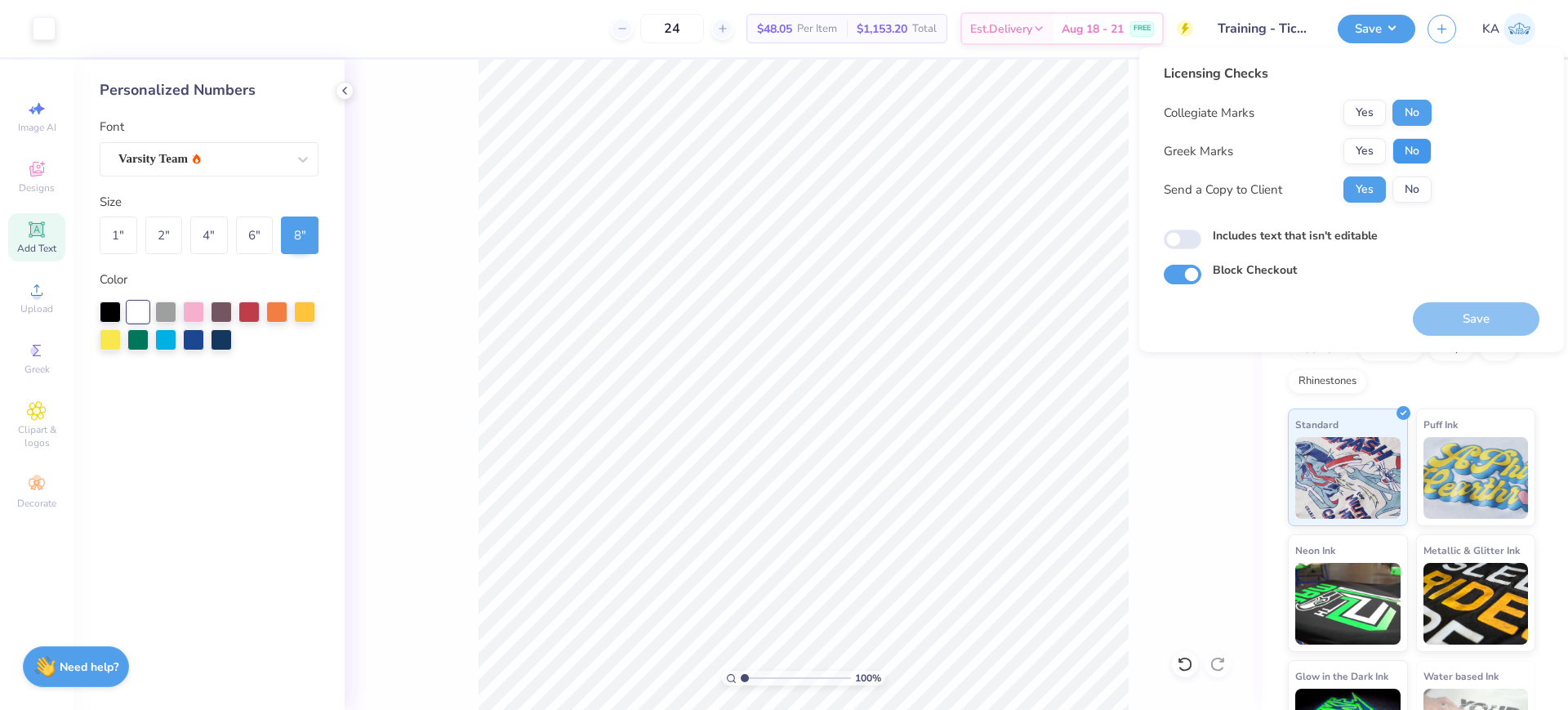 click on "No" at bounding box center [1412, 151] 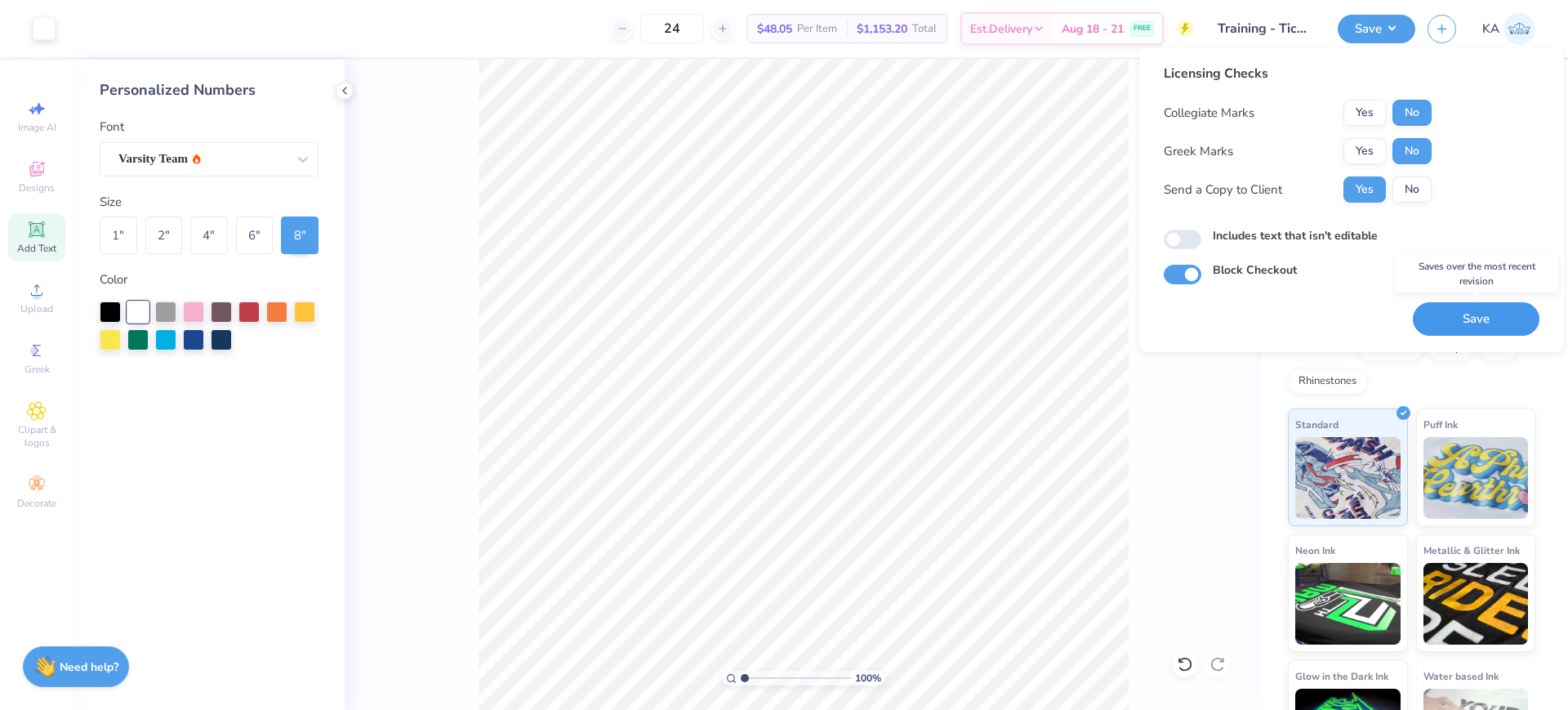 click on "Save" at bounding box center (1476, 319) 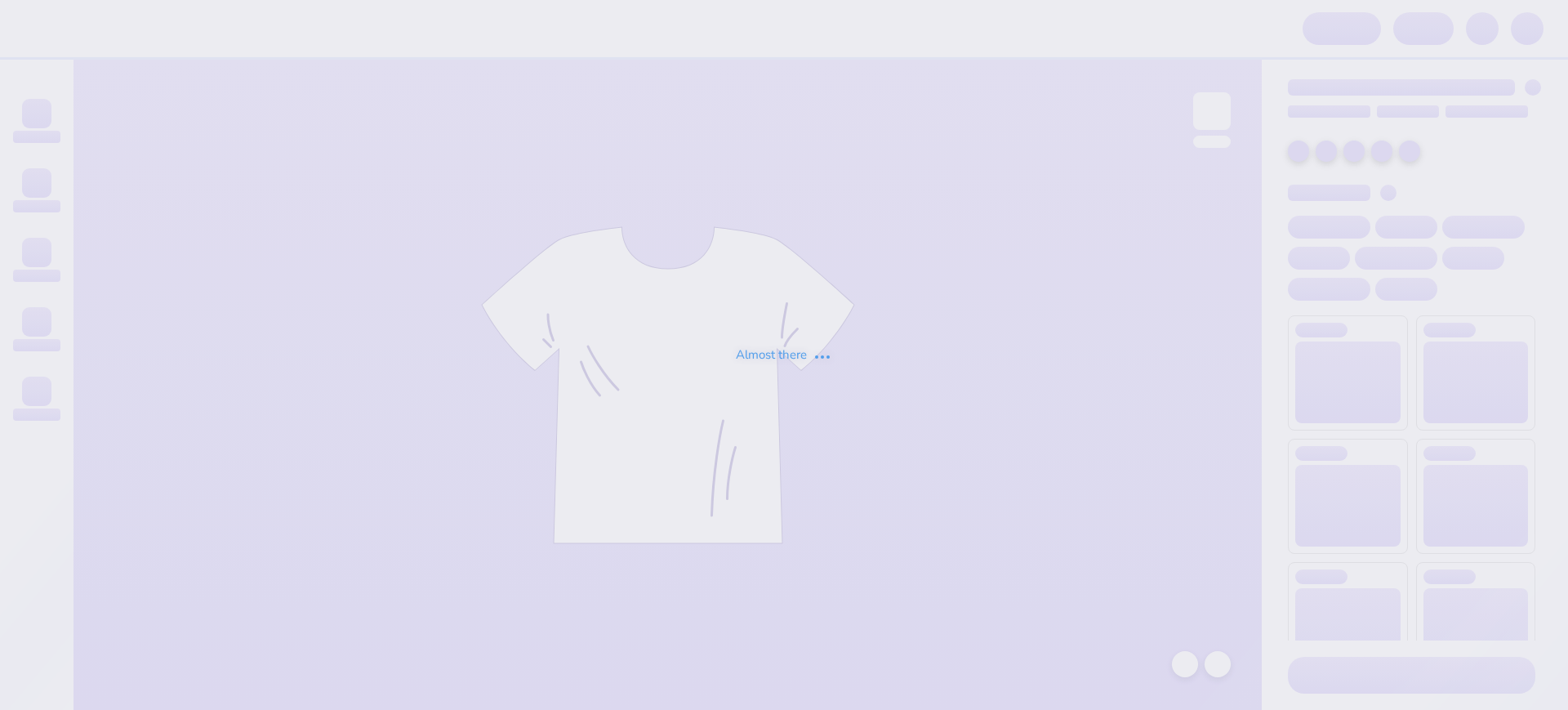 scroll, scrollTop: 0, scrollLeft: 0, axis: both 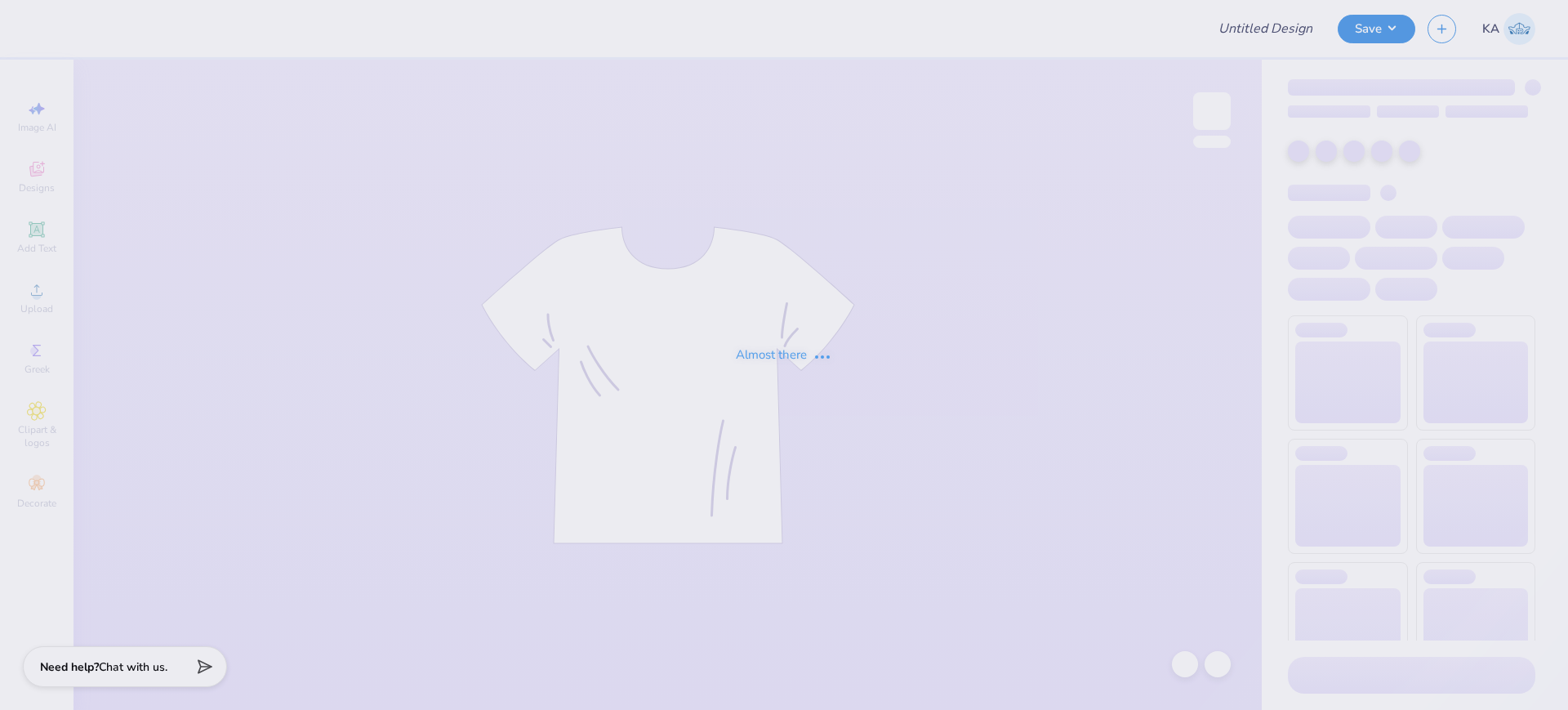 type on "Training - Ticket Activities 8" 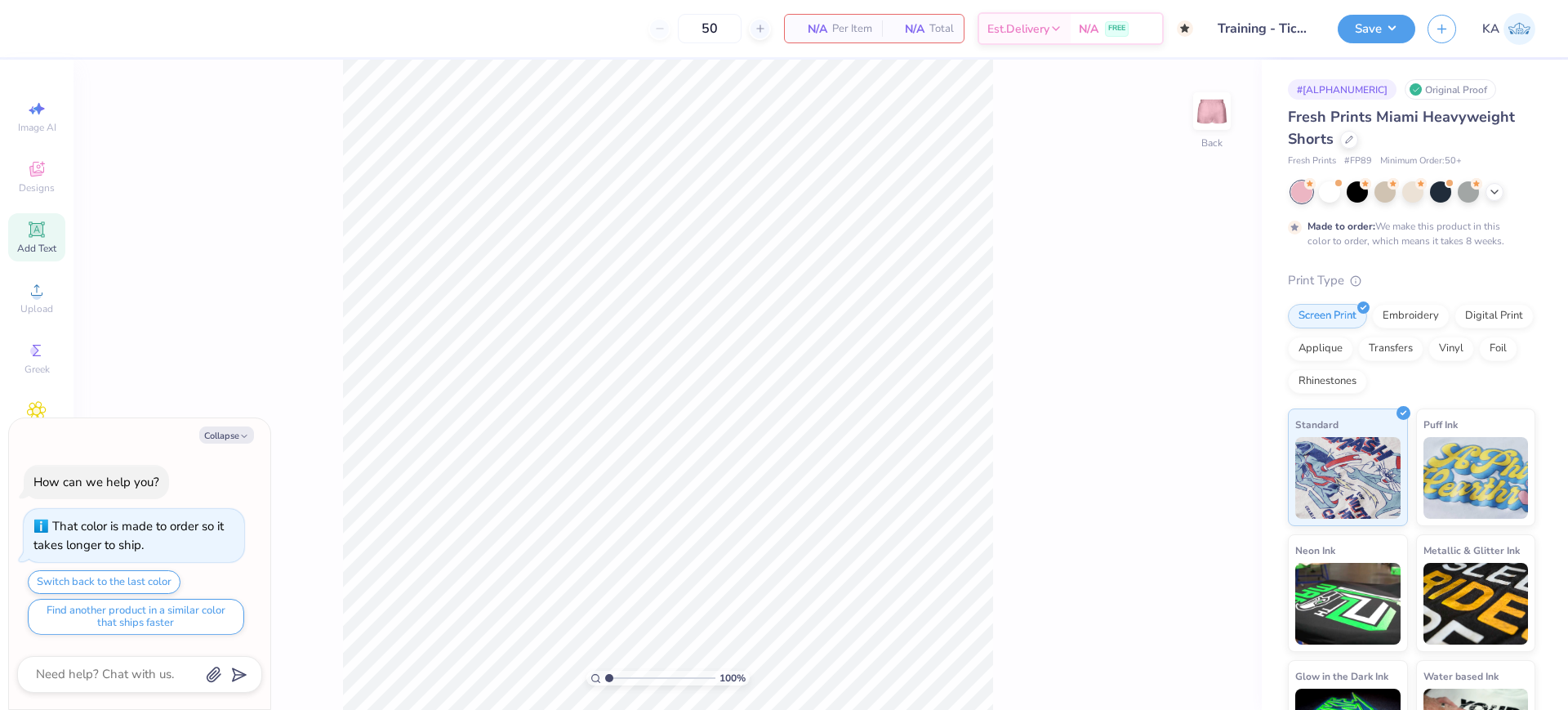 click 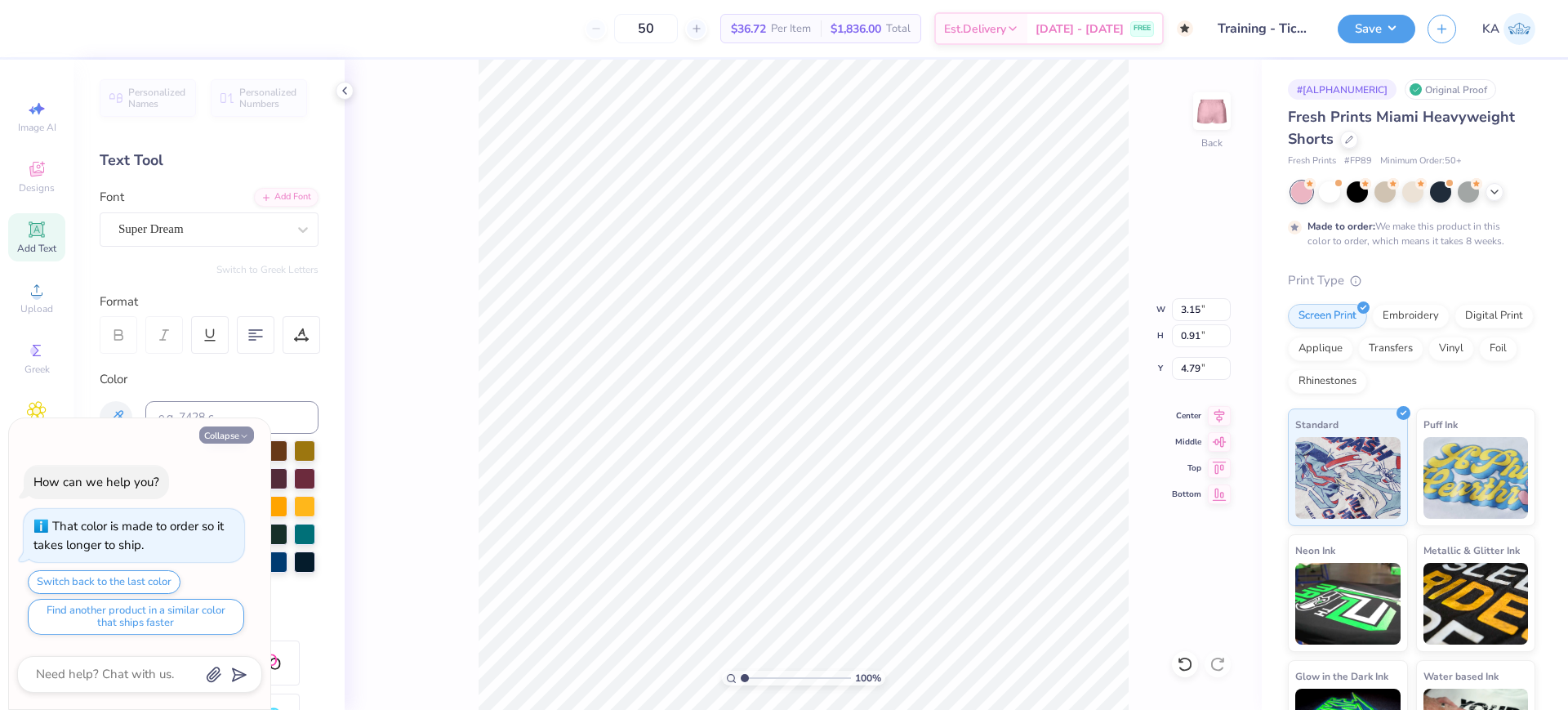 click on "Collapse" at bounding box center (226, 435) 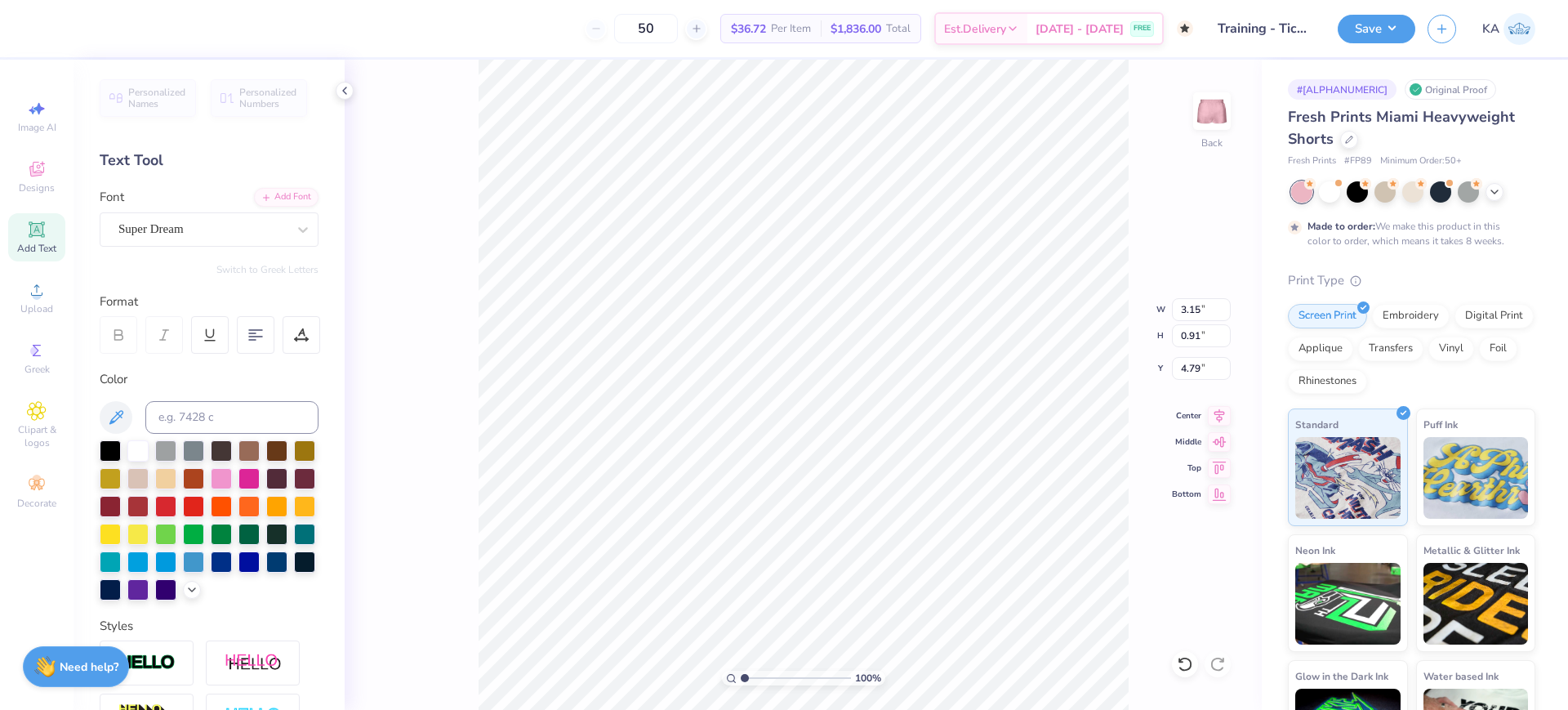 scroll, scrollTop: 17, scrollLeft: 2, axis: both 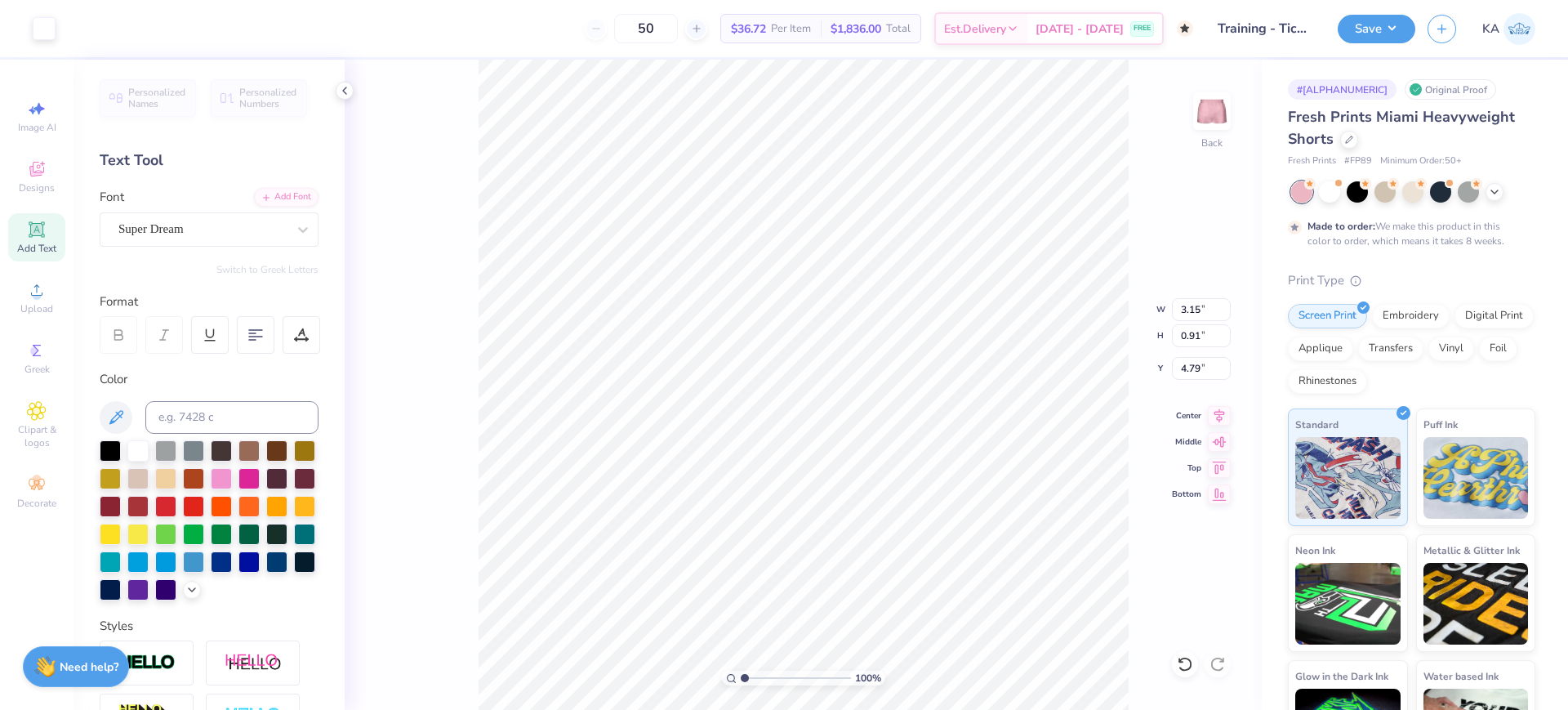 type on "3.03" 